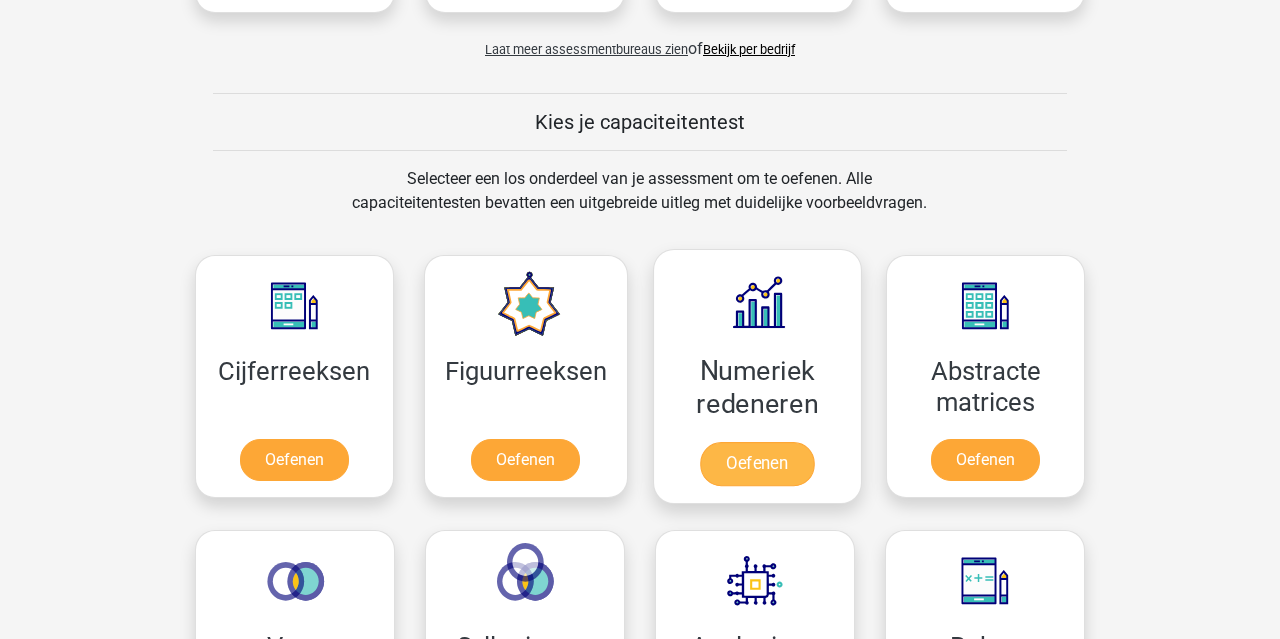 scroll, scrollTop: 694, scrollLeft: 0, axis: vertical 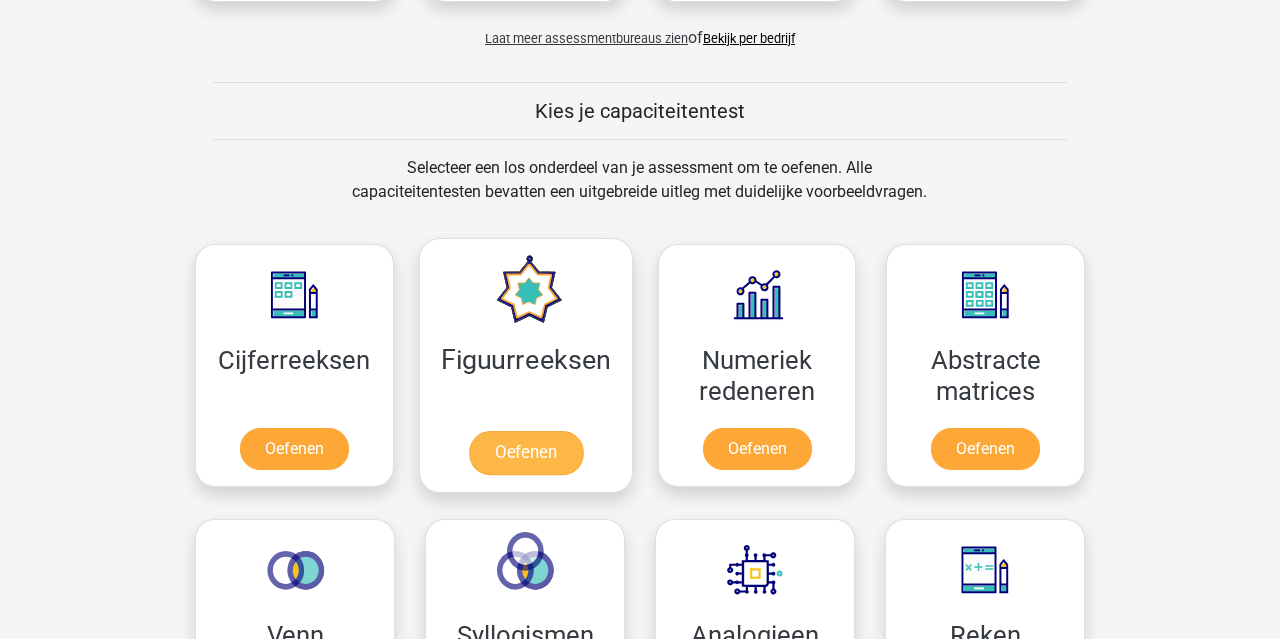 click on "Oefenen" at bounding box center [525, 453] 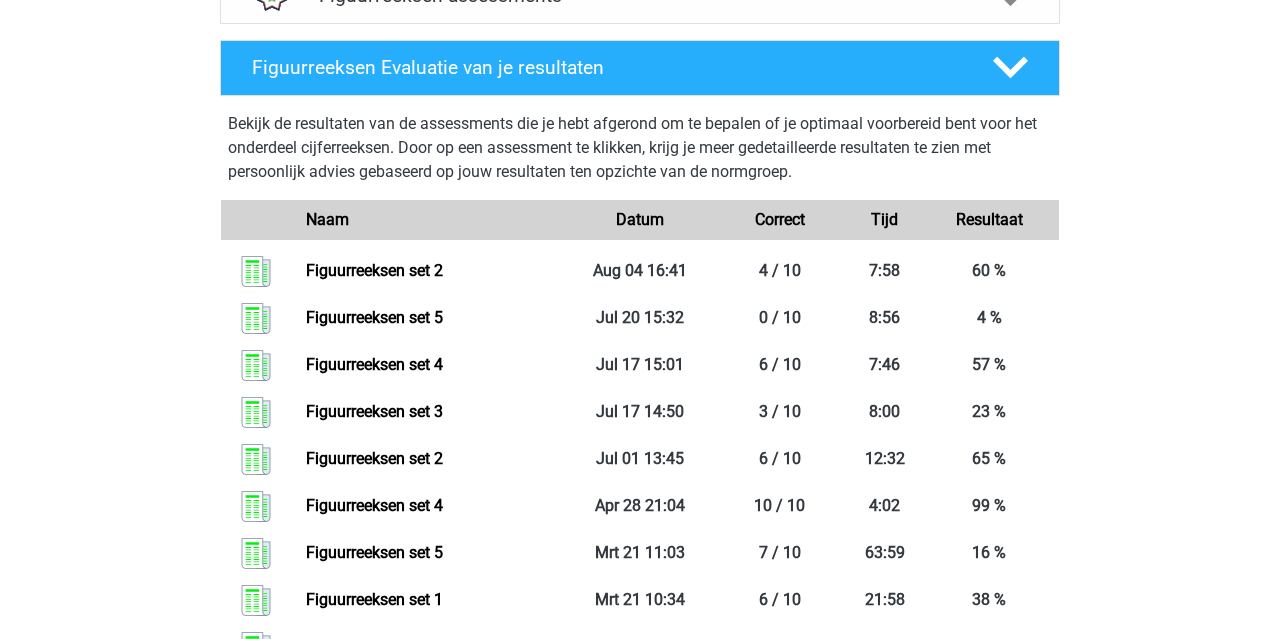 scroll, scrollTop: 927, scrollLeft: 0, axis: vertical 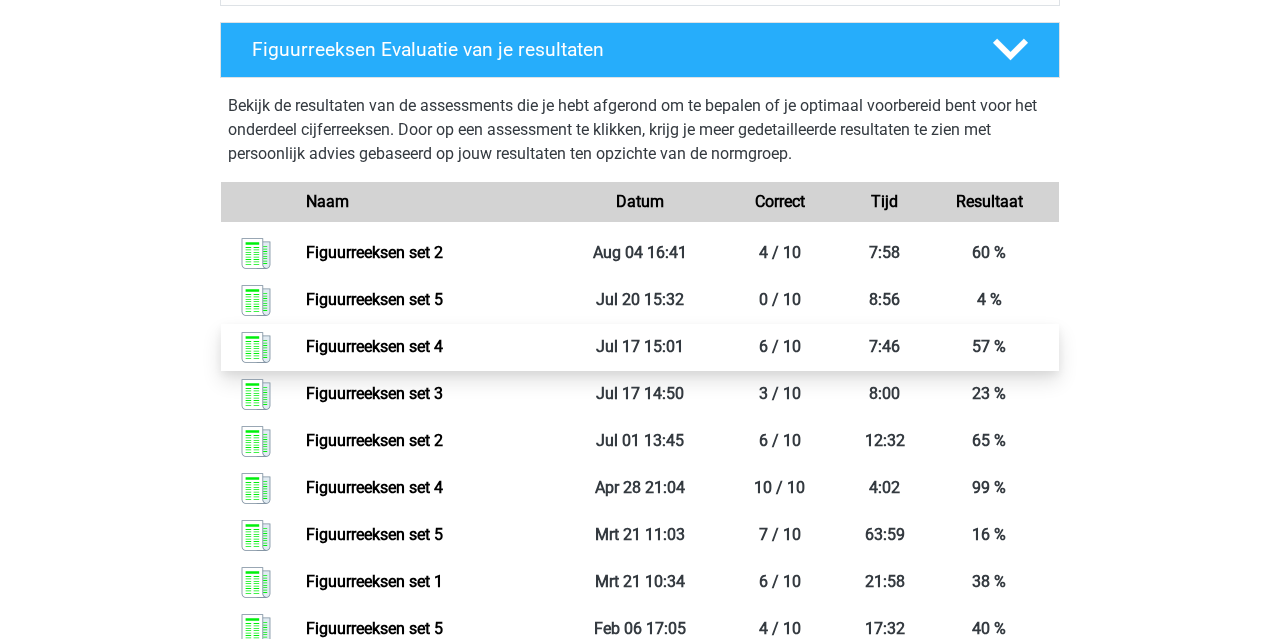 click on "Figuurreeksen set 4" at bounding box center (374, 346) 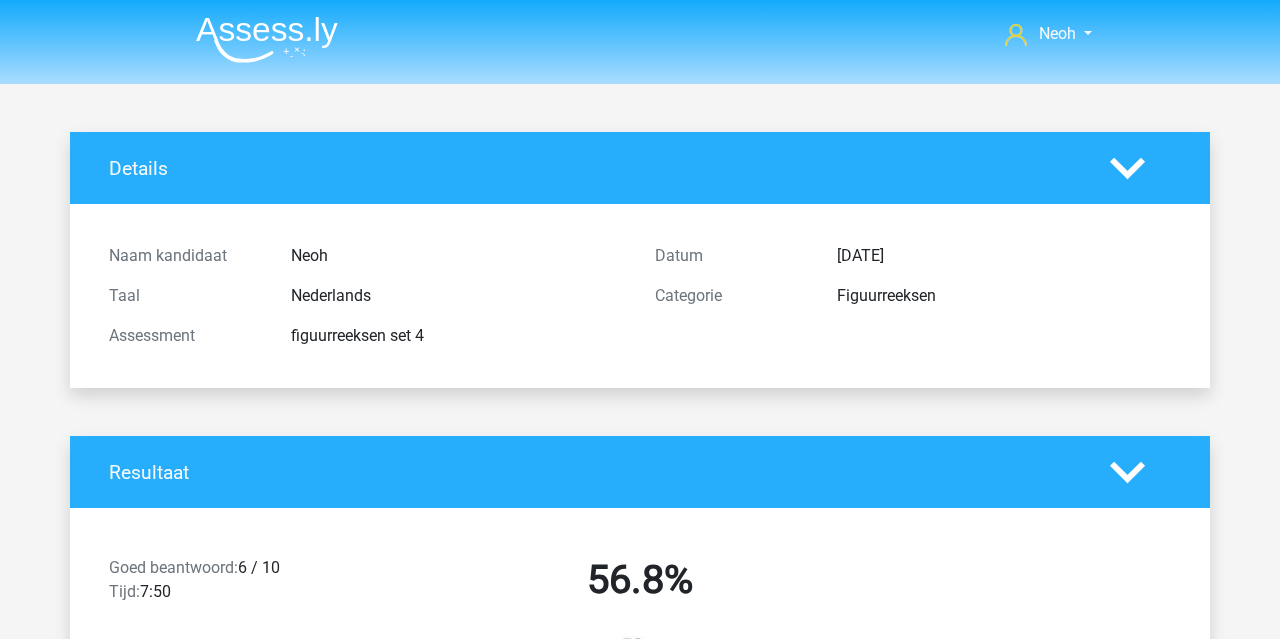 scroll, scrollTop: 0, scrollLeft: 0, axis: both 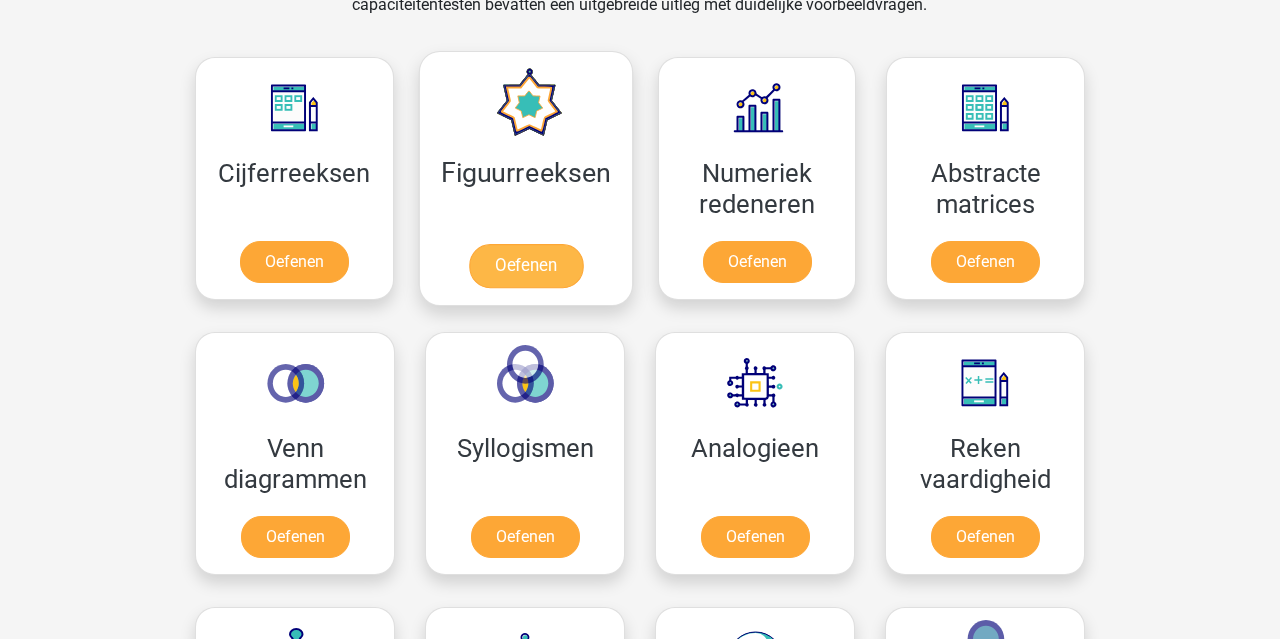 click on "Oefenen" at bounding box center [525, 266] 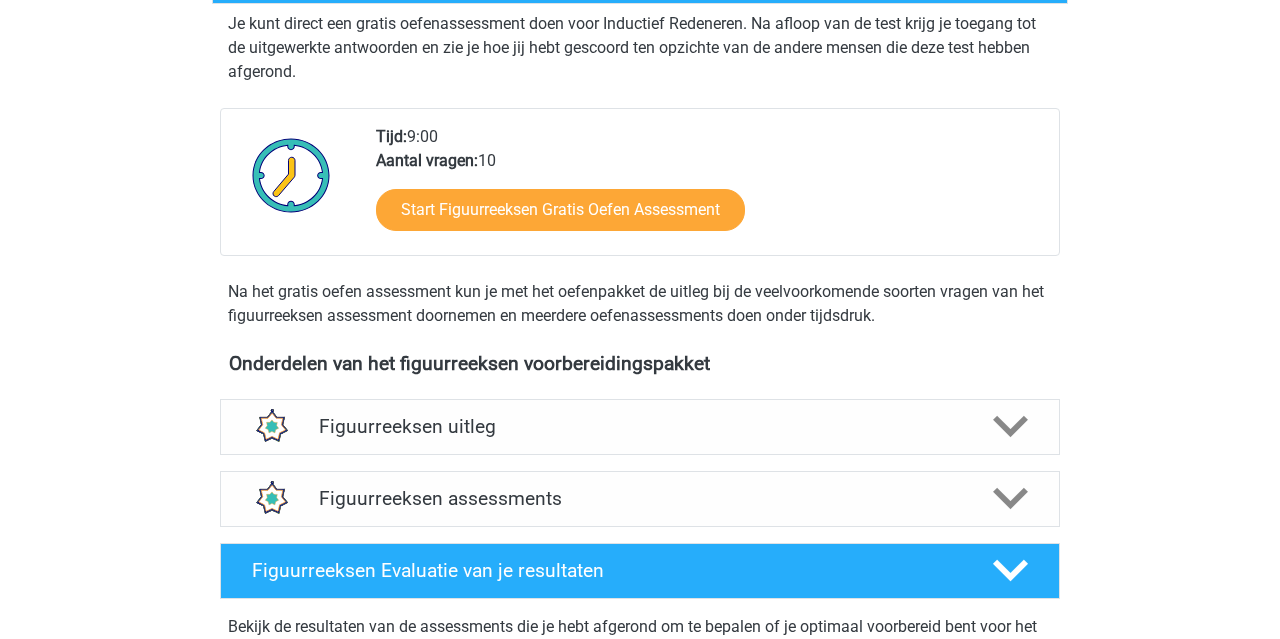 scroll, scrollTop: 567, scrollLeft: 0, axis: vertical 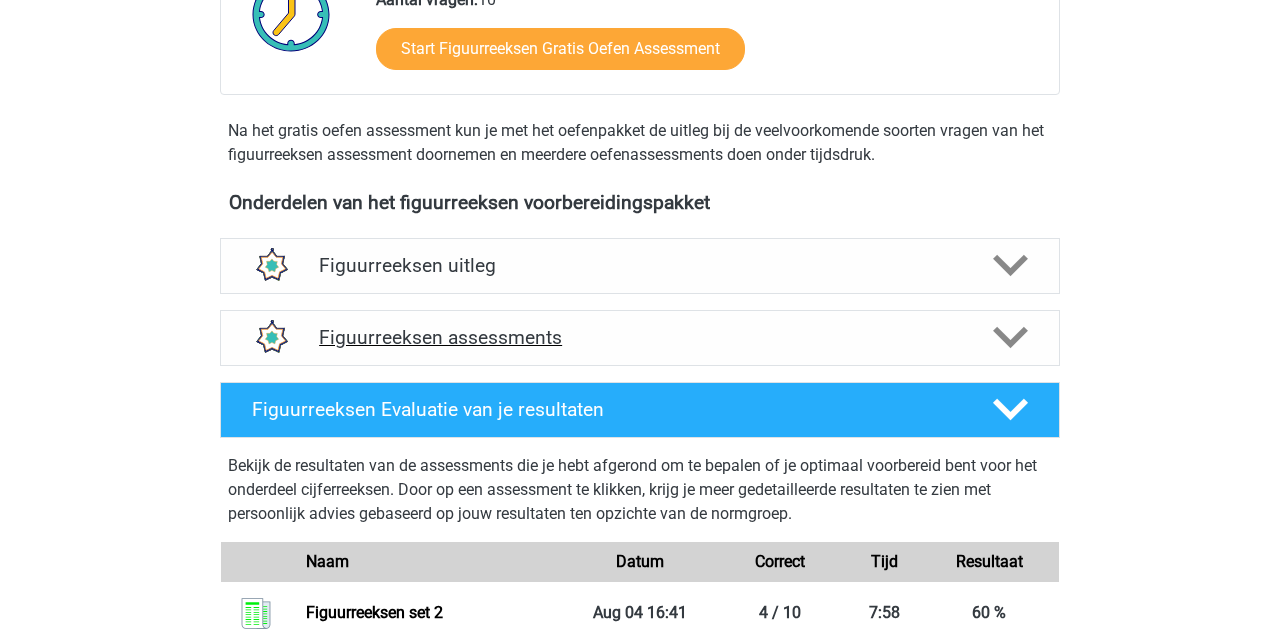 click on "Figuurreeksen assessments" at bounding box center [640, 337] 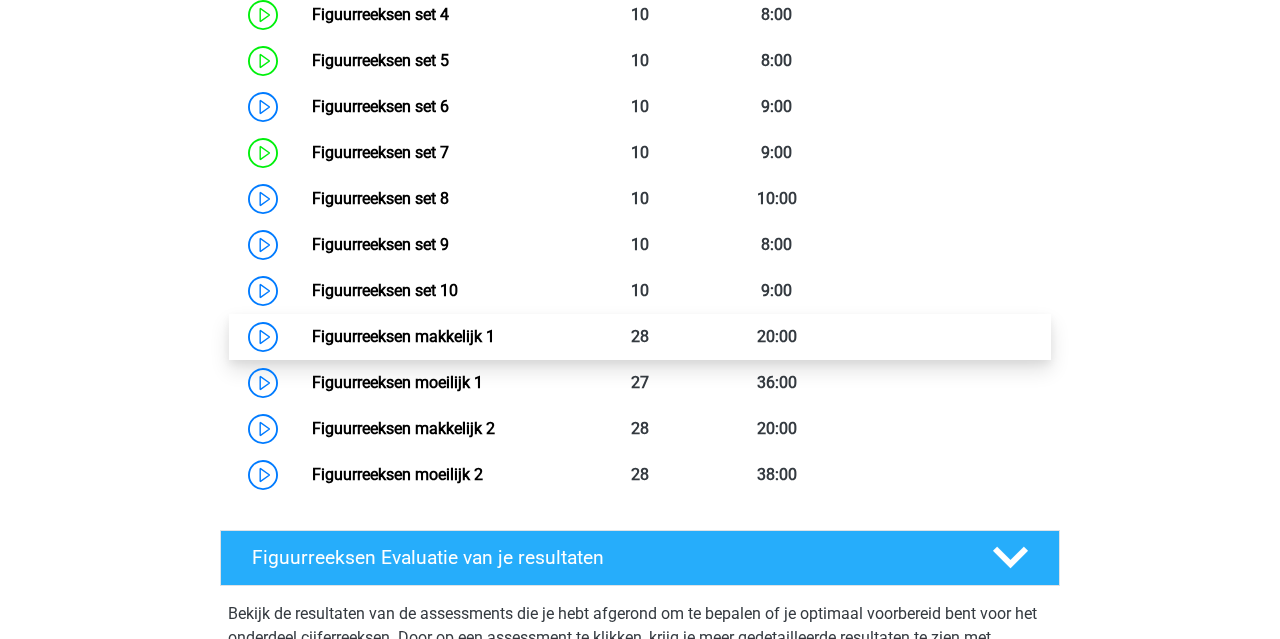 scroll, scrollTop: 1205, scrollLeft: 0, axis: vertical 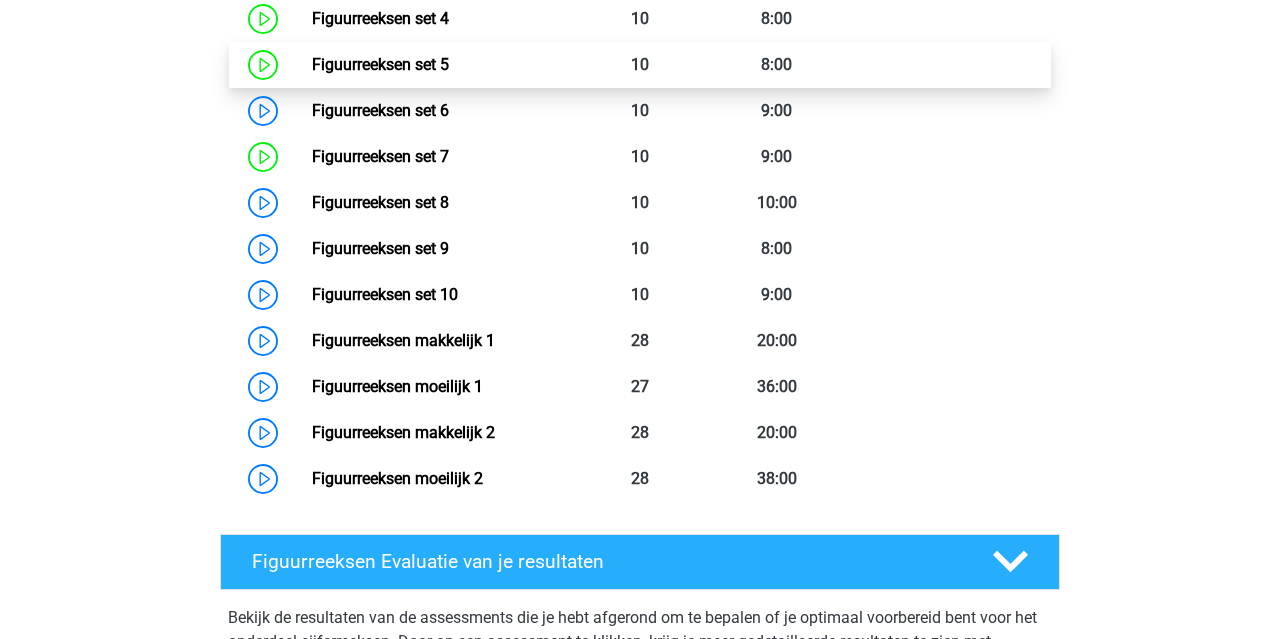 click on "Figuurreeksen
set 5" at bounding box center [380, 64] 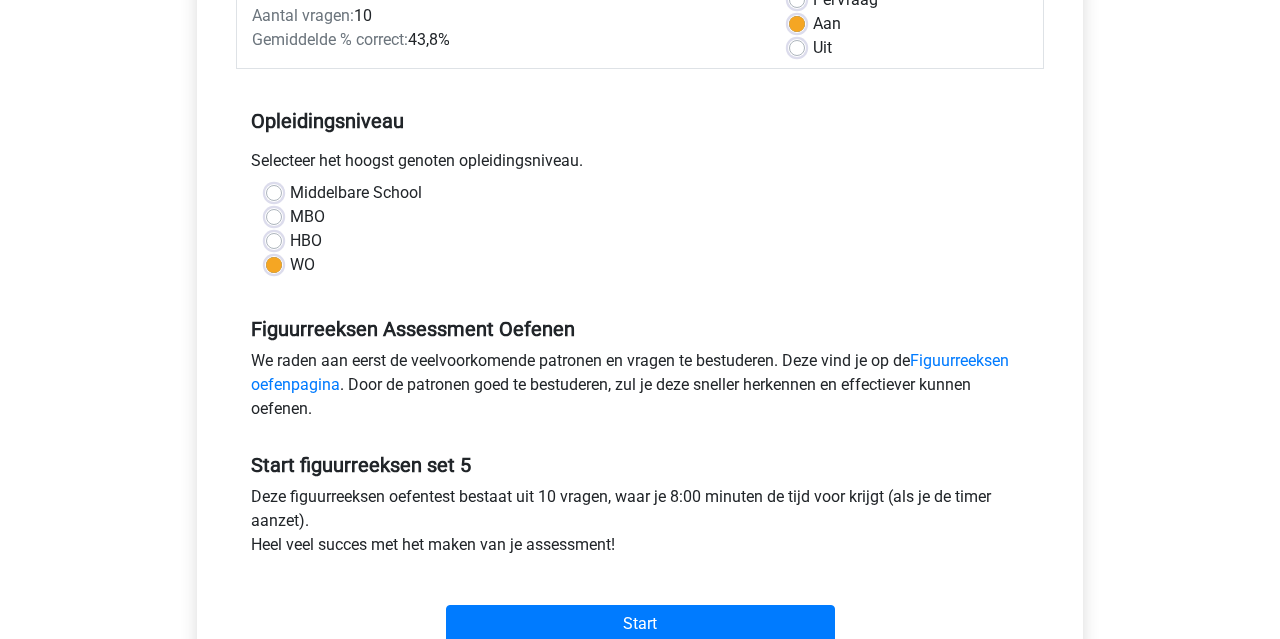 scroll, scrollTop: 338, scrollLeft: 0, axis: vertical 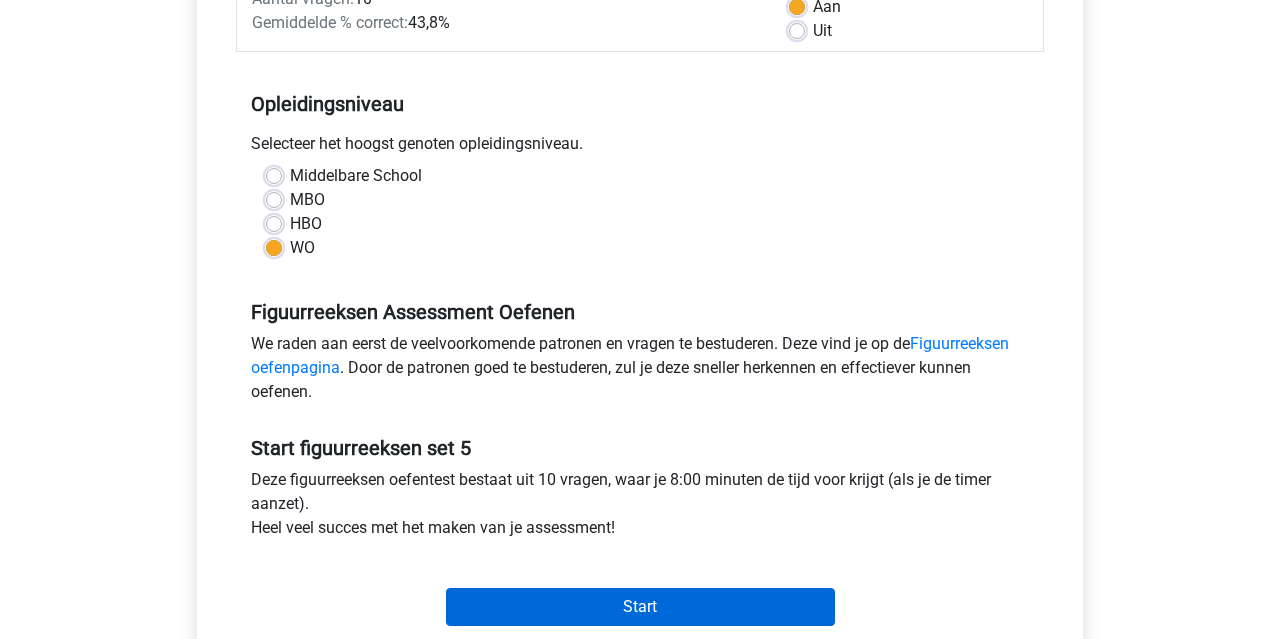 click on "Start" at bounding box center (640, 607) 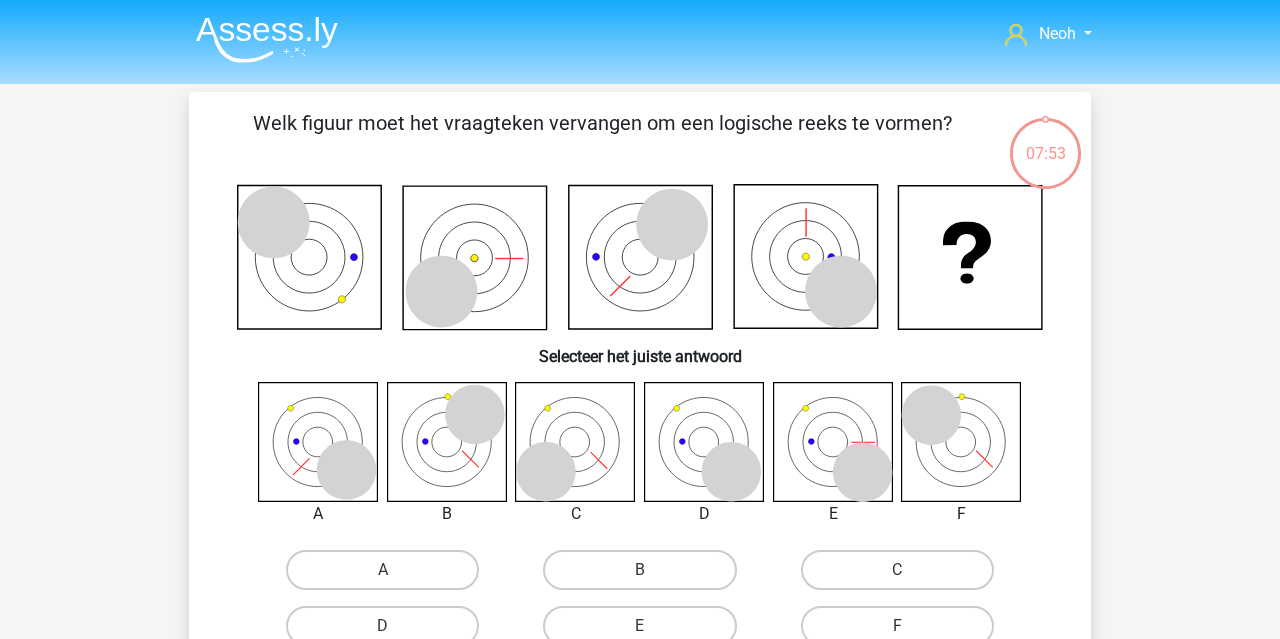 scroll, scrollTop: 0, scrollLeft: 0, axis: both 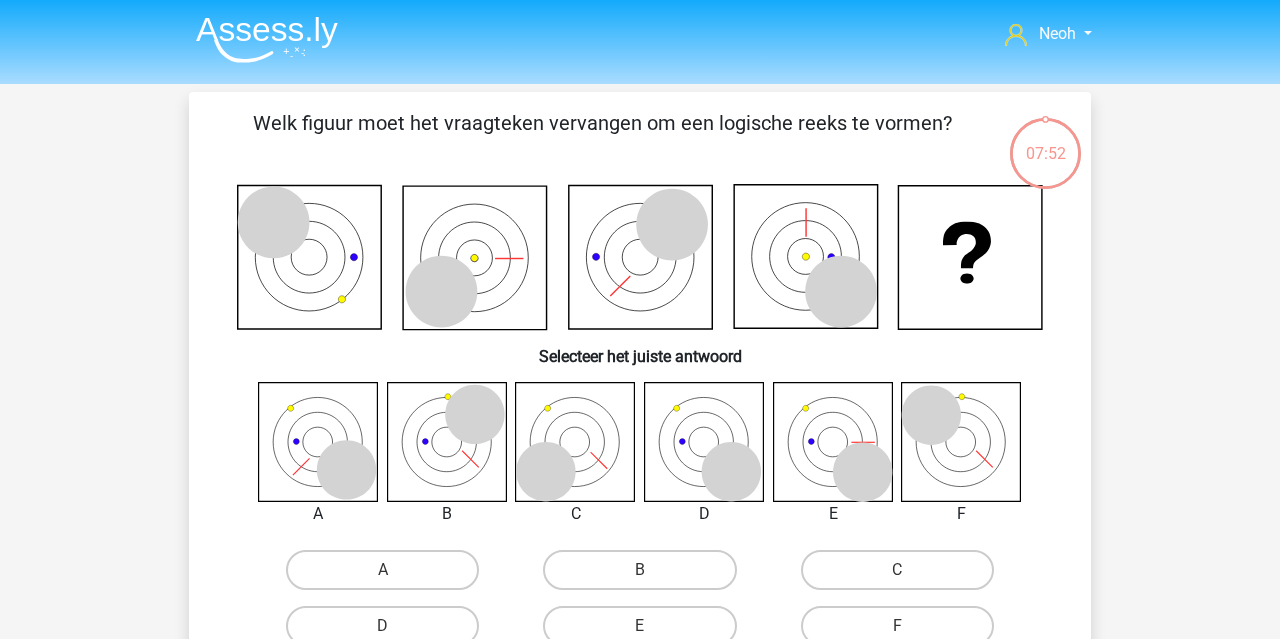 click at bounding box center (267, 39) 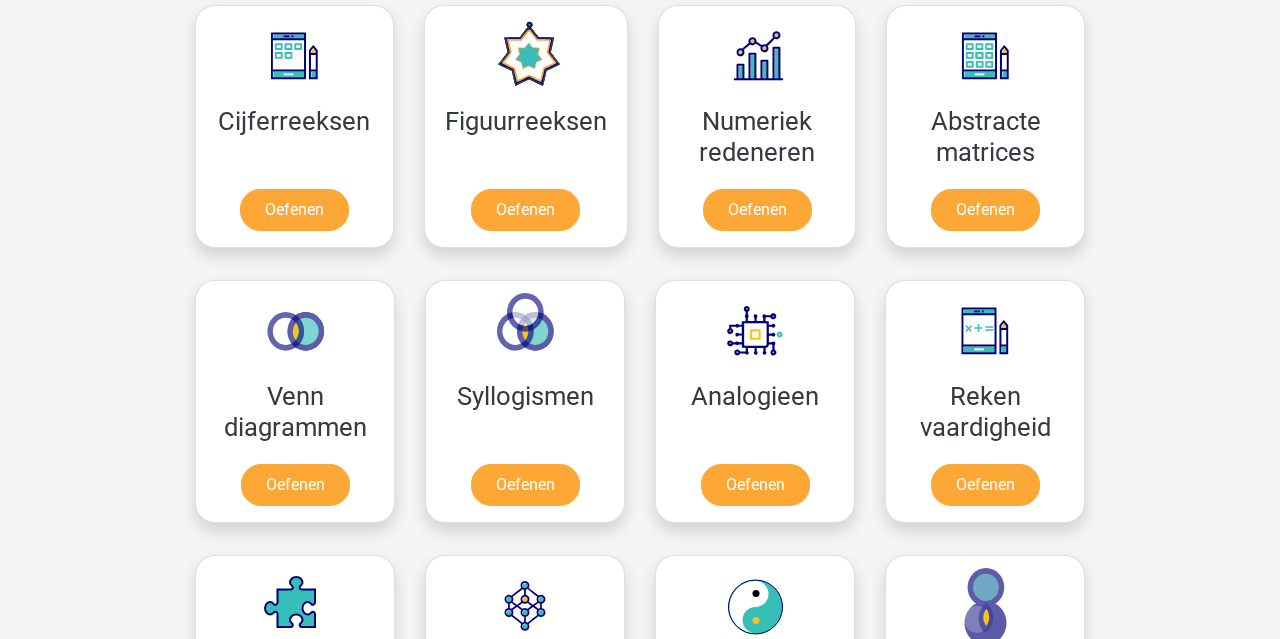 scroll, scrollTop: 940, scrollLeft: 0, axis: vertical 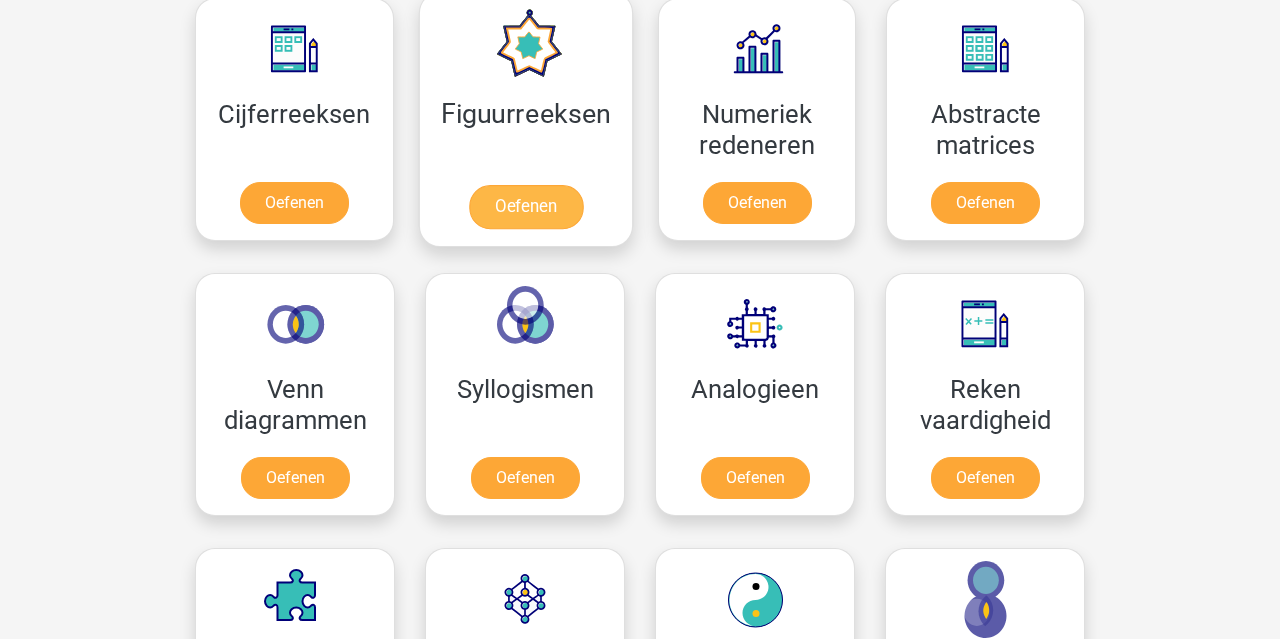 click on "Oefenen" at bounding box center (525, 207) 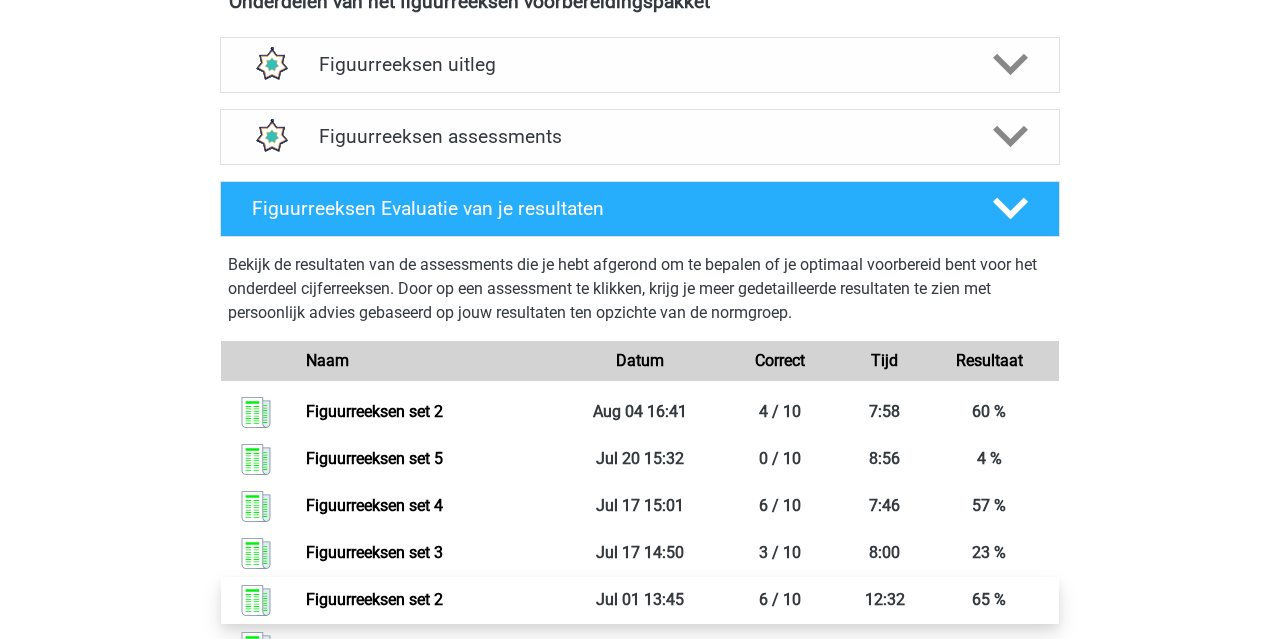 scroll, scrollTop: 504, scrollLeft: 0, axis: vertical 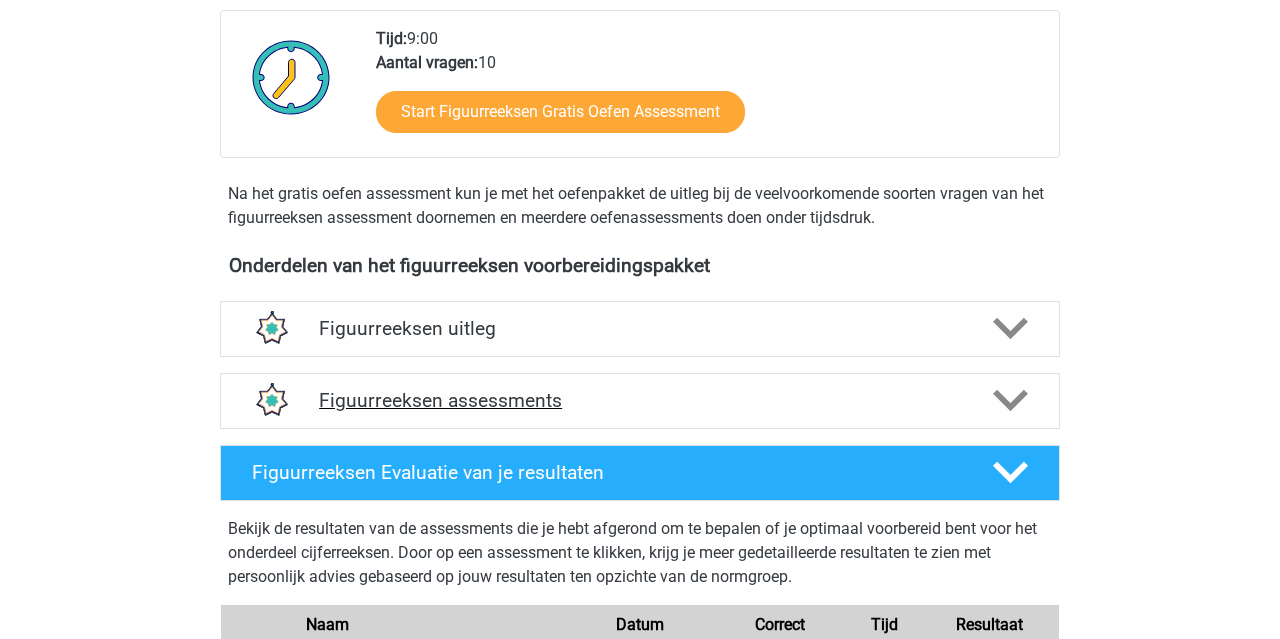 click on "Figuurreeksen assessments" at bounding box center [640, 400] 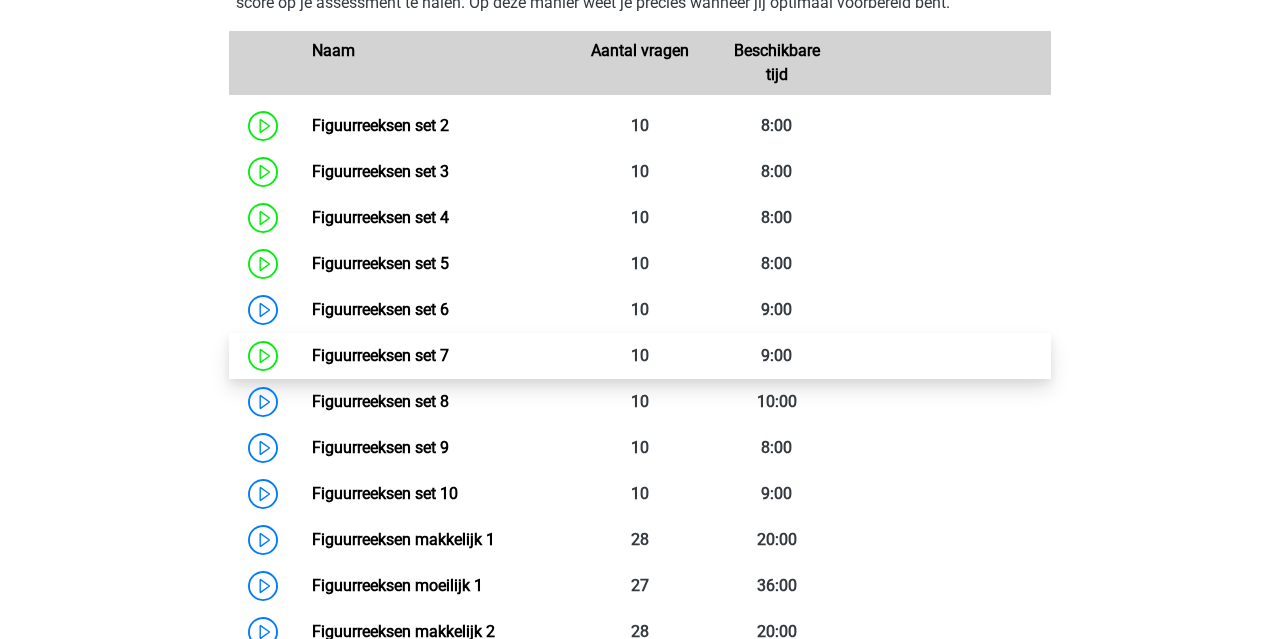 scroll, scrollTop: 1008, scrollLeft: 0, axis: vertical 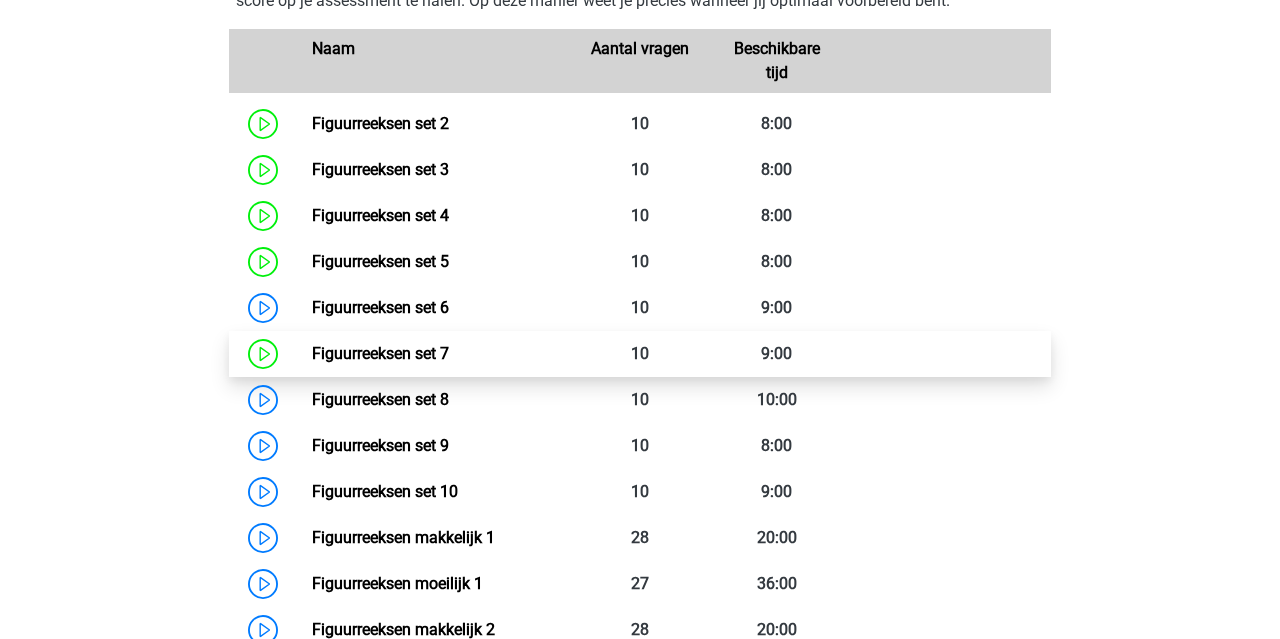 click on "Figuurreeksen
set 7" at bounding box center (380, 353) 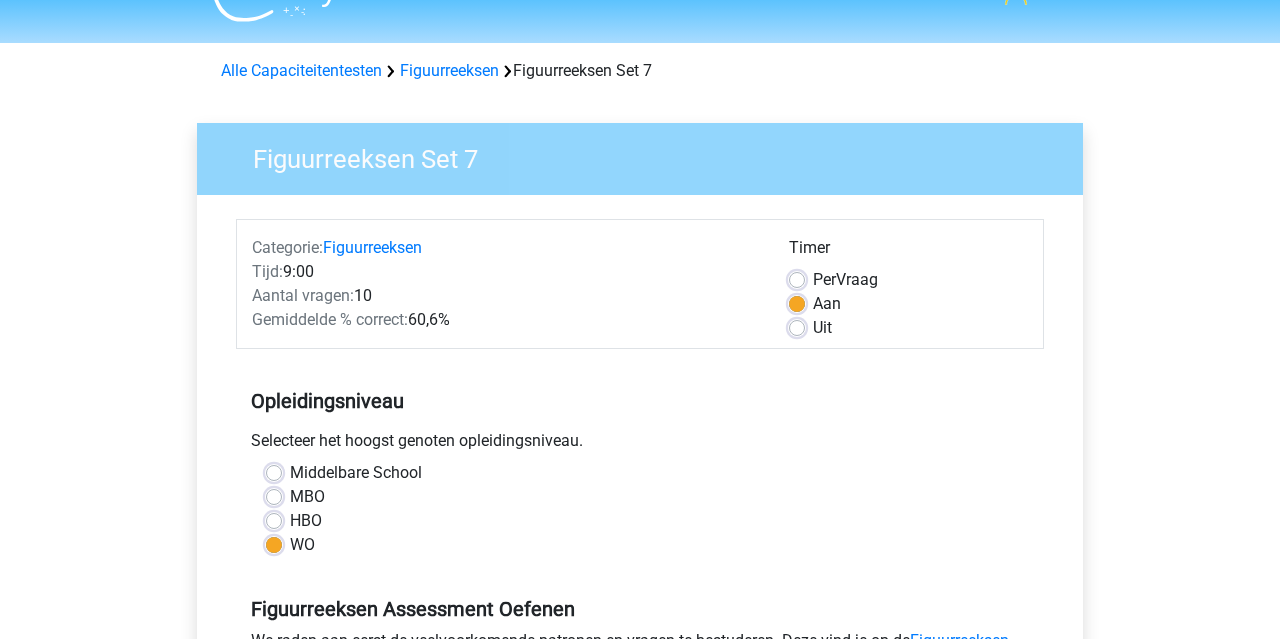 scroll, scrollTop: 43, scrollLeft: 0, axis: vertical 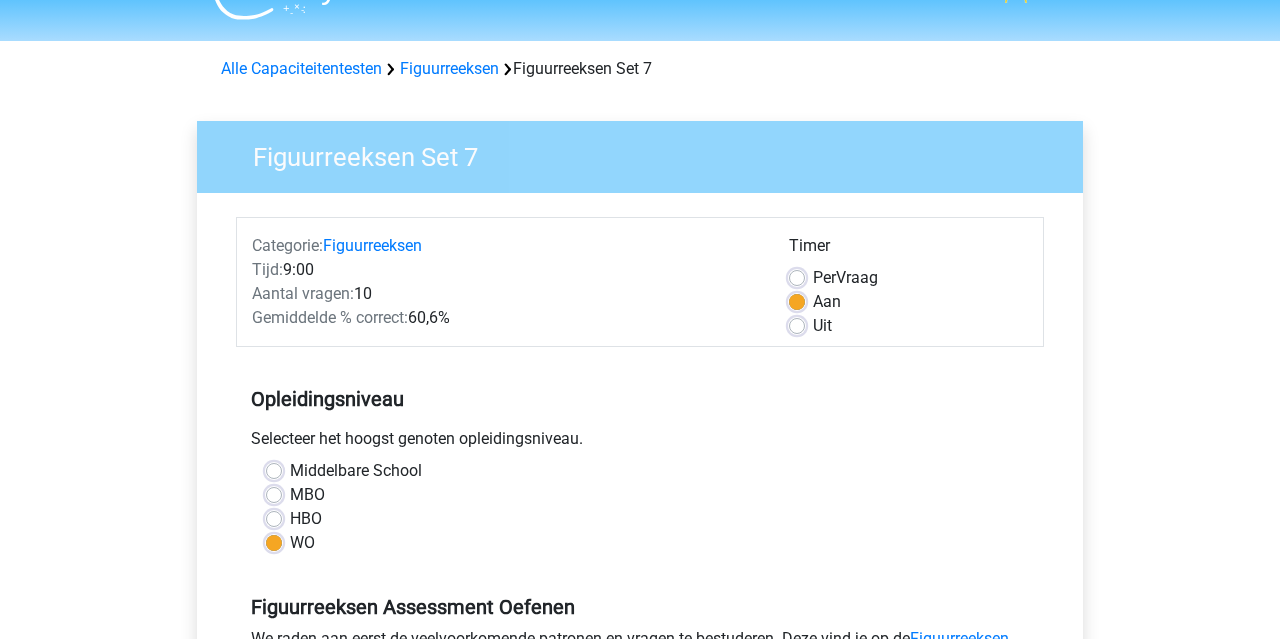 click on "Middelbare School
MBO
HBO
WO" at bounding box center (640, 507) 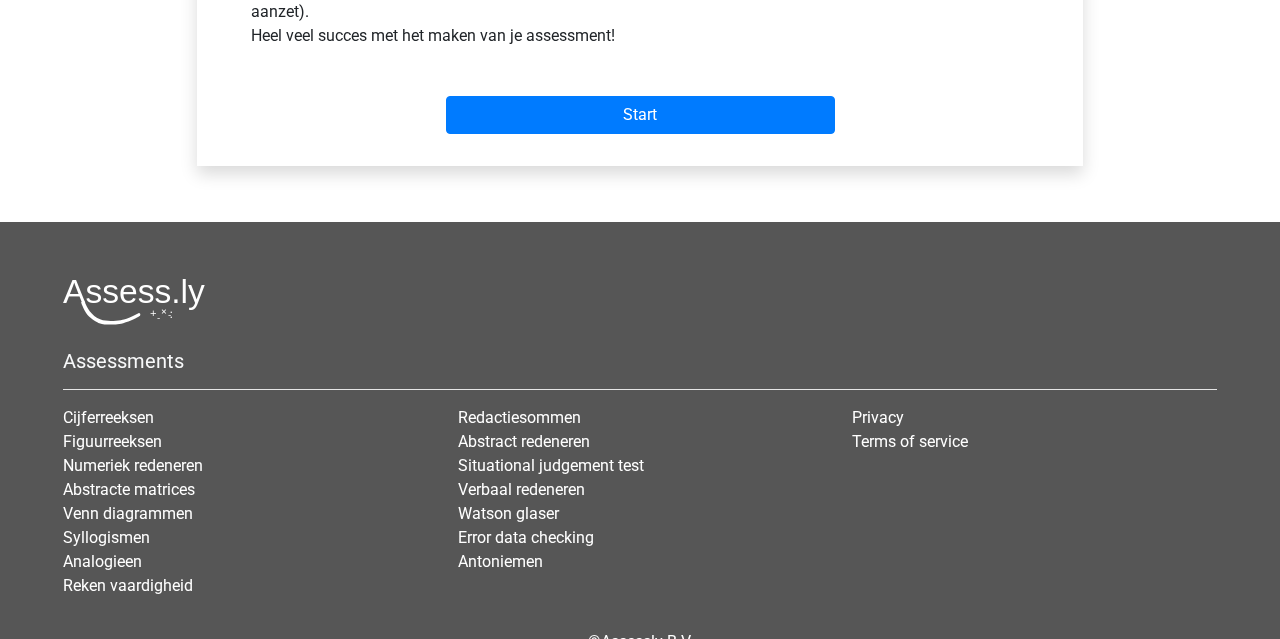 scroll, scrollTop: 447, scrollLeft: 0, axis: vertical 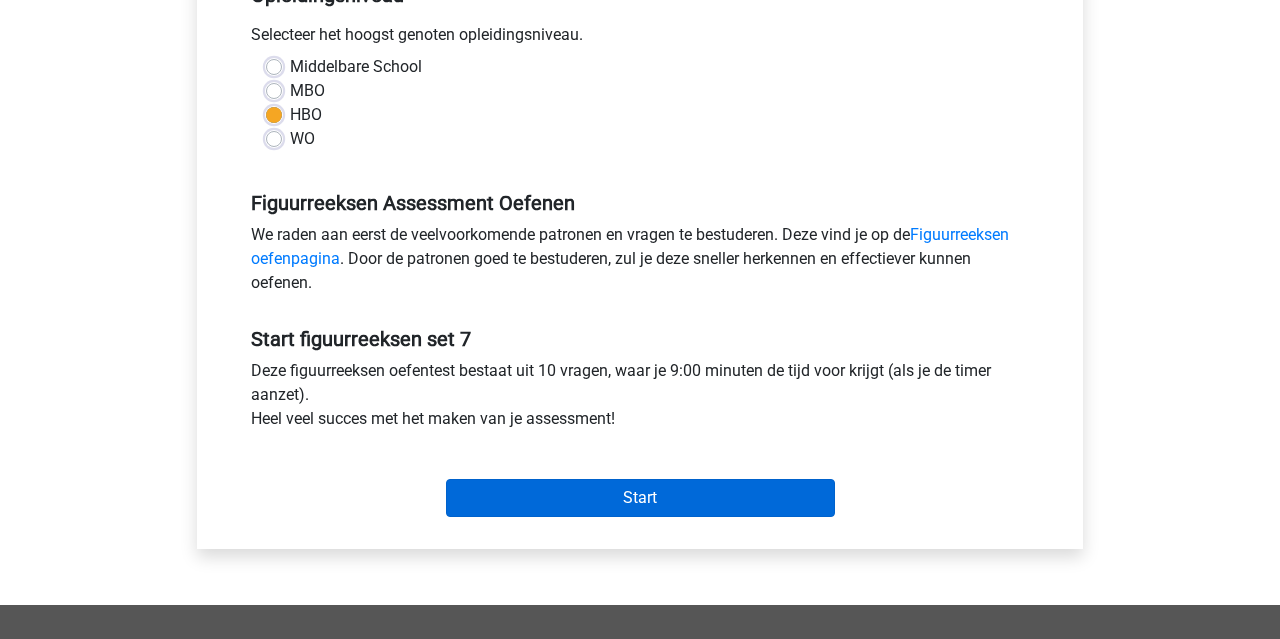 click on "Start" at bounding box center (640, 498) 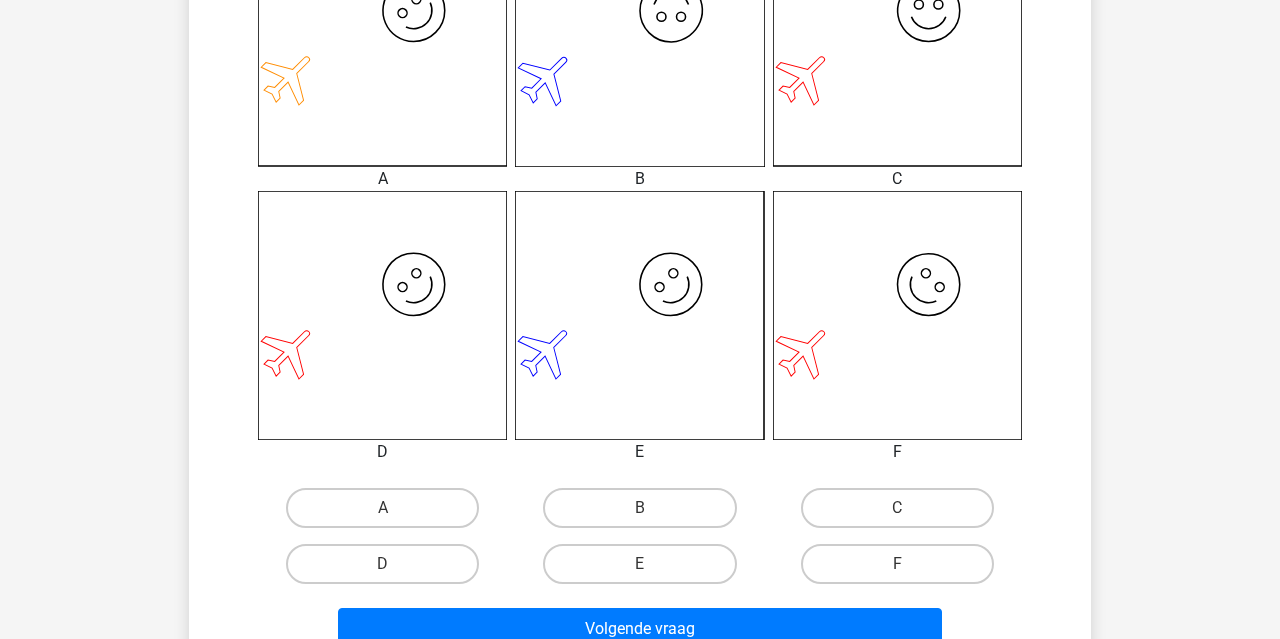 scroll, scrollTop: 706, scrollLeft: 0, axis: vertical 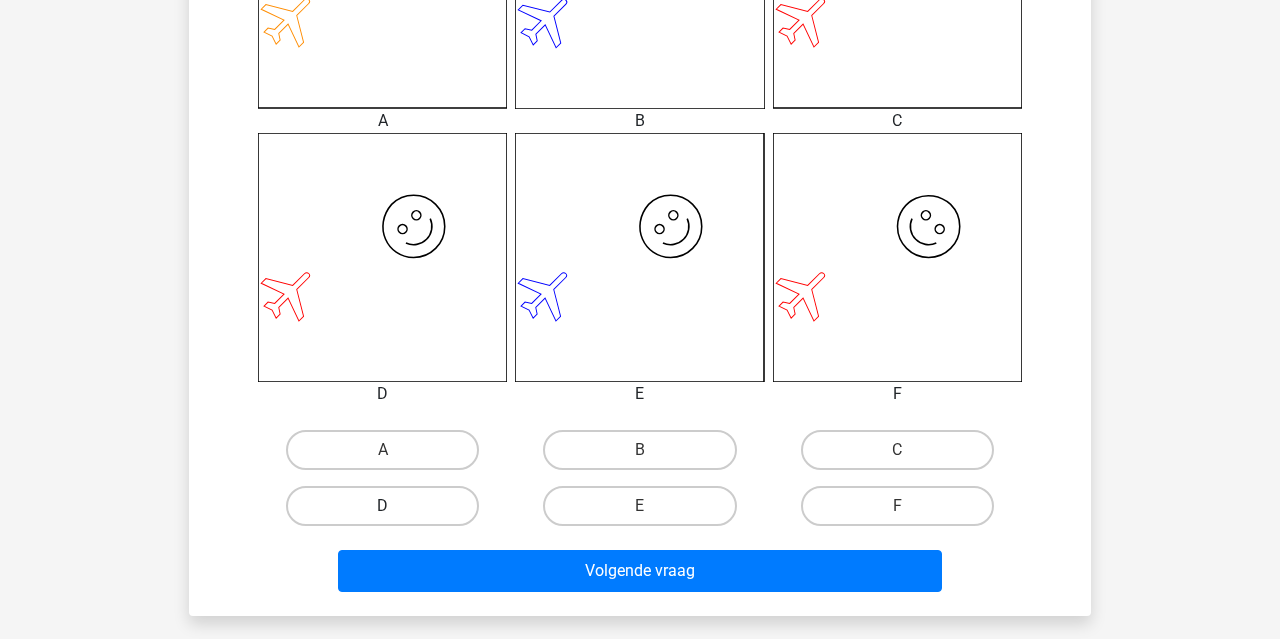 click on "D" at bounding box center [382, 506] 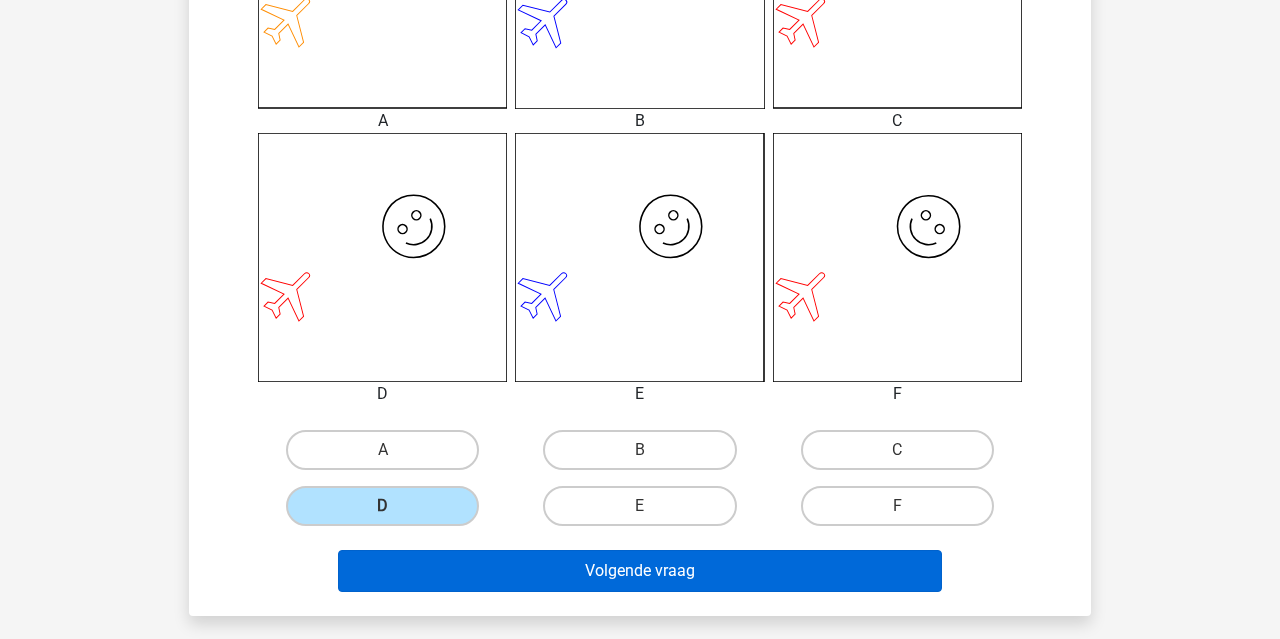 click on "Volgende vraag" at bounding box center [640, 571] 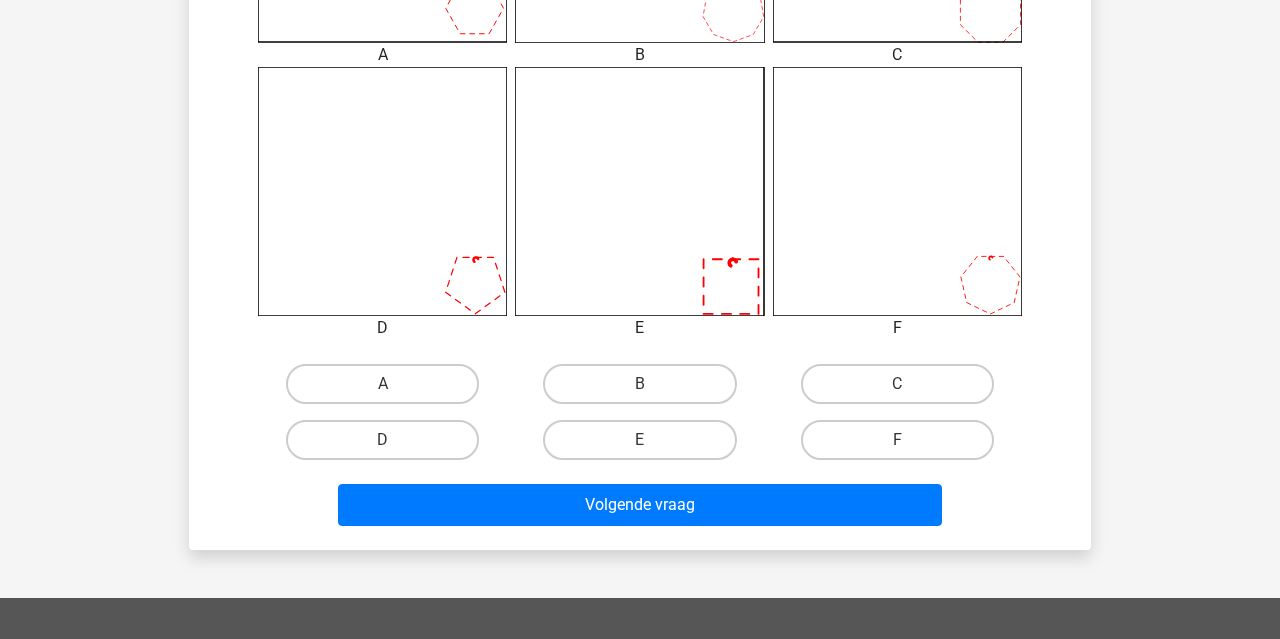scroll, scrollTop: 867, scrollLeft: 0, axis: vertical 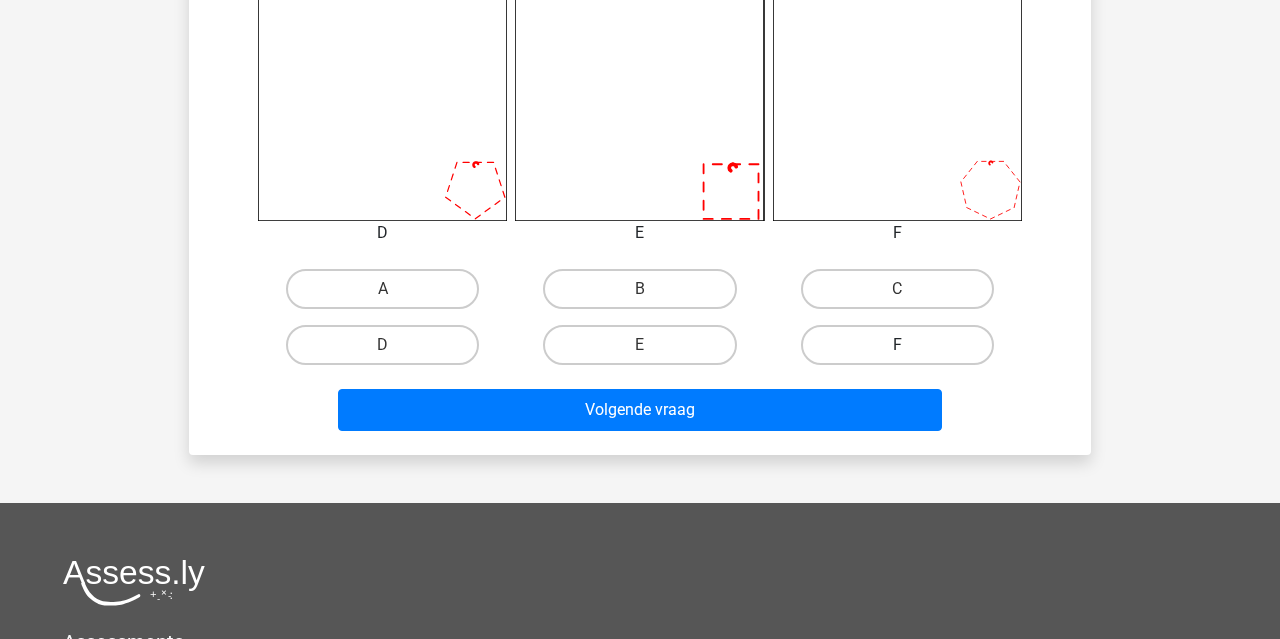 click on "F" at bounding box center (897, 345) 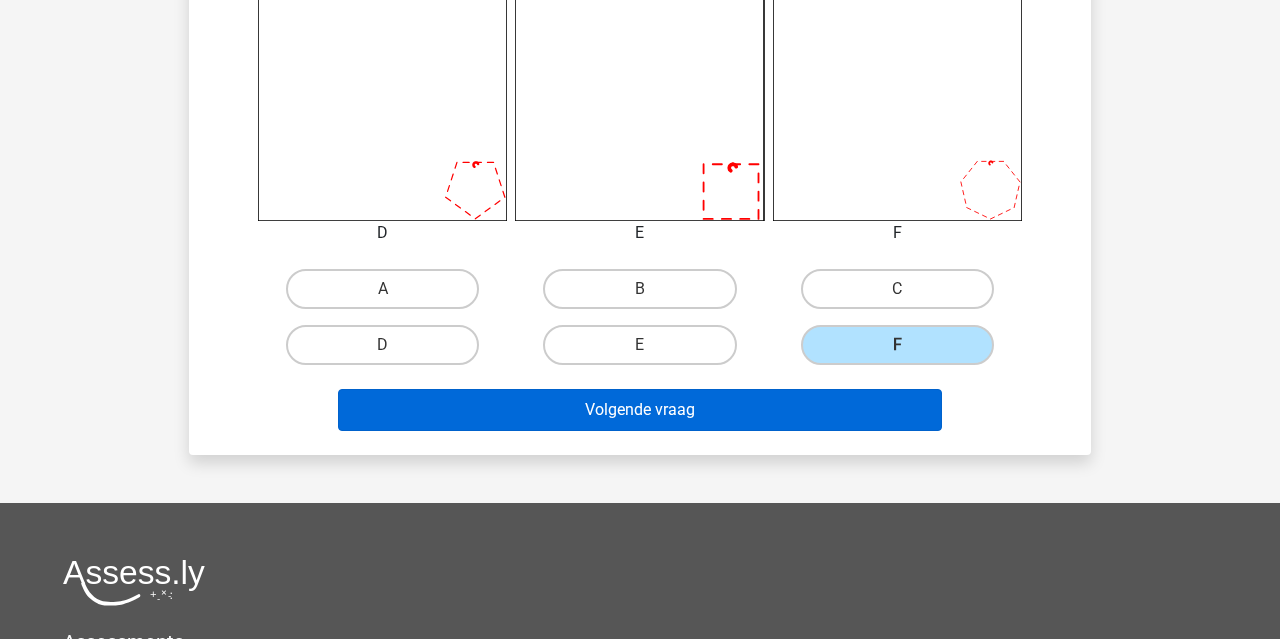 click on "Volgende vraag" at bounding box center [640, 410] 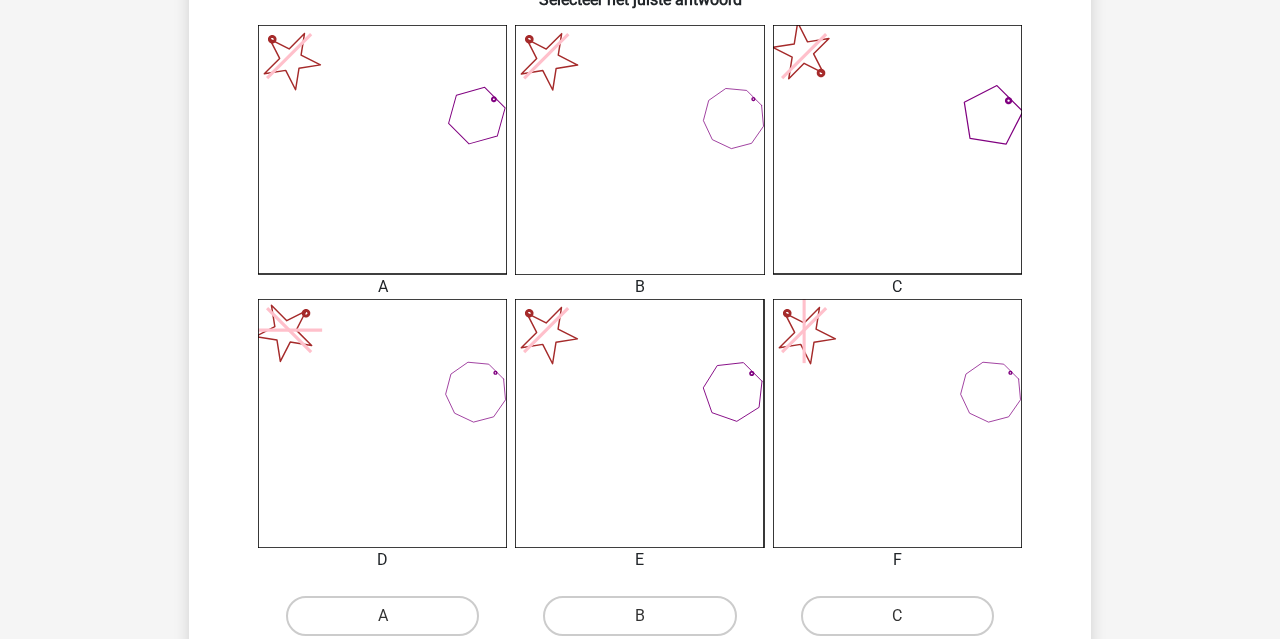 scroll, scrollTop: 676, scrollLeft: 0, axis: vertical 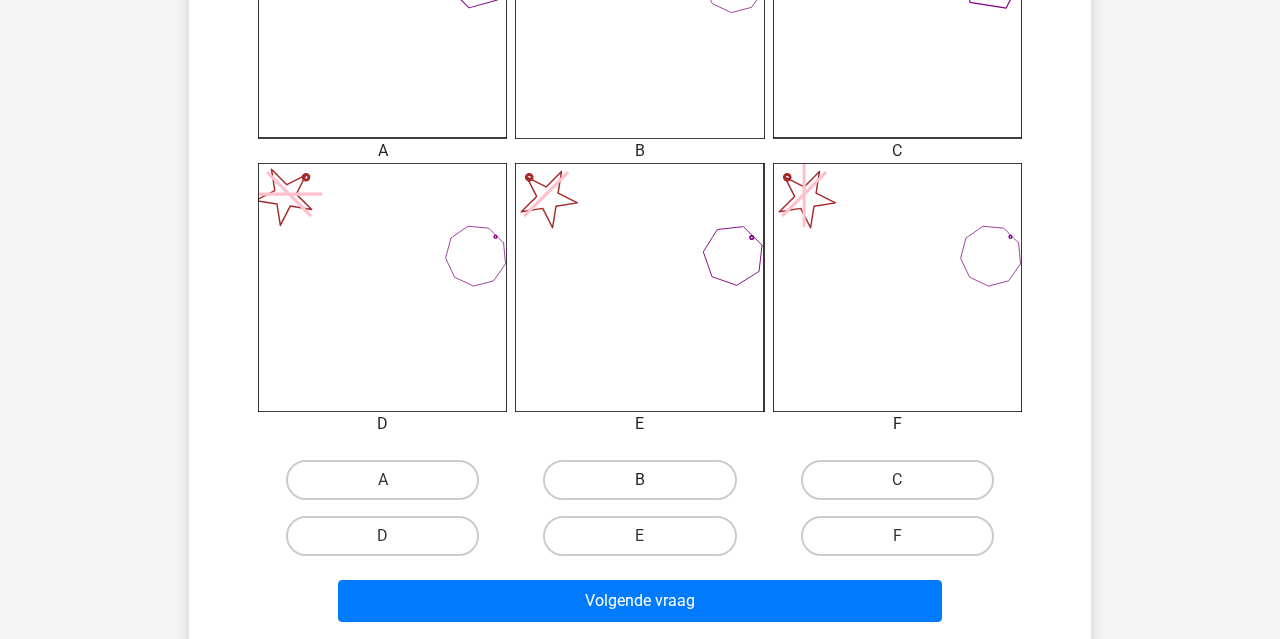 click on "B" at bounding box center [639, 480] 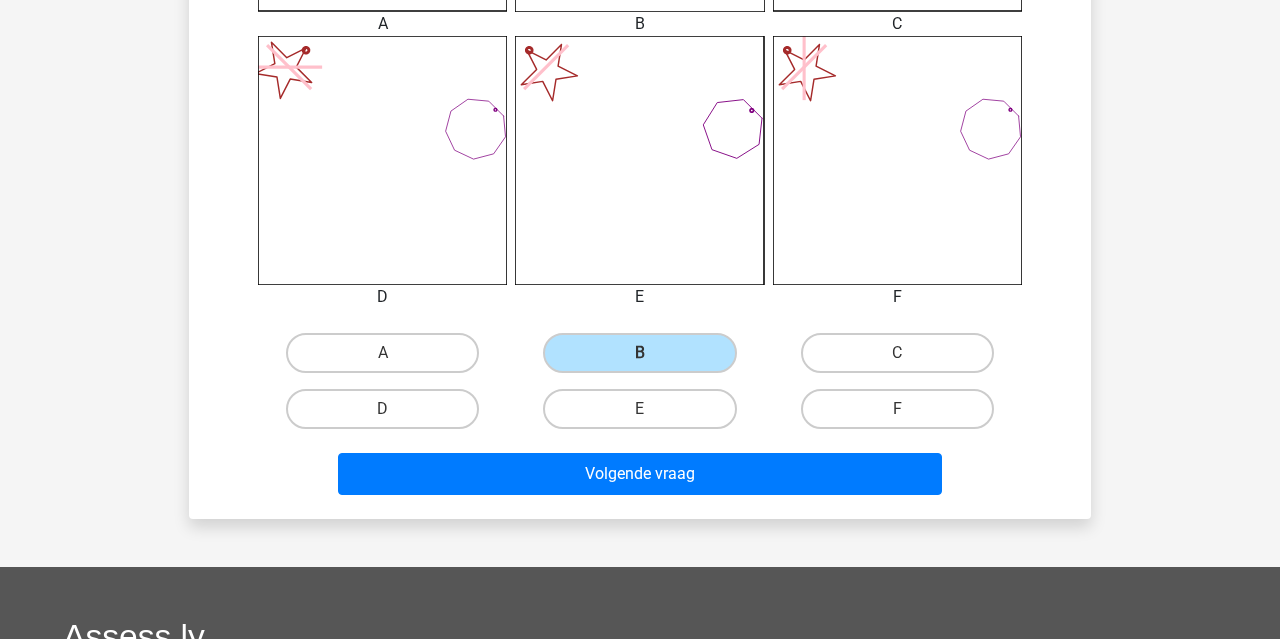 scroll, scrollTop: 885, scrollLeft: 0, axis: vertical 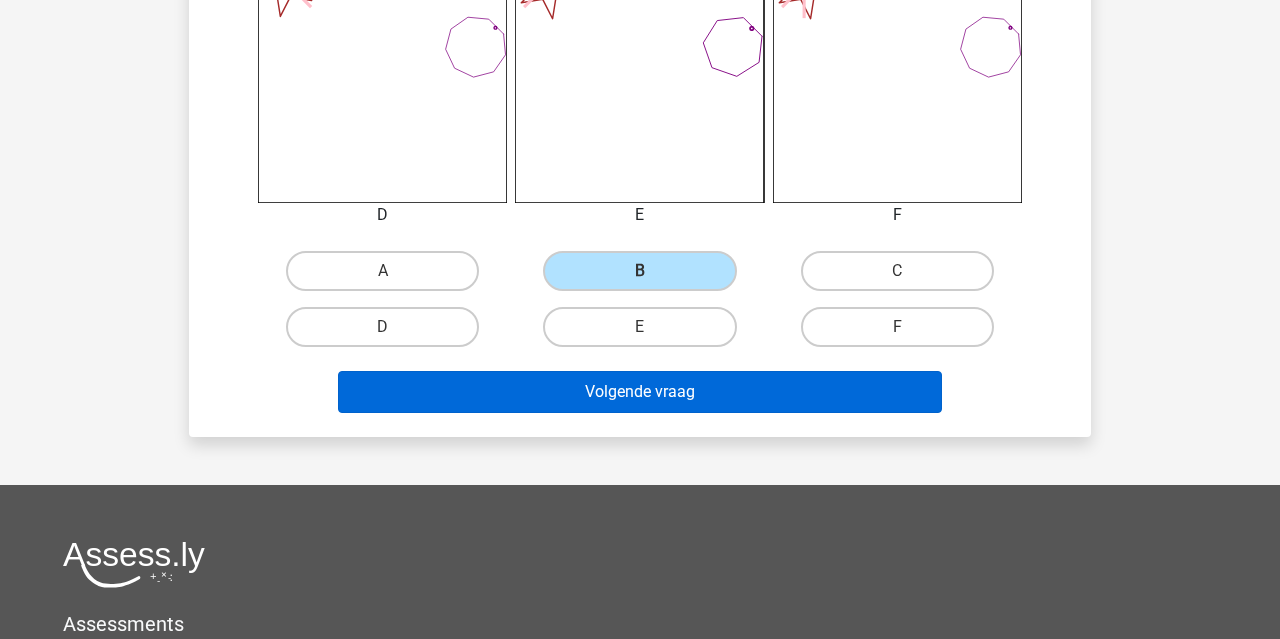 click on "Volgende vraag" at bounding box center (640, 392) 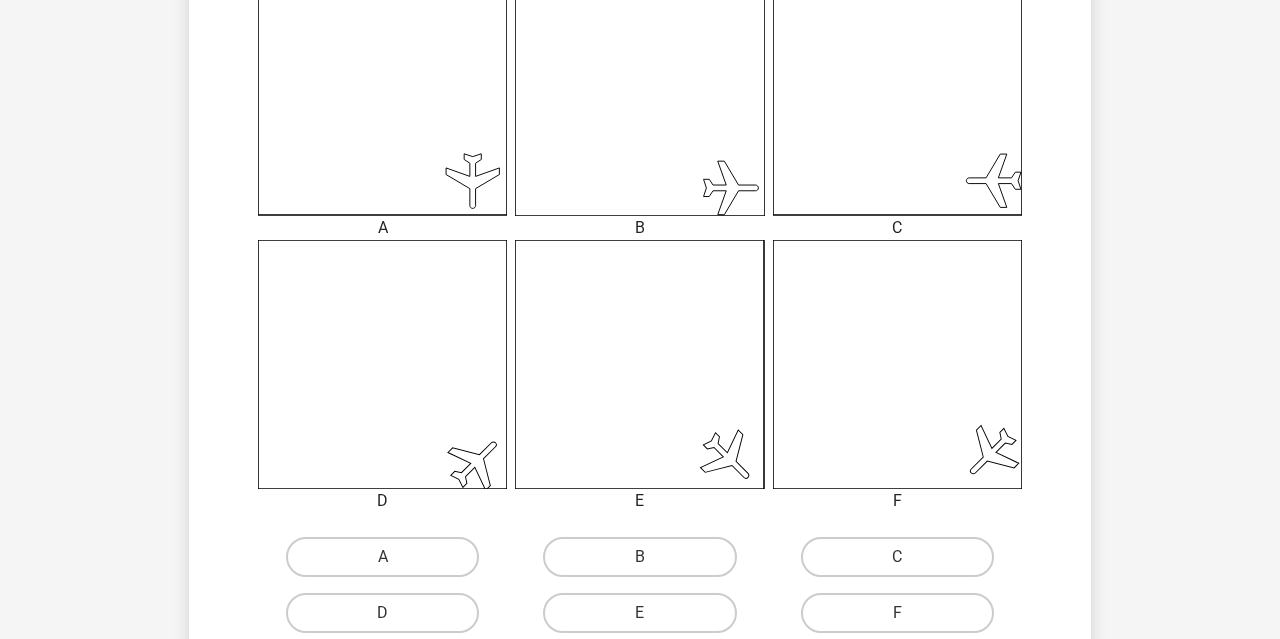 scroll, scrollTop: 626, scrollLeft: 0, axis: vertical 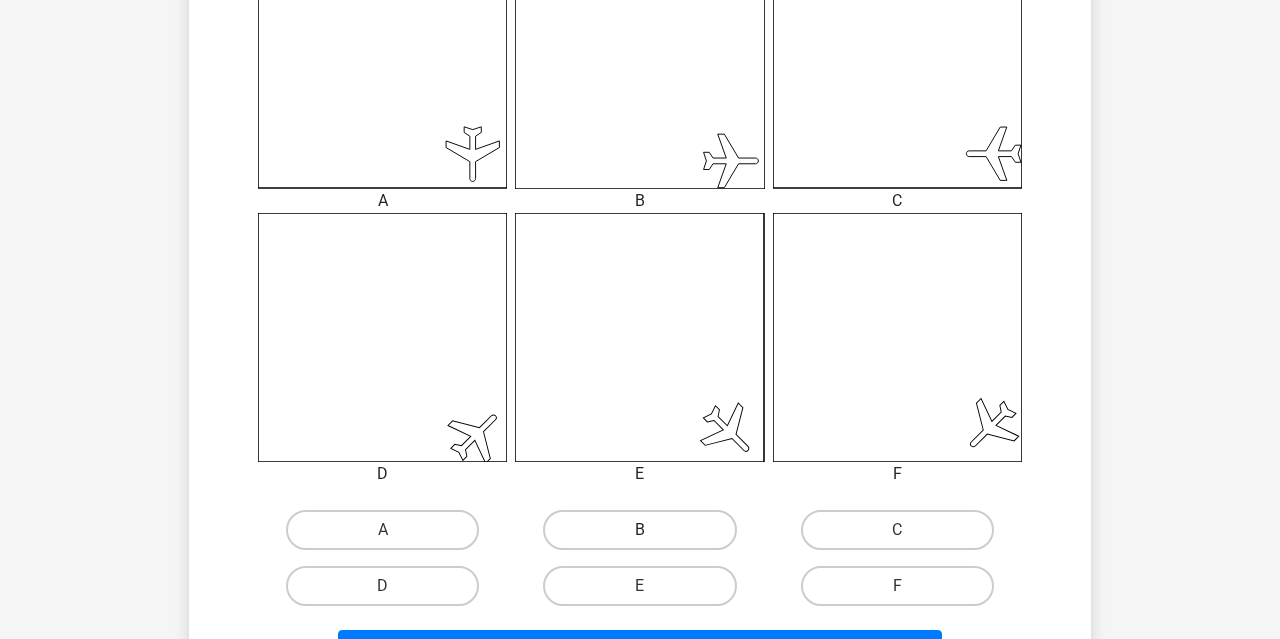 click on "B" at bounding box center (639, 530) 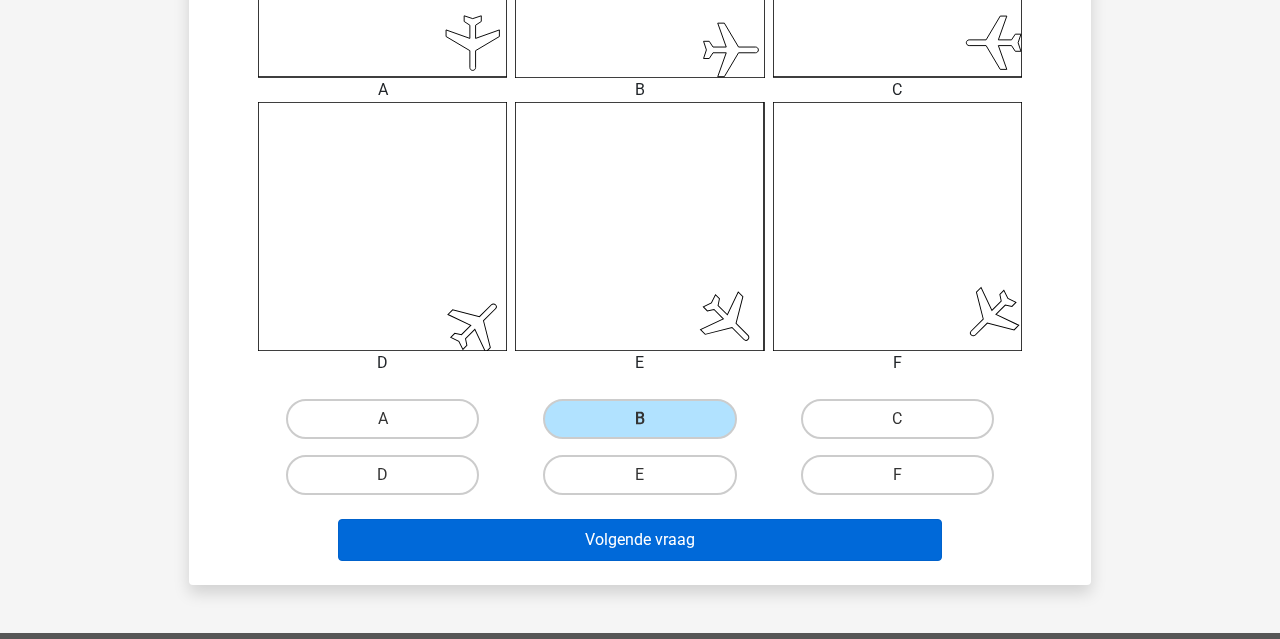 click on "Volgende vraag" at bounding box center [640, 540] 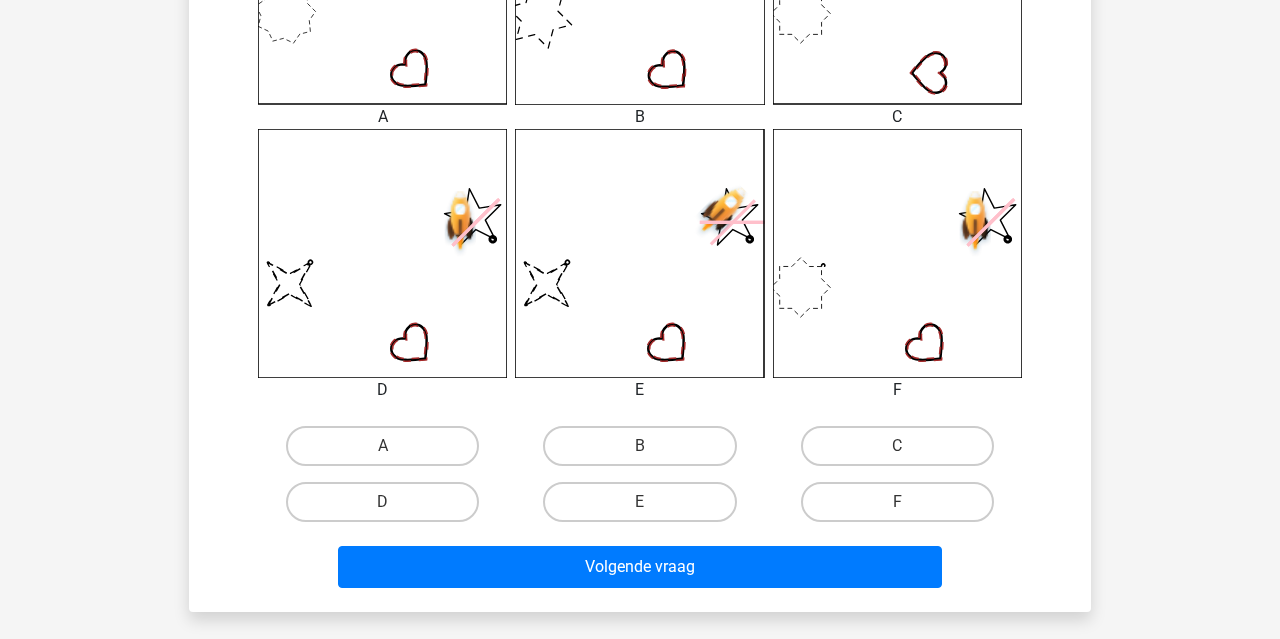 scroll, scrollTop: 744, scrollLeft: 0, axis: vertical 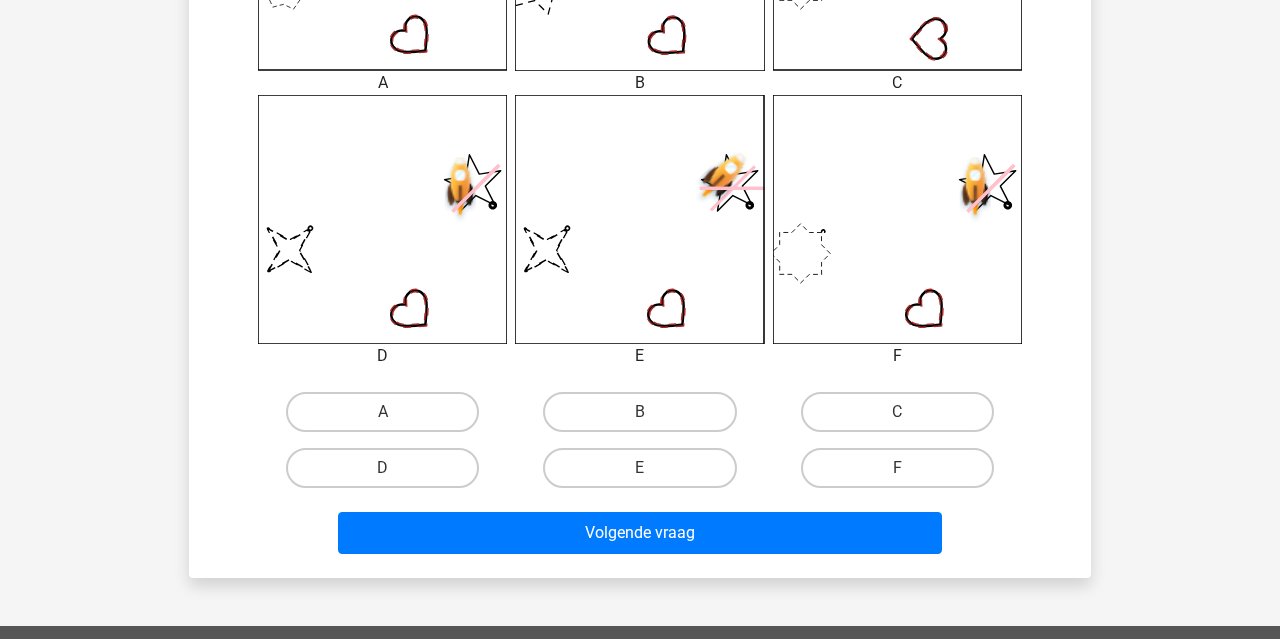 click on "D" at bounding box center (389, 474) 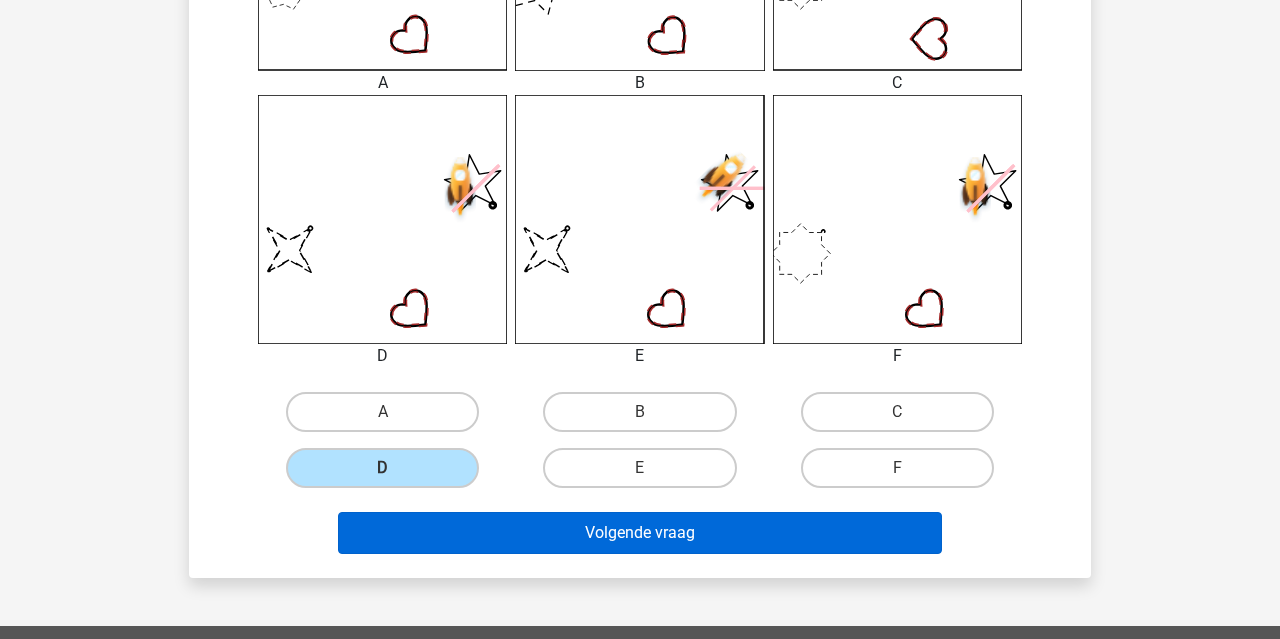 click on "Volgende vraag" at bounding box center [640, 533] 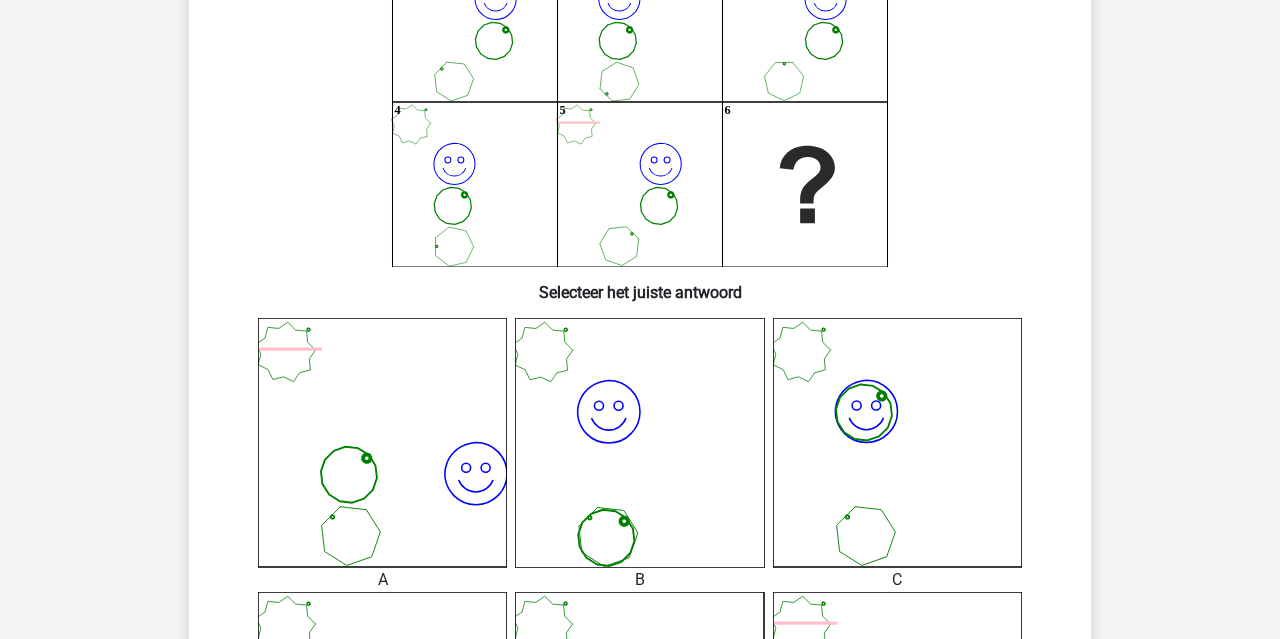 scroll, scrollTop: 117, scrollLeft: 0, axis: vertical 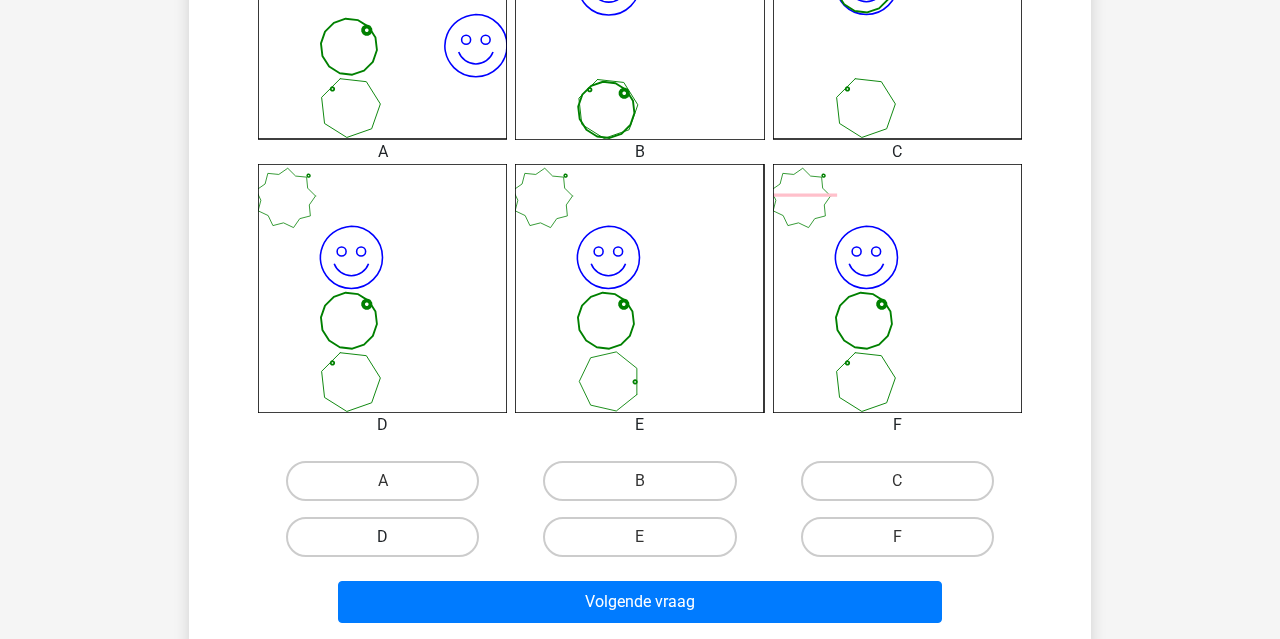 click on "D" at bounding box center (382, 537) 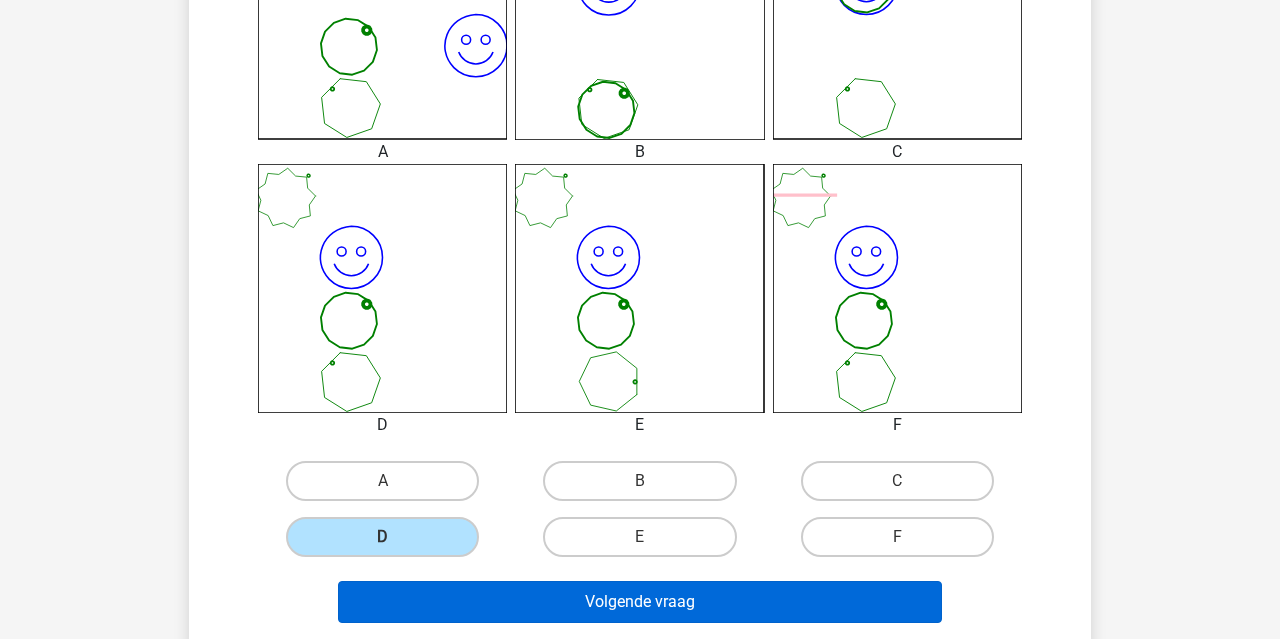 click on "Volgende vraag" at bounding box center [640, 602] 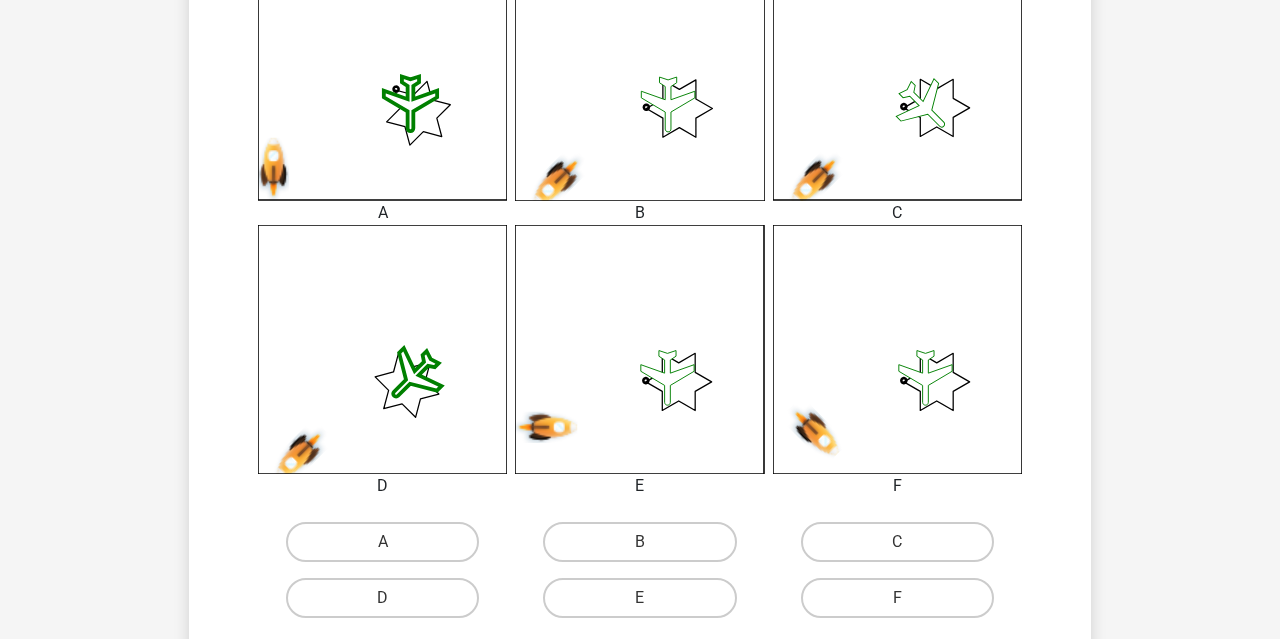 scroll, scrollTop: 646, scrollLeft: 0, axis: vertical 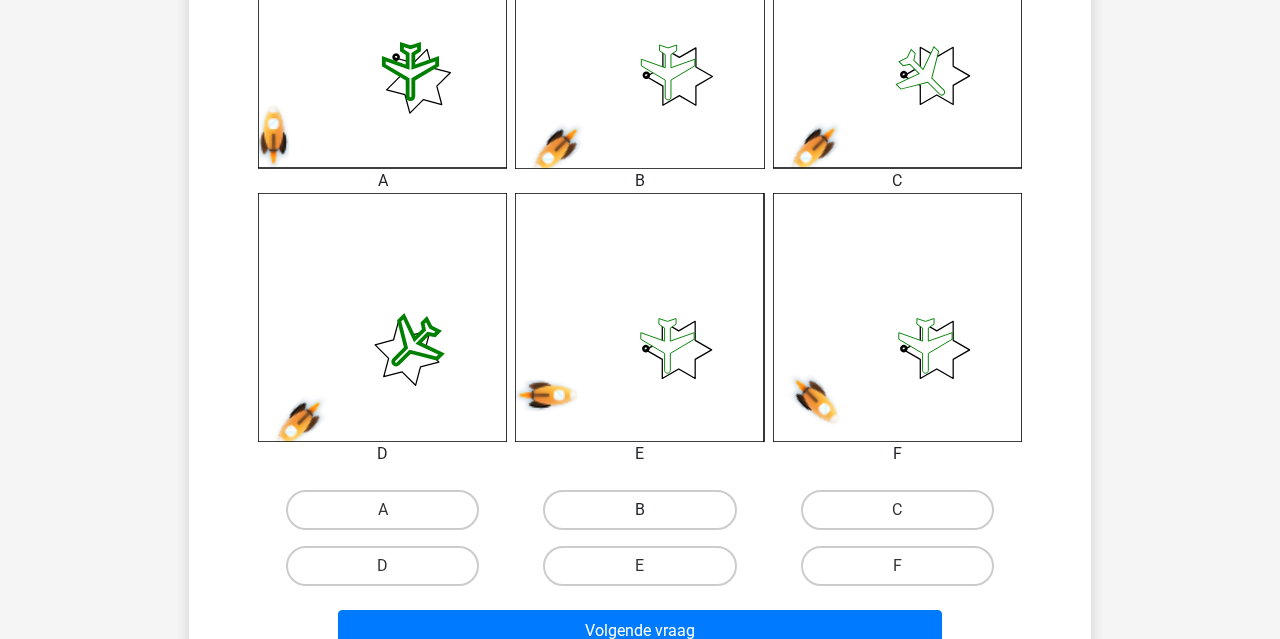 click on "B" at bounding box center [639, 510] 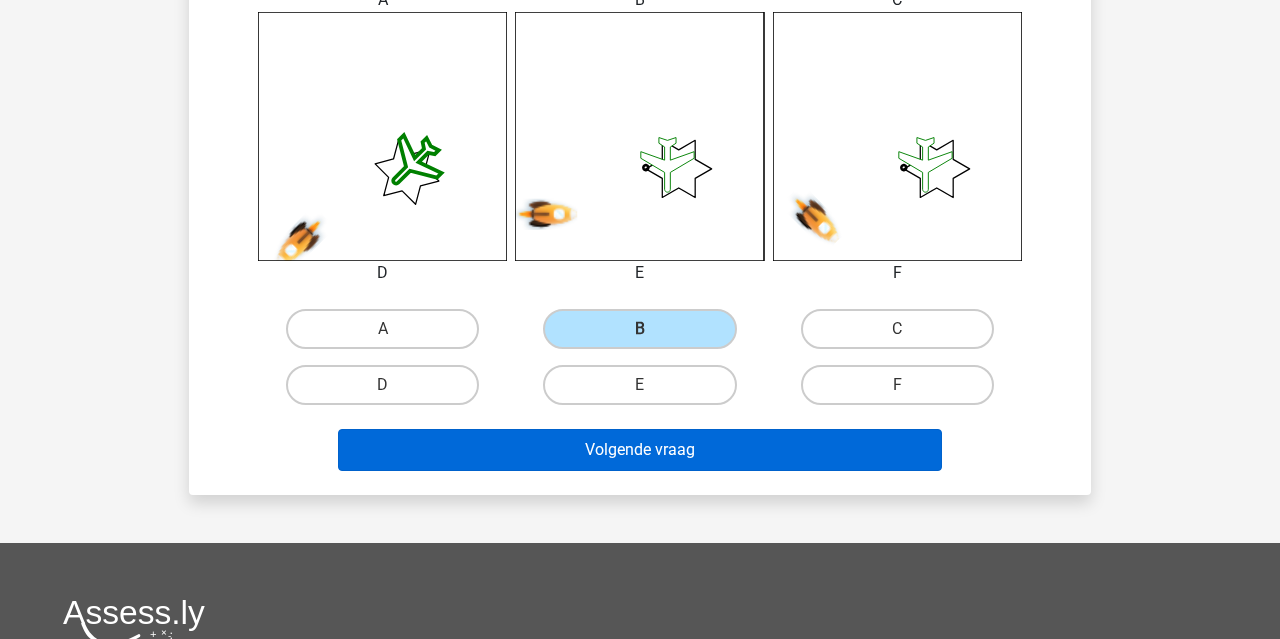 click on "Volgende vraag" at bounding box center [640, 450] 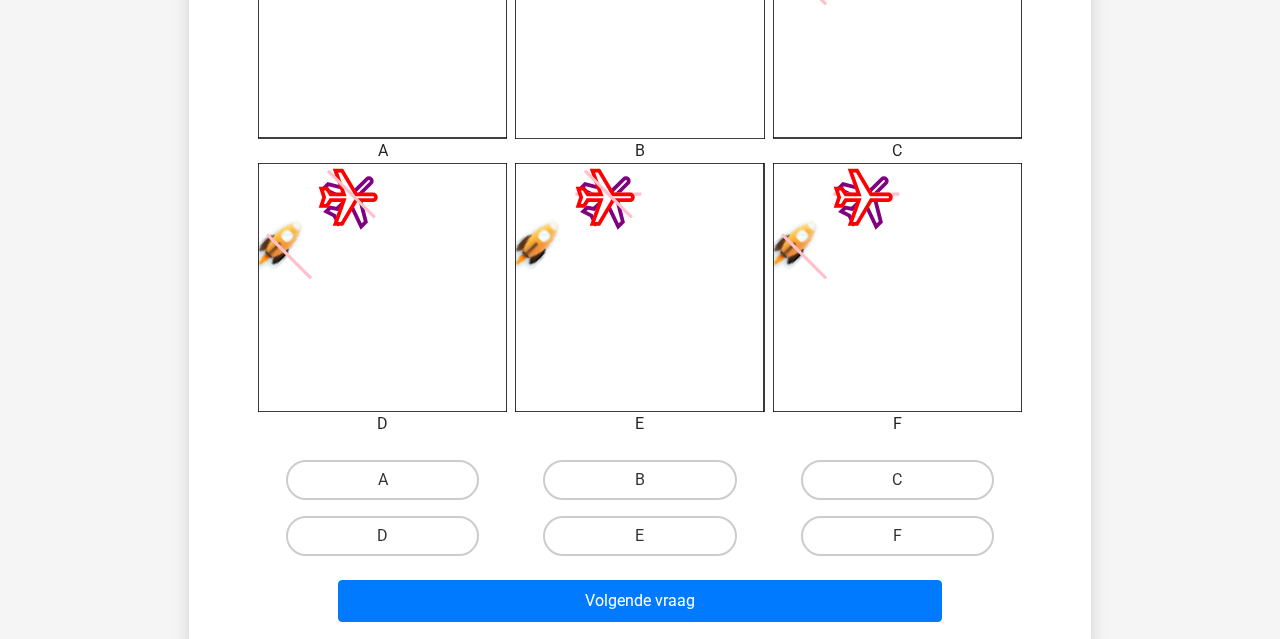 scroll, scrollTop: 686, scrollLeft: 0, axis: vertical 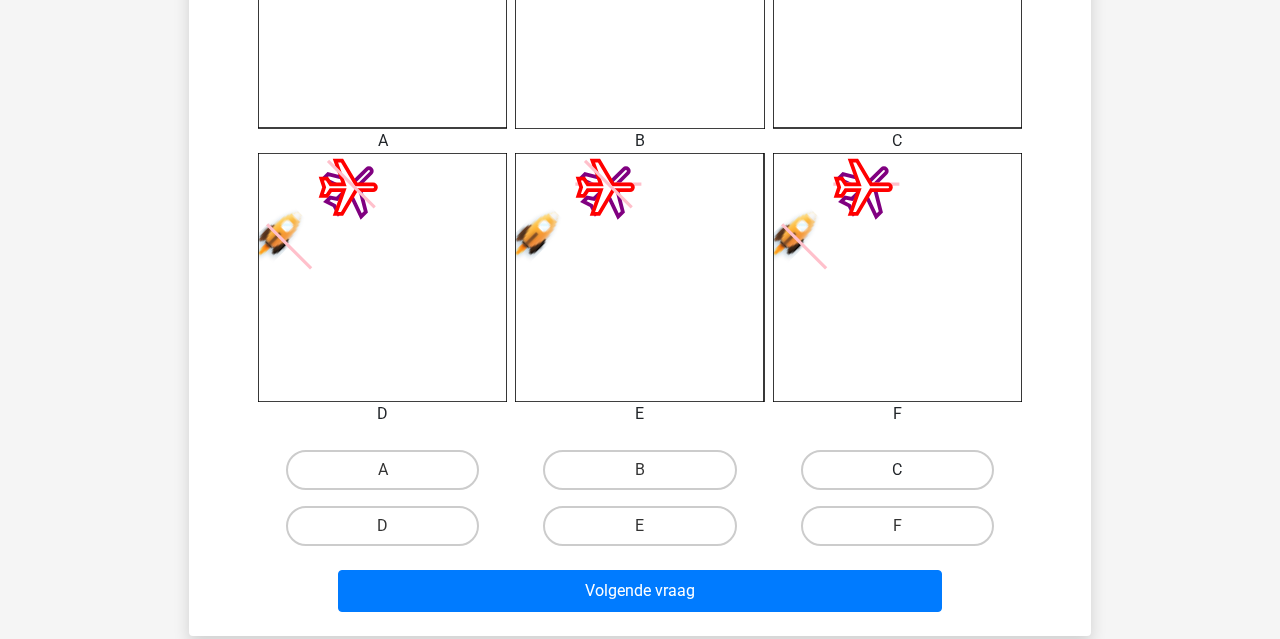 click on "C" at bounding box center [897, 470] 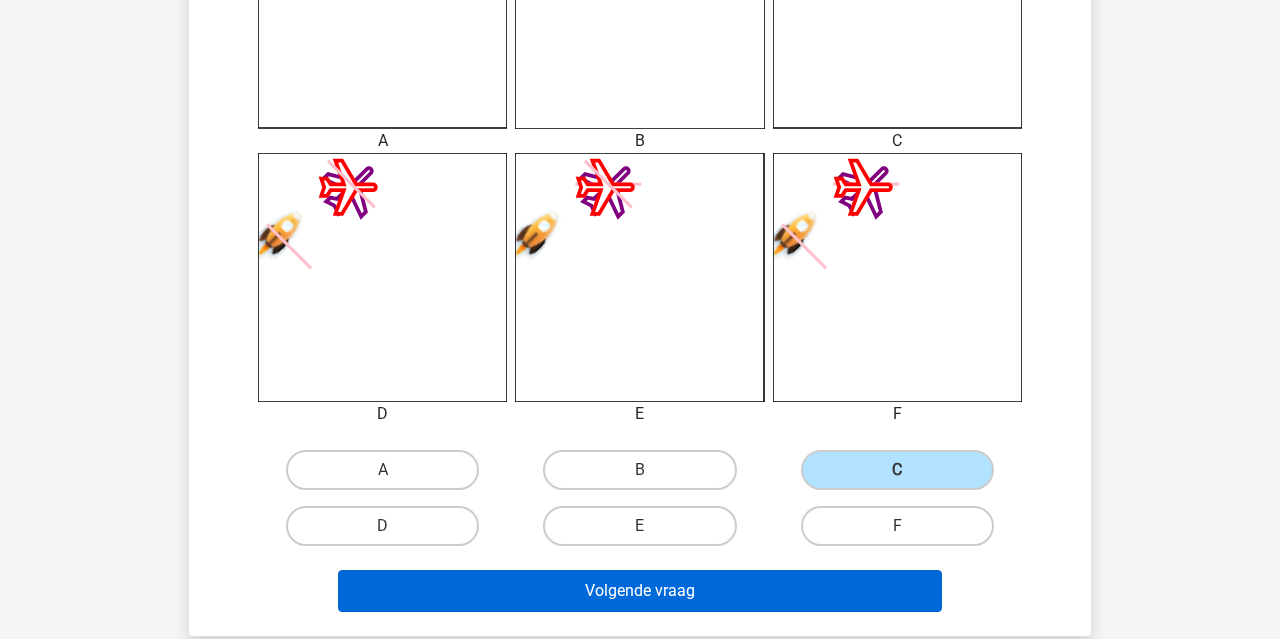 click on "Volgende vraag" at bounding box center [640, 591] 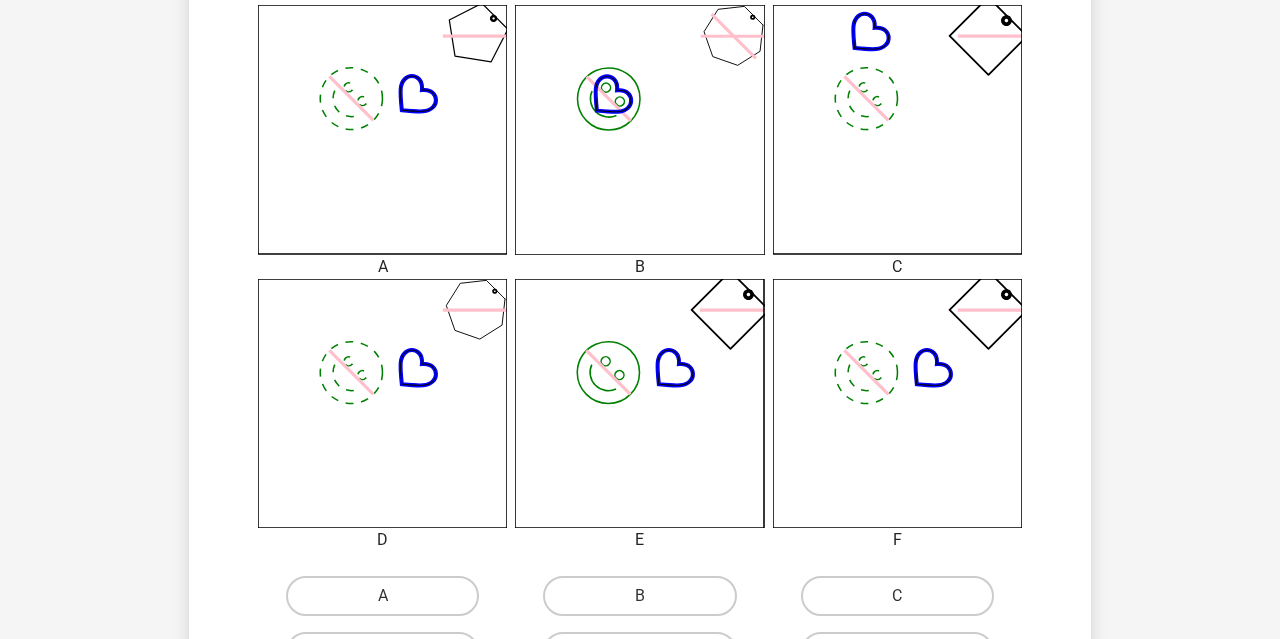 scroll, scrollTop: 594, scrollLeft: 0, axis: vertical 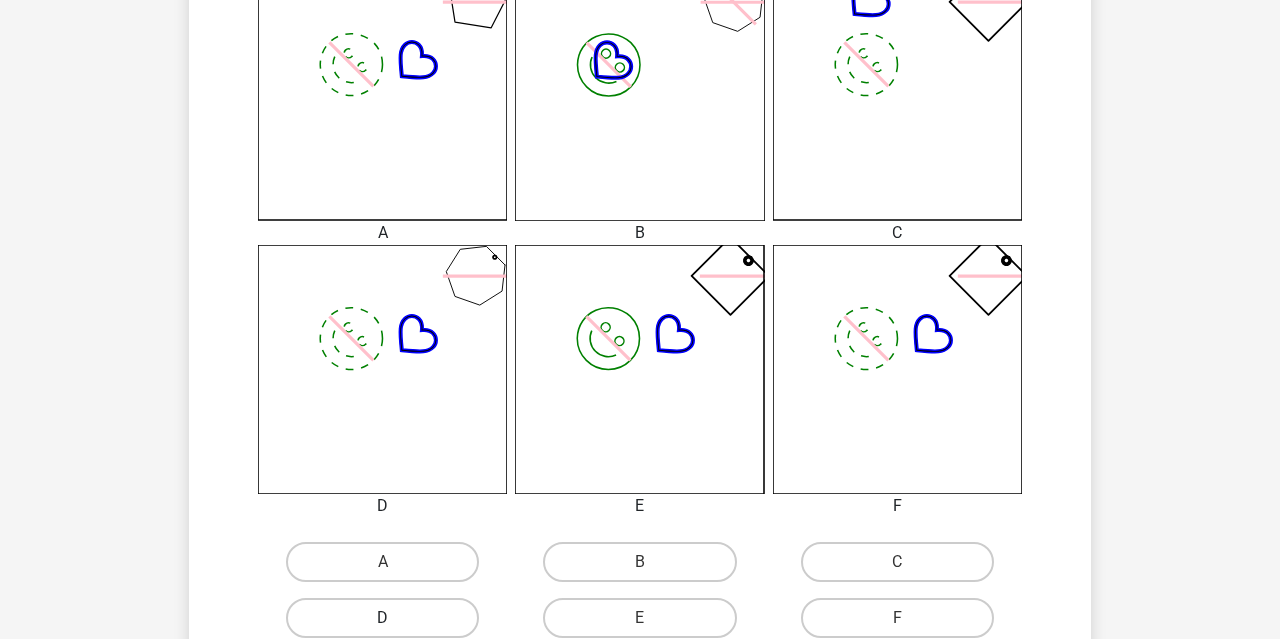 click on "D" at bounding box center [382, 618] 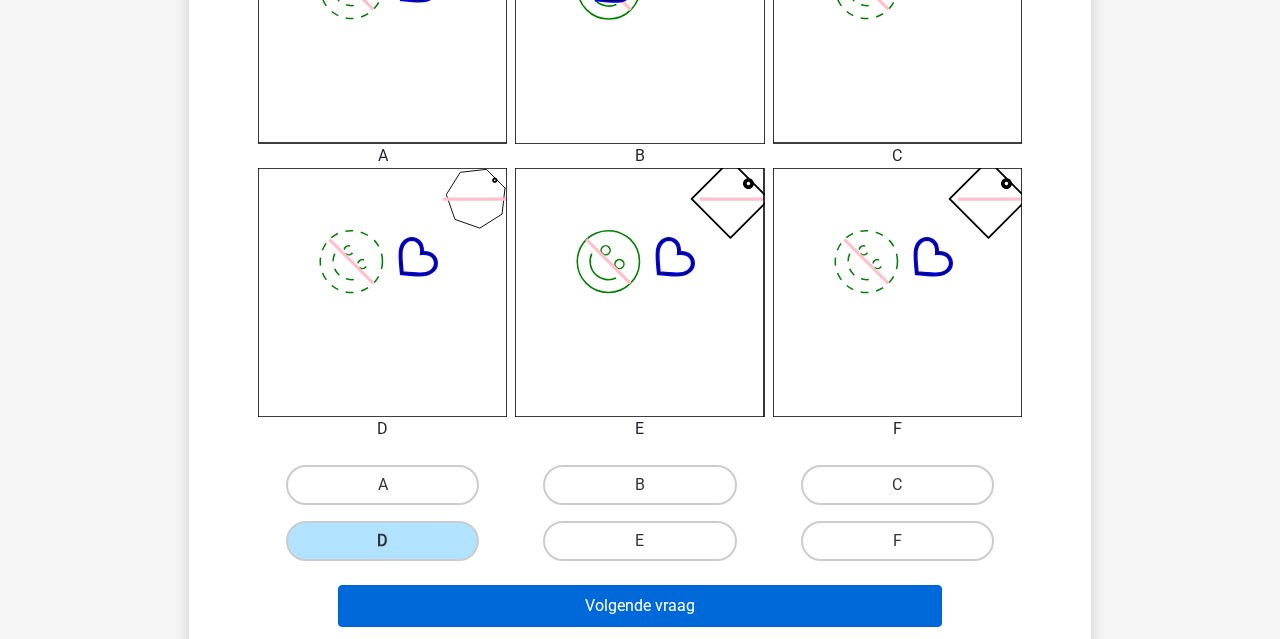 click on "Volgende vraag" at bounding box center [640, 606] 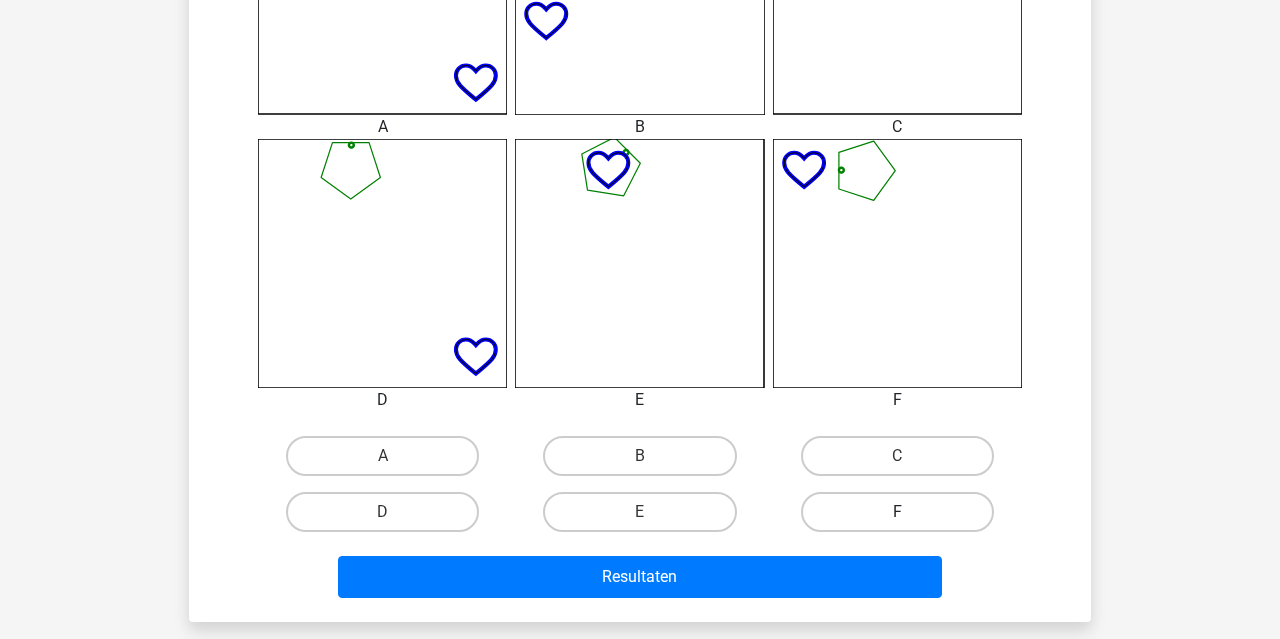 scroll, scrollTop: 723, scrollLeft: 0, axis: vertical 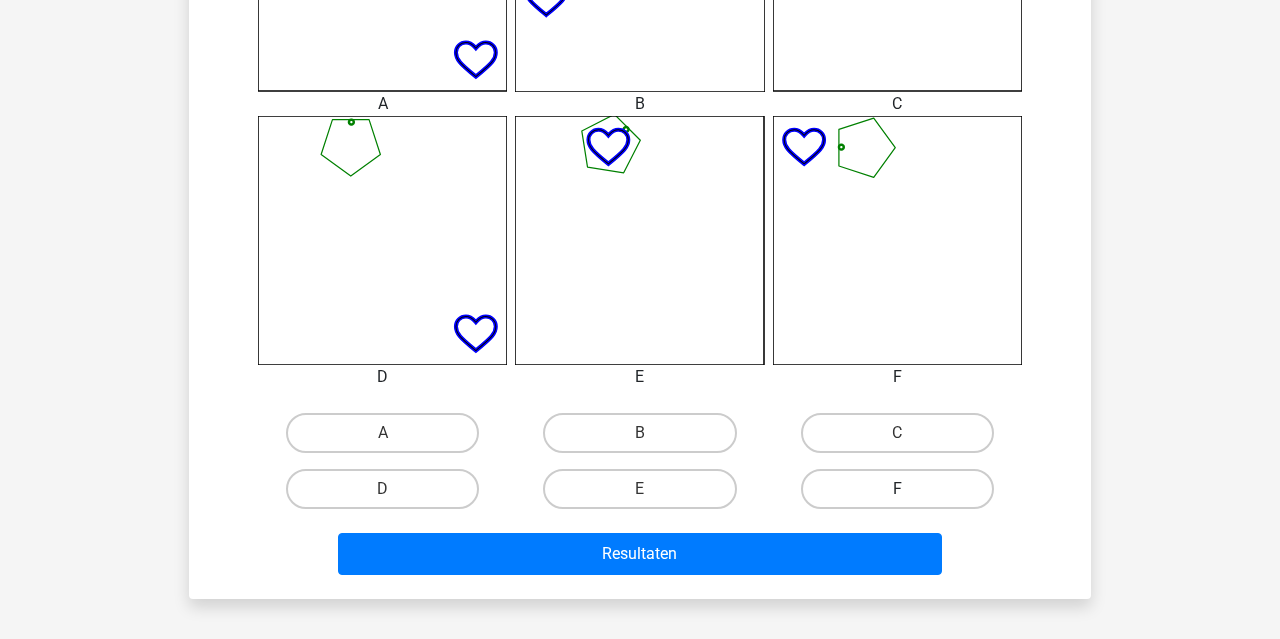 click on "F" at bounding box center (897, 489) 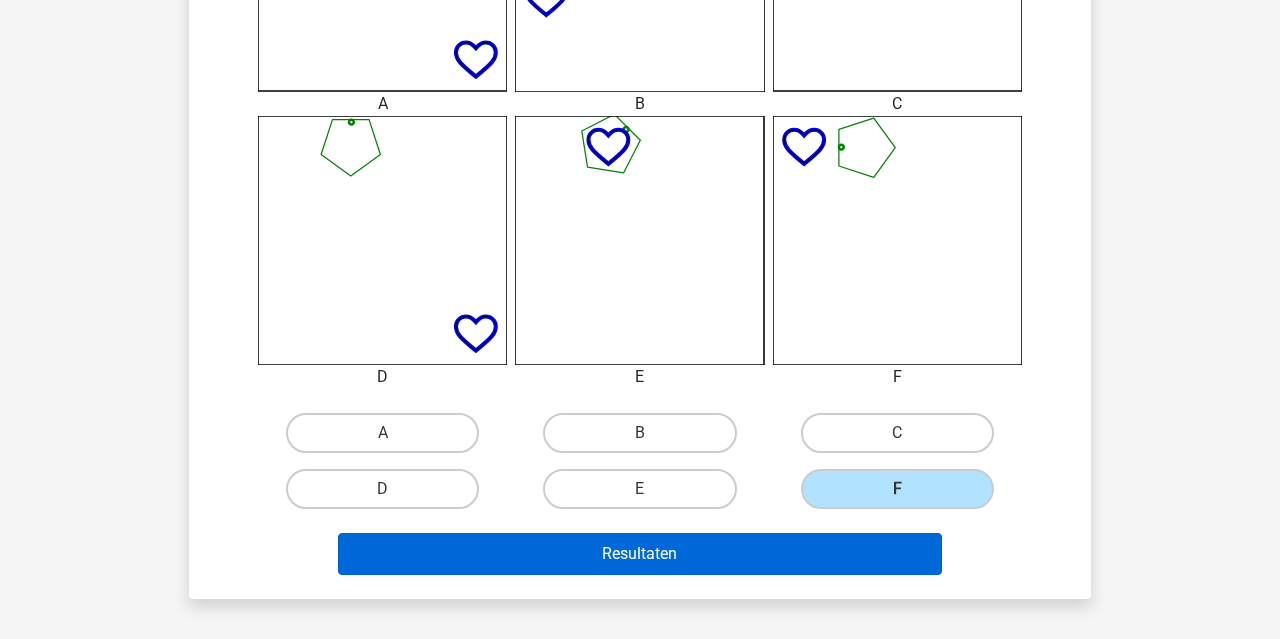 click on "Resultaten" at bounding box center [640, 554] 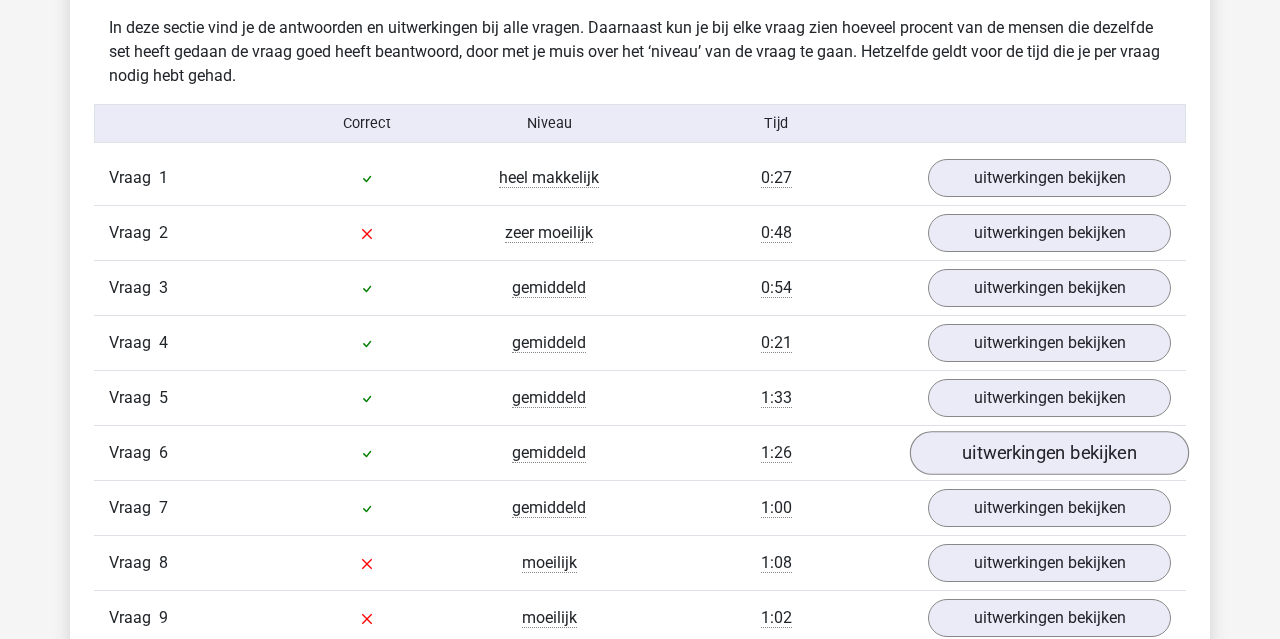 scroll, scrollTop: 1187, scrollLeft: 0, axis: vertical 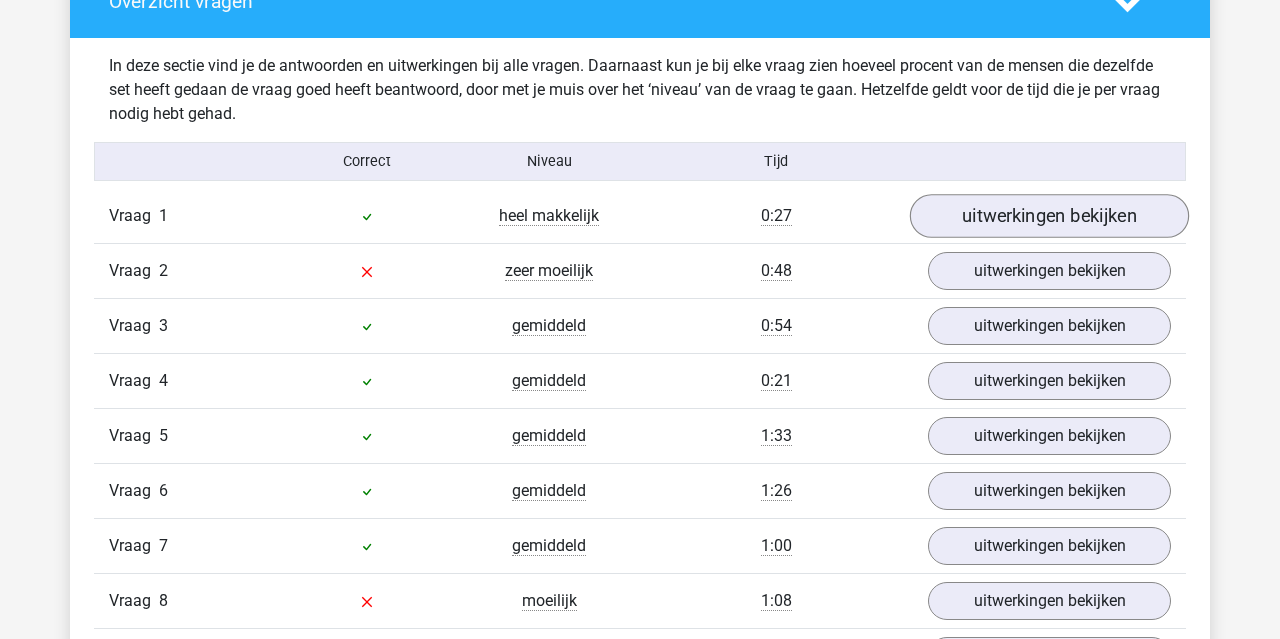 click on "uitwerkingen bekijken" at bounding box center (1049, 216) 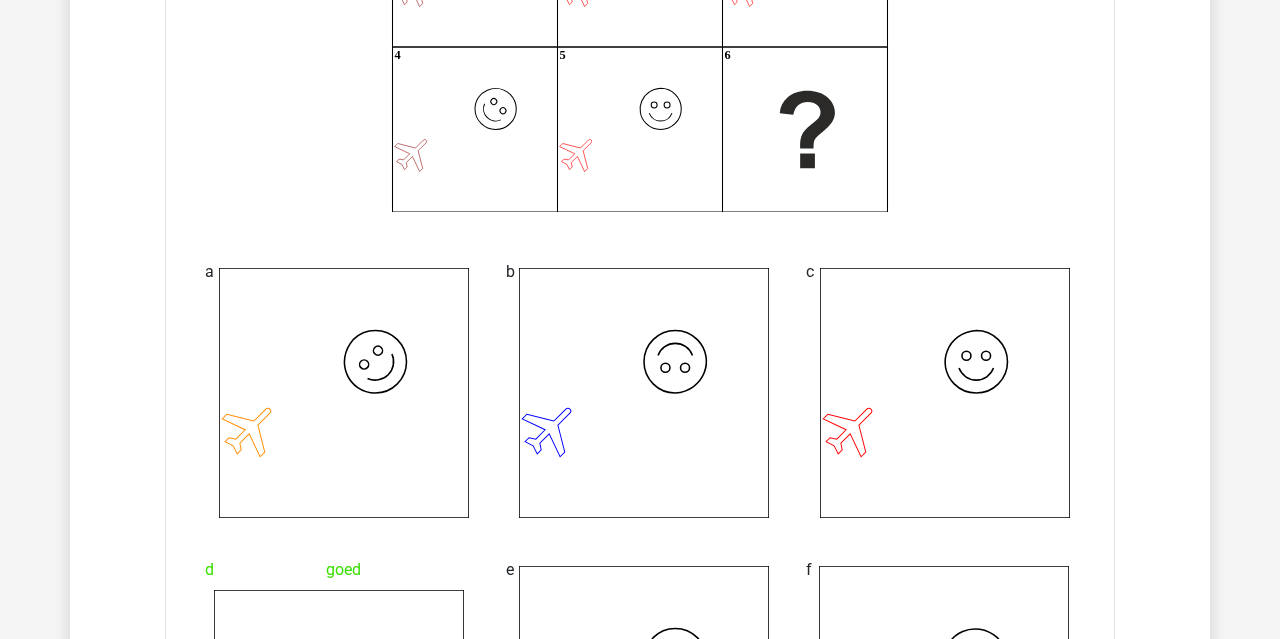 scroll, scrollTop: 1100, scrollLeft: 0, axis: vertical 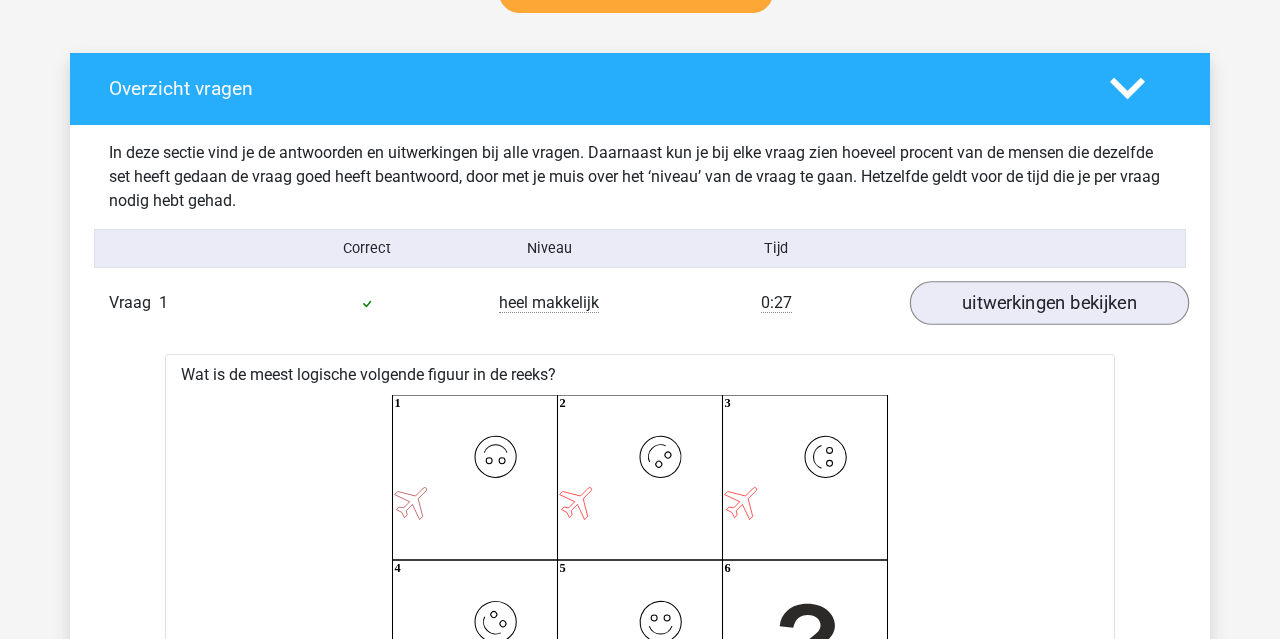 click on "uitwerkingen bekijken" at bounding box center (1049, 303) 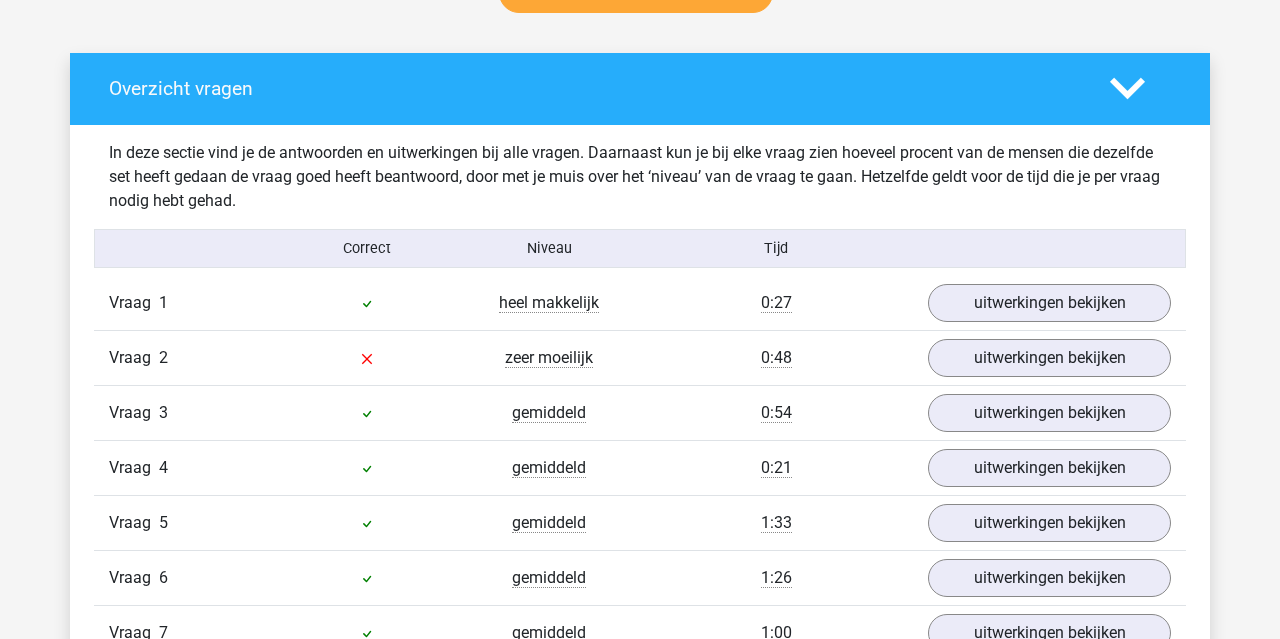 scroll, scrollTop: 1108, scrollLeft: 0, axis: vertical 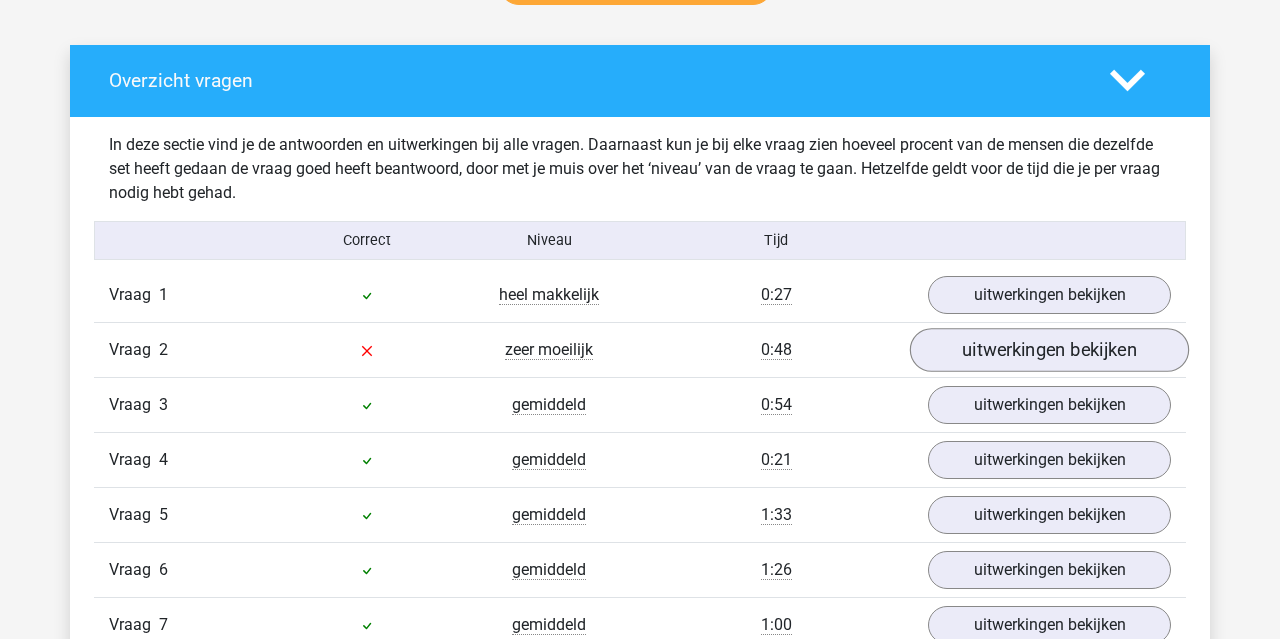 click on "uitwerkingen bekijken" at bounding box center [1049, 350] 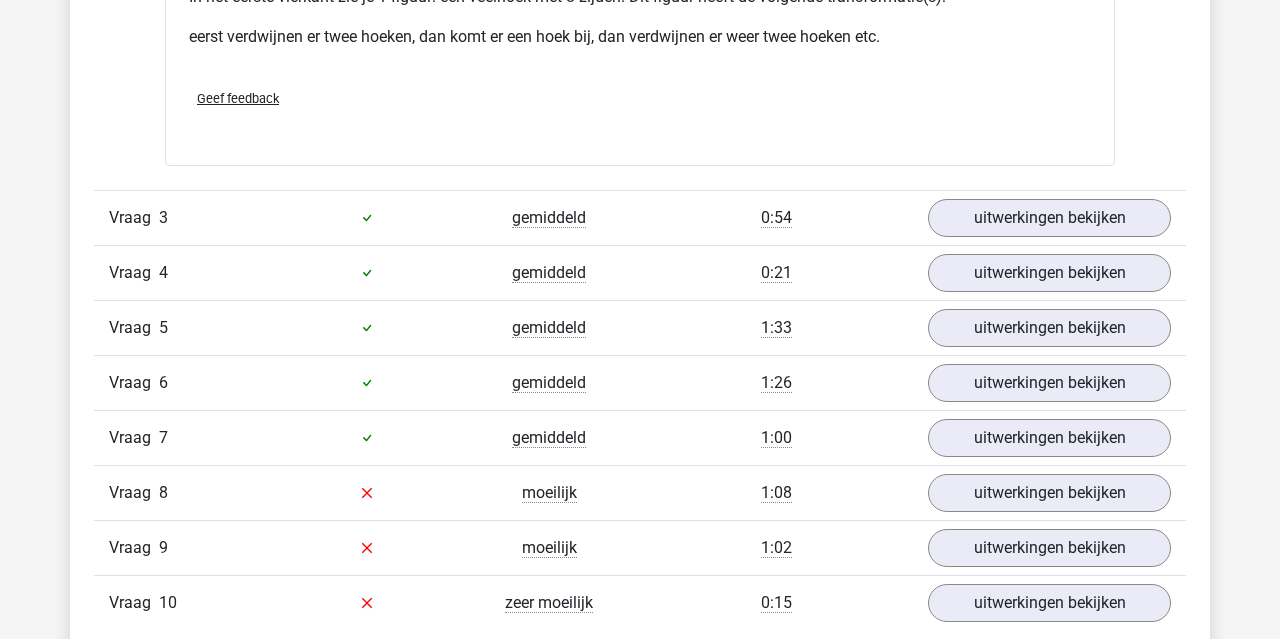 scroll, scrollTop: 2600, scrollLeft: 0, axis: vertical 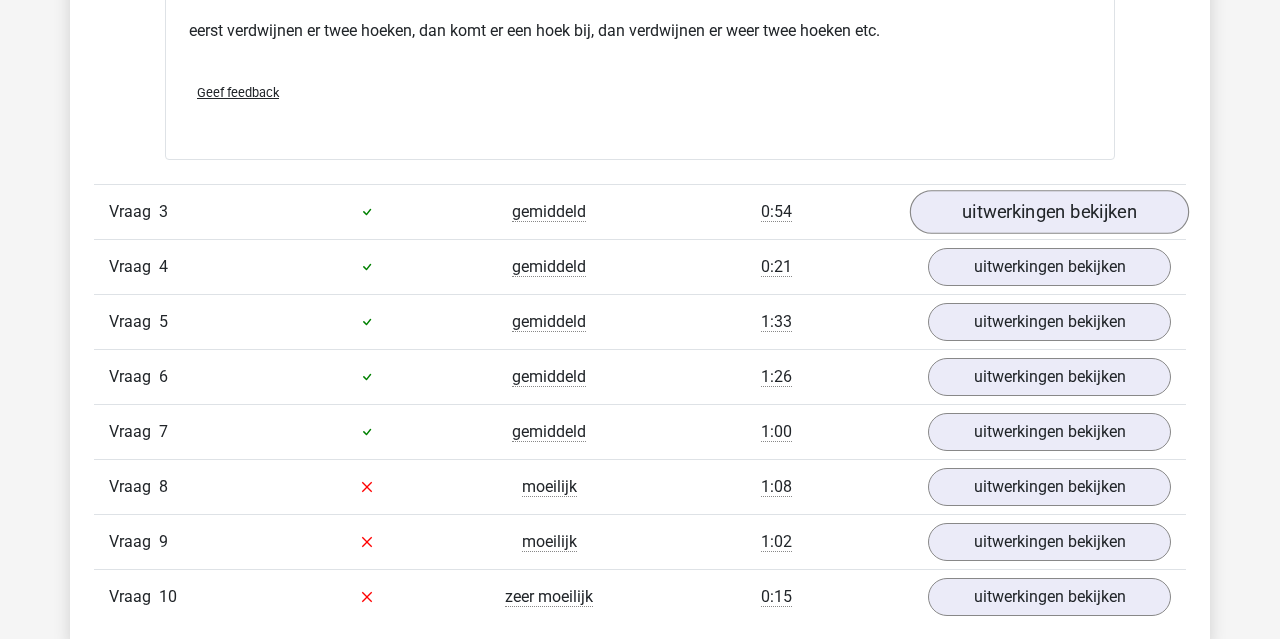 click on "uitwerkingen bekijken" at bounding box center [1049, 212] 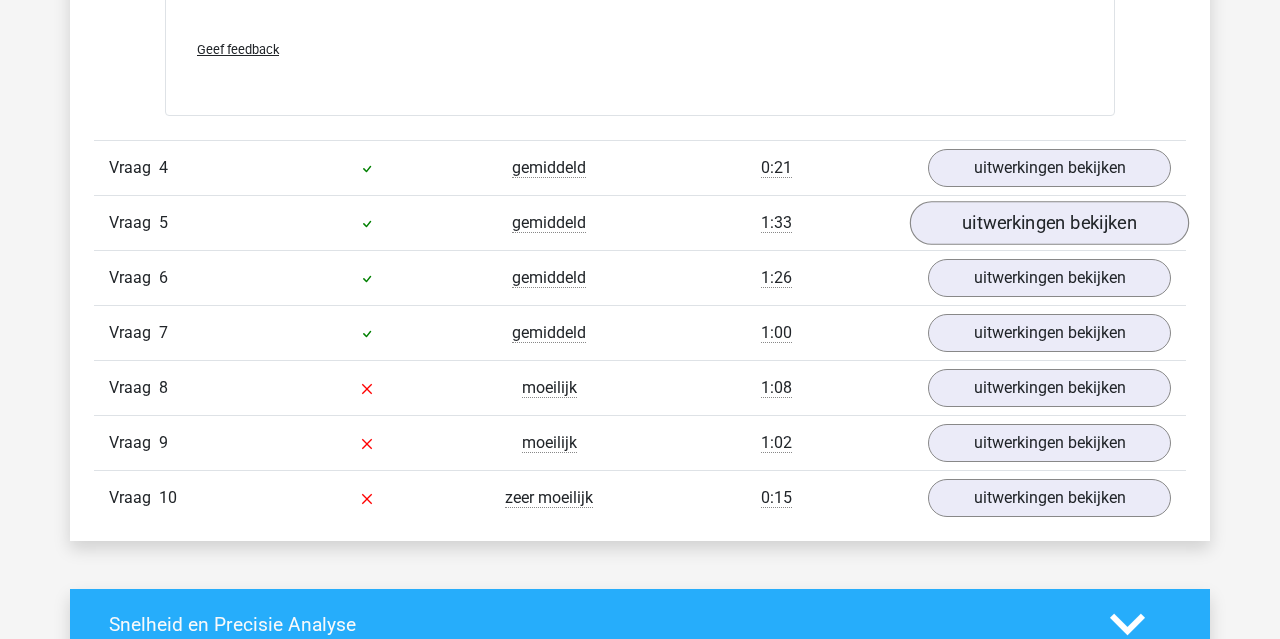scroll, scrollTop: 4203, scrollLeft: 0, axis: vertical 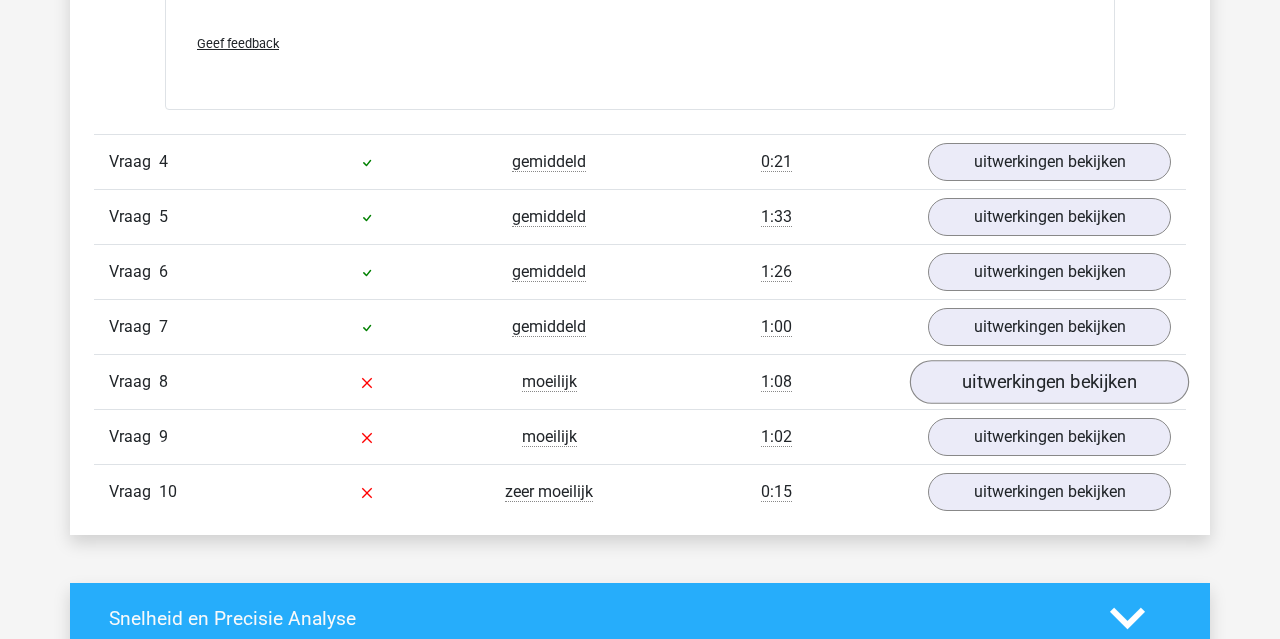 click on "uitwerkingen bekijken" at bounding box center [1049, 382] 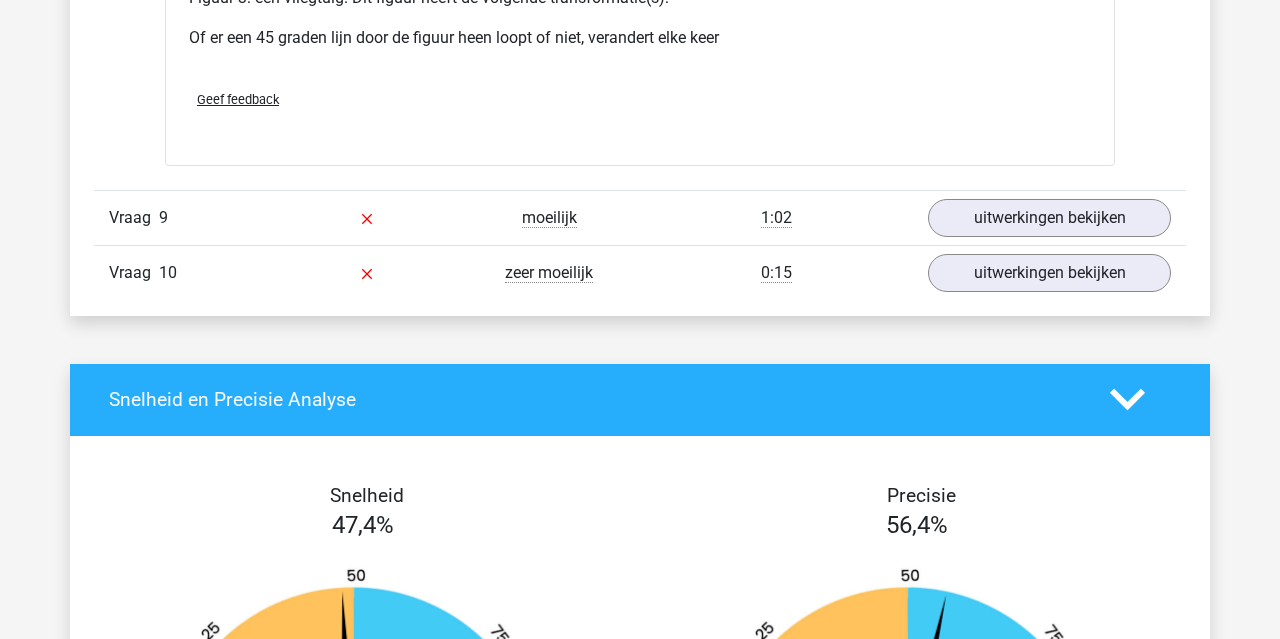 scroll, scrollTop: 6057, scrollLeft: 0, axis: vertical 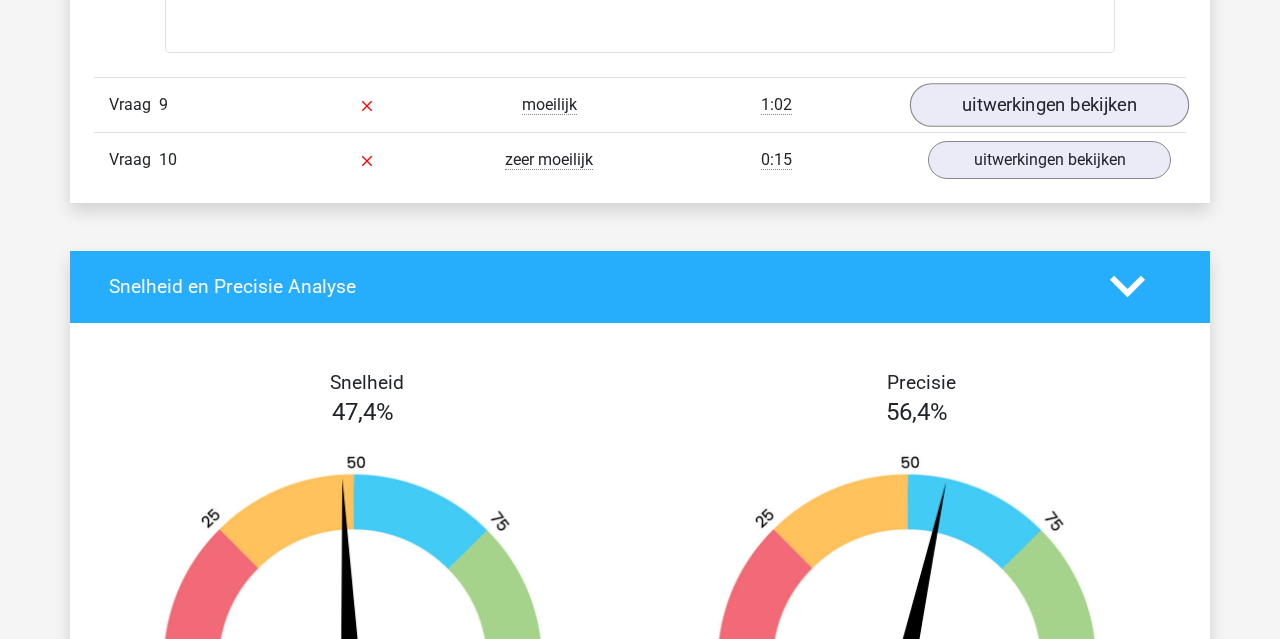 click on "uitwerkingen bekijken" at bounding box center (1049, 105) 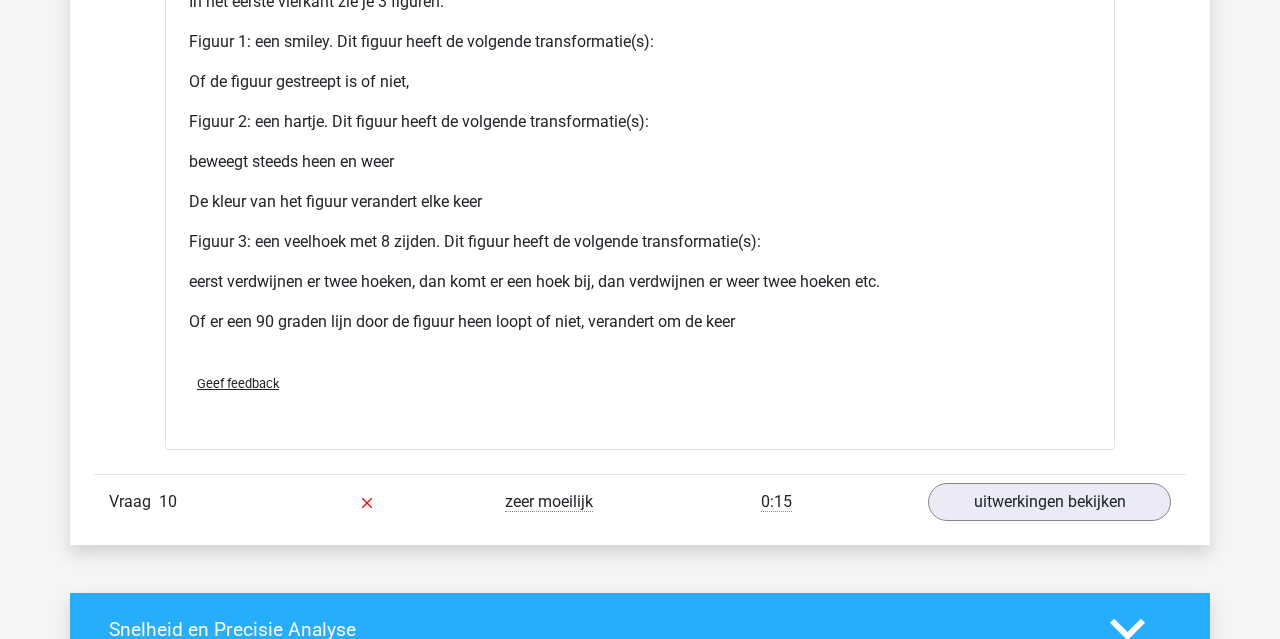scroll, scrollTop: 7607, scrollLeft: 0, axis: vertical 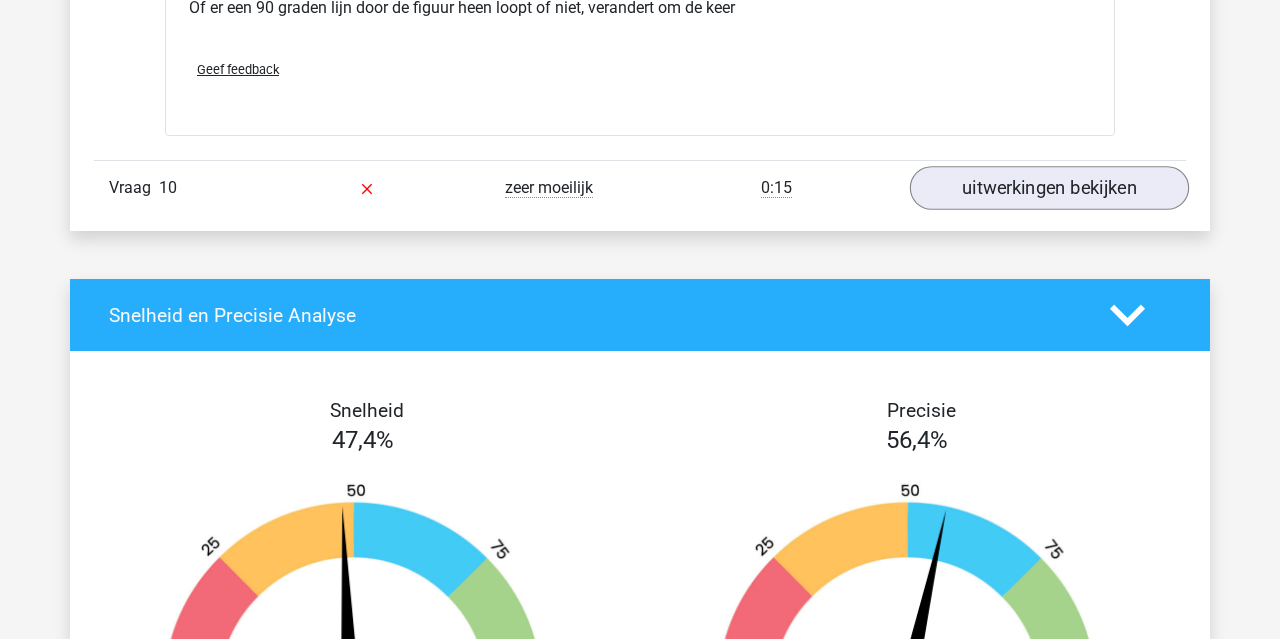 click on "uitwerkingen bekijken" at bounding box center [1049, 188] 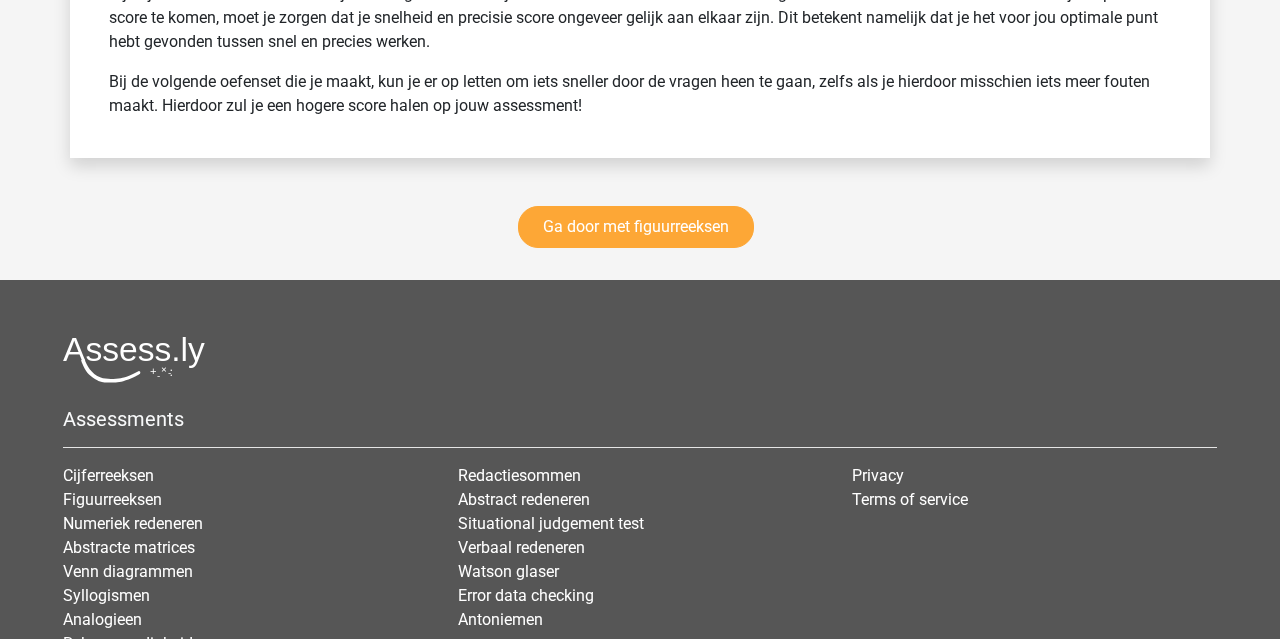 scroll, scrollTop: 10407, scrollLeft: 0, axis: vertical 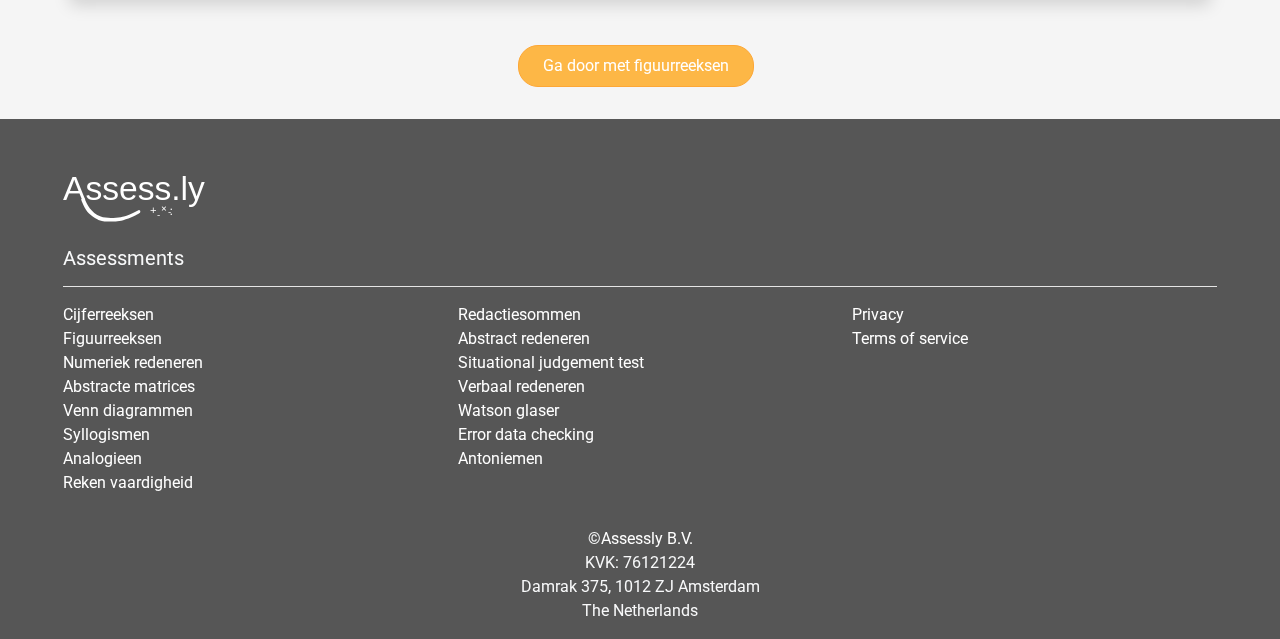 click on "Ga door met figuurreeksen" at bounding box center (636, 66) 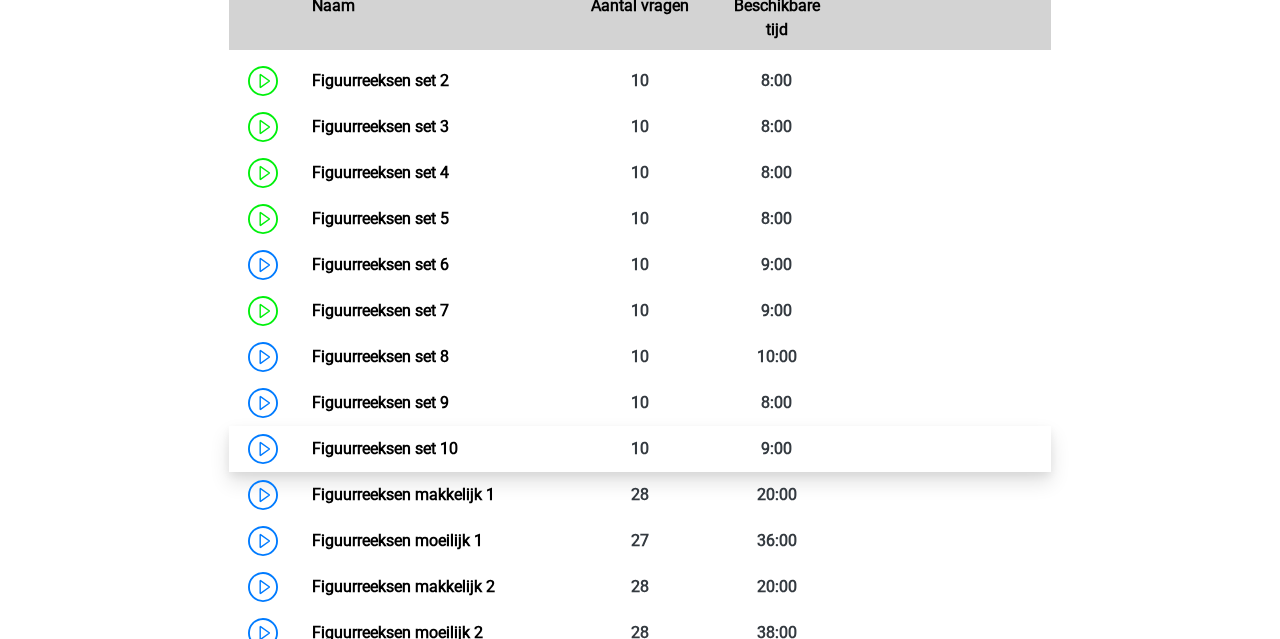 scroll, scrollTop: 1052, scrollLeft: 0, axis: vertical 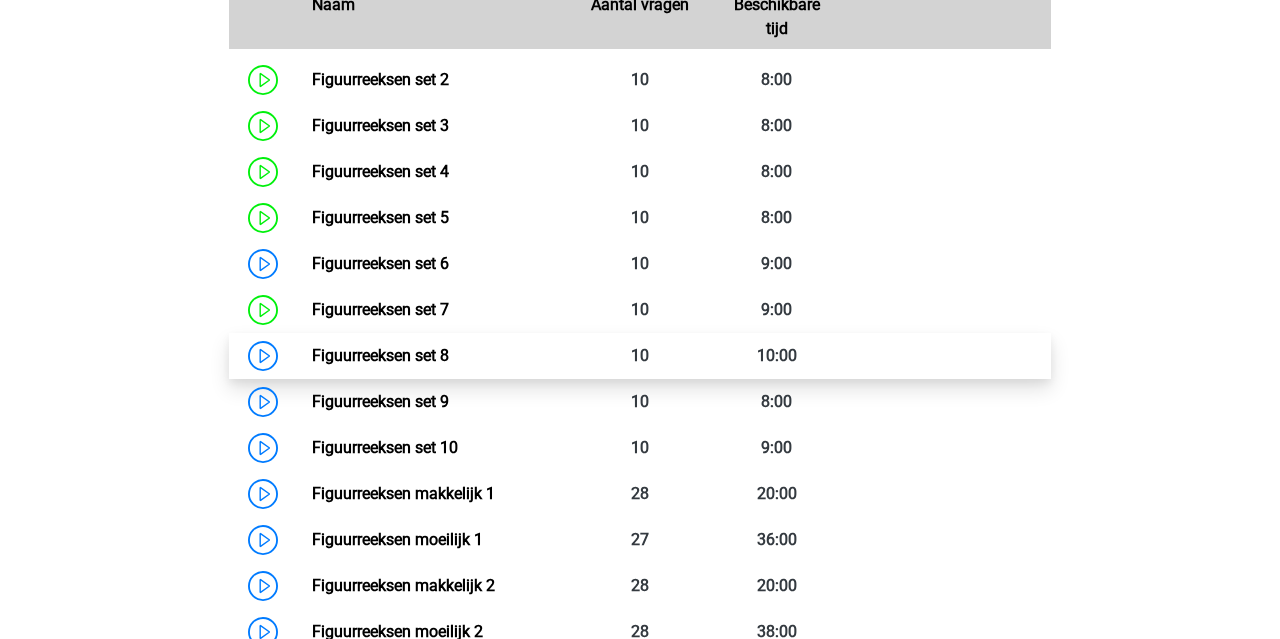 click on "Figuurreeksen
set 8" at bounding box center [380, 355] 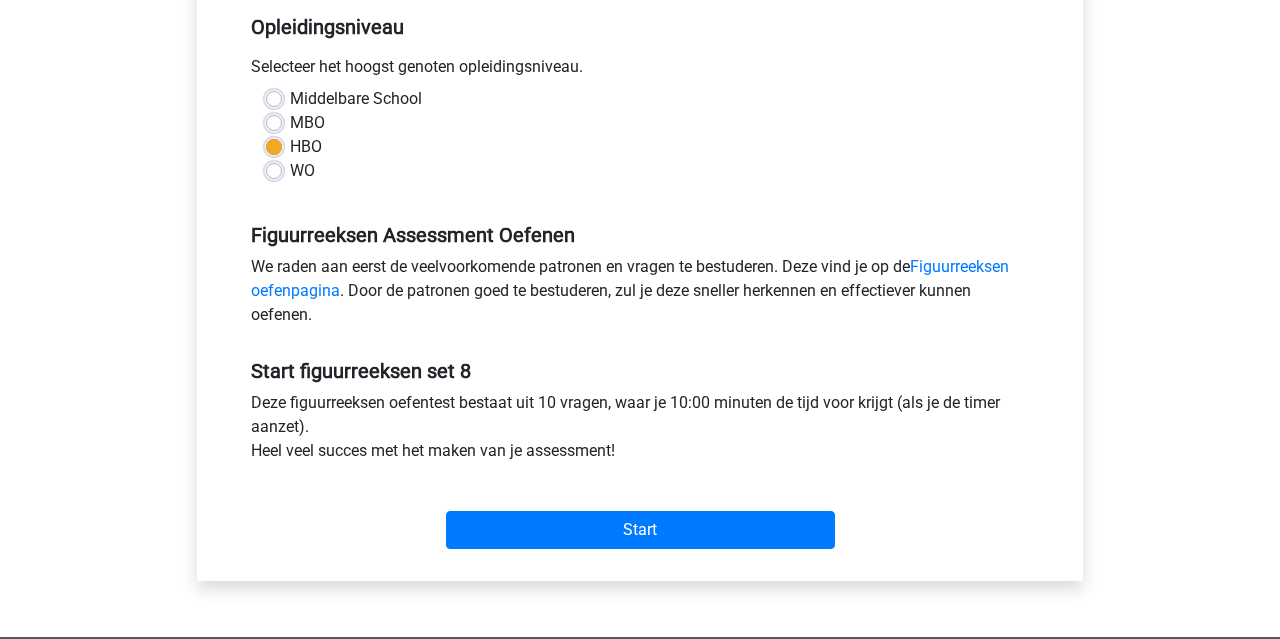 scroll, scrollTop: 418, scrollLeft: 0, axis: vertical 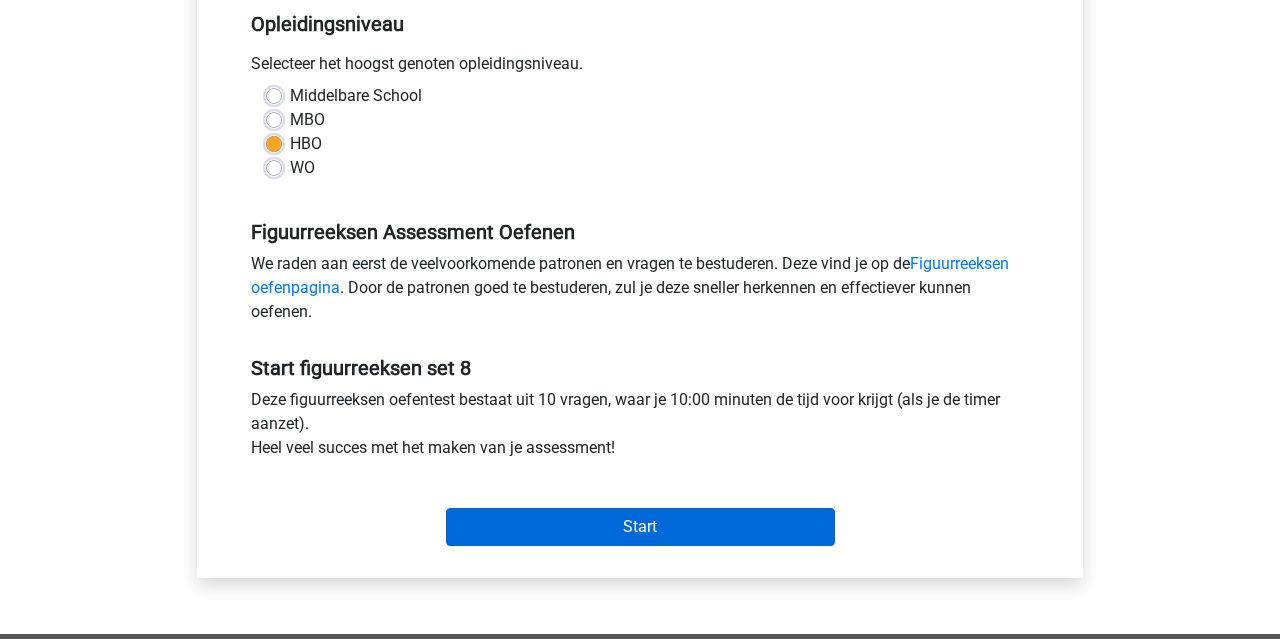 click on "Start" at bounding box center [640, 527] 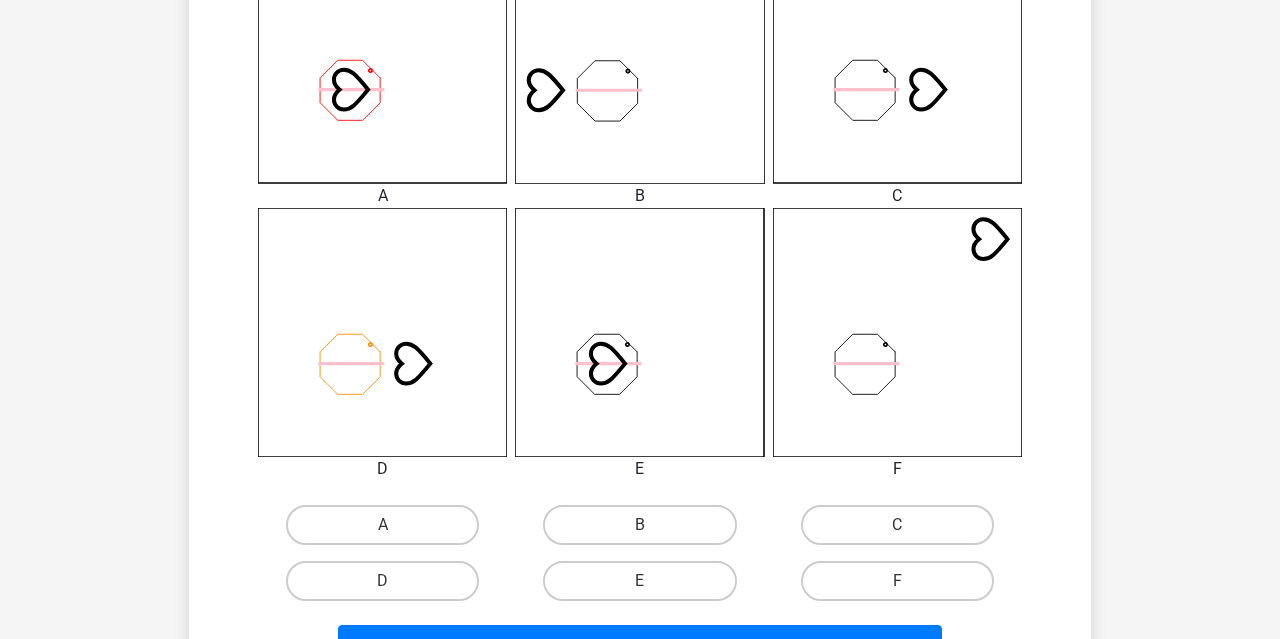 scroll, scrollTop: 721, scrollLeft: 0, axis: vertical 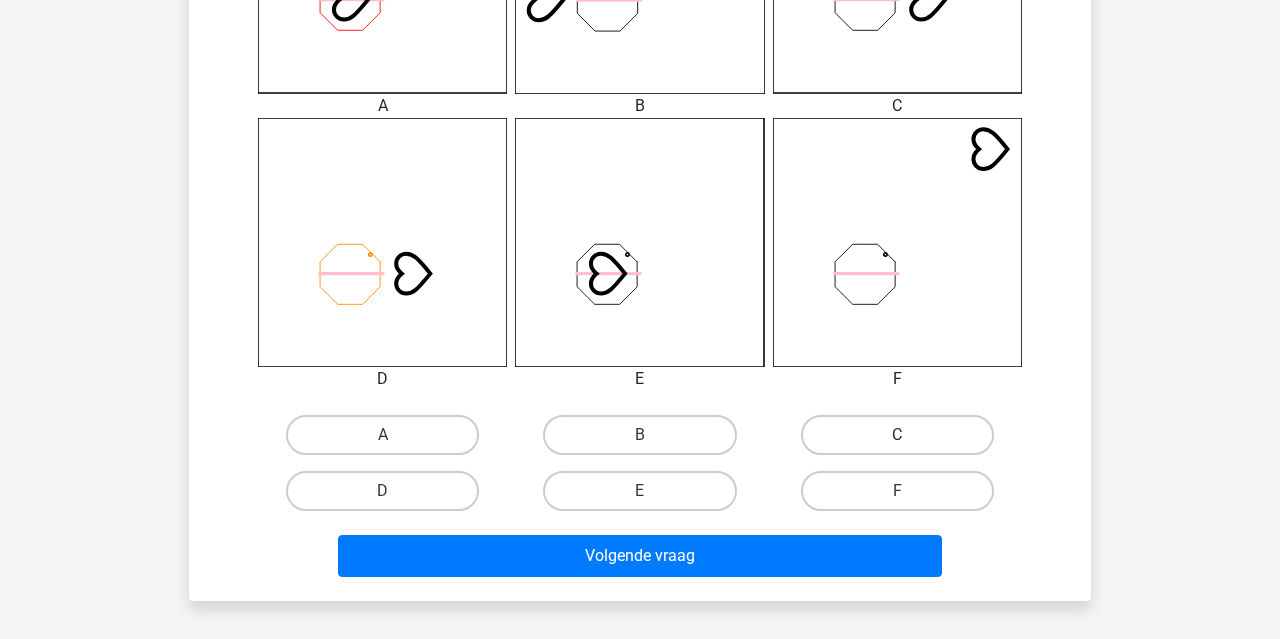 click on "C" at bounding box center [897, 435] 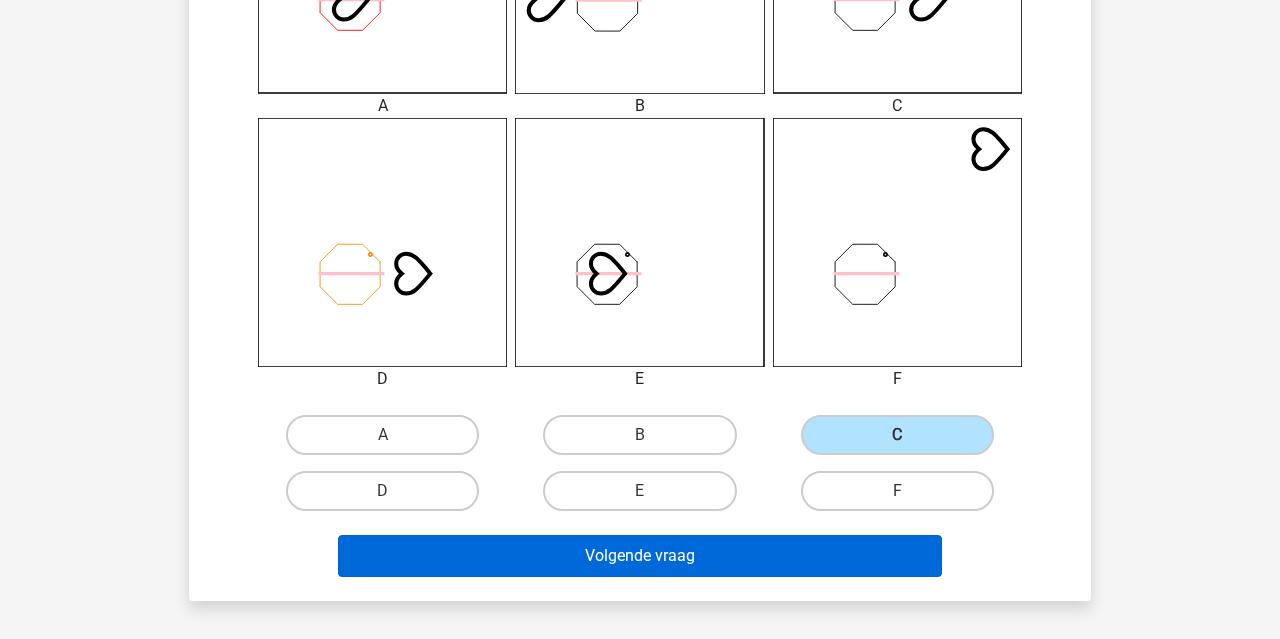 click on "Volgende vraag" at bounding box center [640, 556] 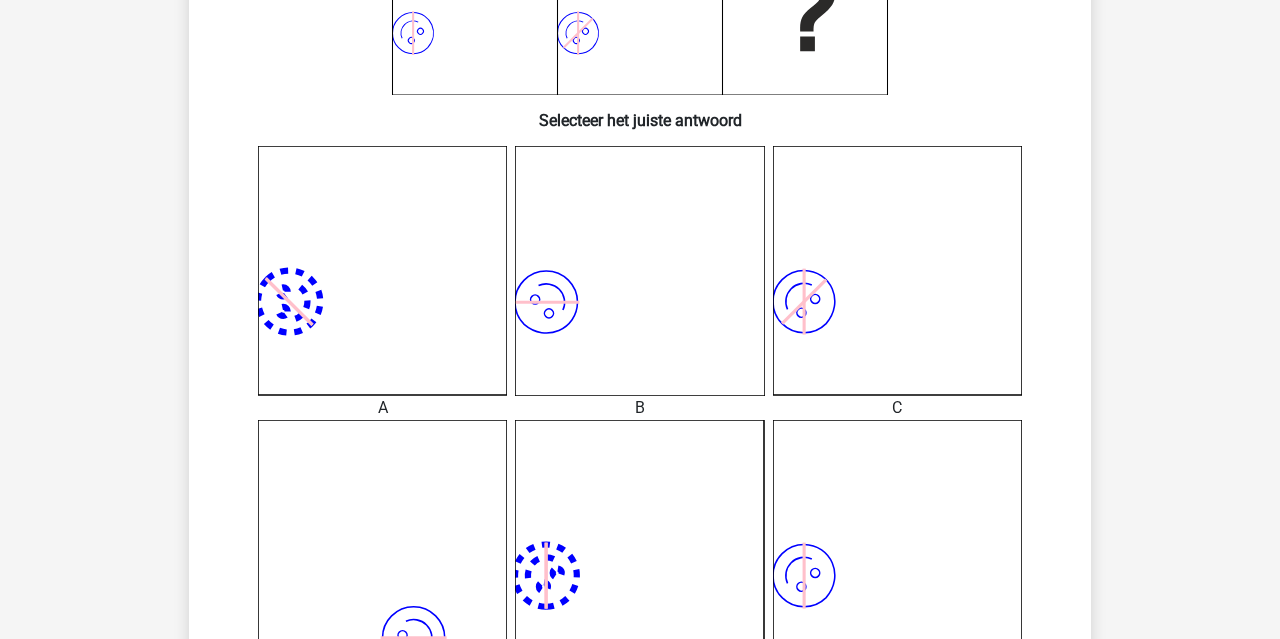 scroll, scrollTop: 833, scrollLeft: 0, axis: vertical 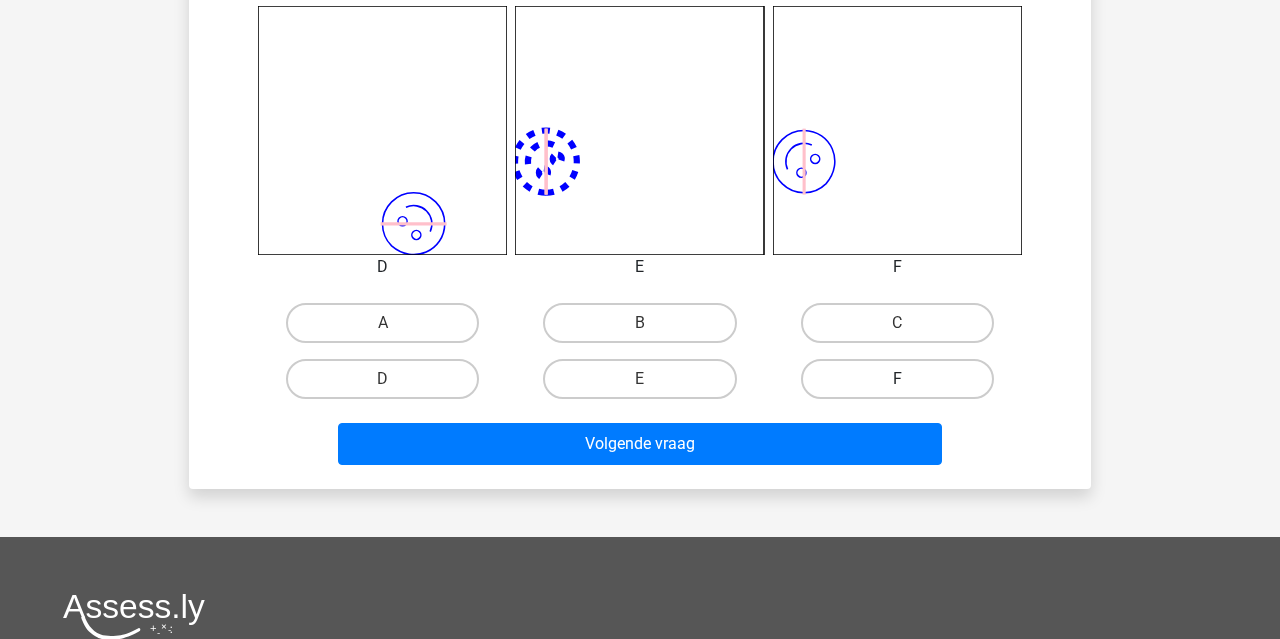 click on "F" at bounding box center [897, 379] 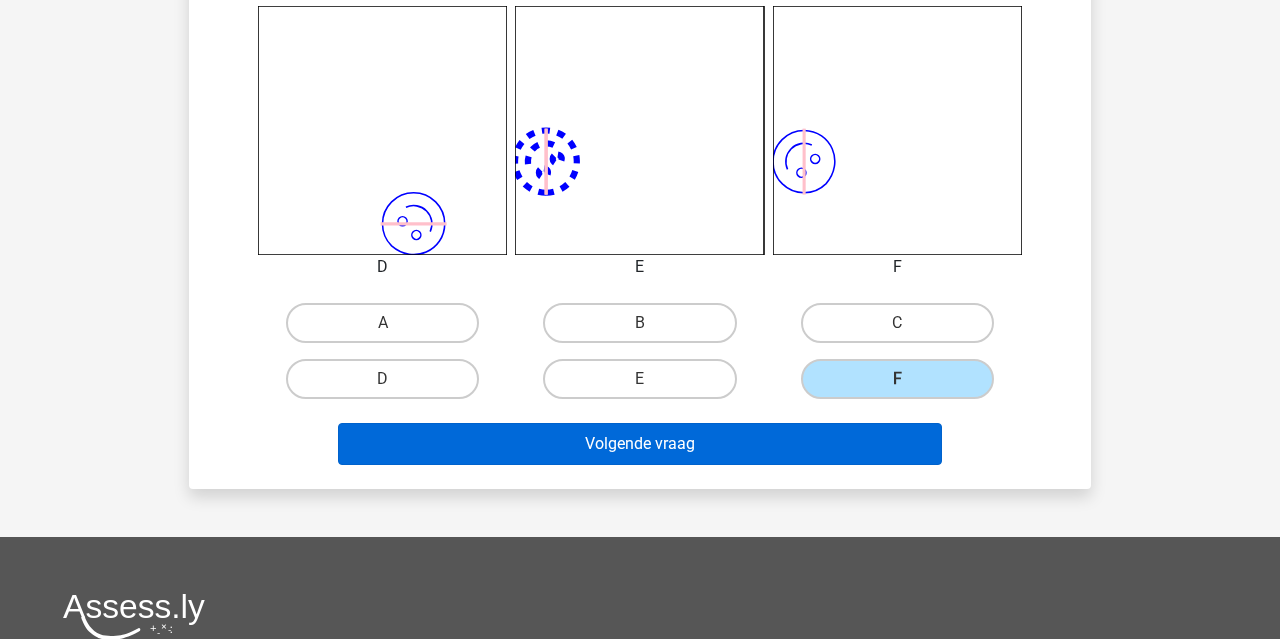 click on "Volgende vraag" at bounding box center [640, 444] 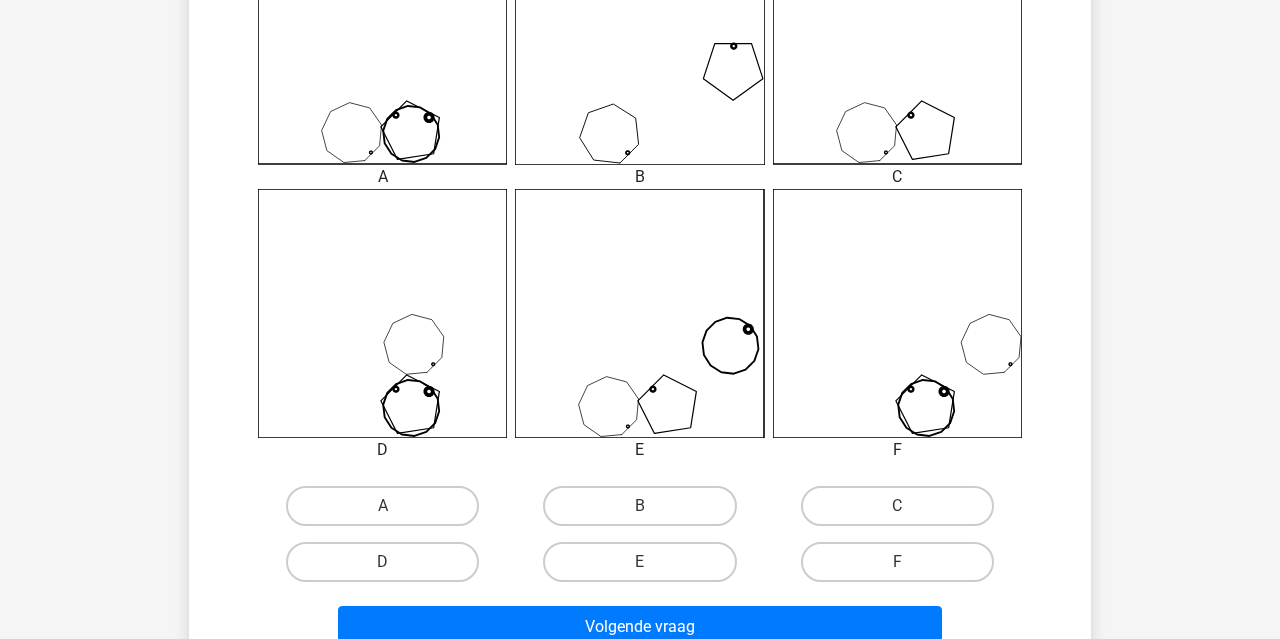 scroll, scrollTop: 652, scrollLeft: 0, axis: vertical 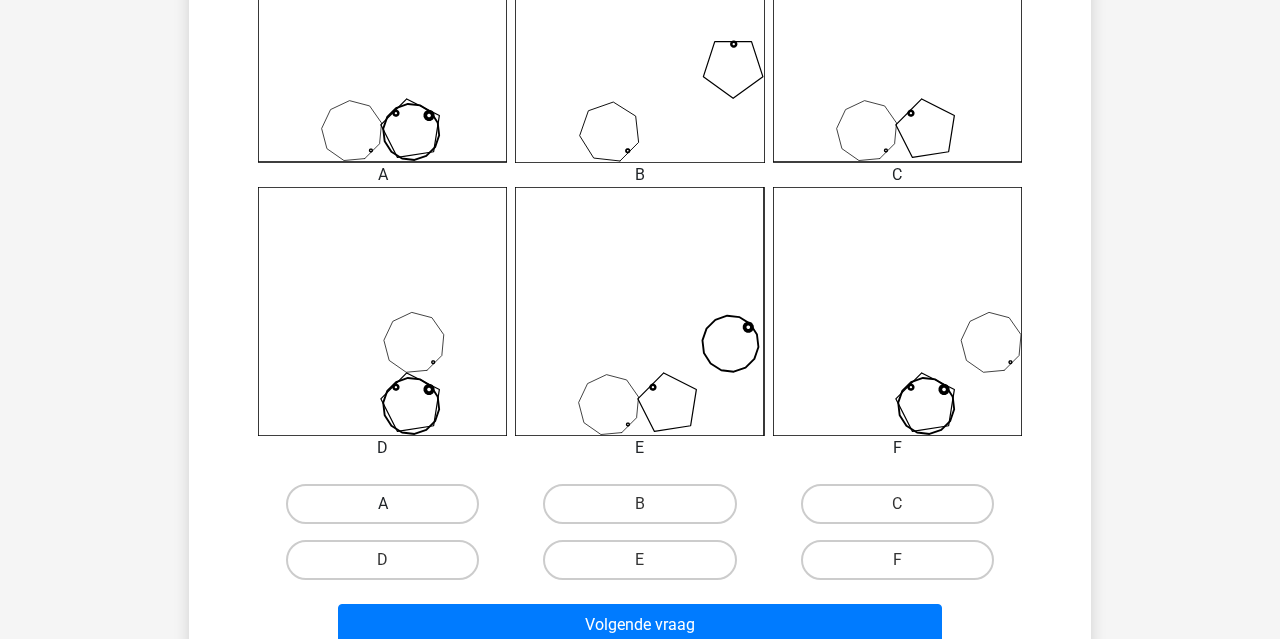 click on "A" at bounding box center [382, 504] 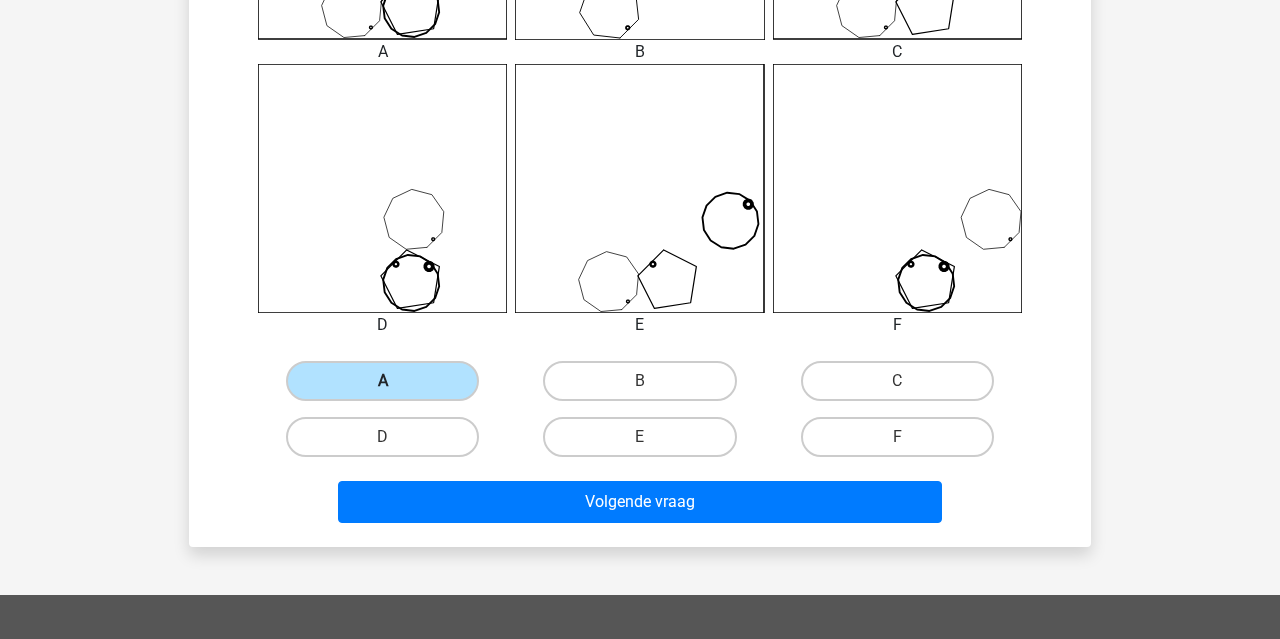 scroll, scrollTop: 785, scrollLeft: 0, axis: vertical 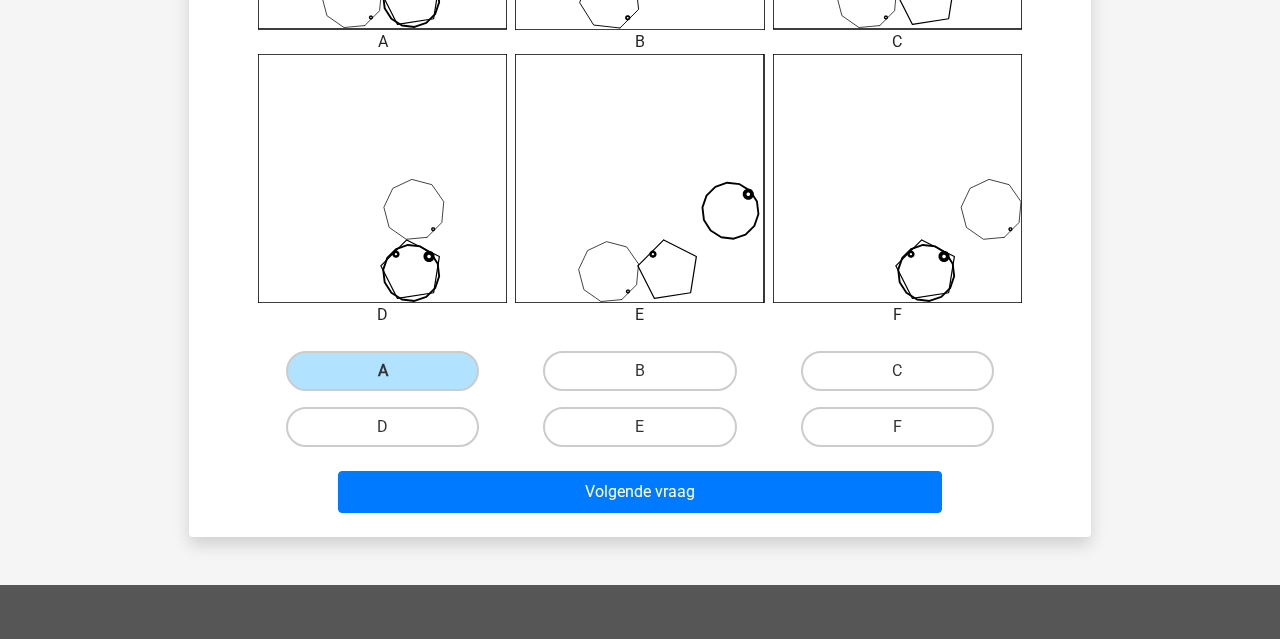 click on "Volgende vraag" at bounding box center (640, 496) 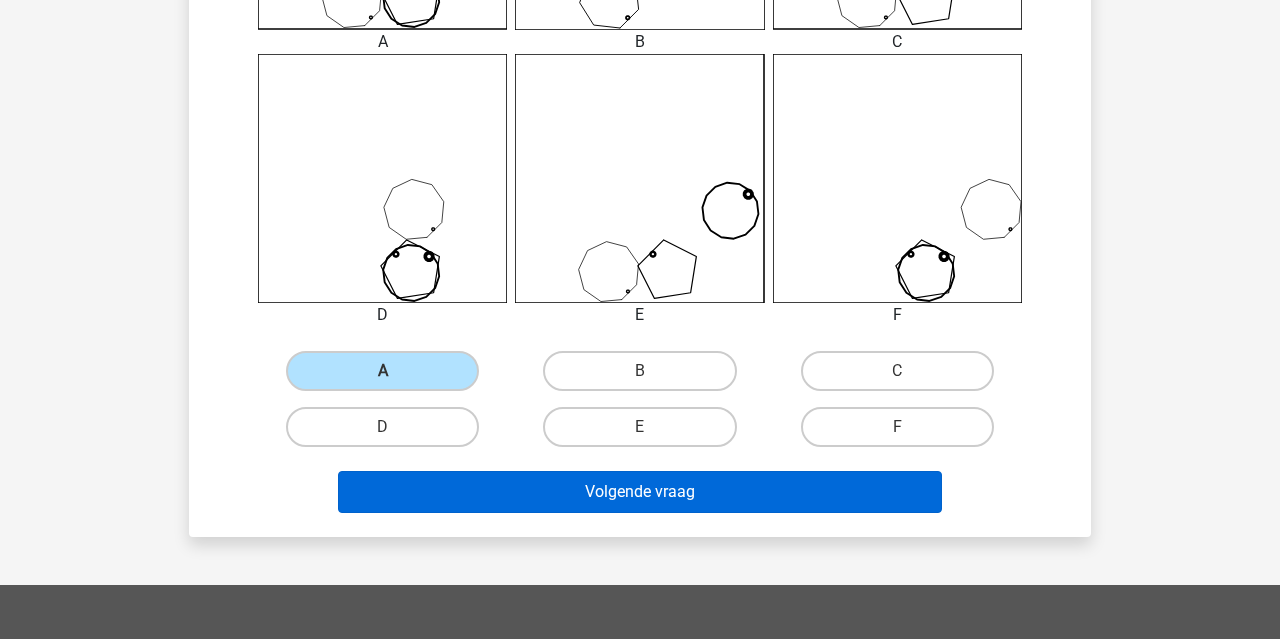 click on "Volgende vraag" at bounding box center [640, 492] 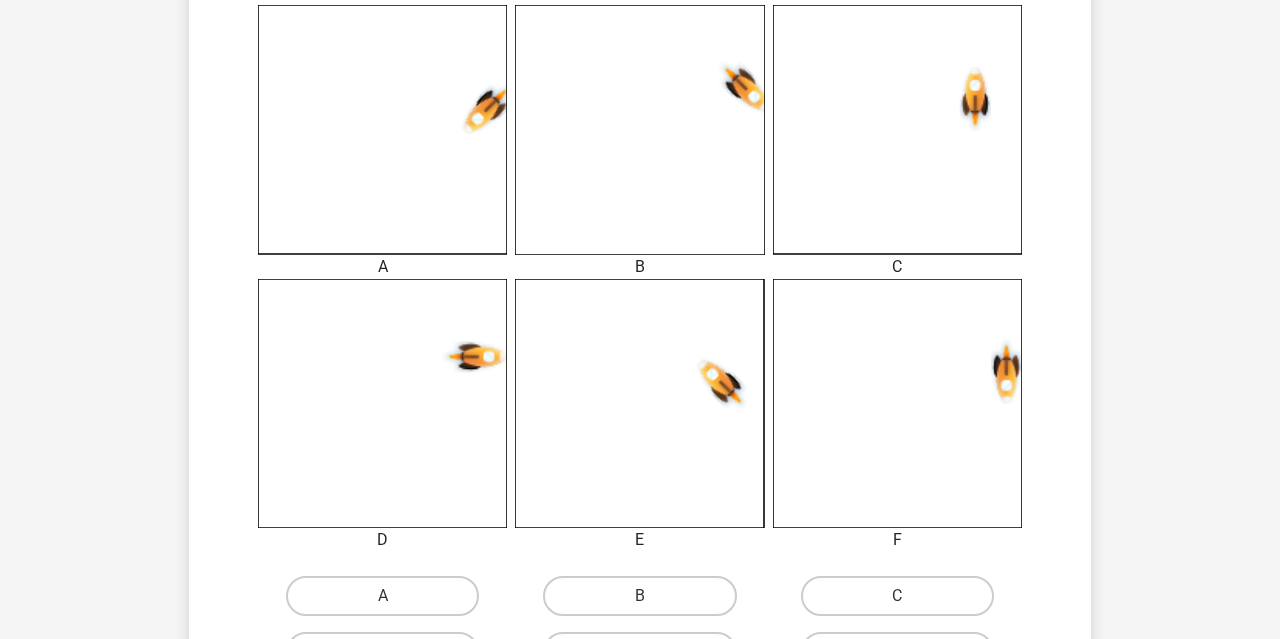 scroll, scrollTop: 566, scrollLeft: 0, axis: vertical 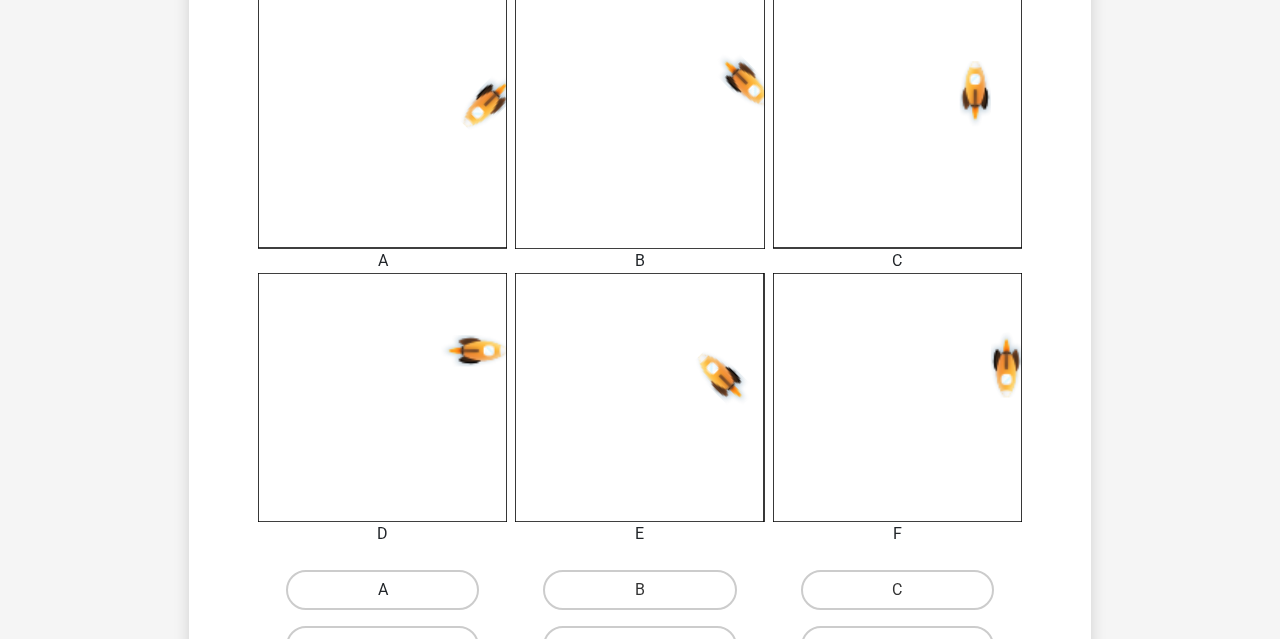 click on "A" at bounding box center [382, 590] 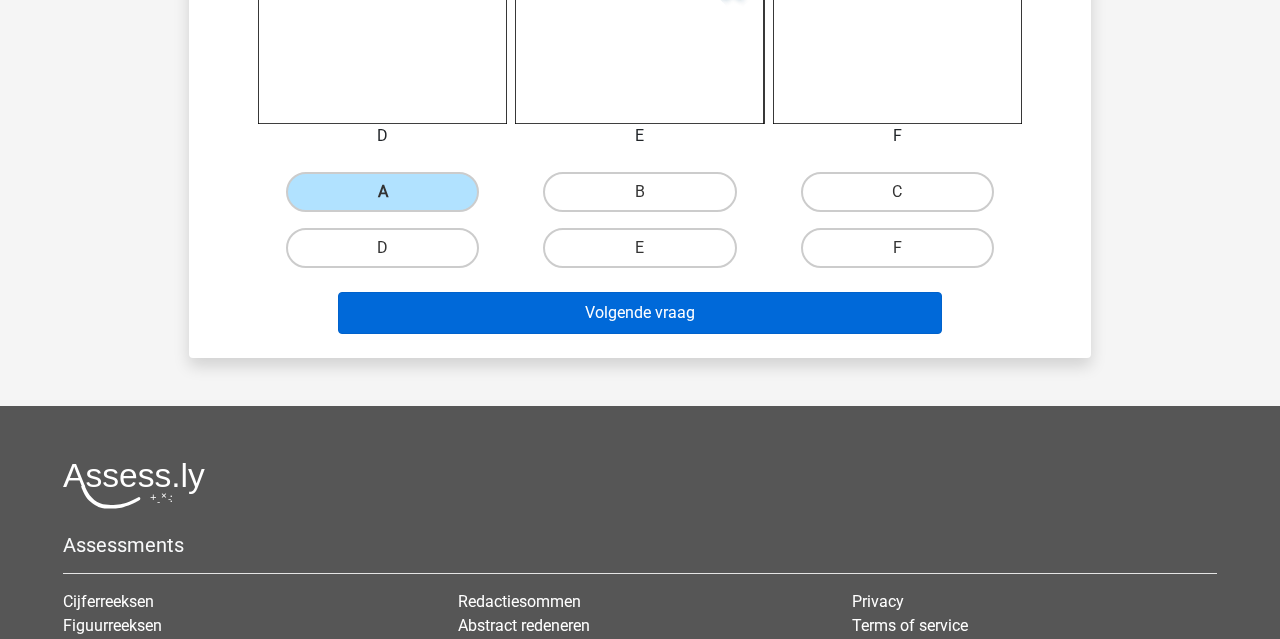 click on "Volgende vraag" at bounding box center (640, 313) 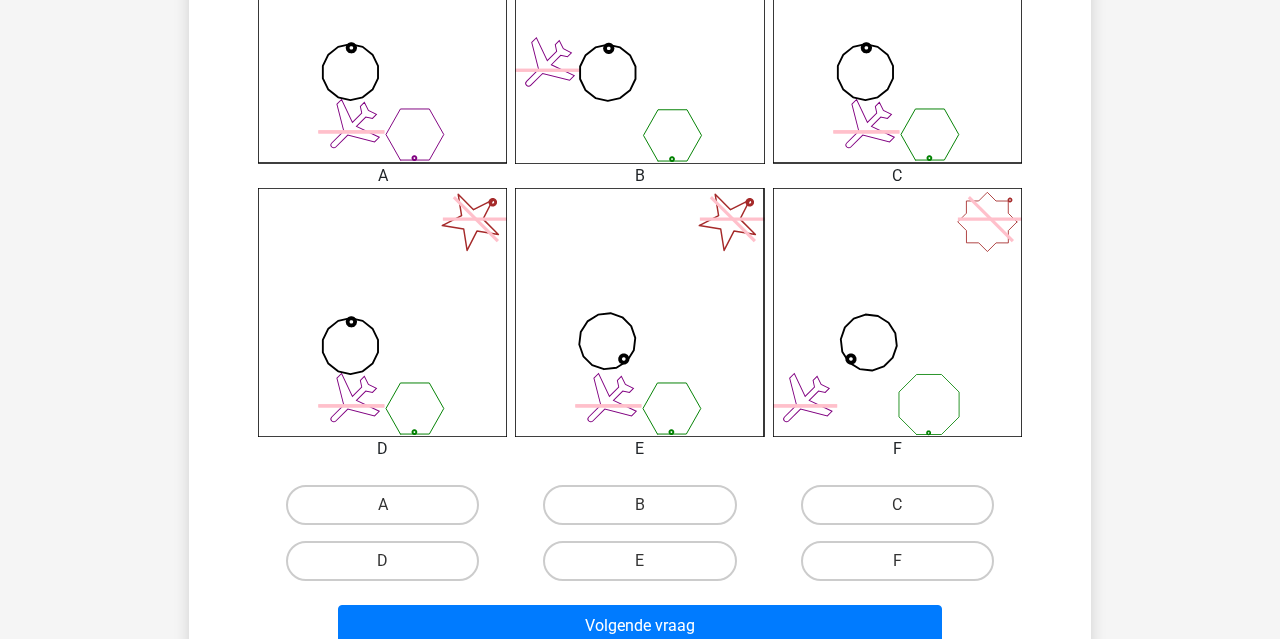 scroll, scrollTop: 661, scrollLeft: 0, axis: vertical 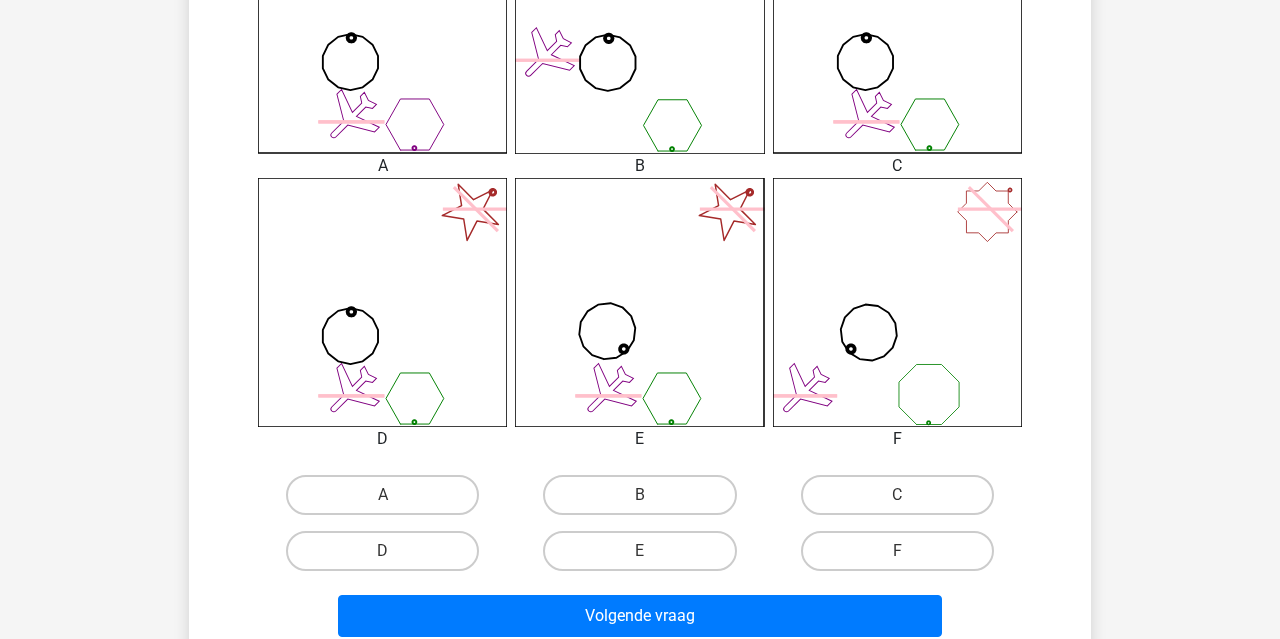 click on "D" at bounding box center (382, 551) 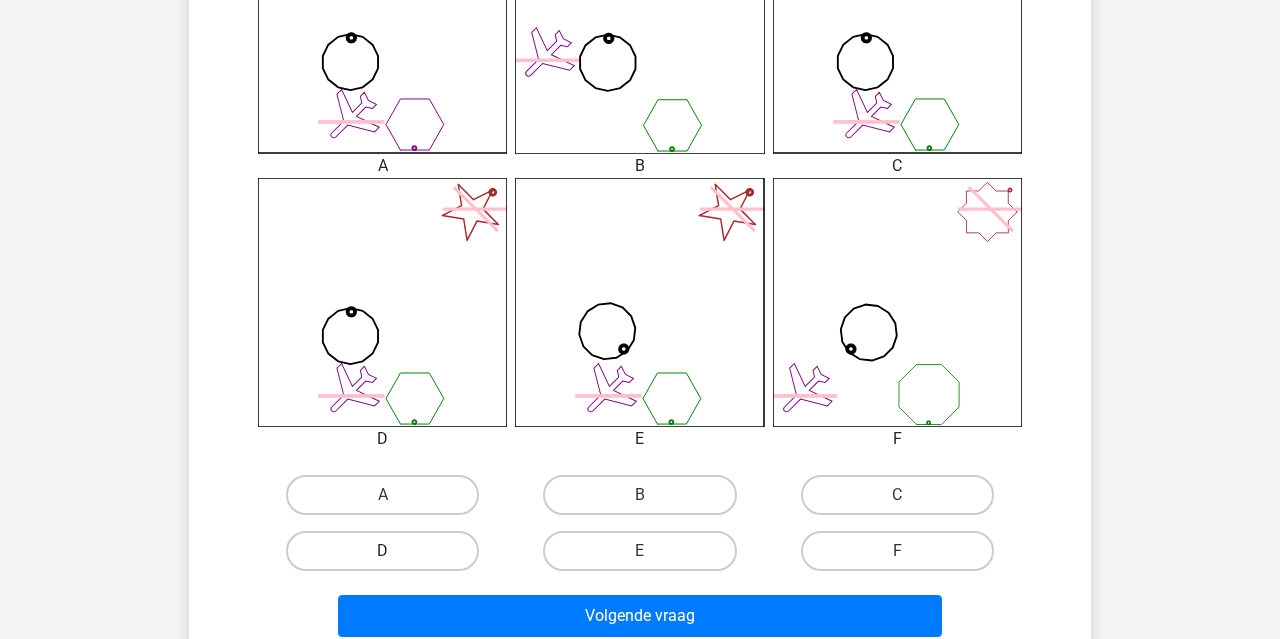 click on "D" at bounding box center (382, 551) 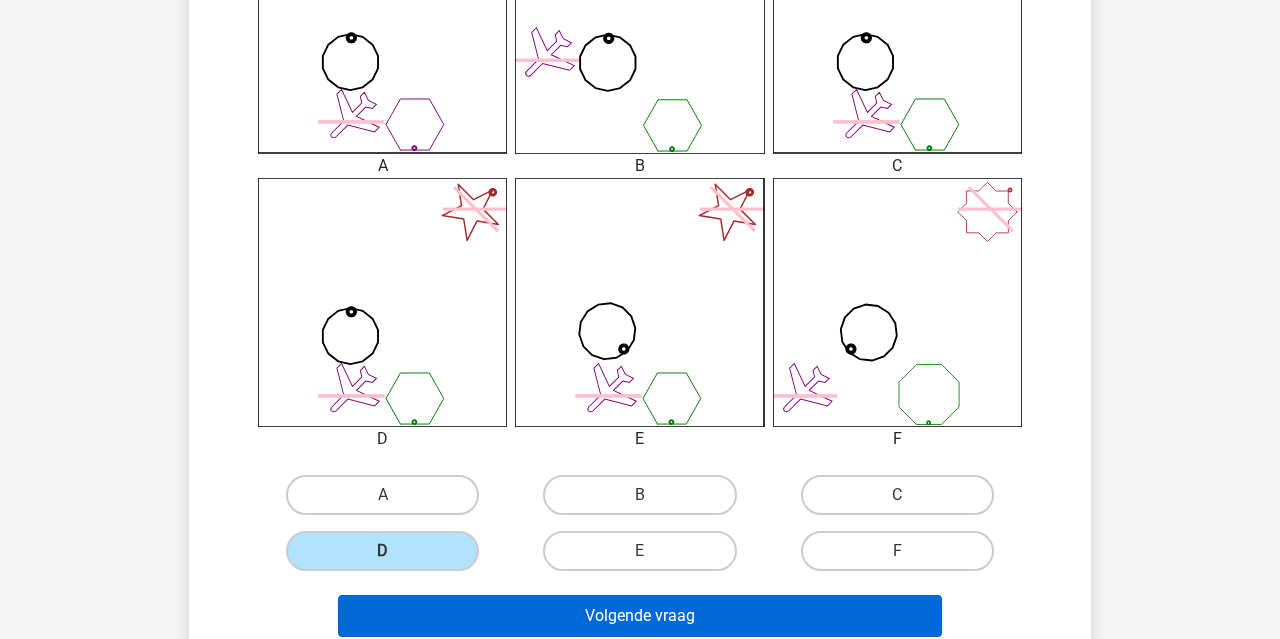 click on "Volgende vraag" at bounding box center (640, 616) 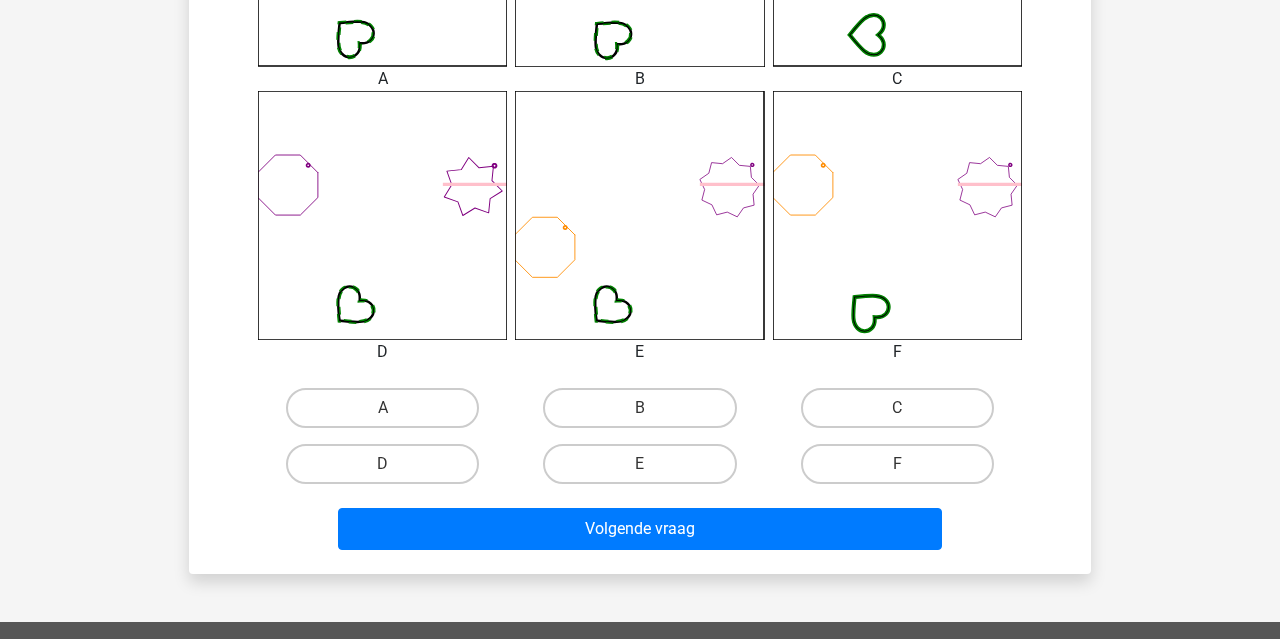 scroll, scrollTop: 842, scrollLeft: 0, axis: vertical 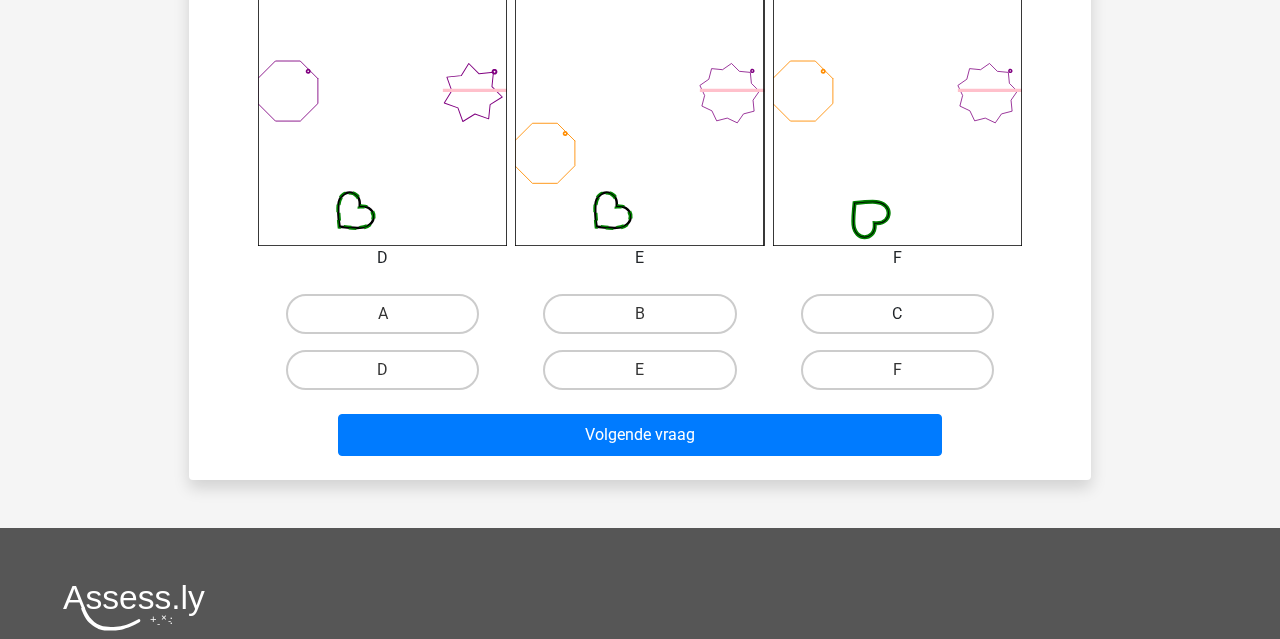 click on "C" at bounding box center (897, 314) 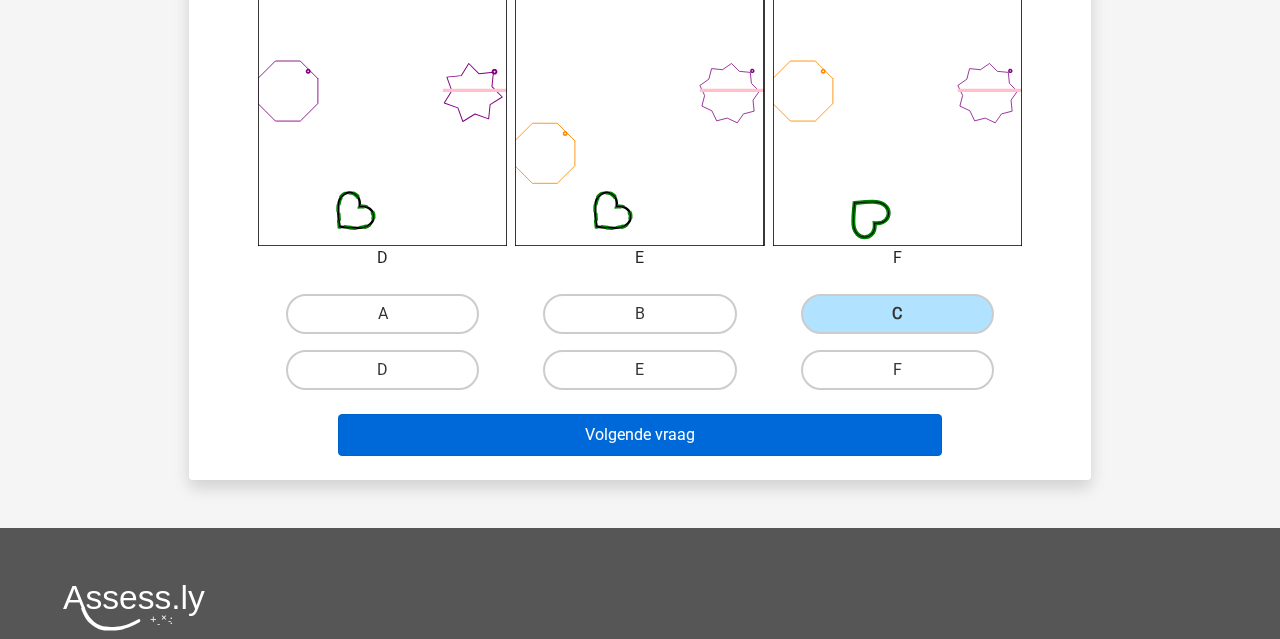 click on "Volgende vraag" at bounding box center [640, 435] 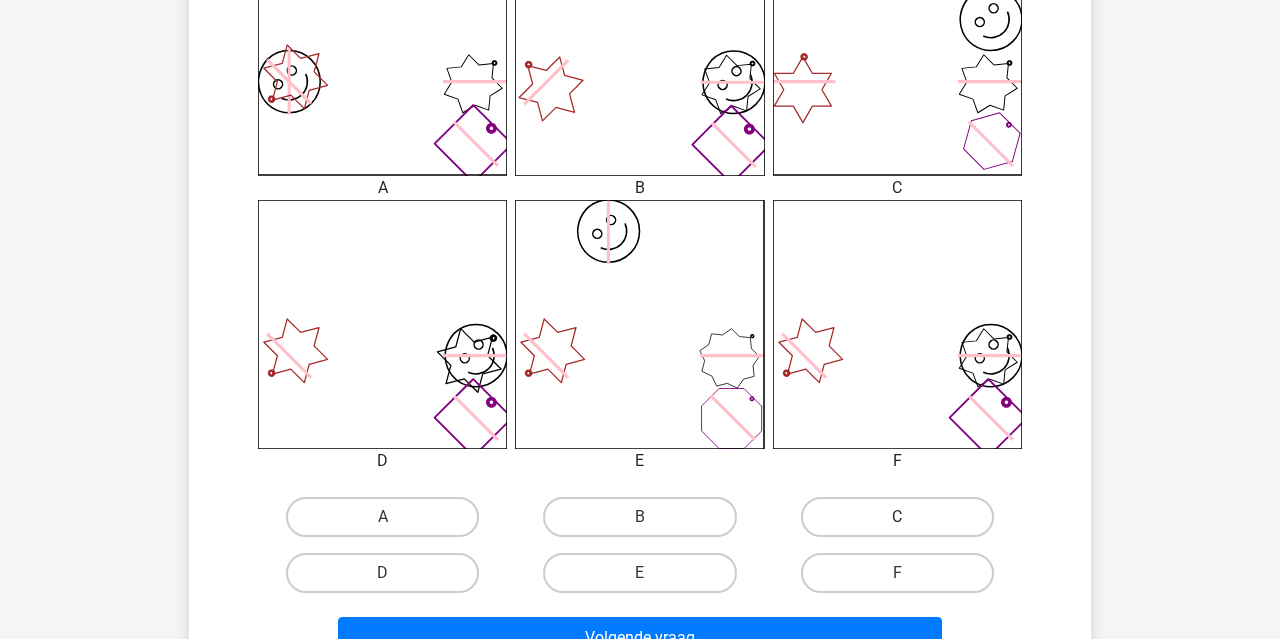 scroll, scrollTop: 646, scrollLeft: 0, axis: vertical 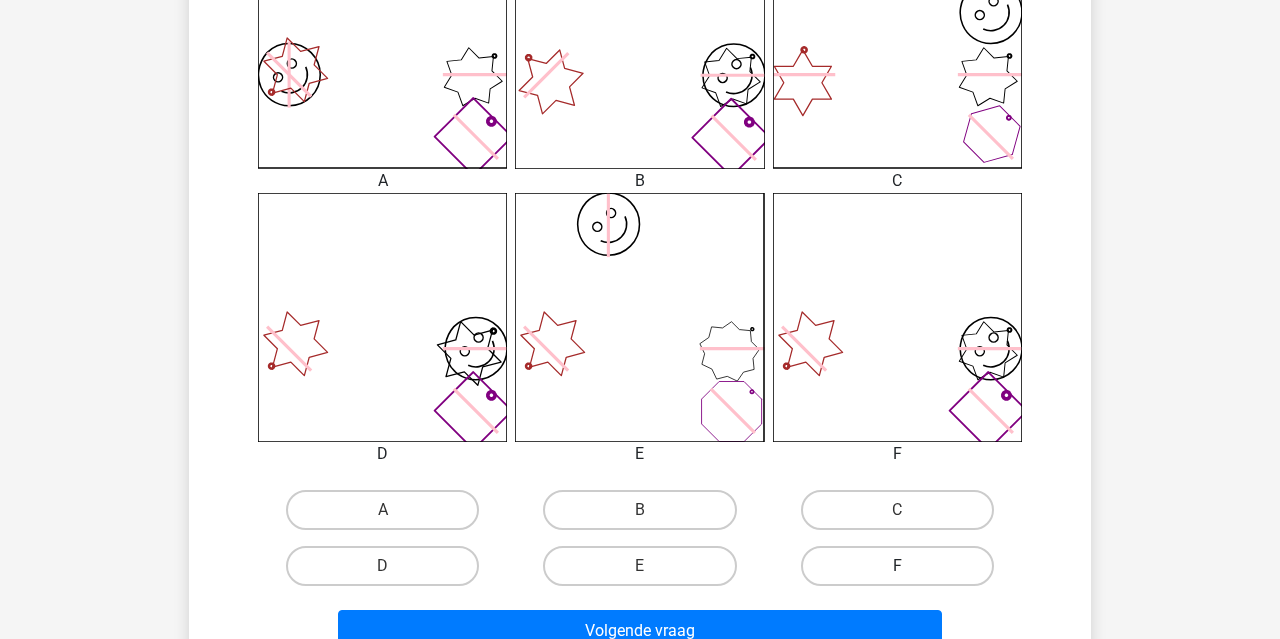 click on "F" at bounding box center [897, 566] 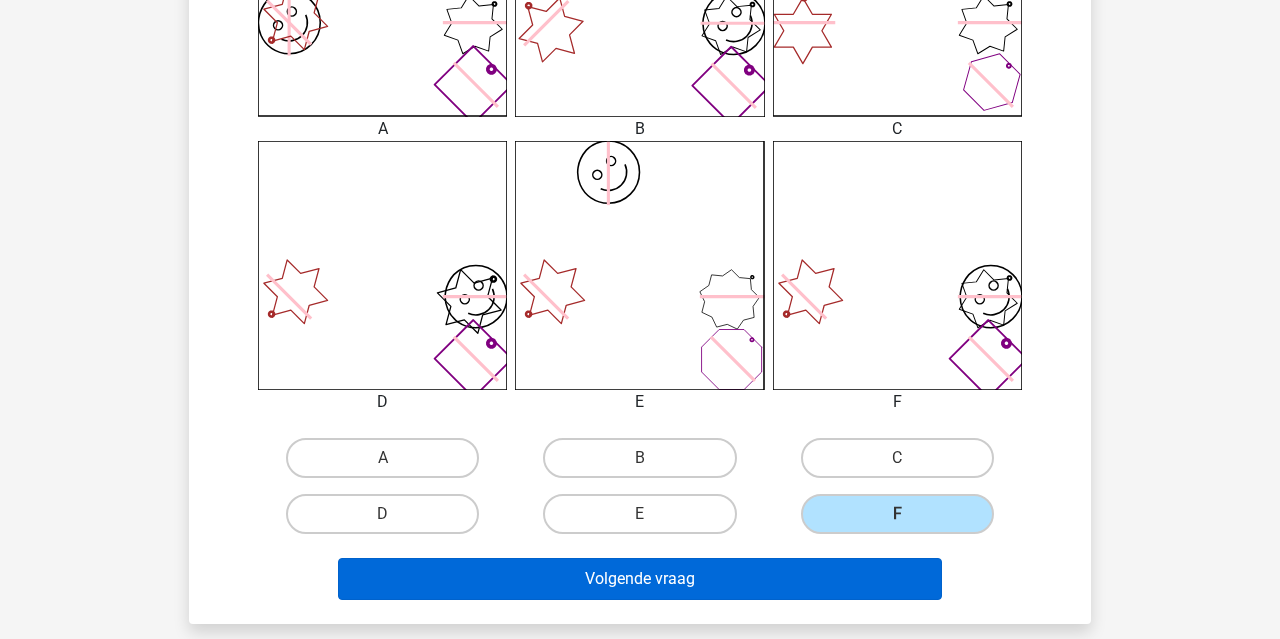 click on "Volgende vraag" at bounding box center (640, 579) 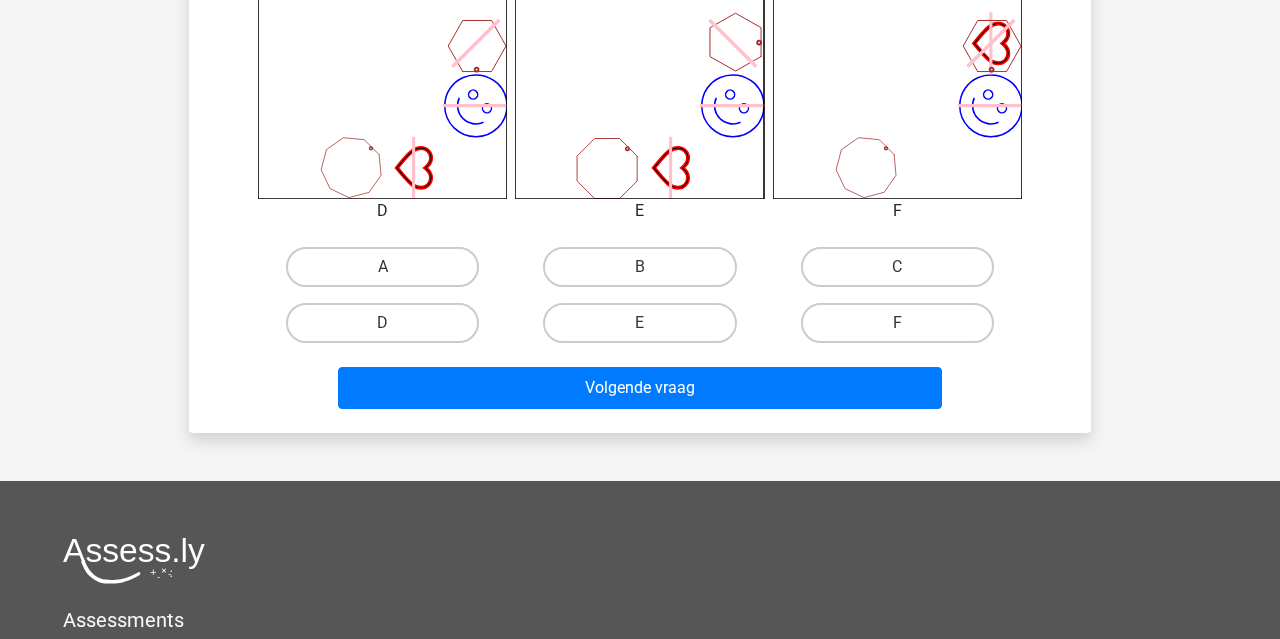 scroll, scrollTop: 984, scrollLeft: 0, axis: vertical 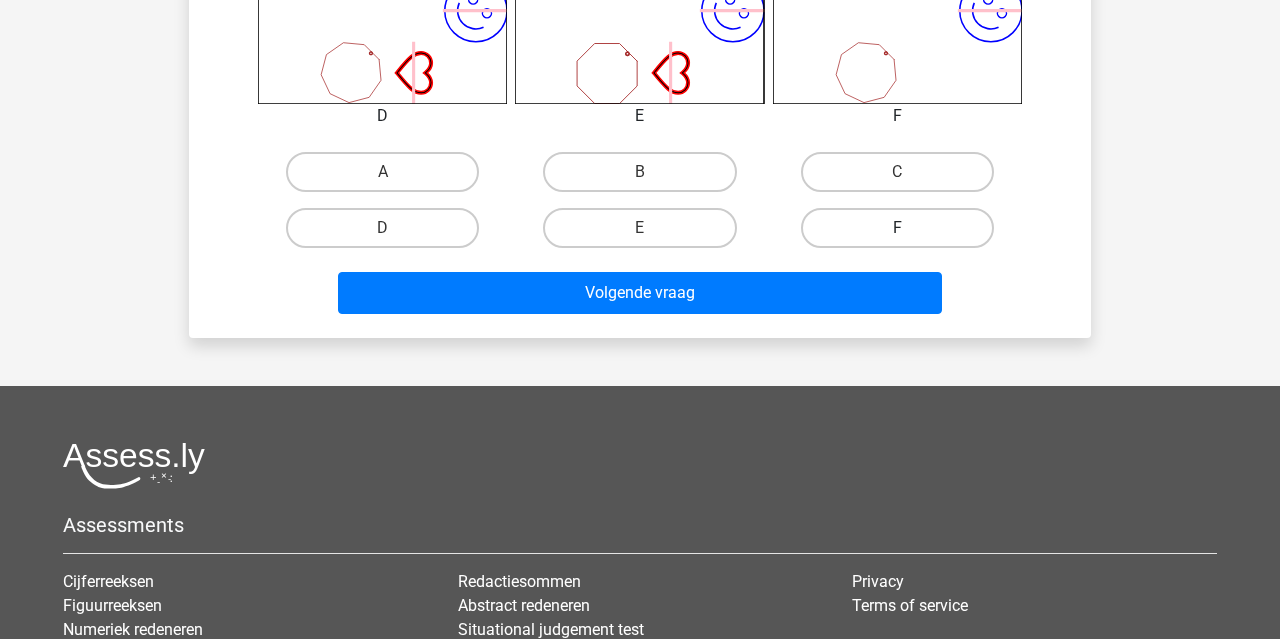 click on "F" at bounding box center (897, 228) 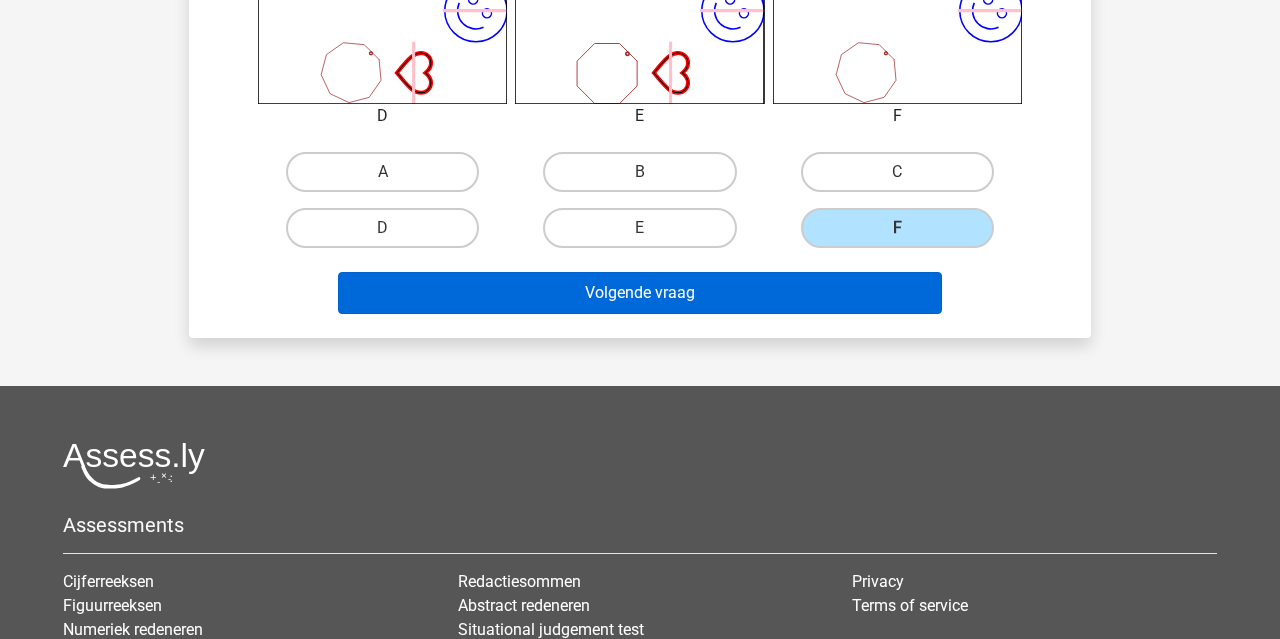 click on "Volgende vraag" at bounding box center [640, 293] 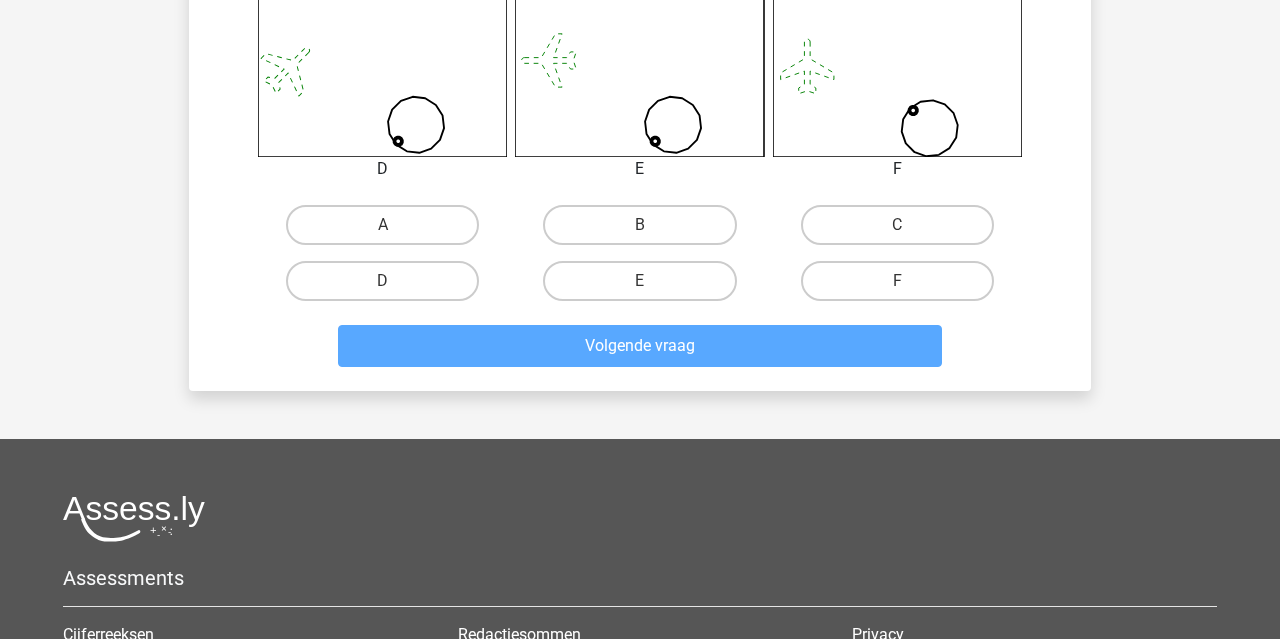 scroll, scrollTop: 1024, scrollLeft: 0, axis: vertical 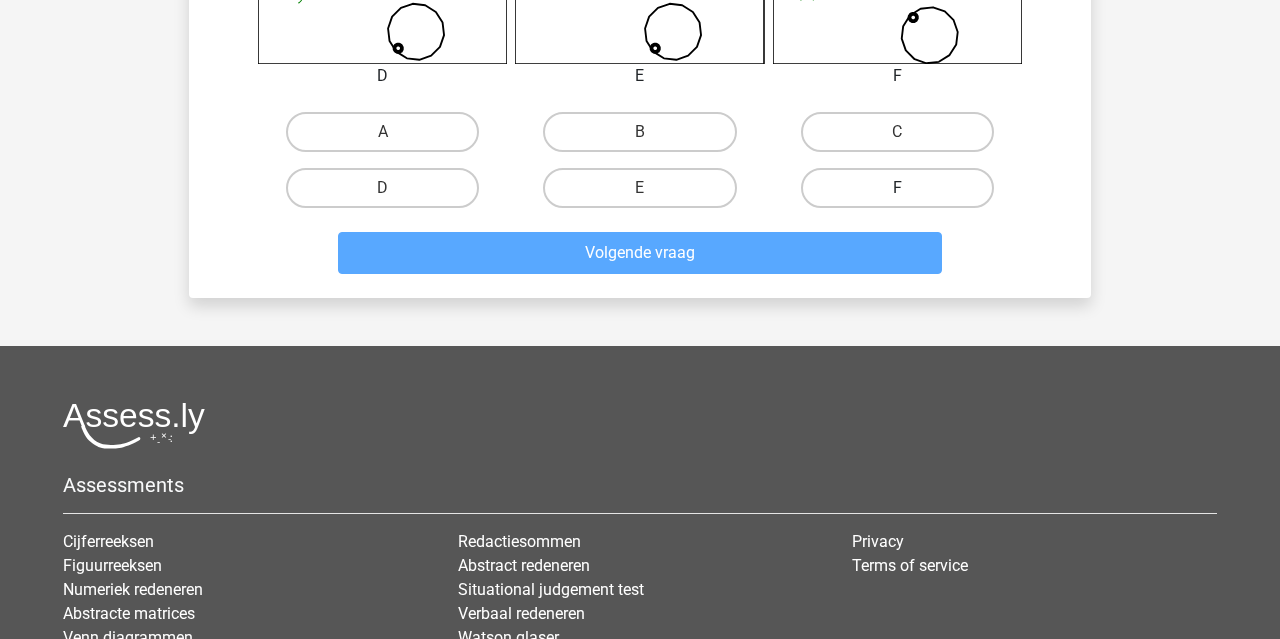 click on "F" at bounding box center [897, 188] 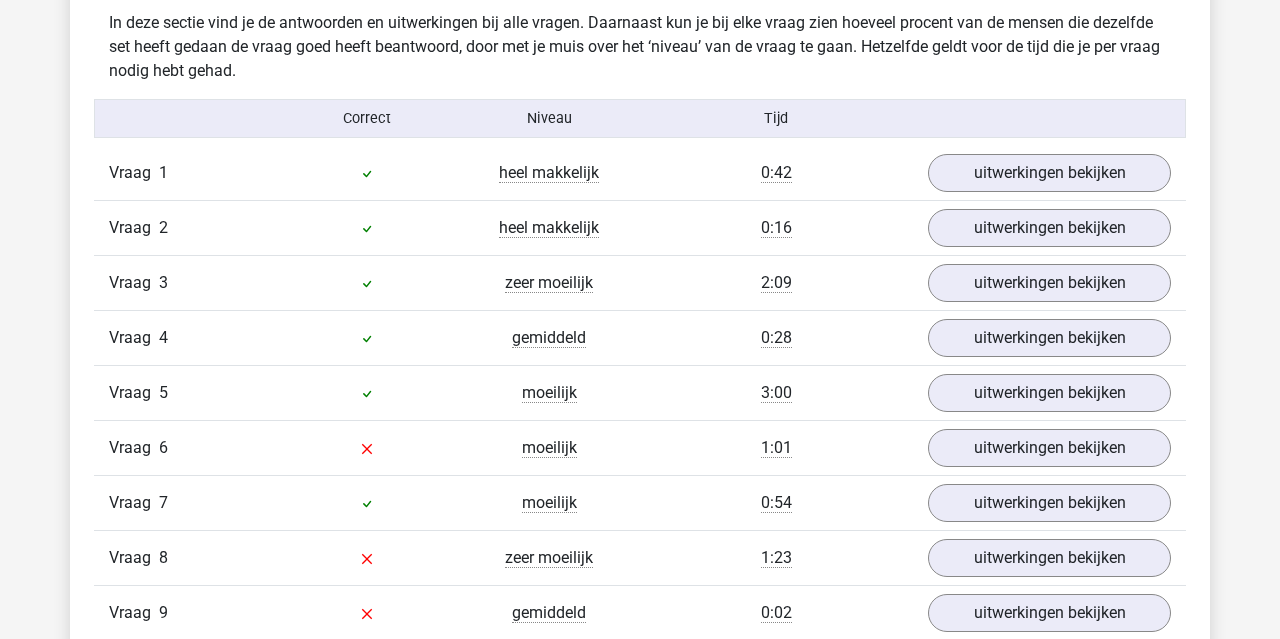 scroll, scrollTop: 1193, scrollLeft: 0, axis: vertical 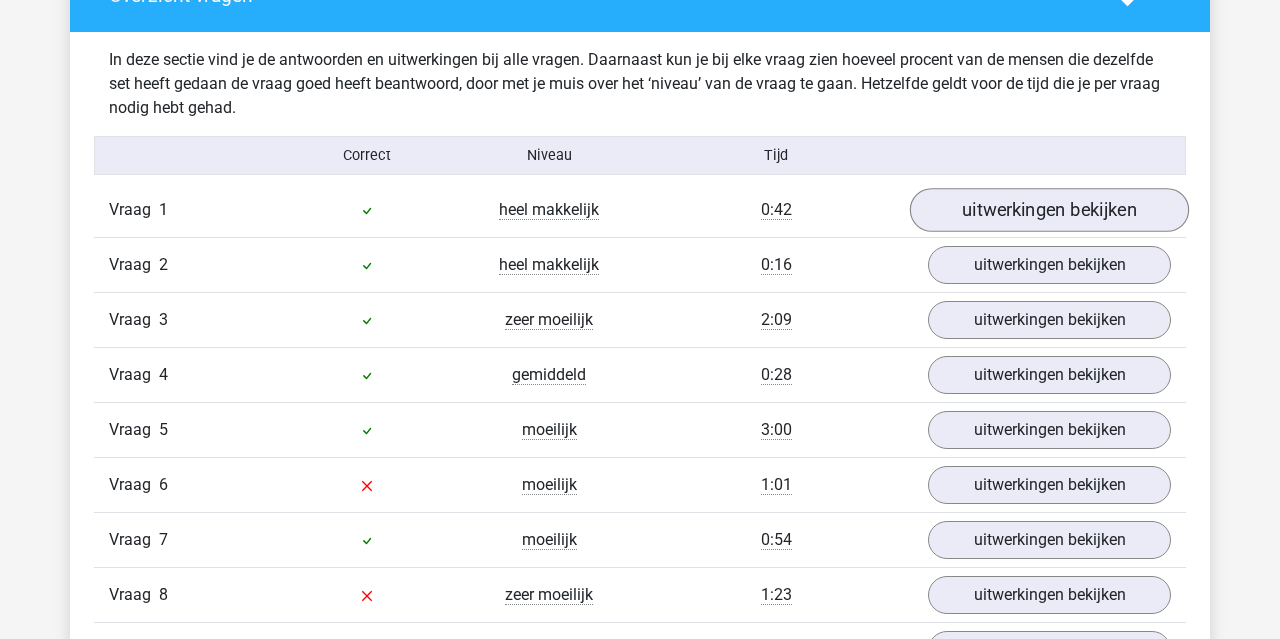 click on "uitwerkingen bekijken" at bounding box center (1049, 210) 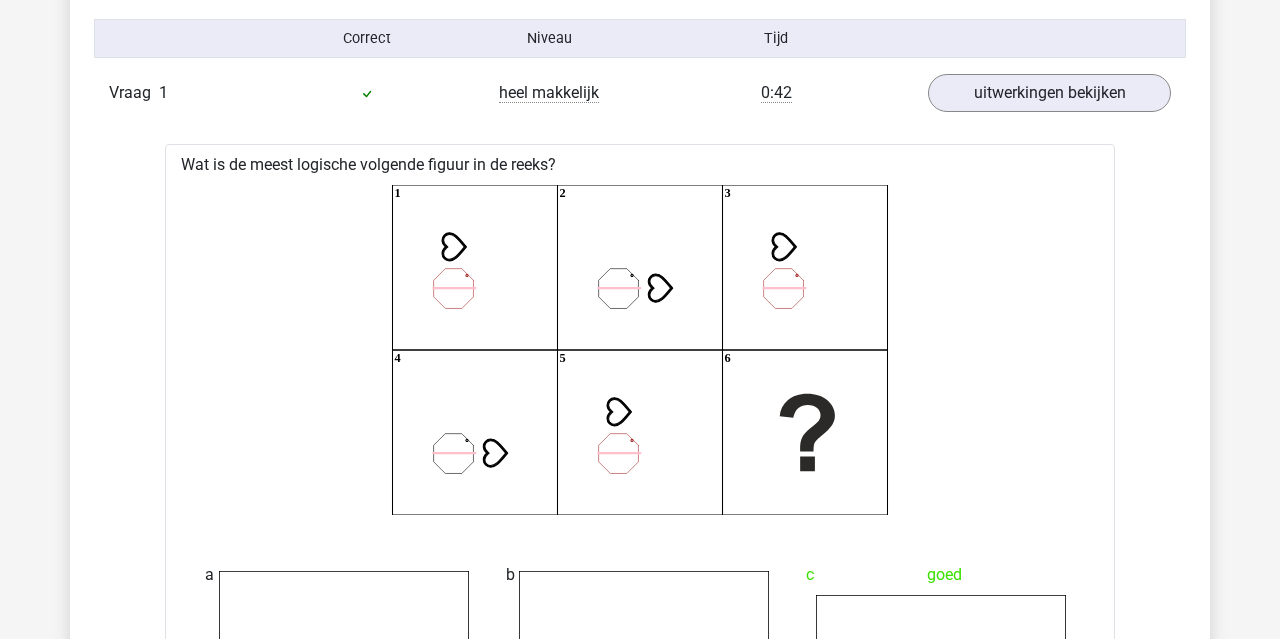 scroll, scrollTop: 1242, scrollLeft: 0, axis: vertical 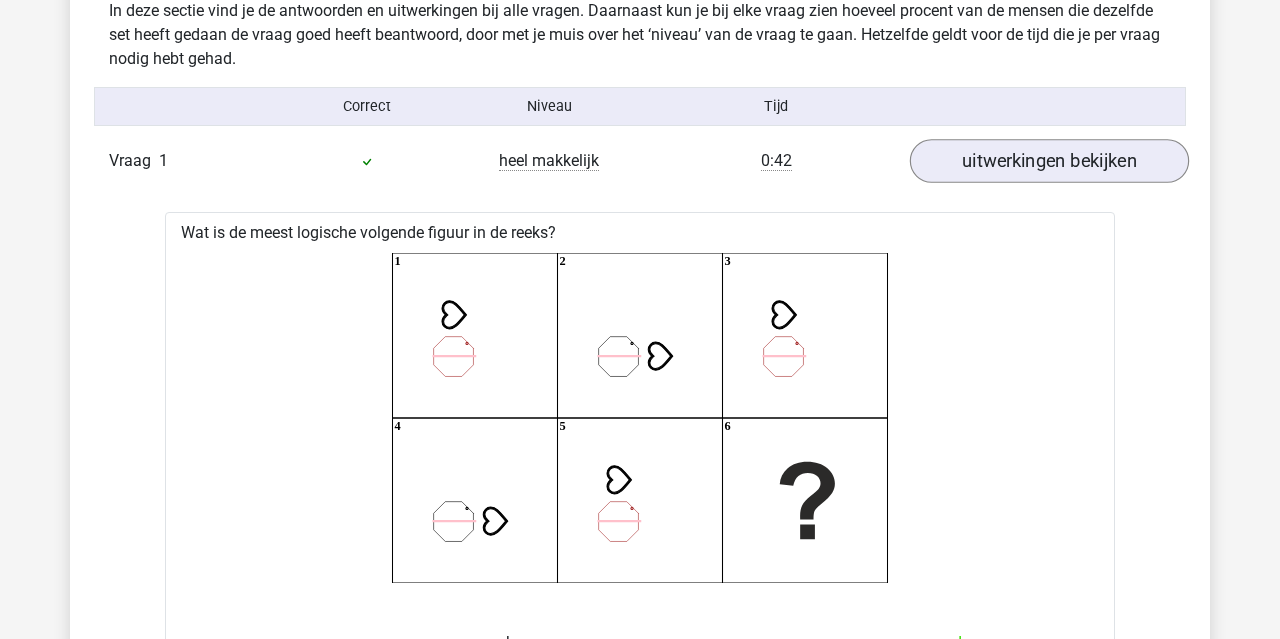 click on "uitwerkingen bekijken" at bounding box center (1049, 161) 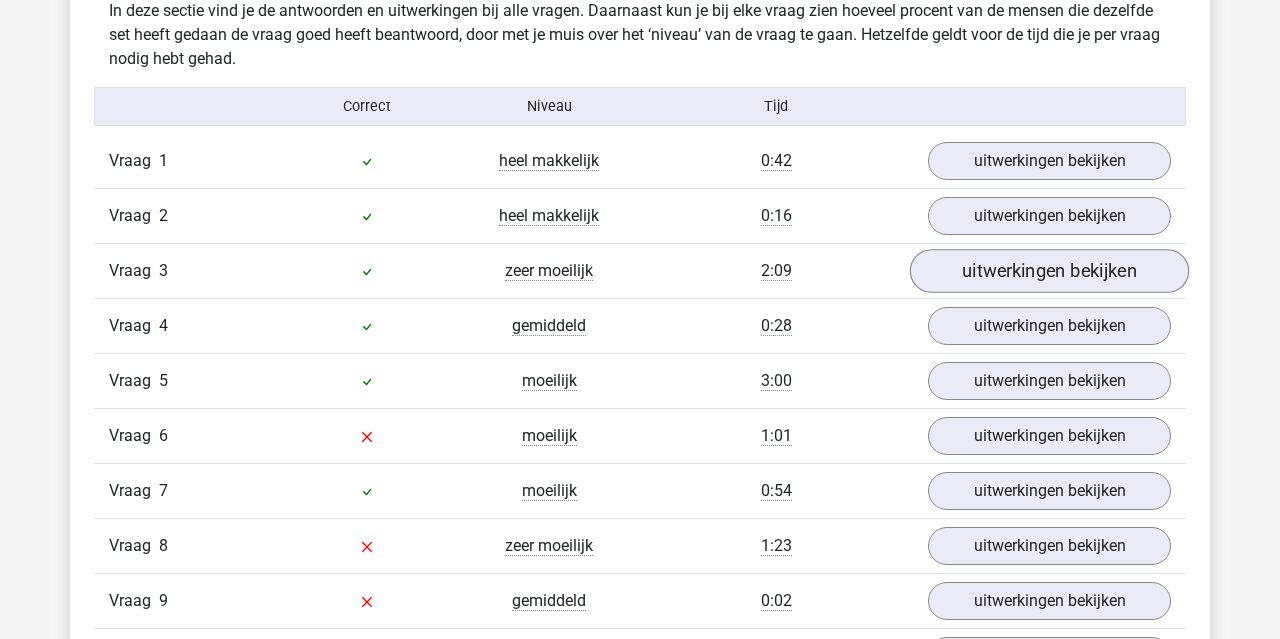 click on "uitwerkingen bekijken" at bounding box center [1049, 271] 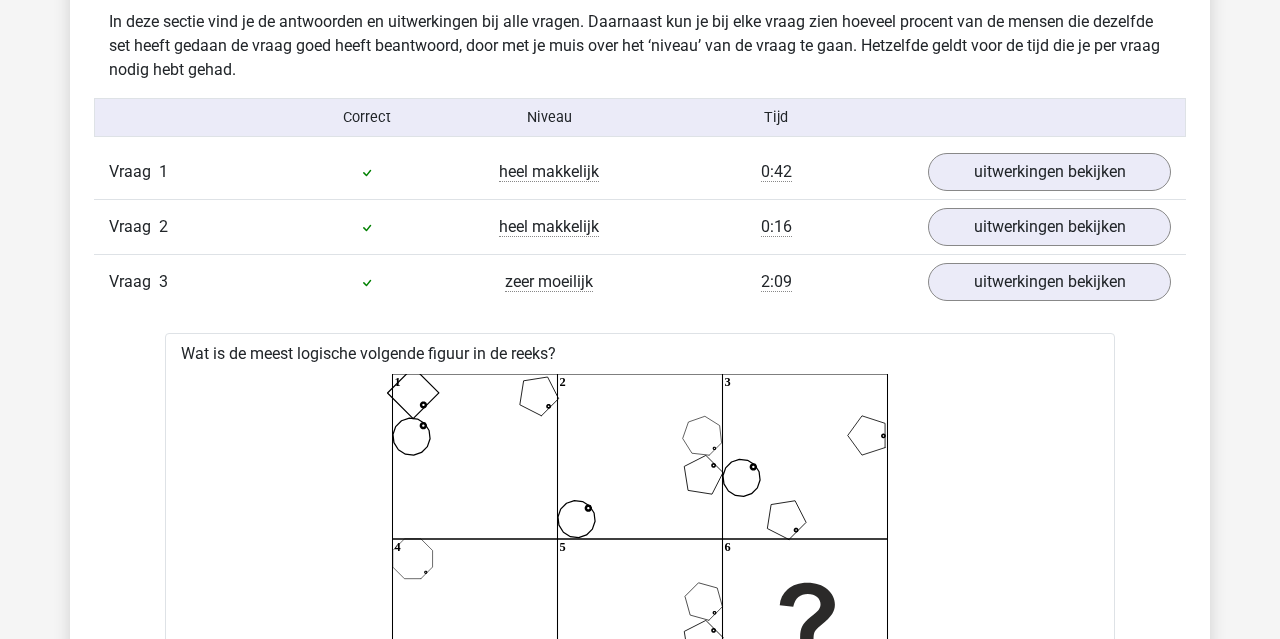 scroll, scrollTop: 1197, scrollLeft: 0, axis: vertical 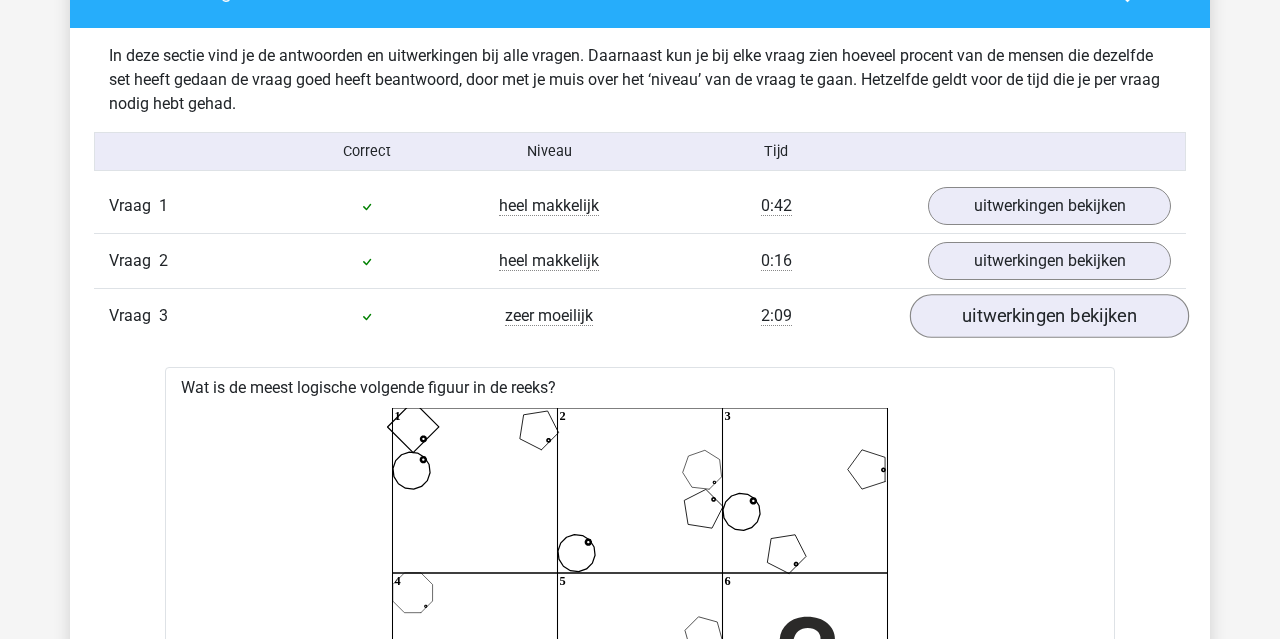 click on "uitwerkingen bekijken" at bounding box center (1049, 316) 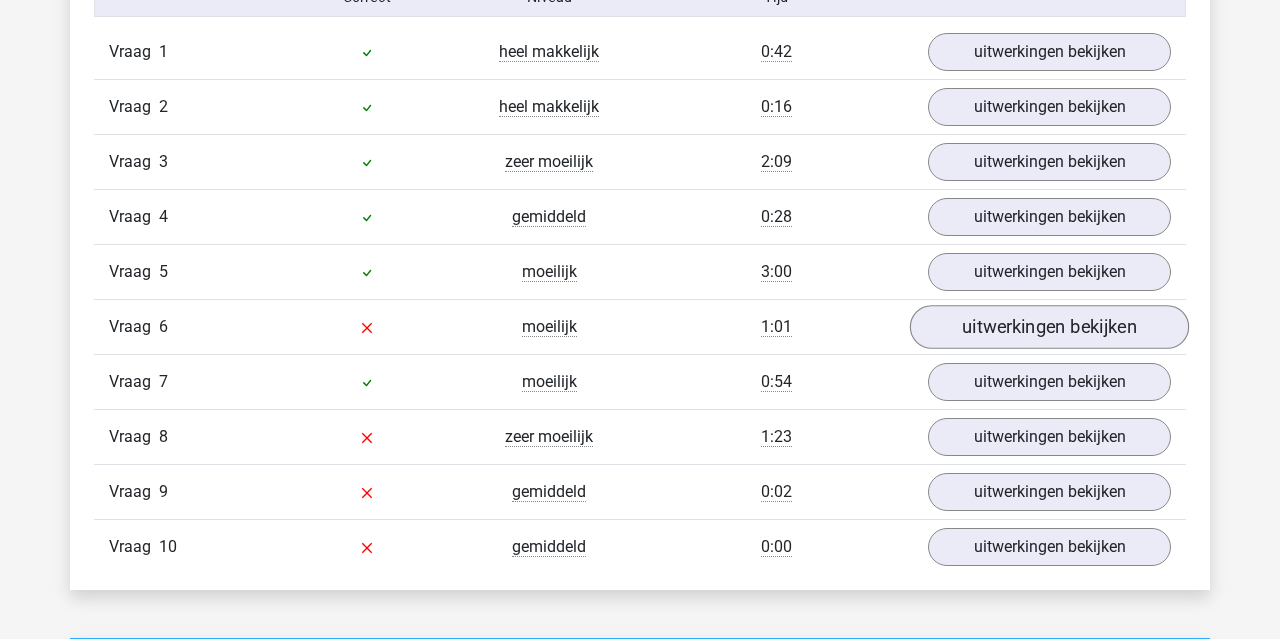 scroll, scrollTop: 1344, scrollLeft: 0, axis: vertical 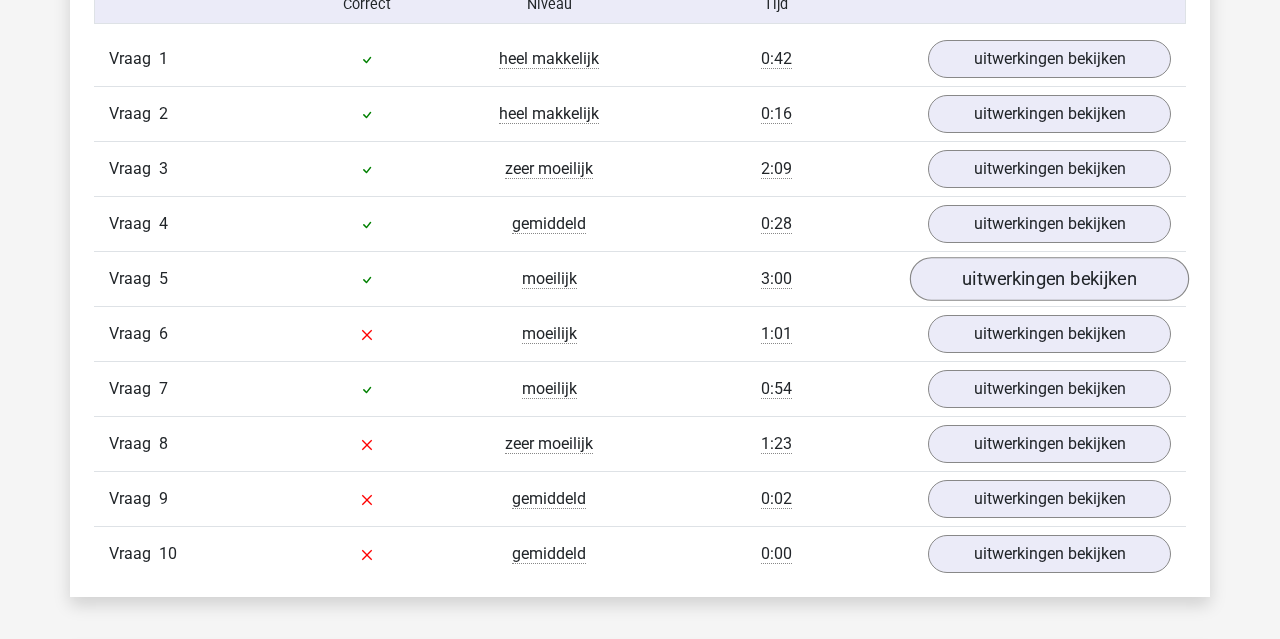 click on "uitwerkingen bekijken" at bounding box center [1049, 279] 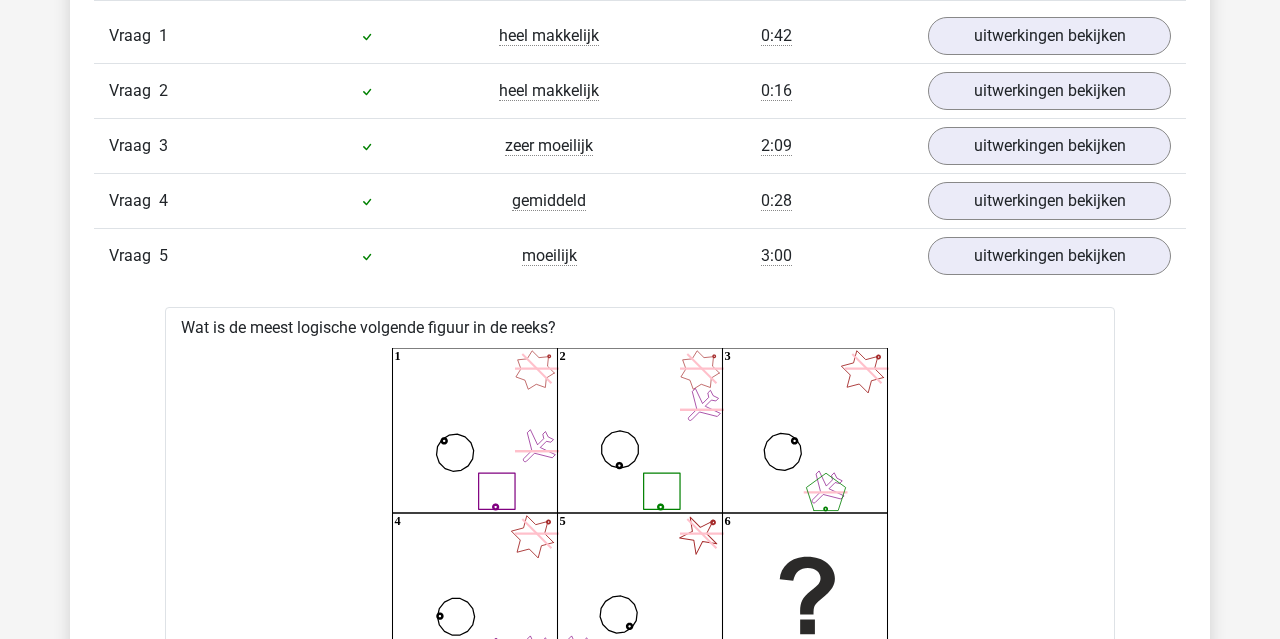 scroll, scrollTop: 1235, scrollLeft: 0, axis: vertical 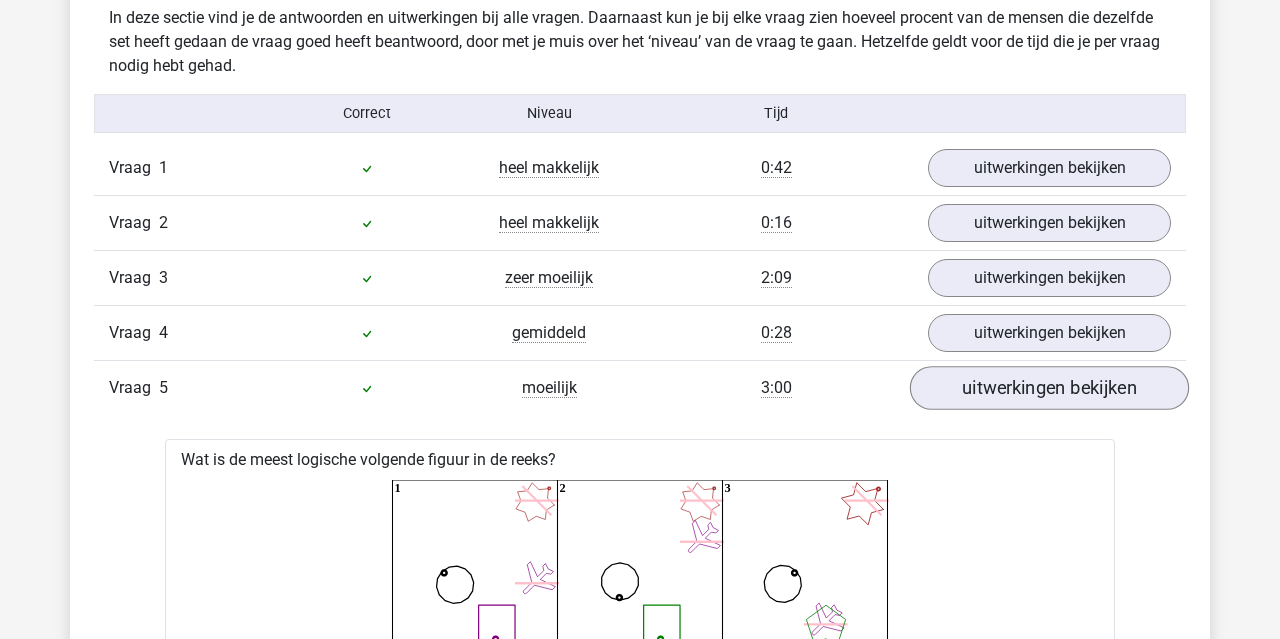 click on "uitwerkingen bekijken" at bounding box center (1049, 388) 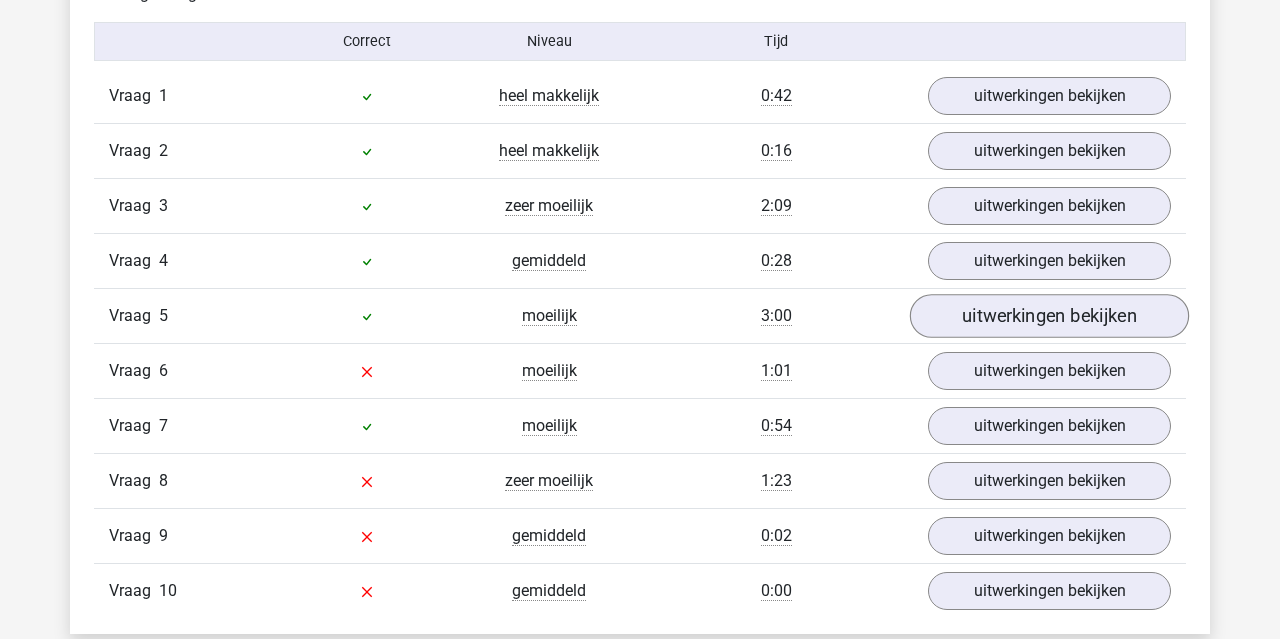 scroll, scrollTop: 1314, scrollLeft: 0, axis: vertical 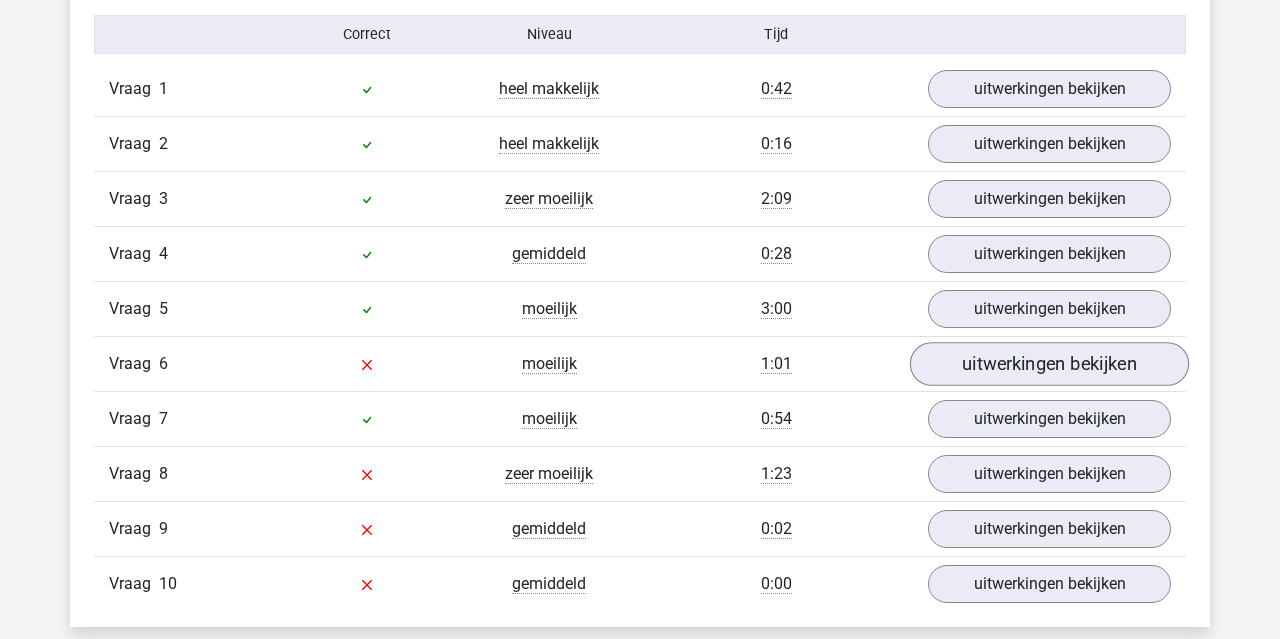 click on "uitwerkingen bekijken" at bounding box center [1049, 364] 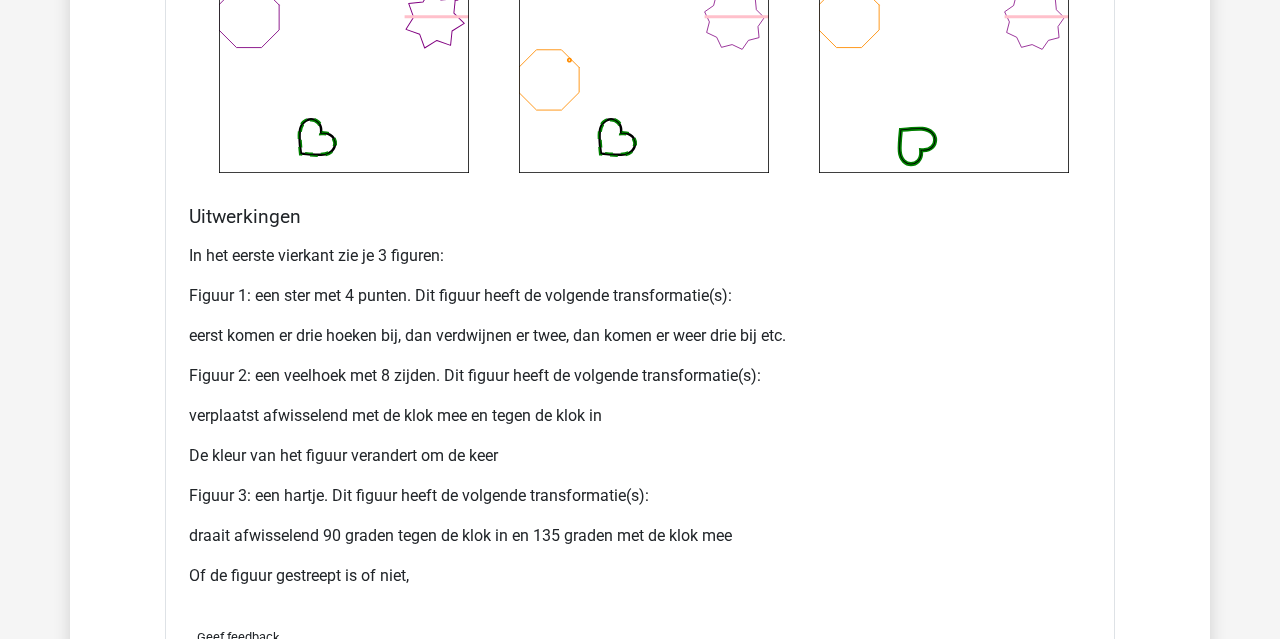 scroll, scrollTop: 2556, scrollLeft: 0, axis: vertical 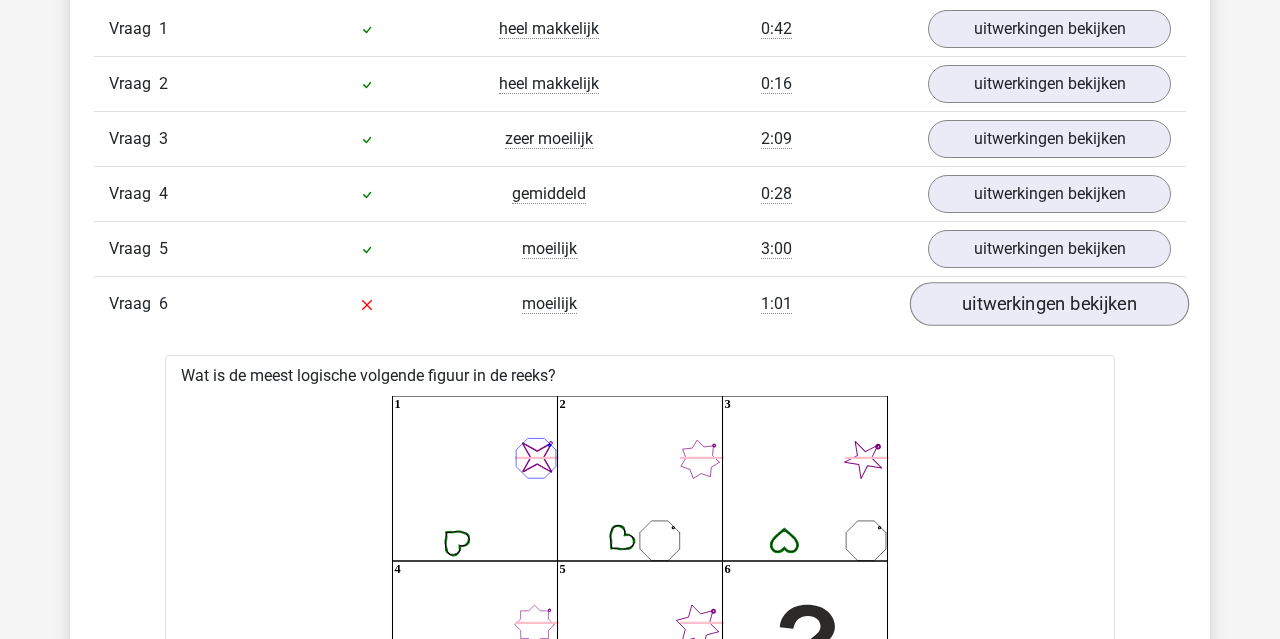 click on "uitwerkingen bekijken" at bounding box center (1049, 304) 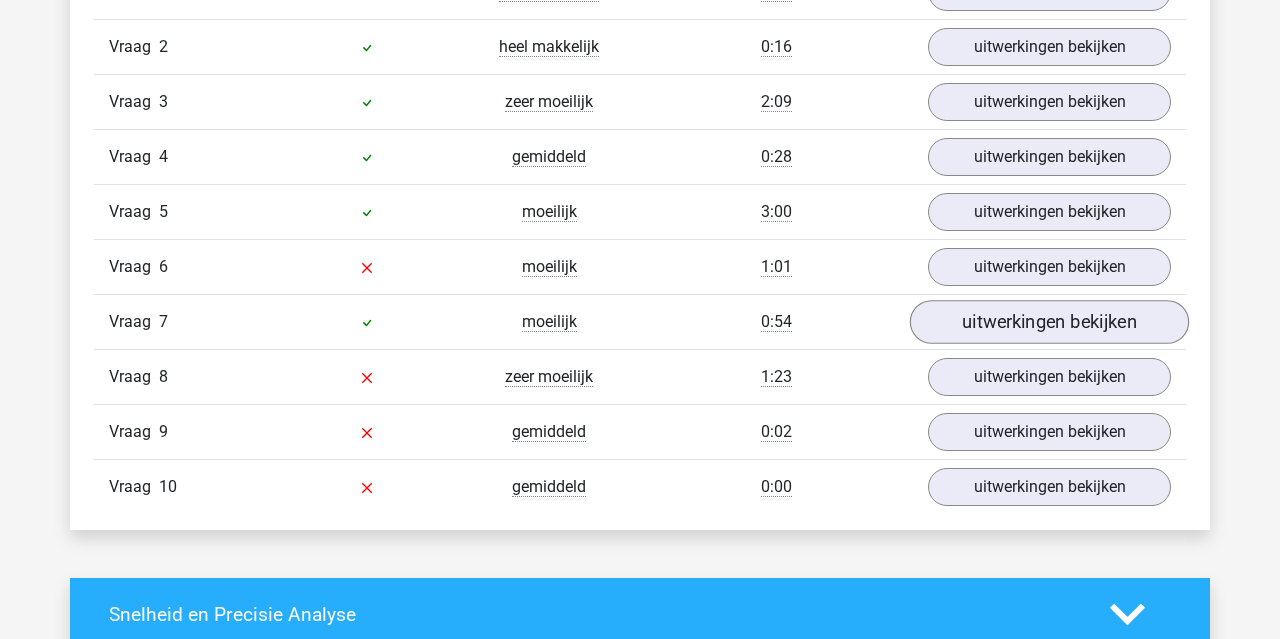 scroll, scrollTop: 1419, scrollLeft: 0, axis: vertical 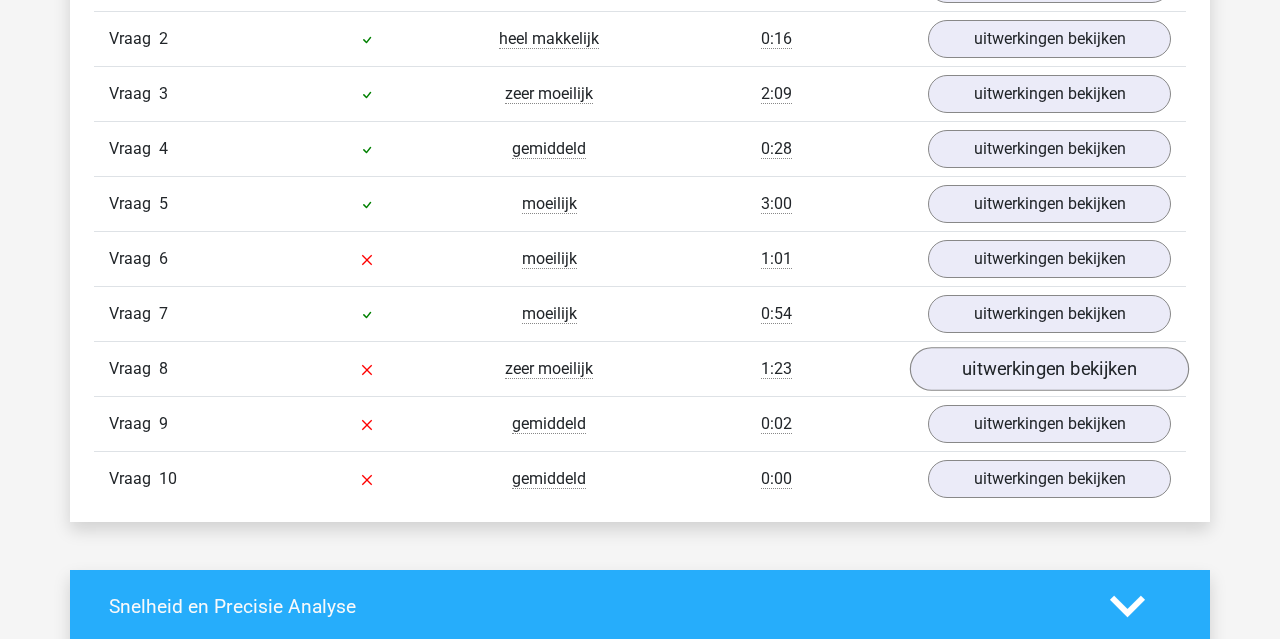 click on "uitwerkingen bekijken" at bounding box center (1049, 369) 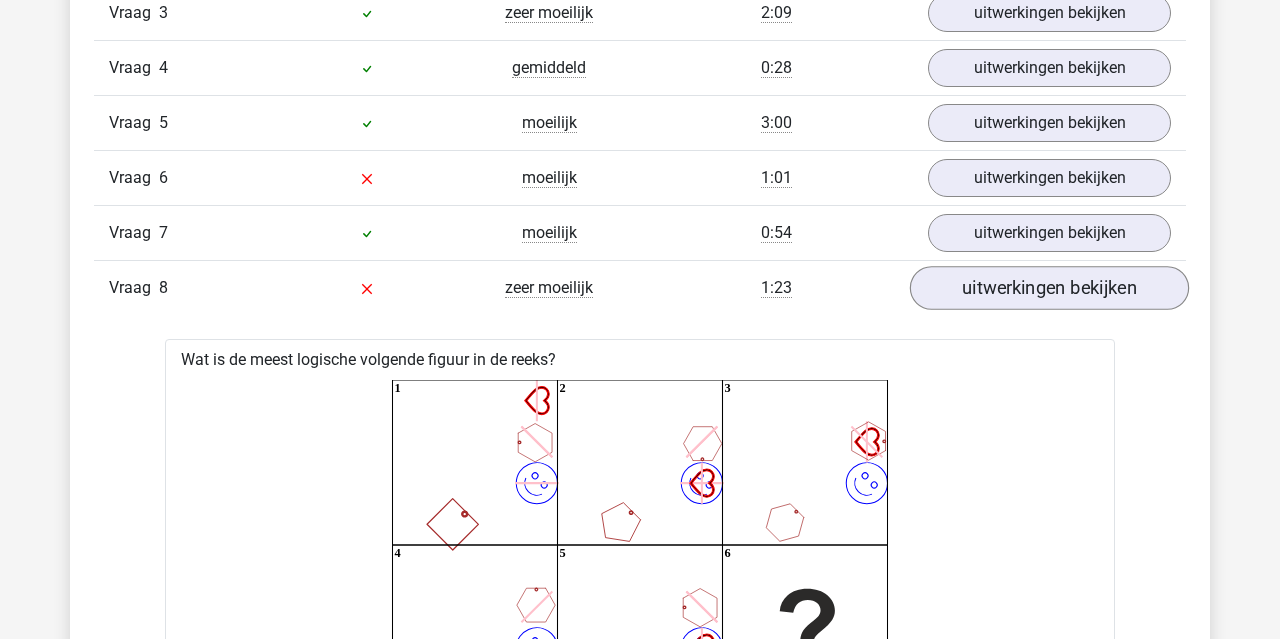scroll, scrollTop: 1502, scrollLeft: 0, axis: vertical 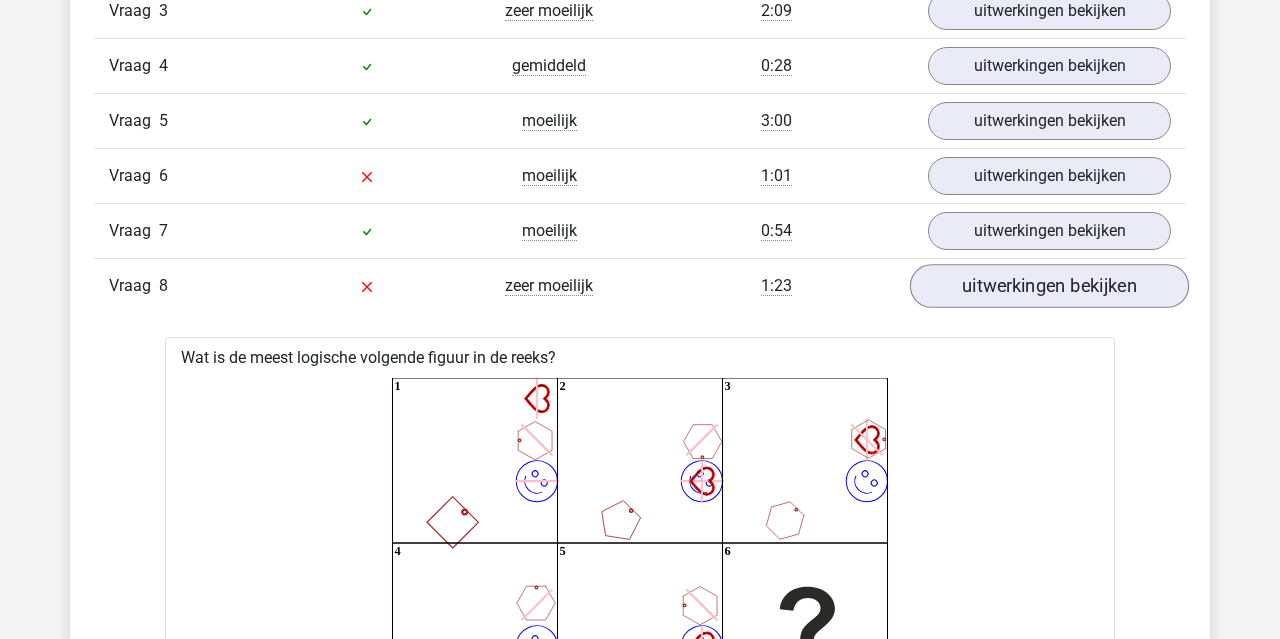 click on "uitwerkingen bekijken" at bounding box center [1049, 286] 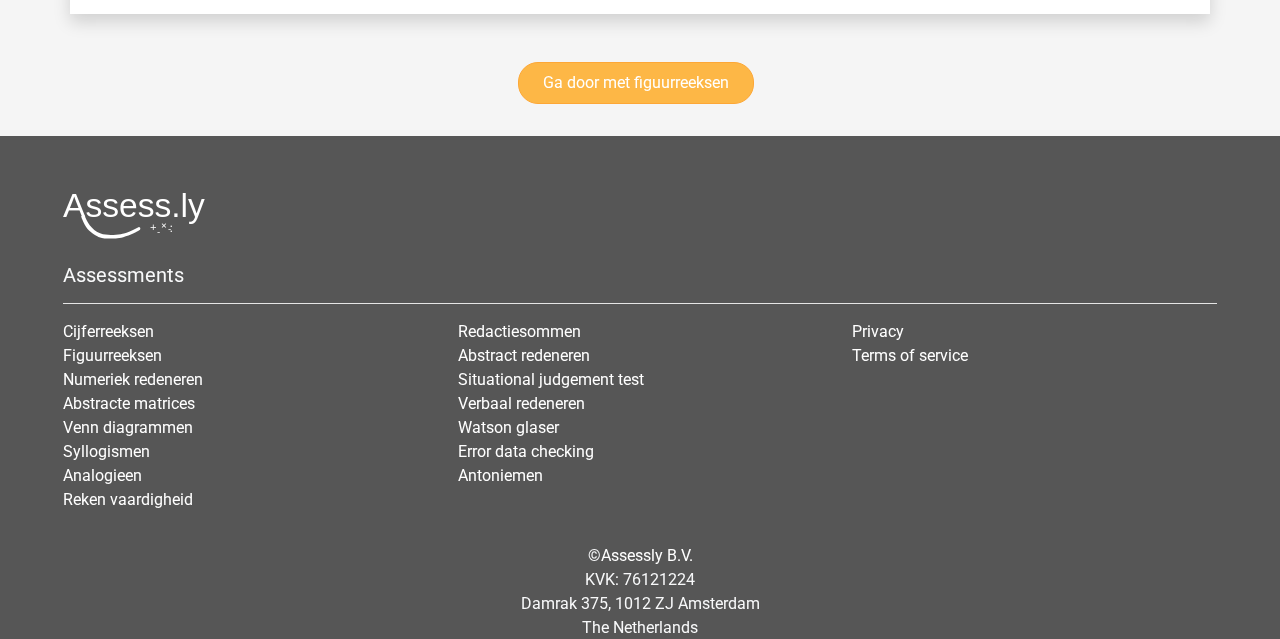 scroll, scrollTop: 3058, scrollLeft: 0, axis: vertical 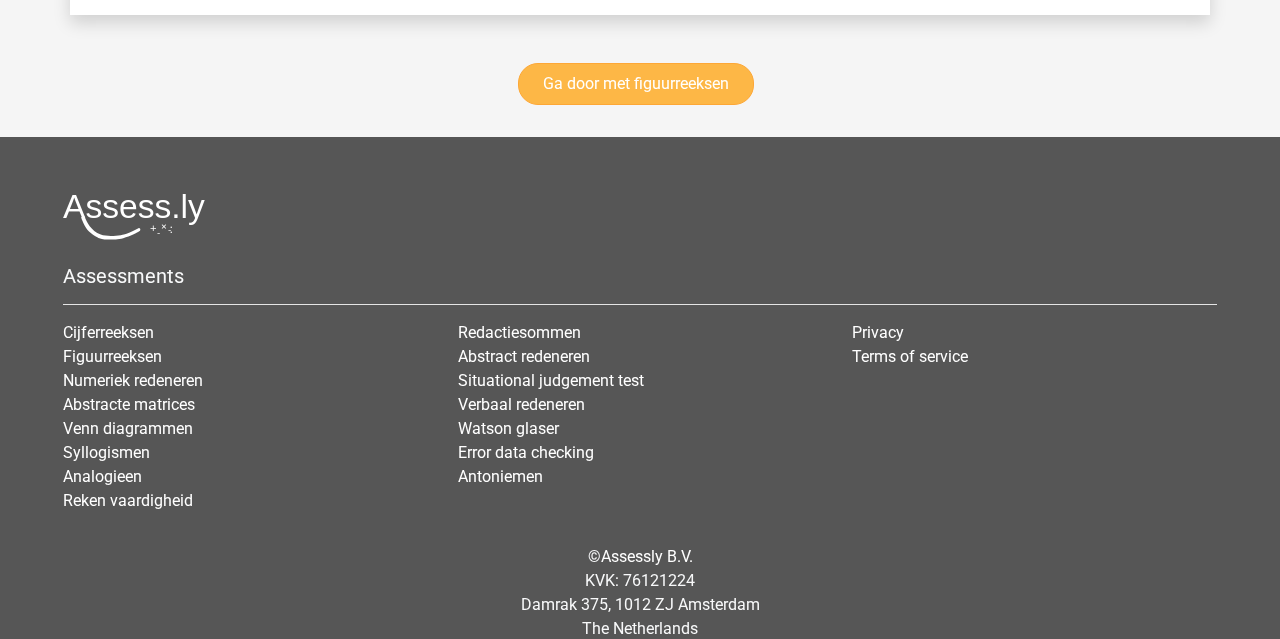 click on "Ga door met figuurreeksen" at bounding box center (636, 84) 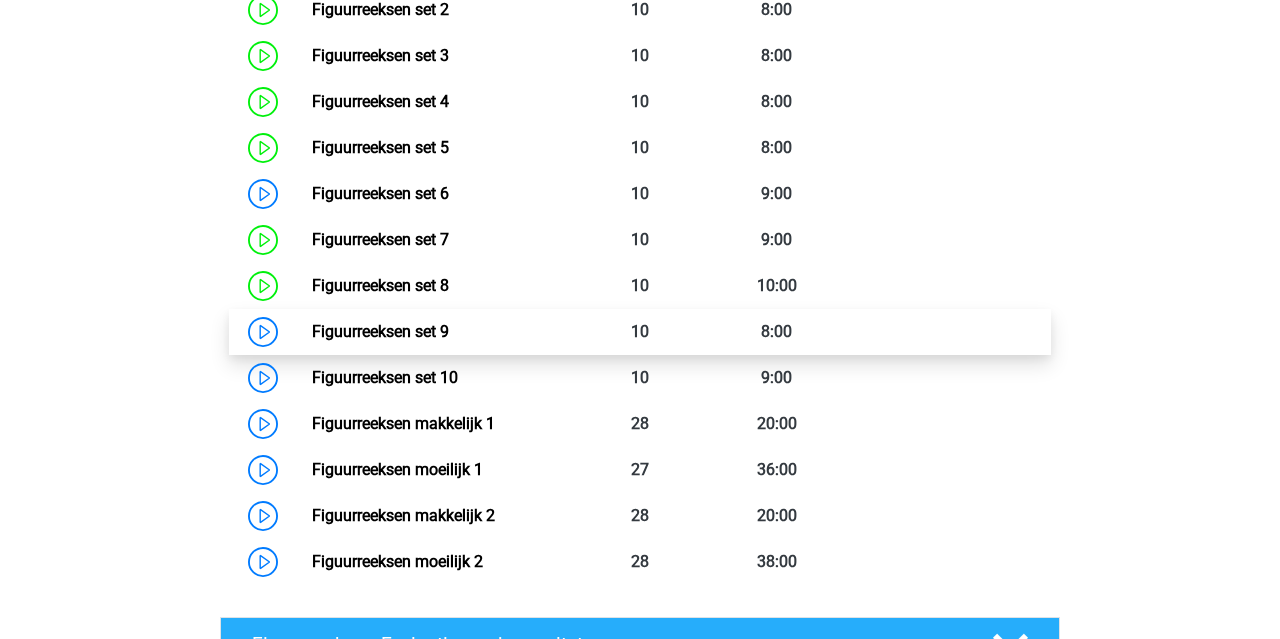 scroll, scrollTop: 1119, scrollLeft: 0, axis: vertical 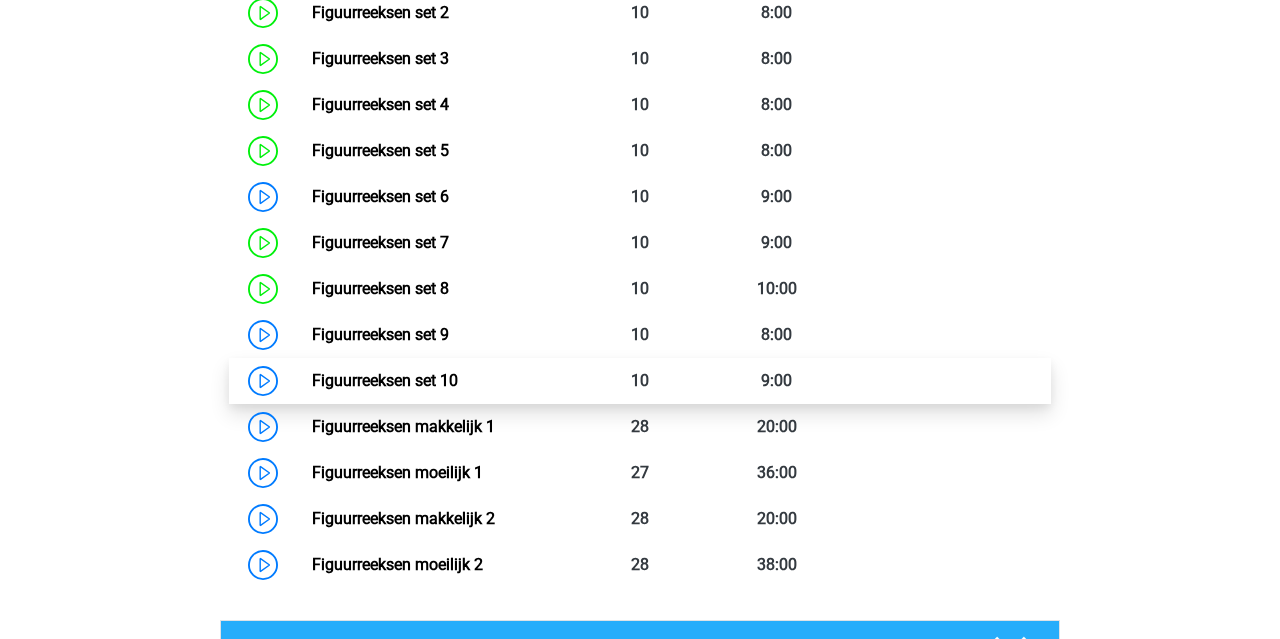 click on "Figuurreeksen
set 10" at bounding box center [385, 380] 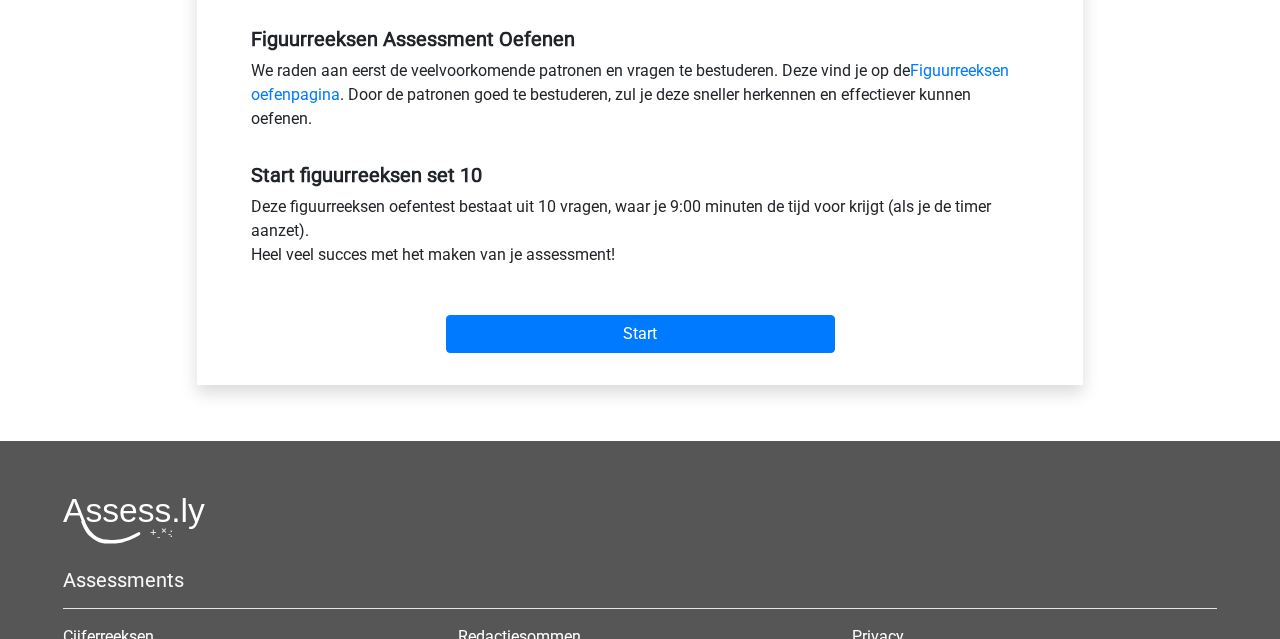 scroll, scrollTop: 579, scrollLeft: 0, axis: vertical 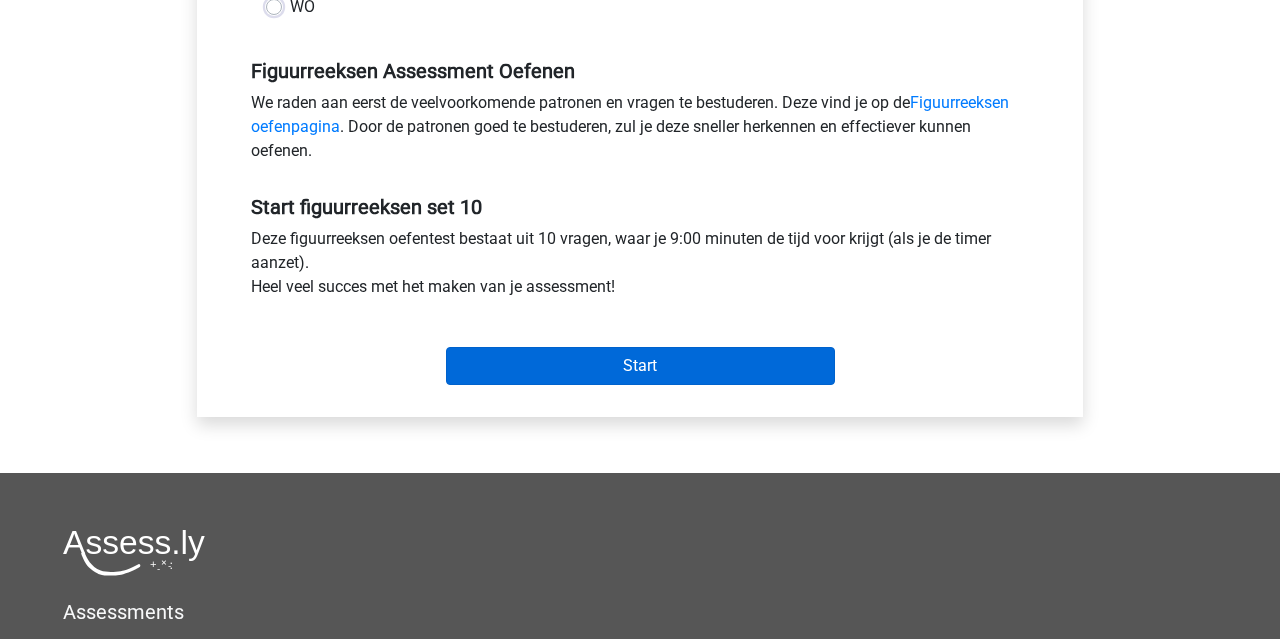 click on "Start" at bounding box center (640, 366) 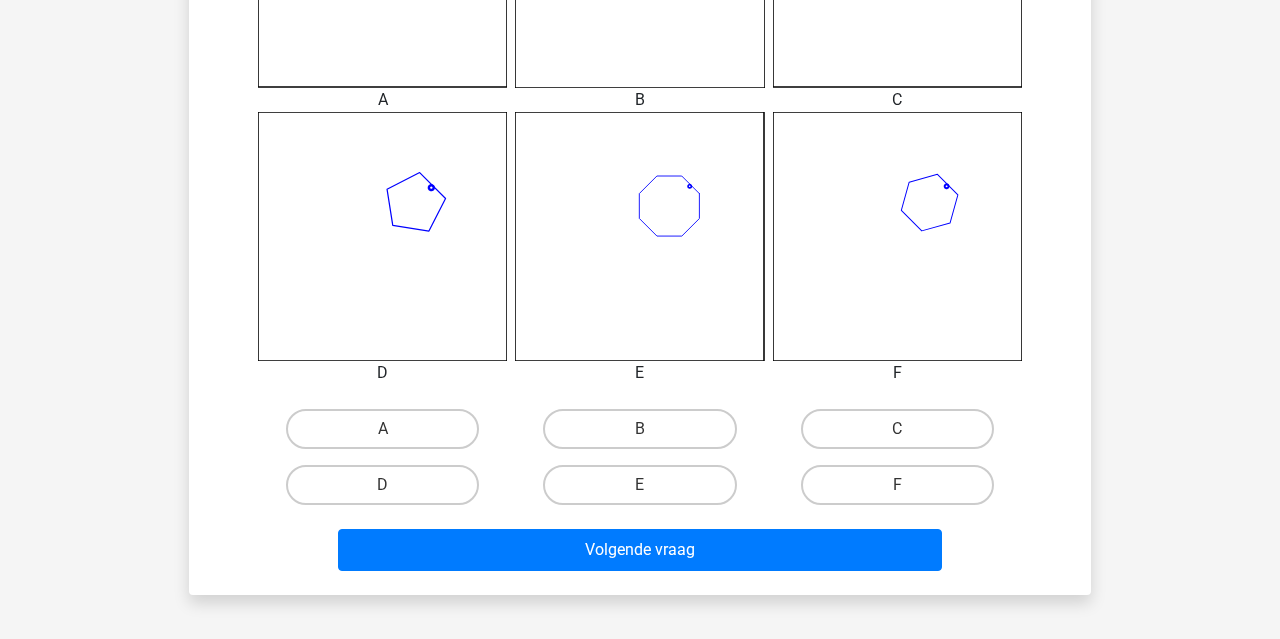 scroll, scrollTop: 979, scrollLeft: 0, axis: vertical 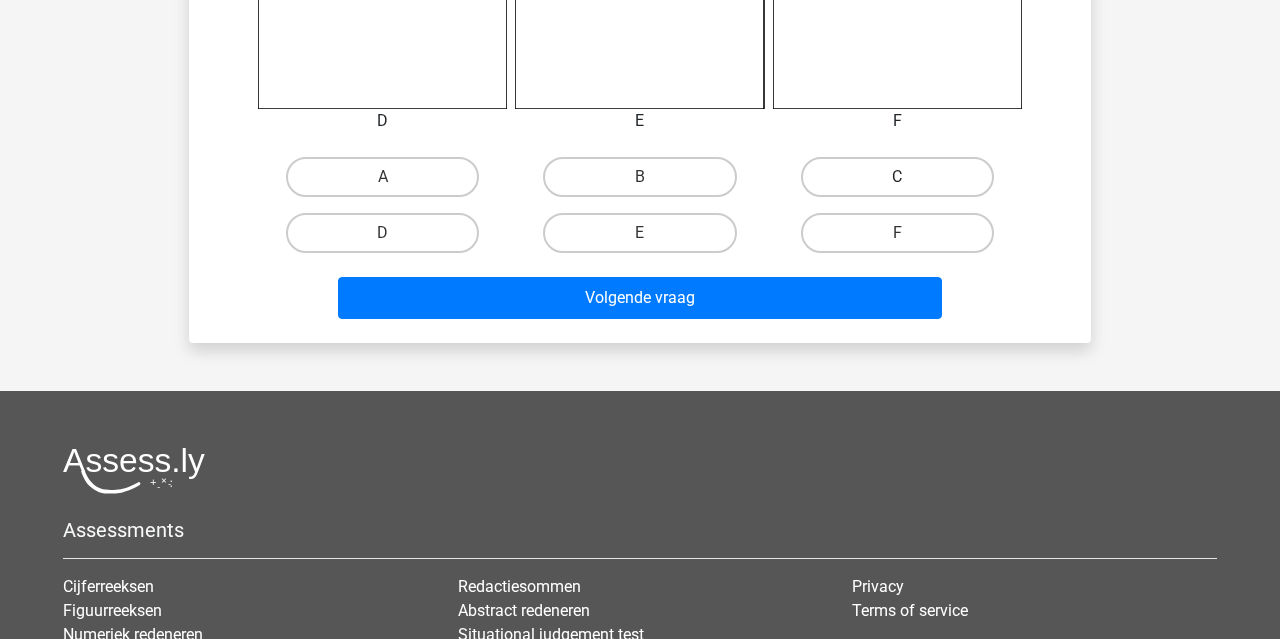 click on "C" at bounding box center (897, 177) 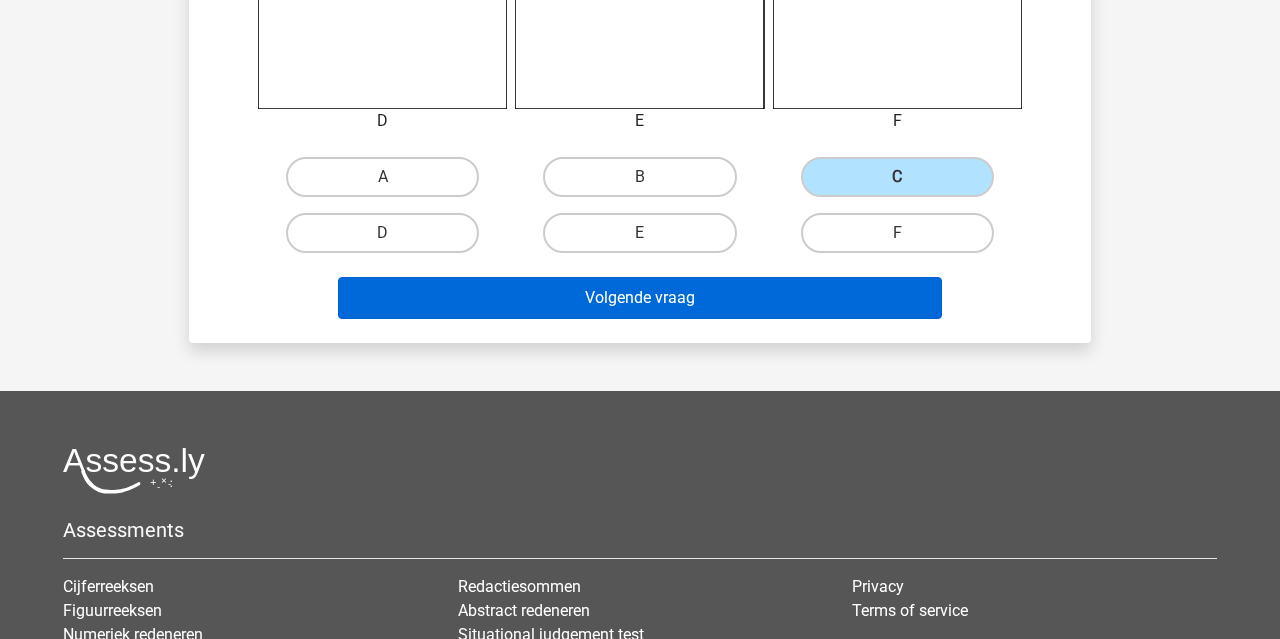 click on "Volgende vraag" at bounding box center (640, 298) 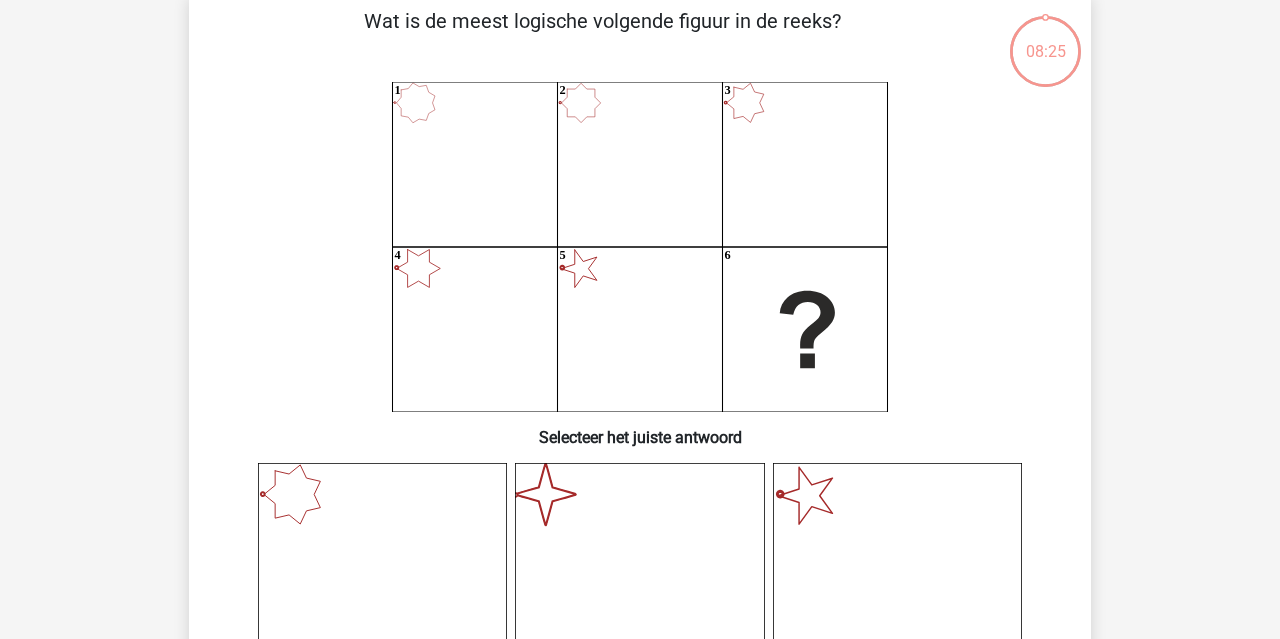scroll, scrollTop: 107, scrollLeft: 0, axis: vertical 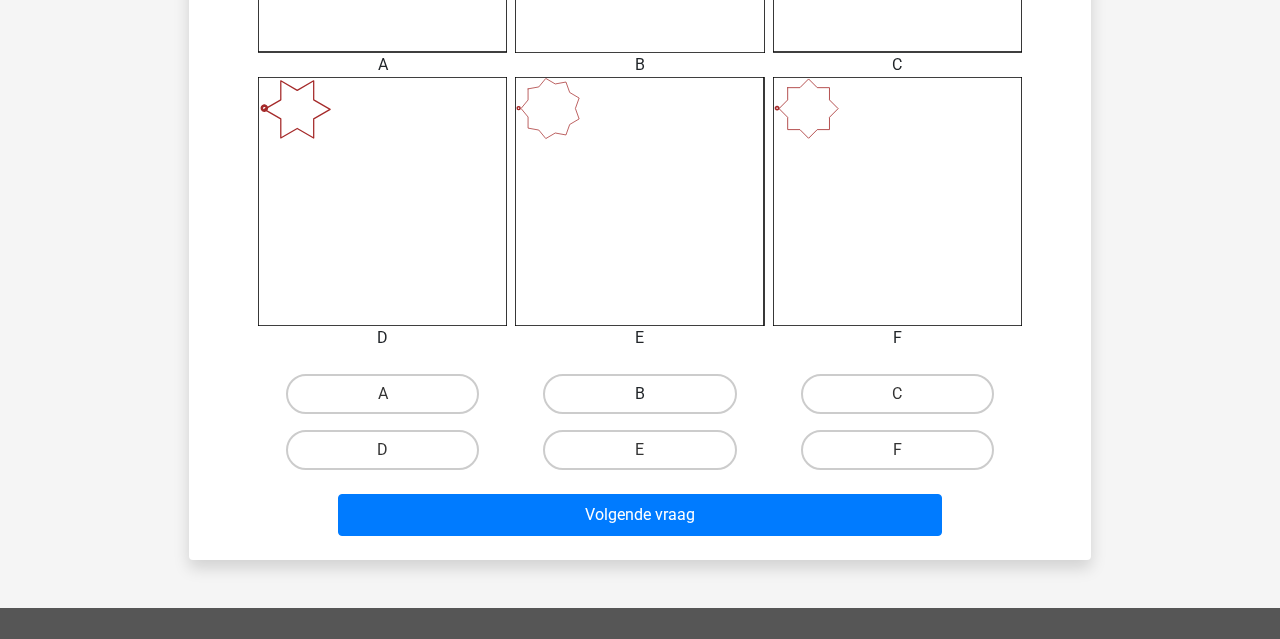 click on "B" at bounding box center [639, 394] 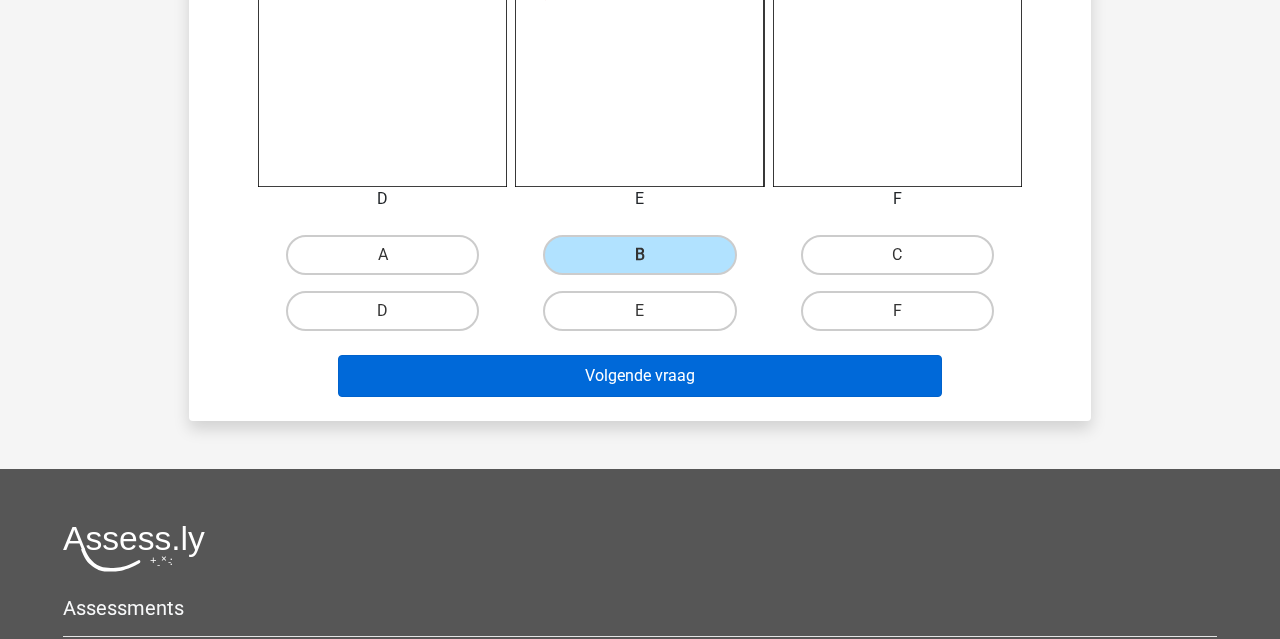 click on "Volgende vraag" at bounding box center (640, 376) 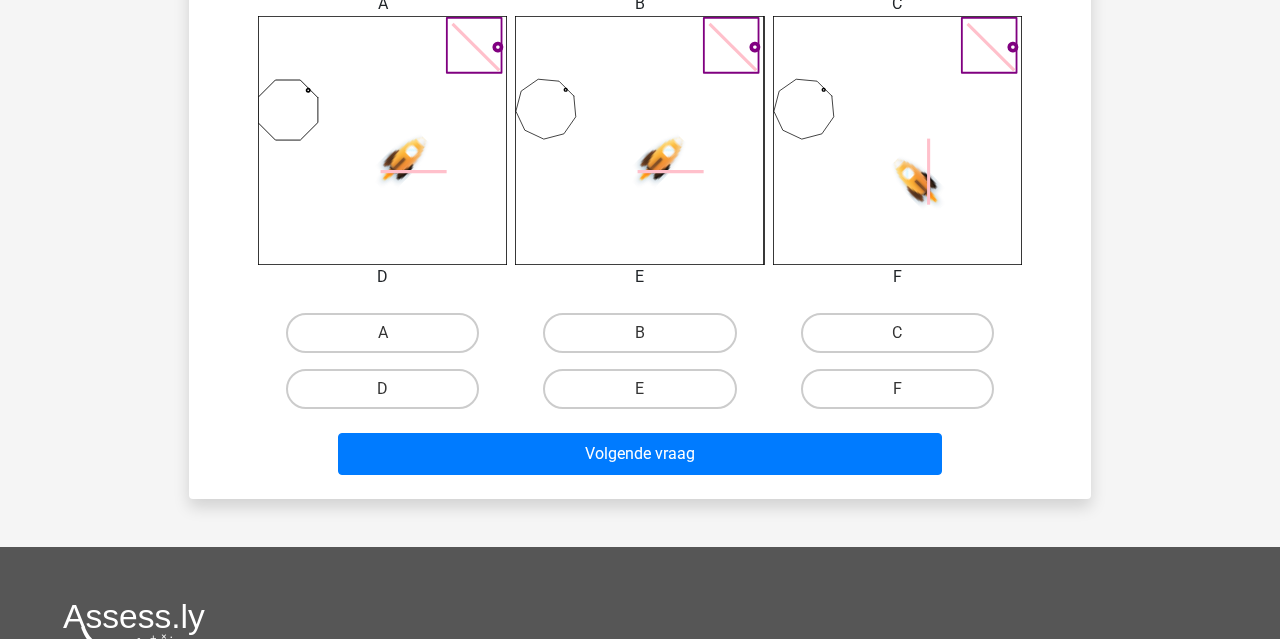 scroll, scrollTop: 885, scrollLeft: 0, axis: vertical 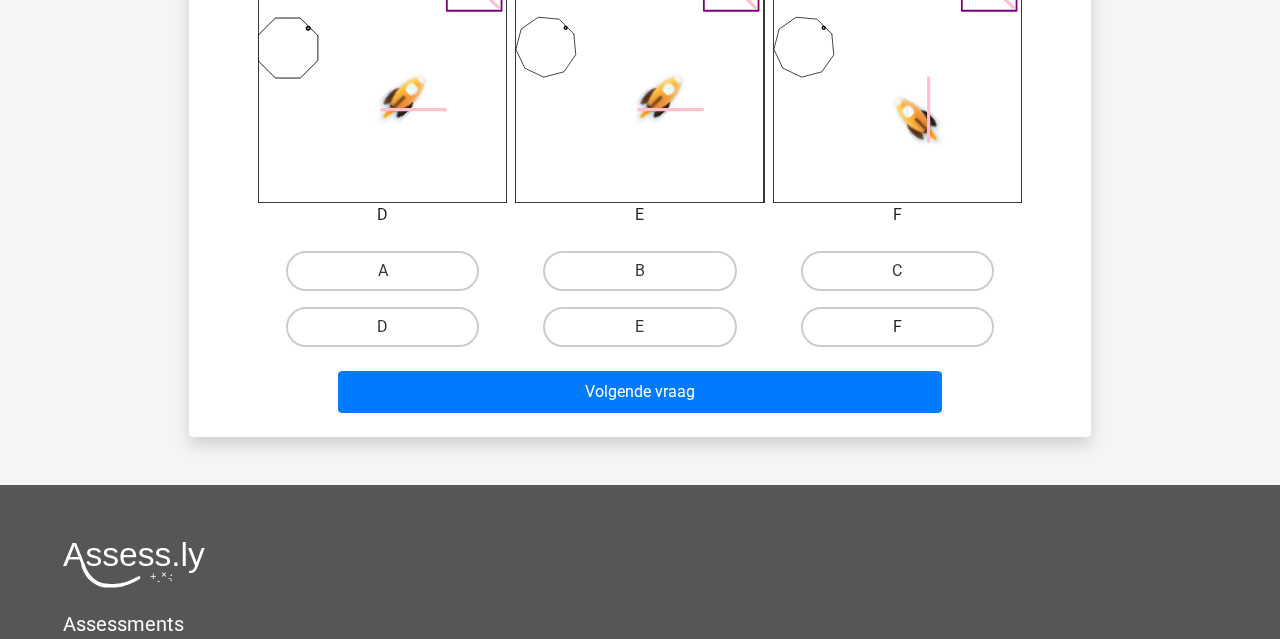 click on "F" at bounding box center (897, 327) 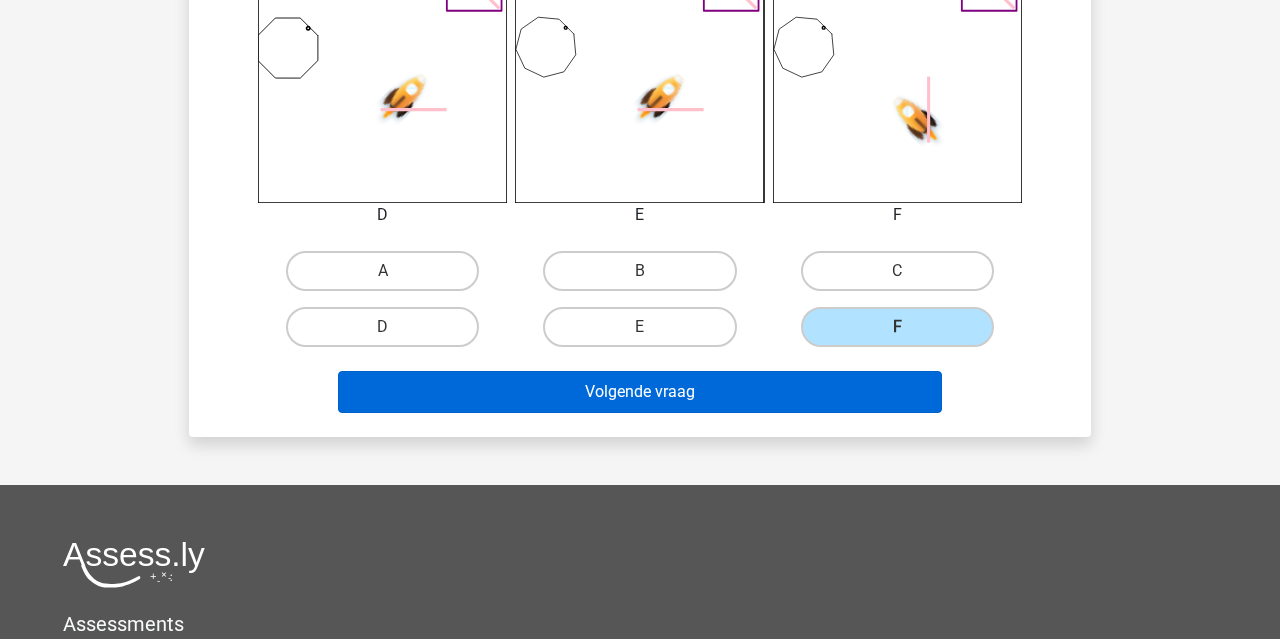 click on "Volgende vraag" at bounding box center (640, 392) 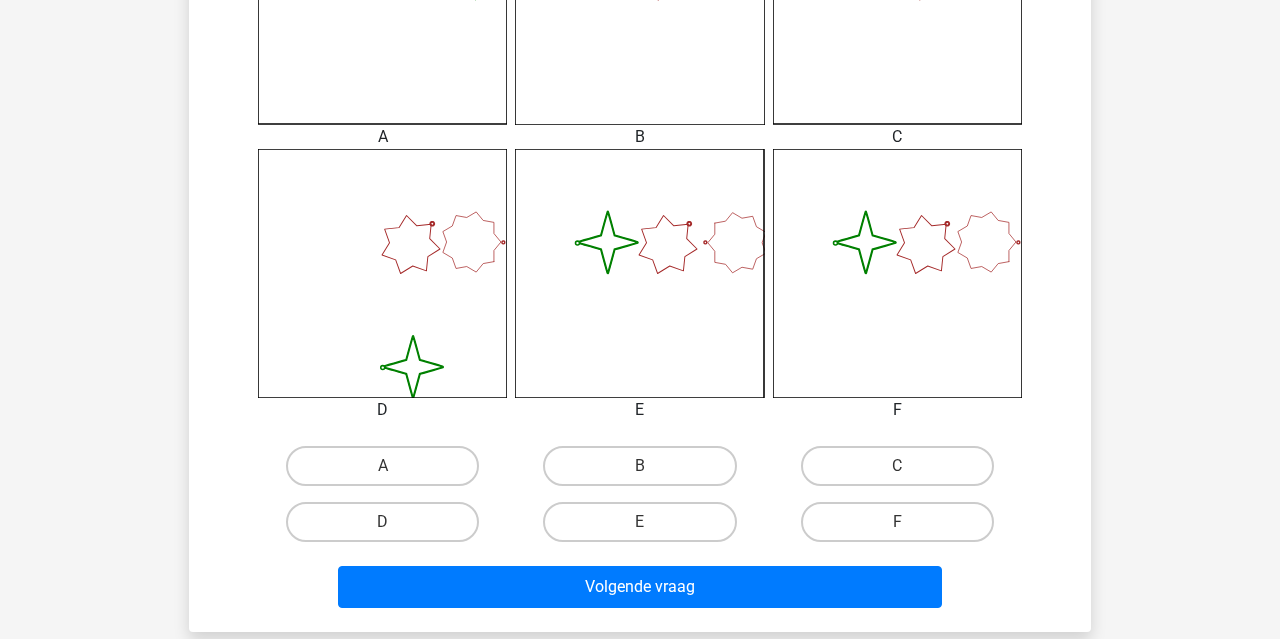 scroll, scrollTop: 694, scrollLeft: 0, axis: vertical 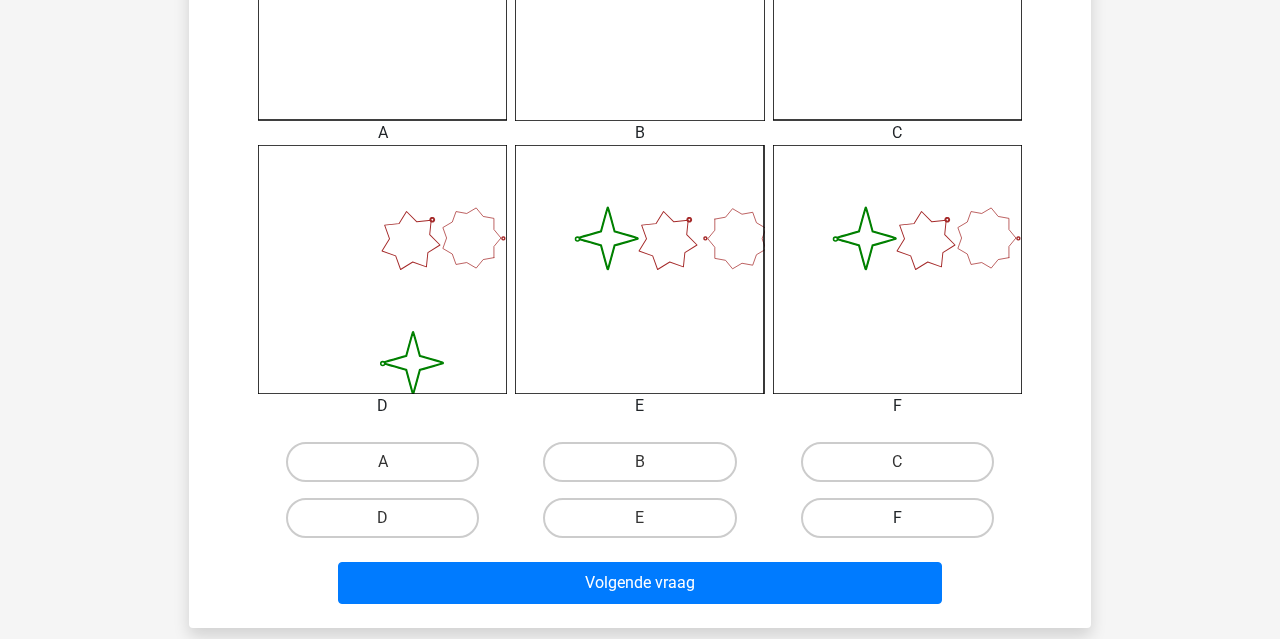 click on "F" at bounding box center (897, 518) 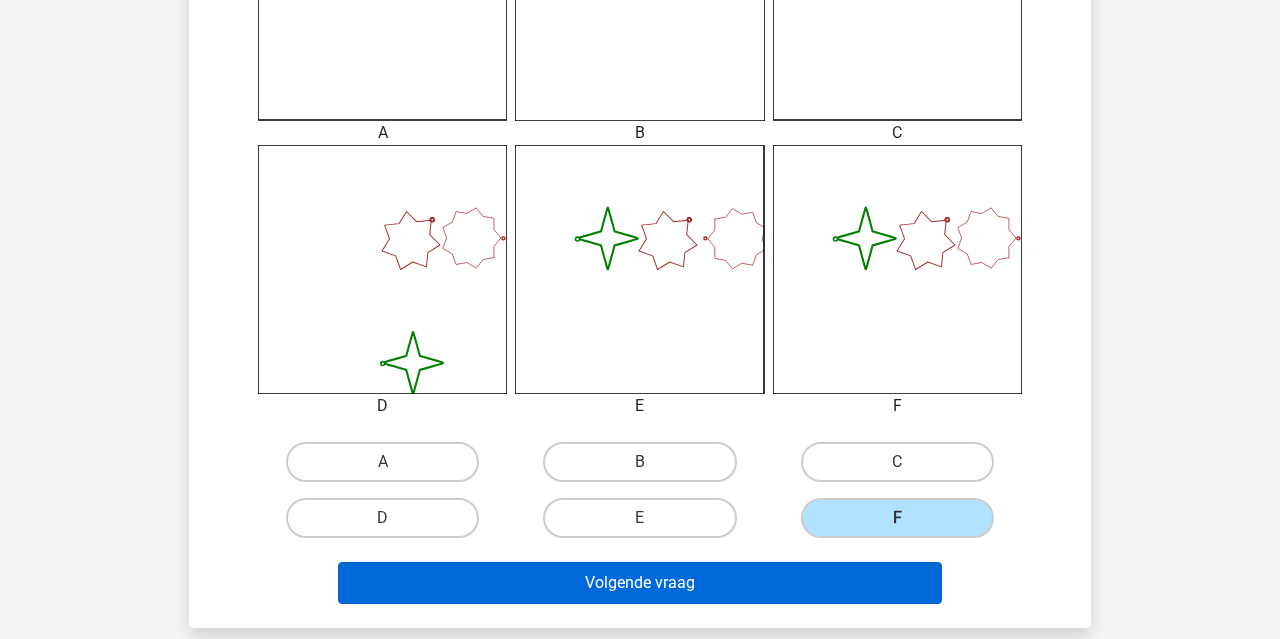 click on "Volgende vraag" at bounding box center [640, 583] 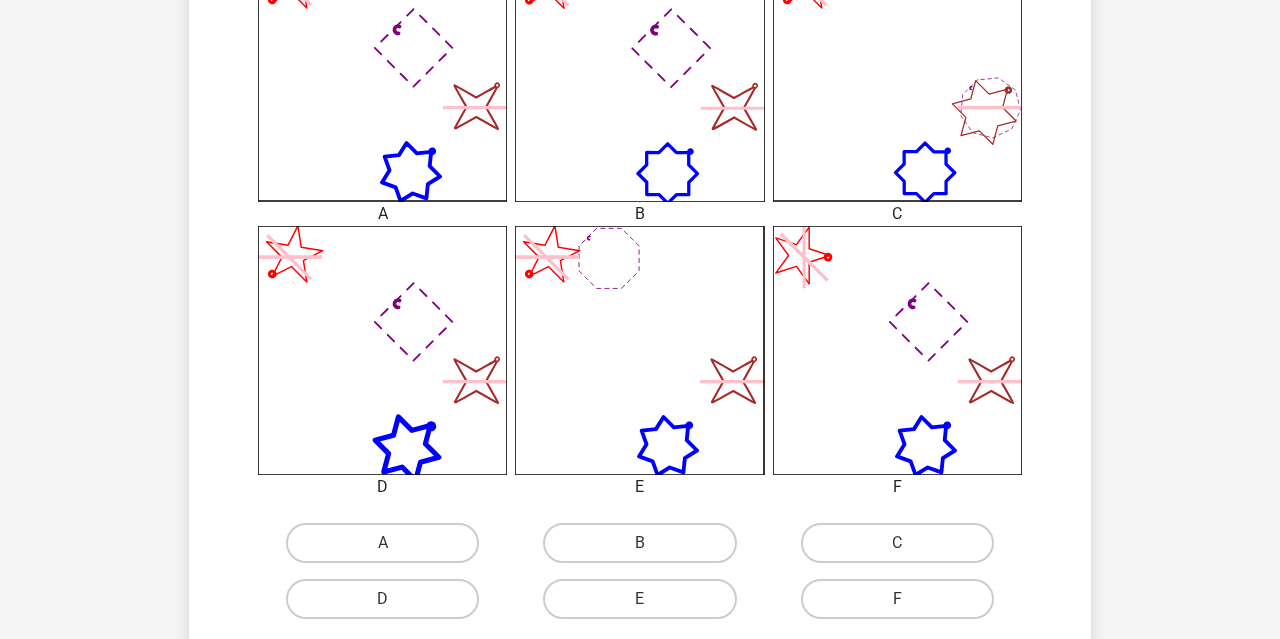 scroll, scrollTop: 617, scrollLeft: 0, axis: vertical 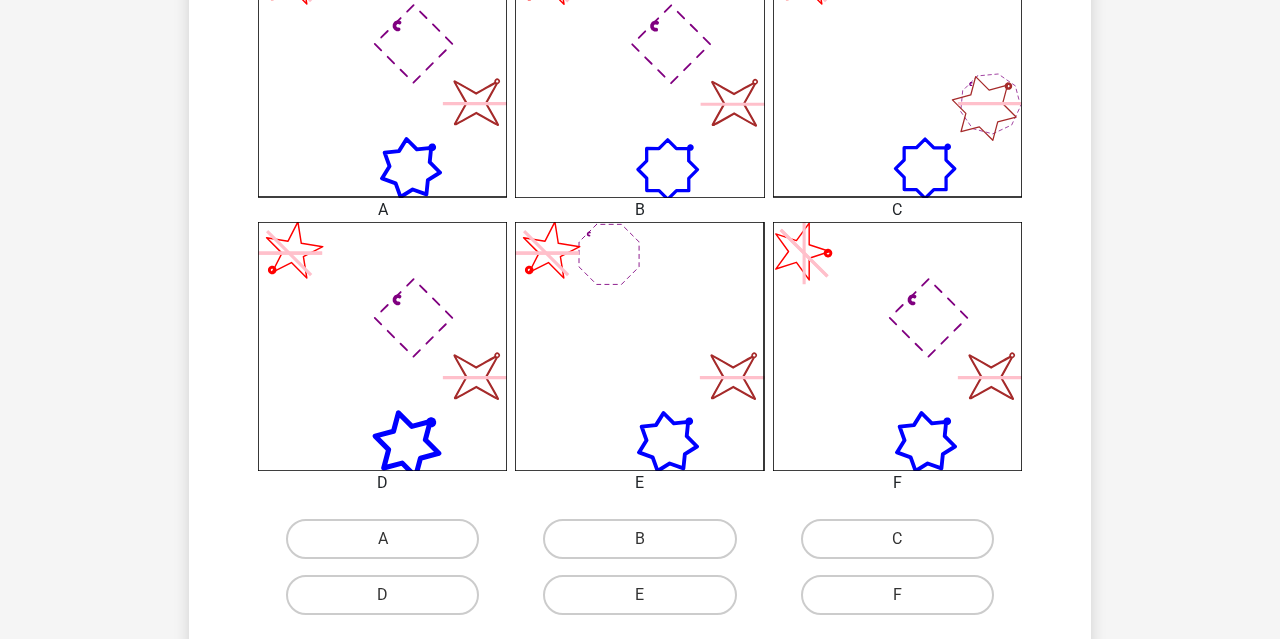 click on "A" at bounding box center (382, 539) 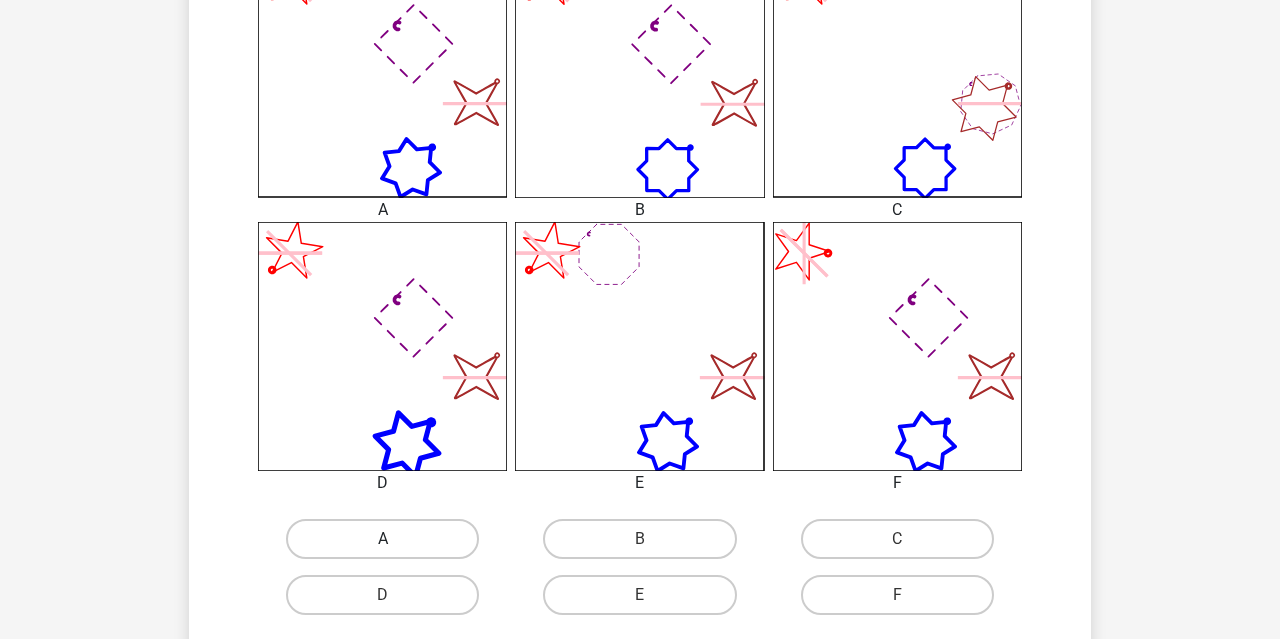 click on "A" at bounding box center (382, 539) 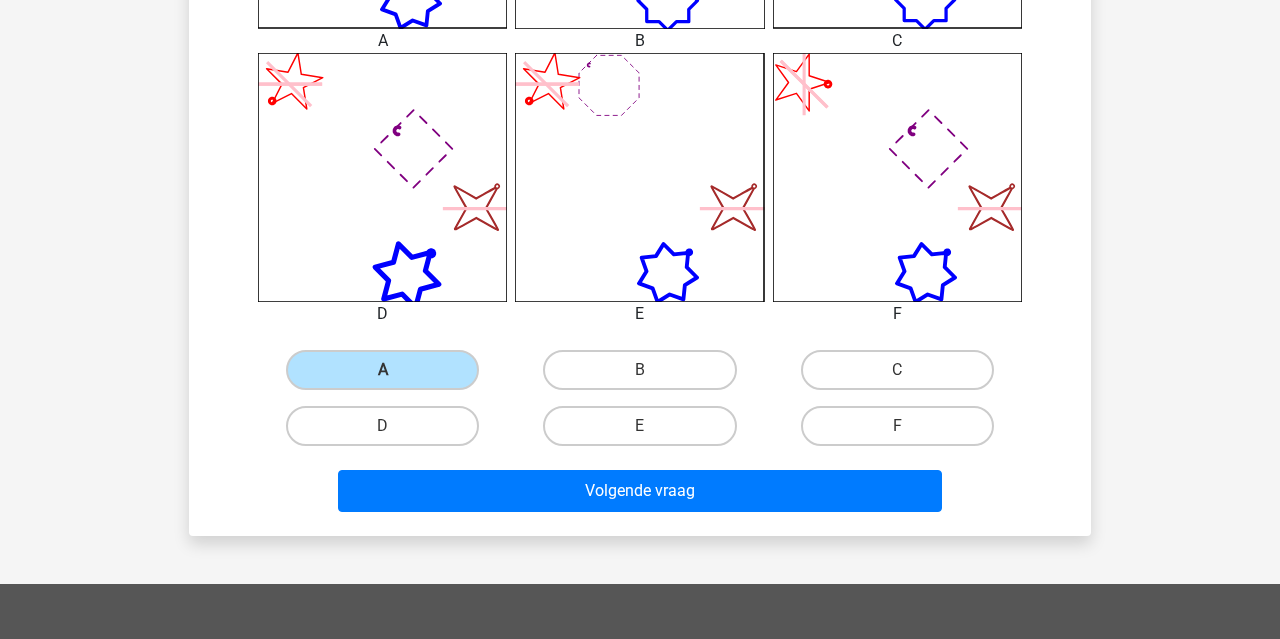 scroll, scrollTop: 863, scrollLeft: 0, axis: vertical 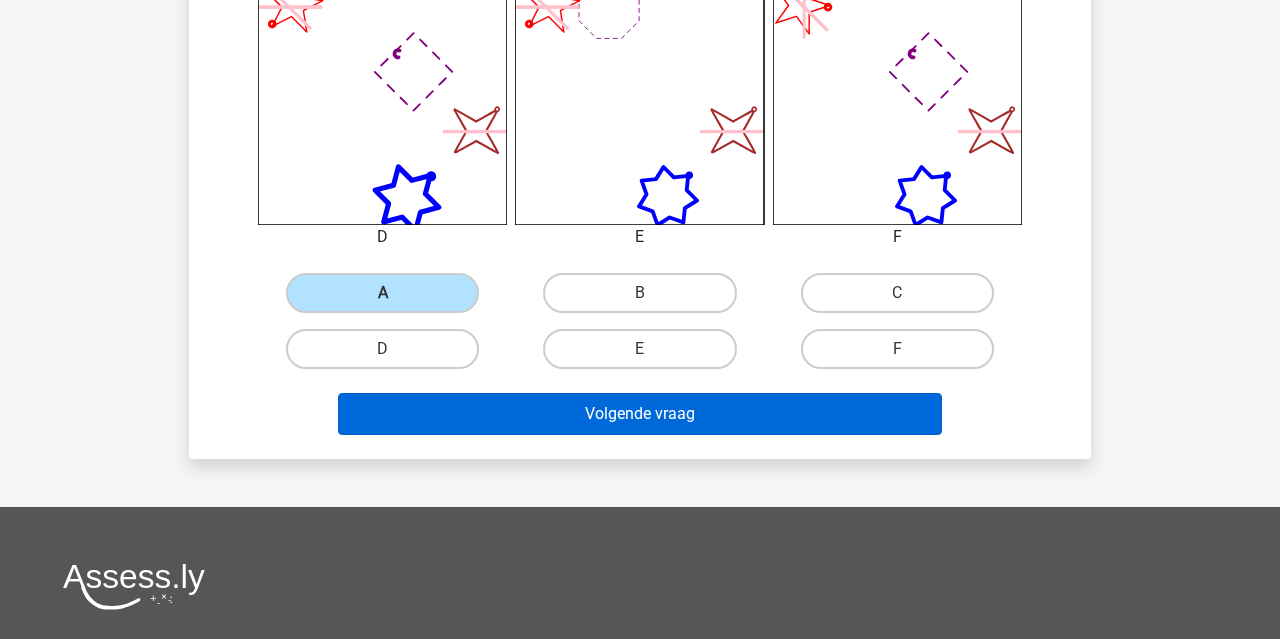 click on "Volgende vraag" at bounding box center (640, 414) 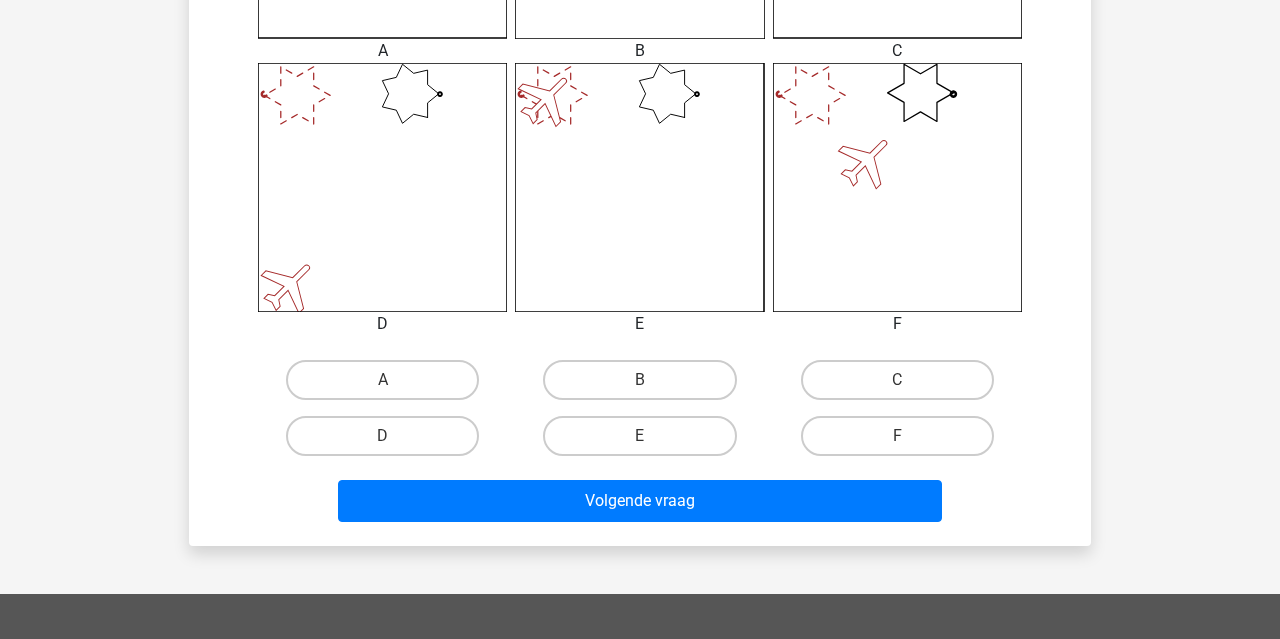 scroll, scrollTop: 785, scrollLeft: 0, axis: vertical 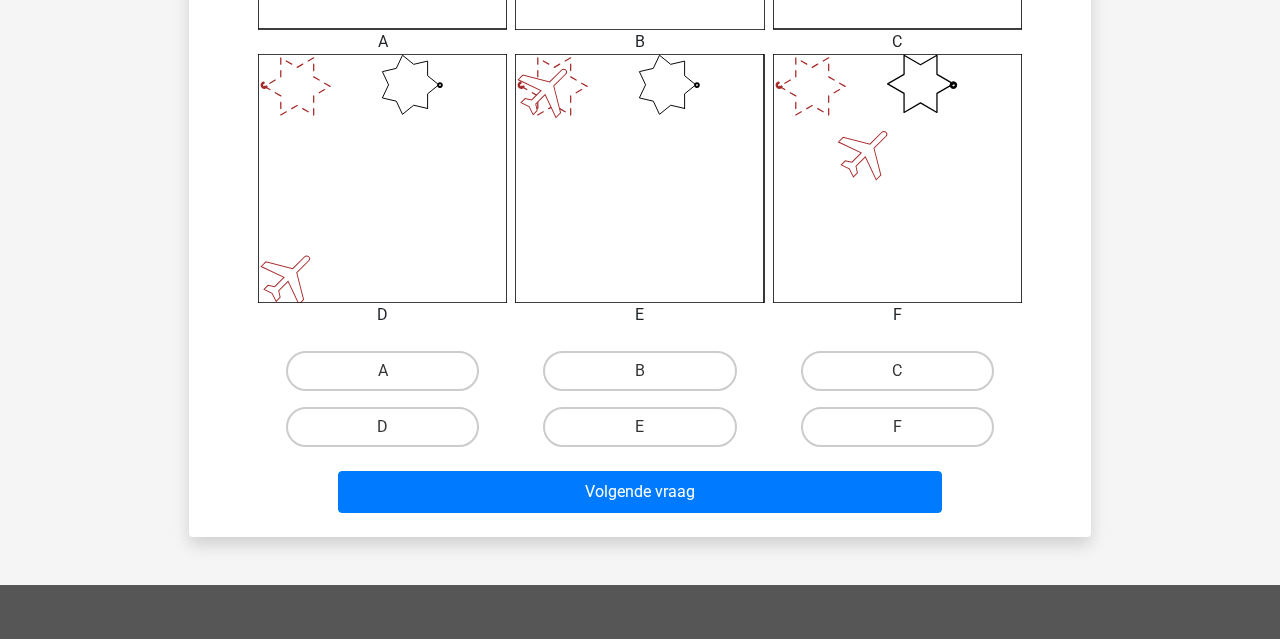 click on "C" at bounding box center [897, 371] 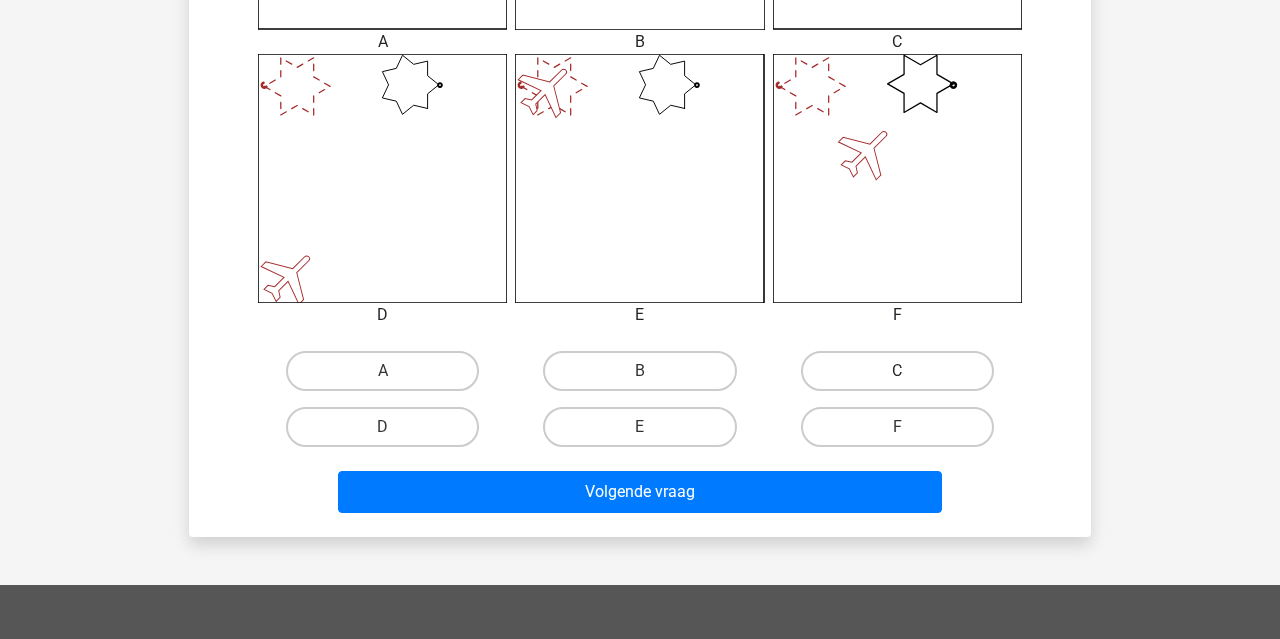 click on "C" at bounding box center [897, 371] 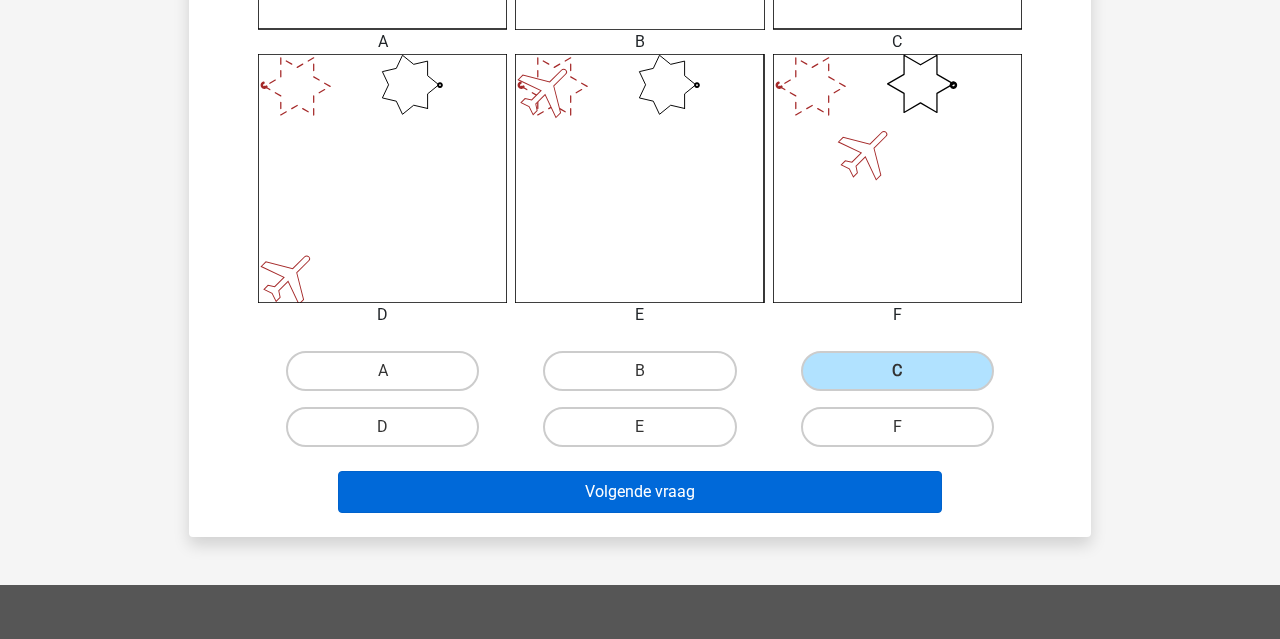 click on "Volgende vraag" at bounding box center (640, 492) 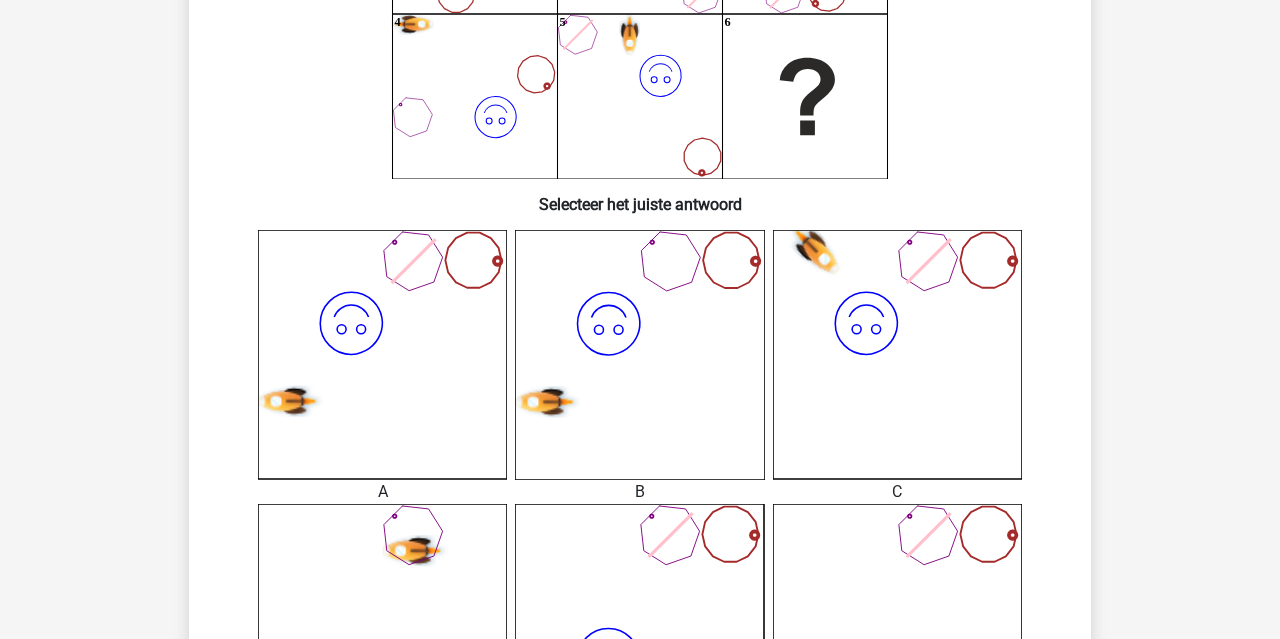scroll, scrollTop: 315, scrollLeft: 0, axis: vertical 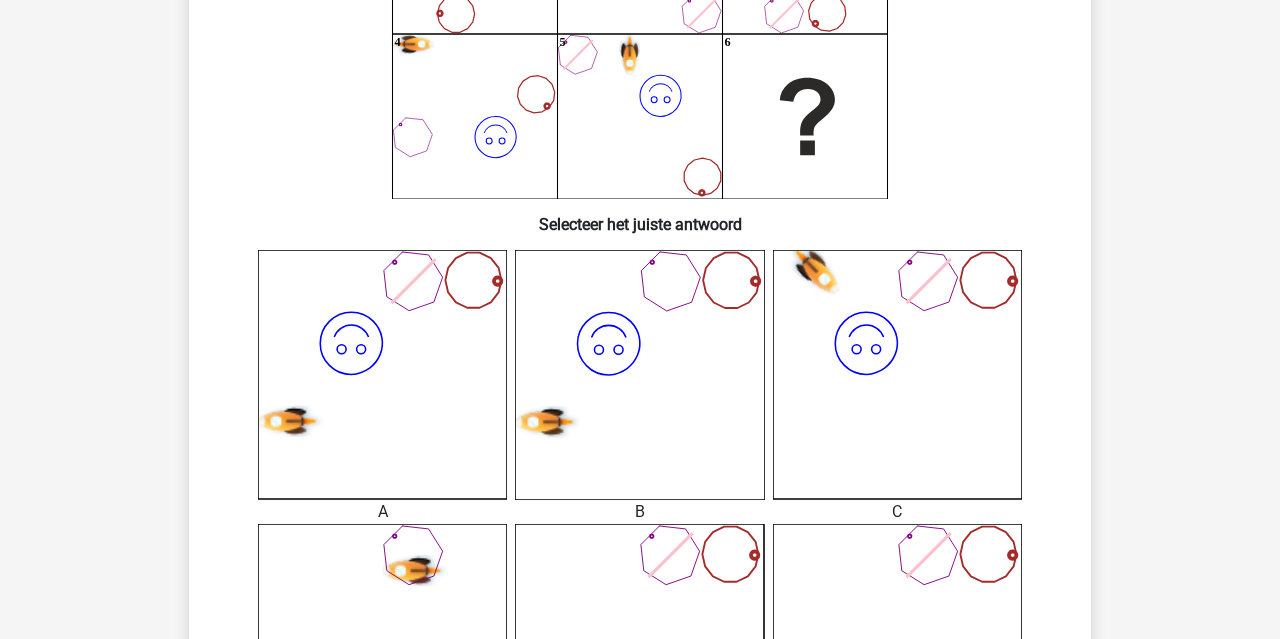 click on "image/svg+xml
1
image/svg+xml
2
image/svg+xml
3
image/svg+xml
4
image/svg+xml" 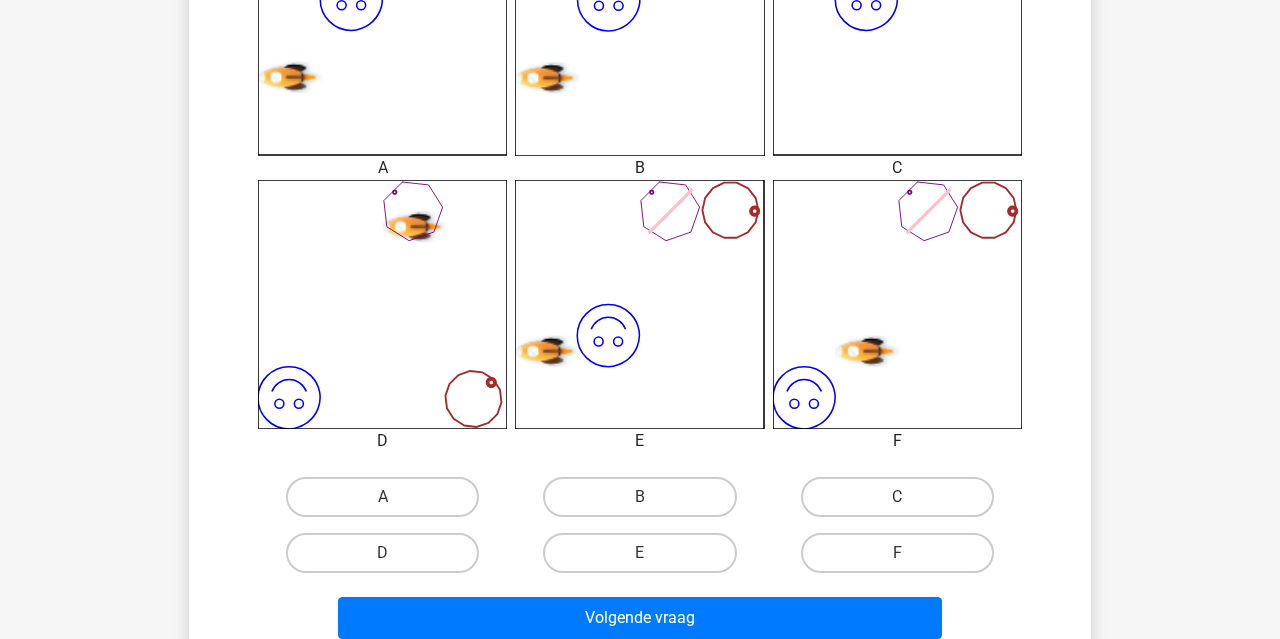scroll, scrollTop: 699, scrollLeft: 0, axis: vertical 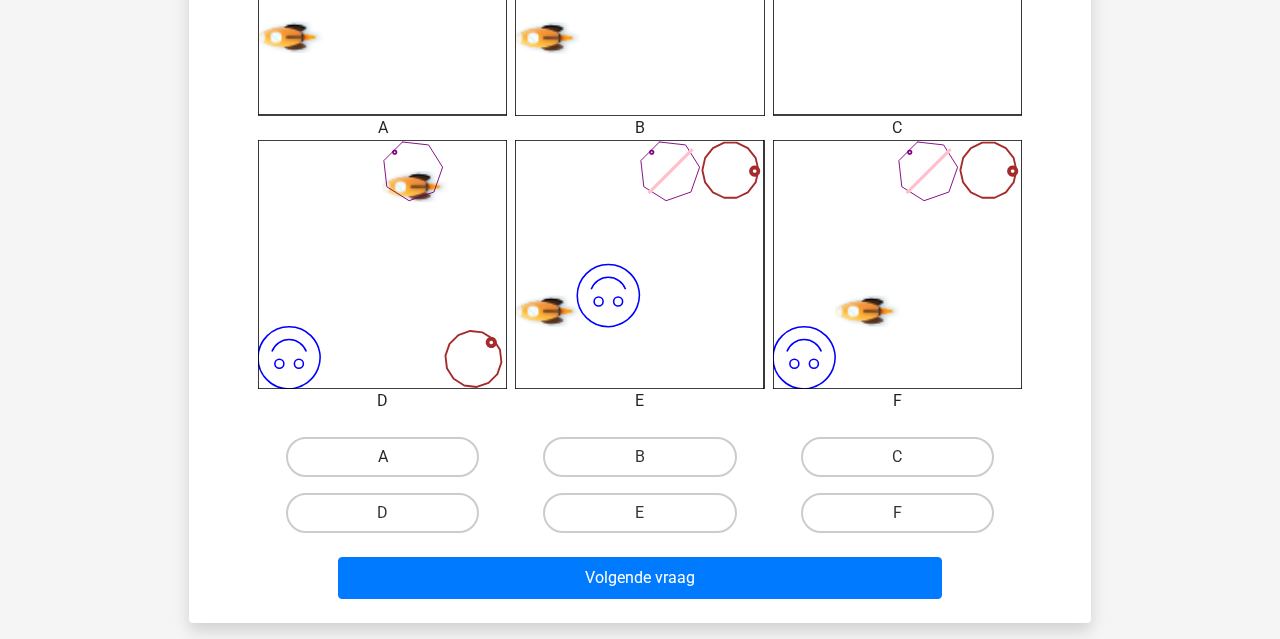 click on "A" at bounding box center (382, 457) 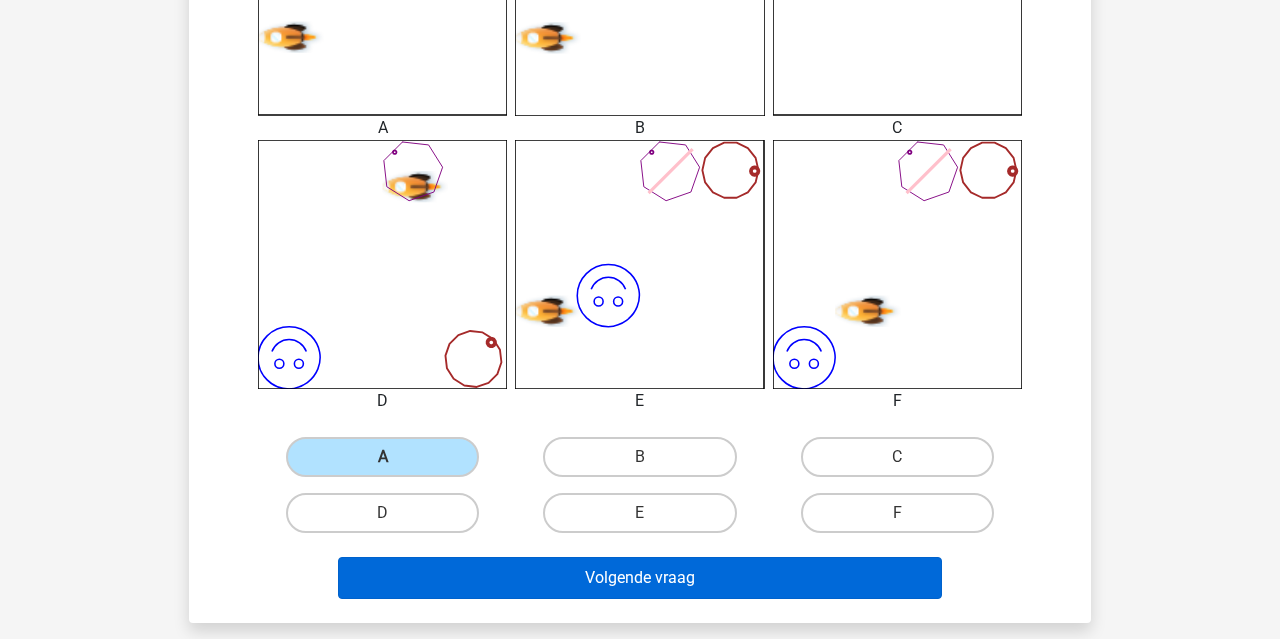 click on "Volgende vraag" at bounding box center [640, 578] 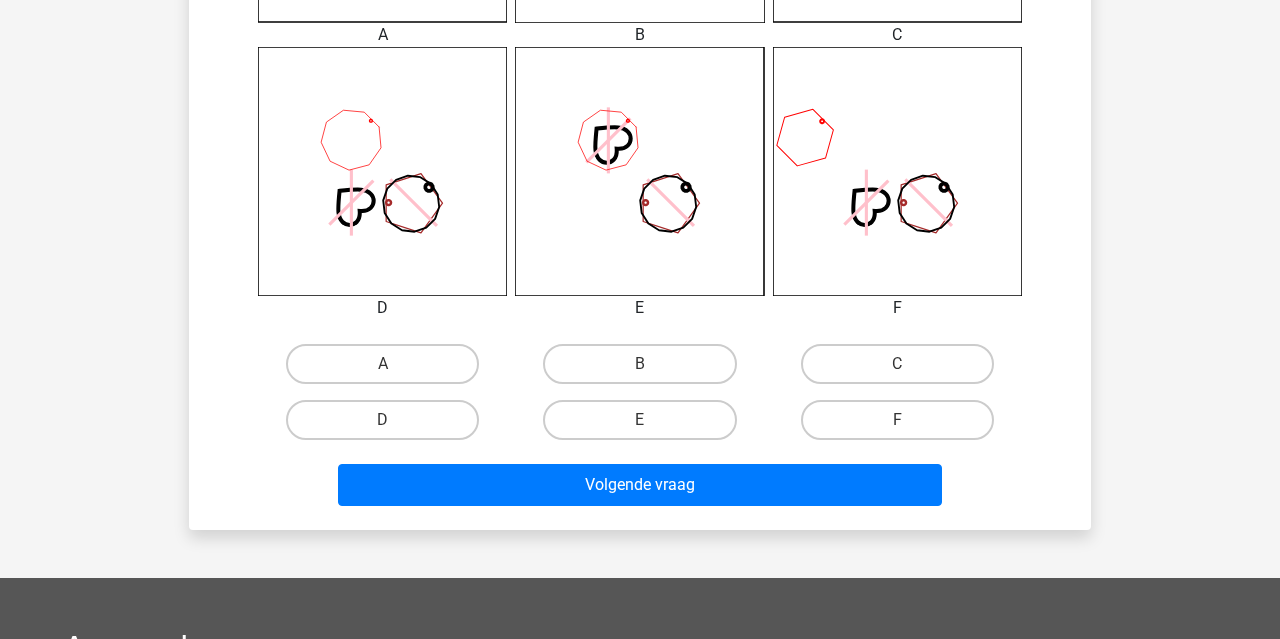 scroll, scrollTop: 816, scrollLeft: 0, axis: vertical 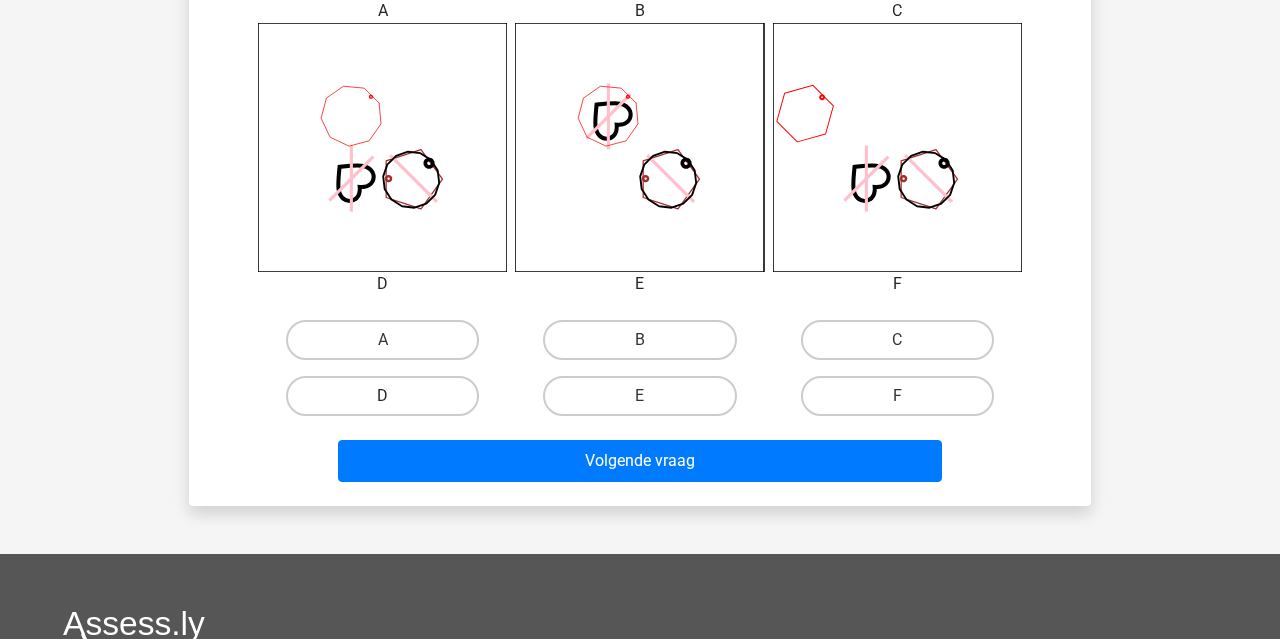 click on "D" at bounding box center [382, 396] 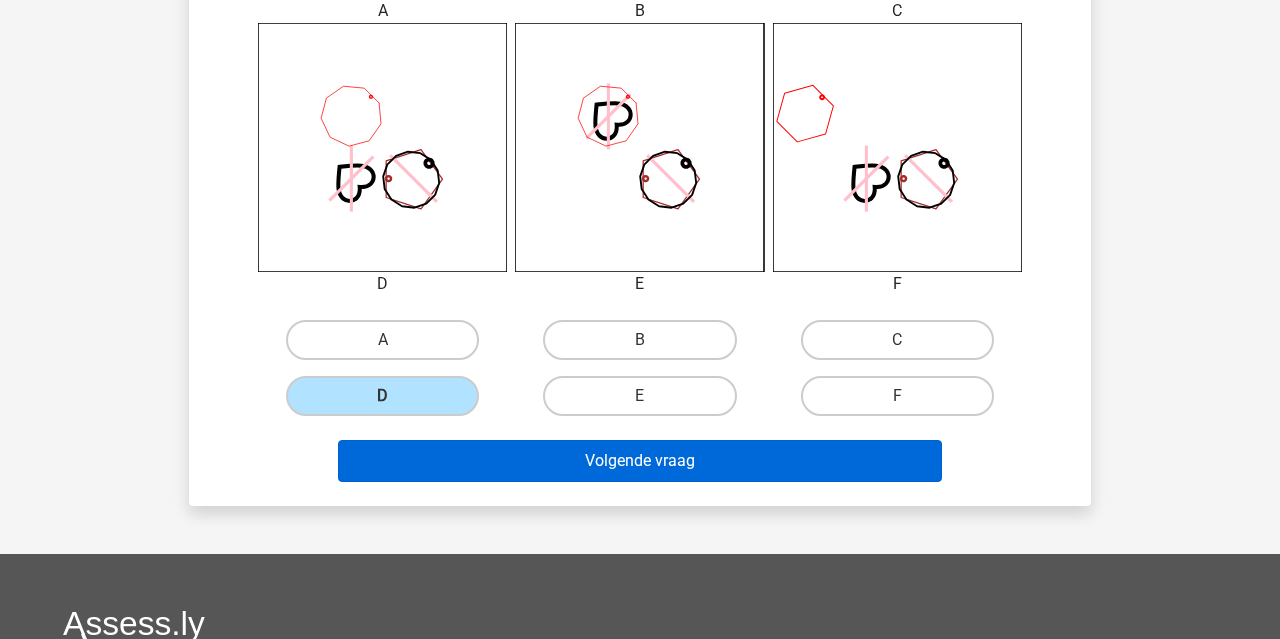 click on "Volgende vraag" at bounding box center [640, 461] 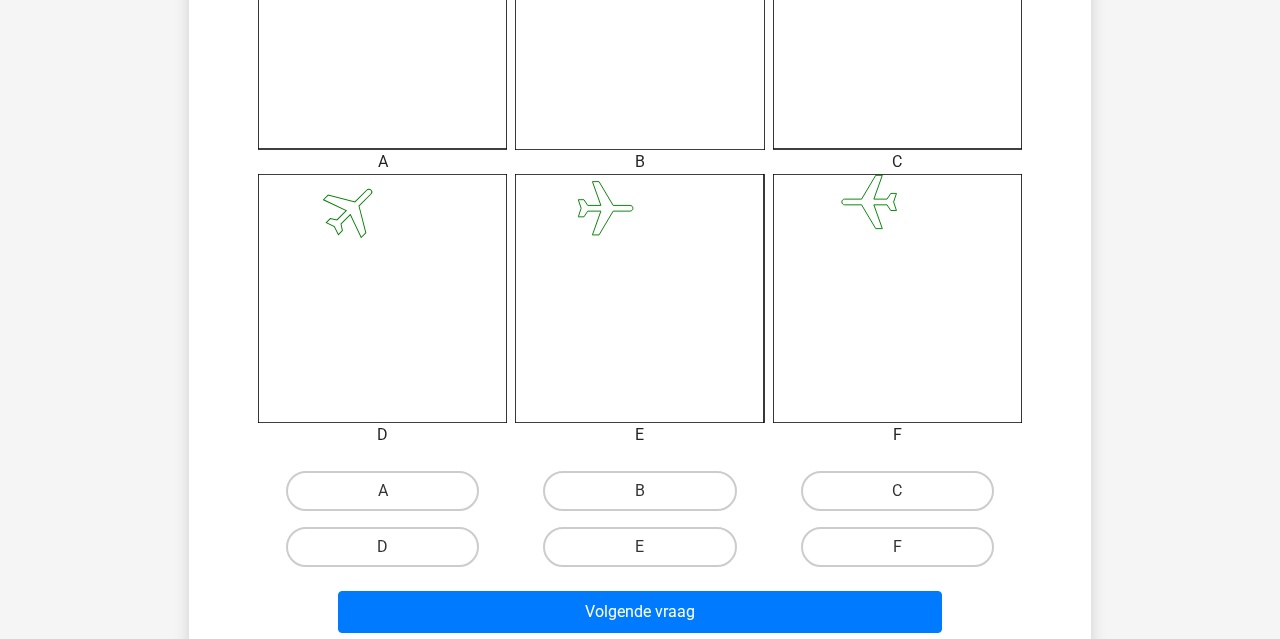scroll, scrollTop: 669, scrollLeft: 0, axis: vertical 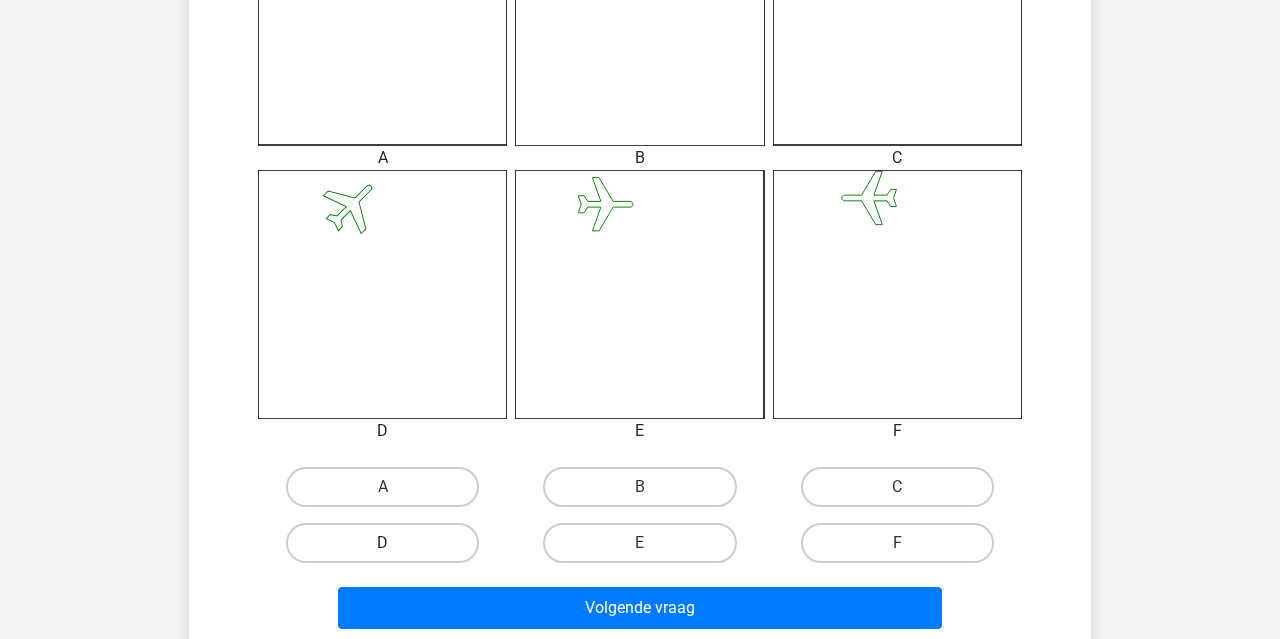 click on "D" at bounding box center (382, 543) 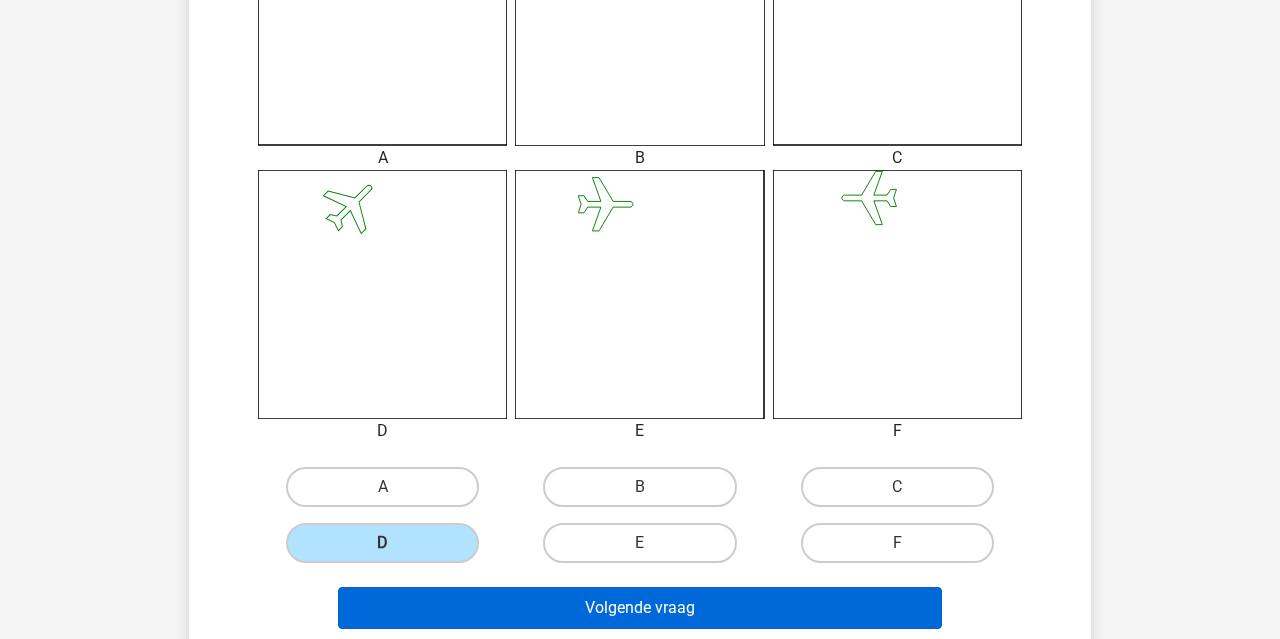 click on "Volgende vraag" at bounding box center (640, 608) 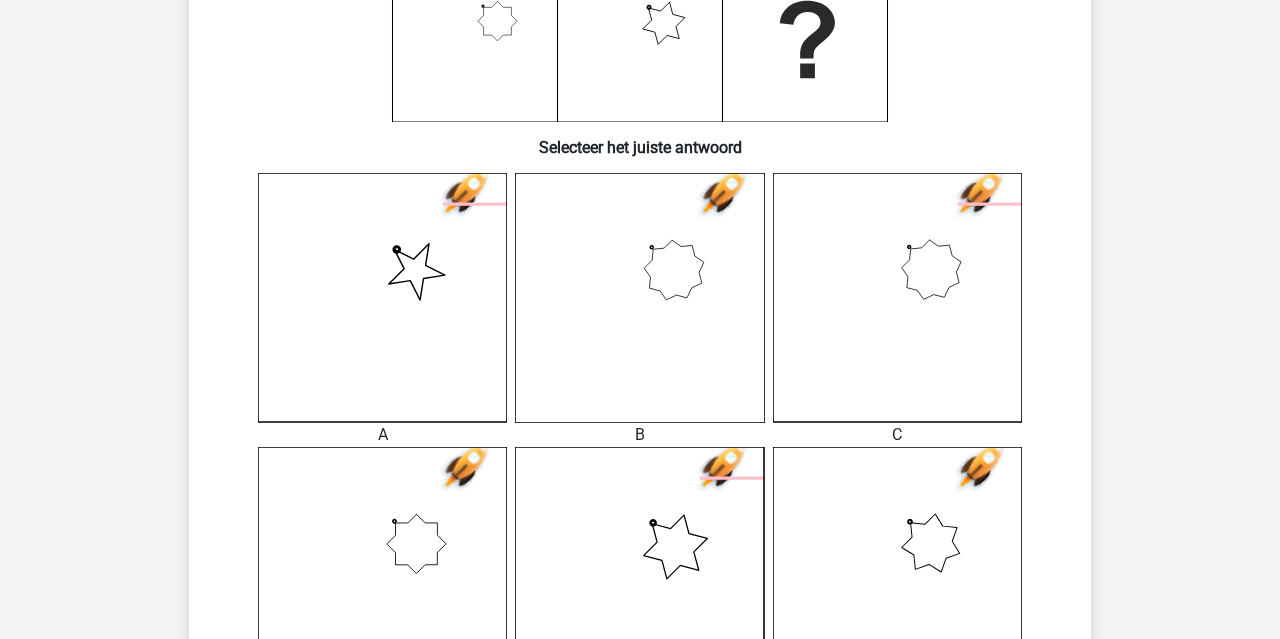 scroll, scrollTop: 639, scrollLeft: 0, axis: vertical 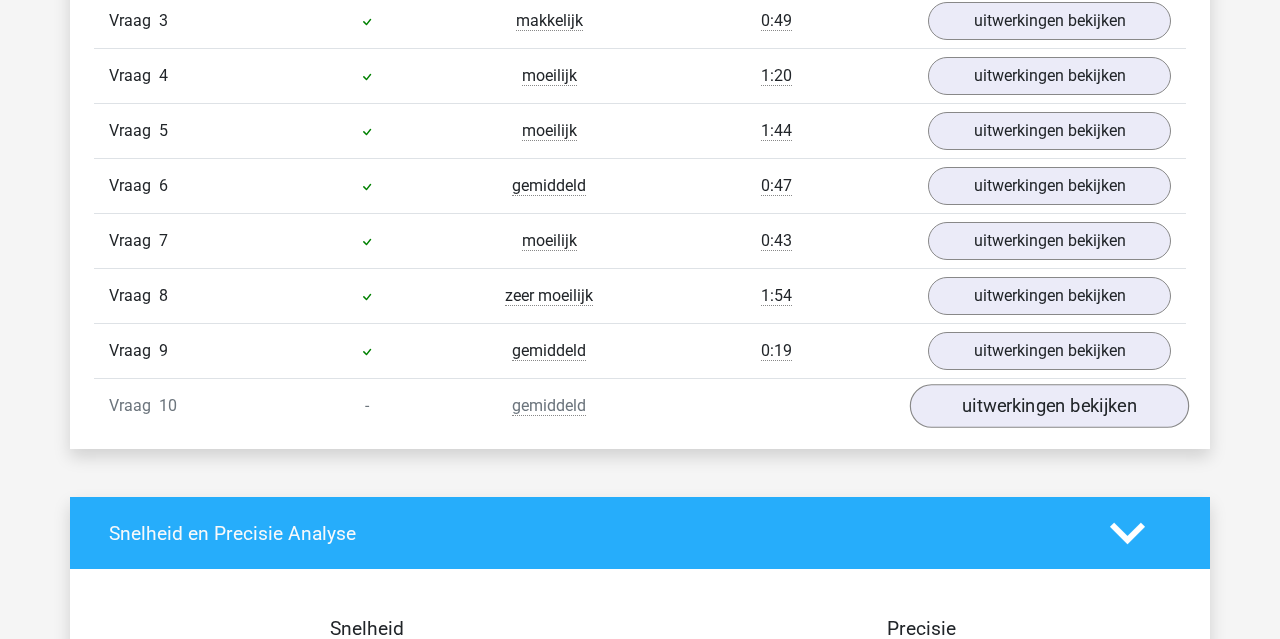 click on "uitwerkingen bekijken" at bounding box center (1049, 406) 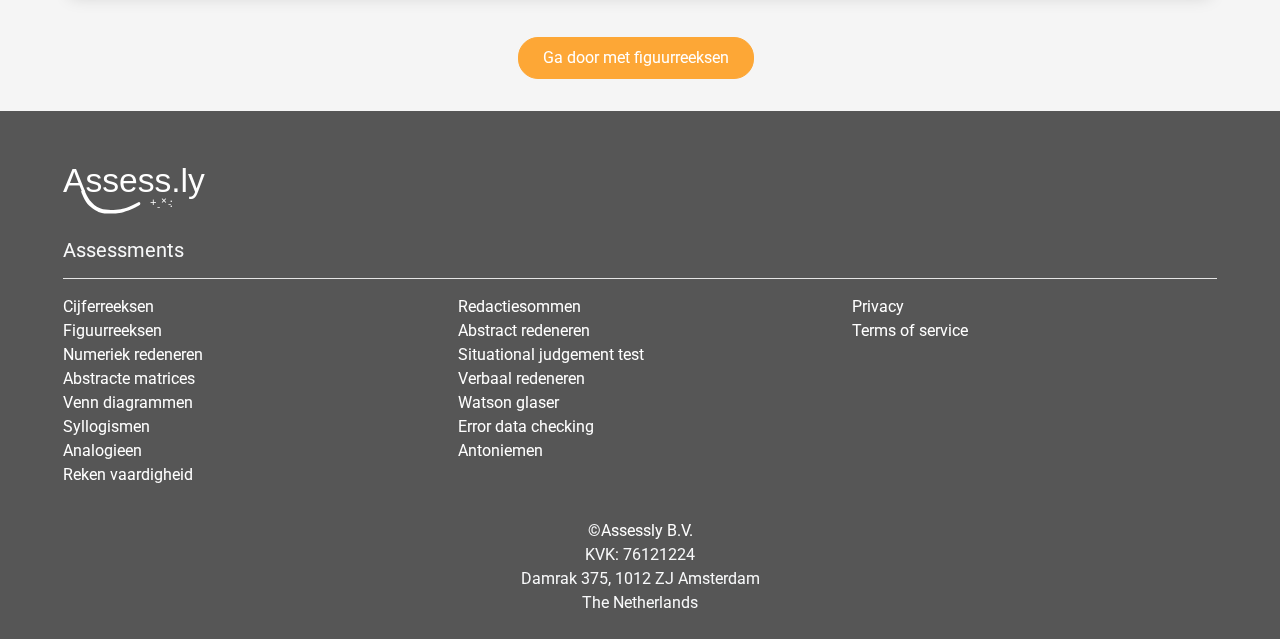scroll, scrollTop: 4489, scrollLeft: 0, axis: vertical 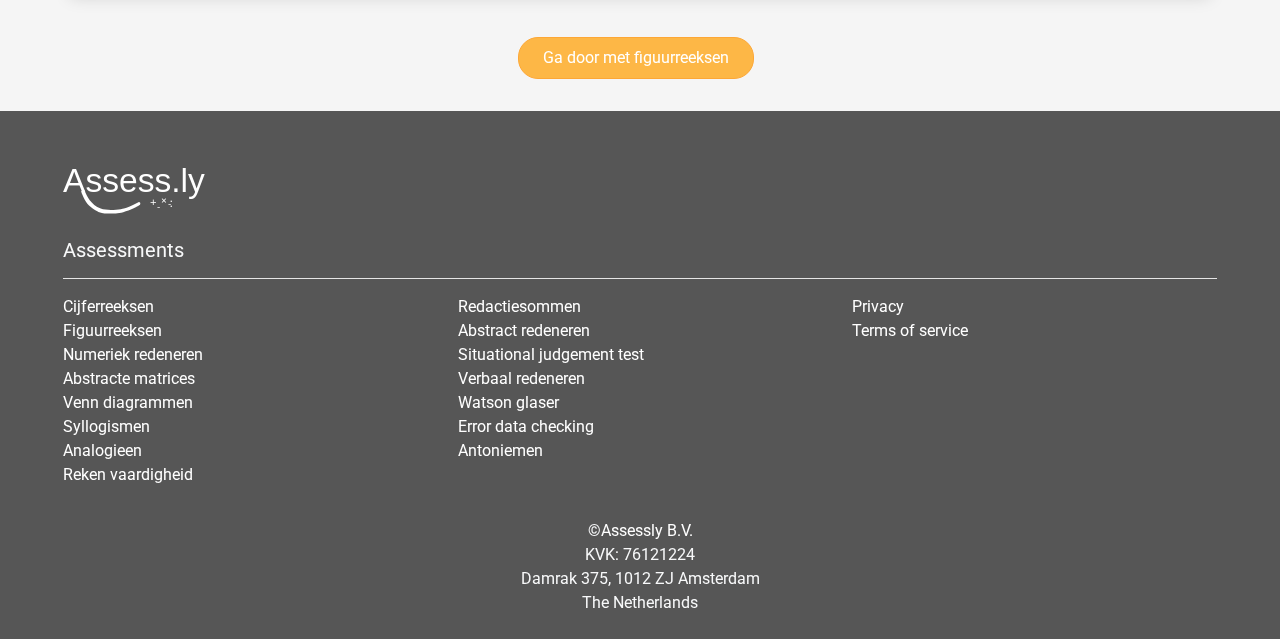 click on "Ga door met figuurreeksen" at bounding box center [636, 58] 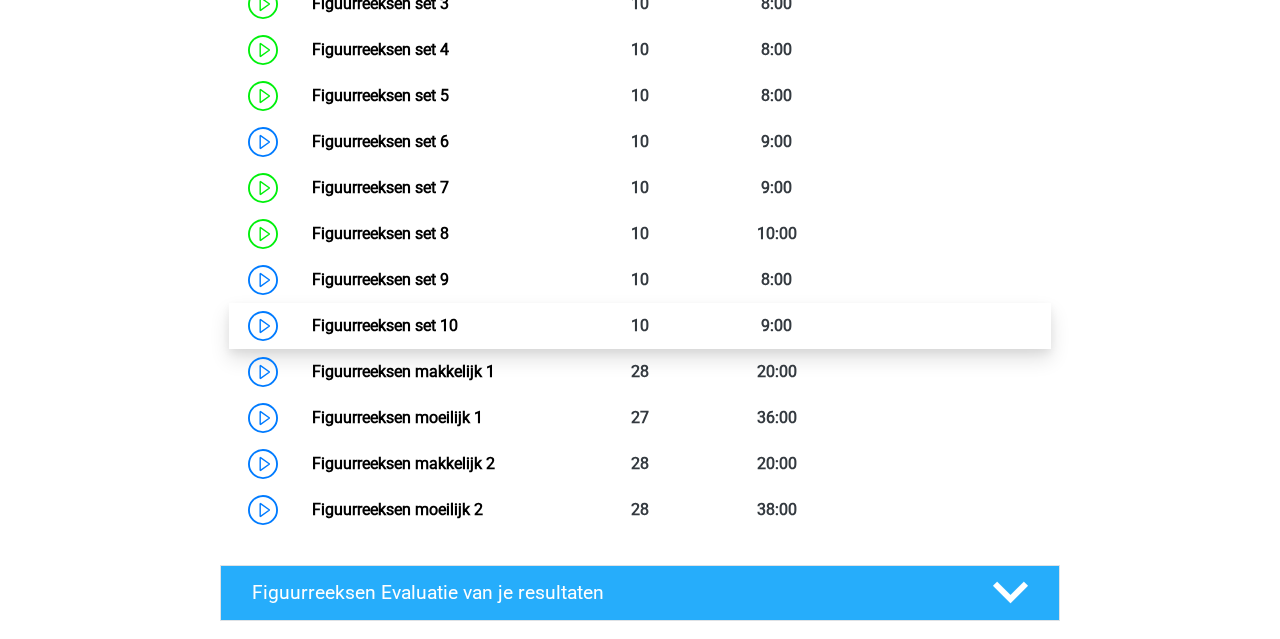 scroll, scrollTop: 1175, scrollLeft: 0, axis: vertical 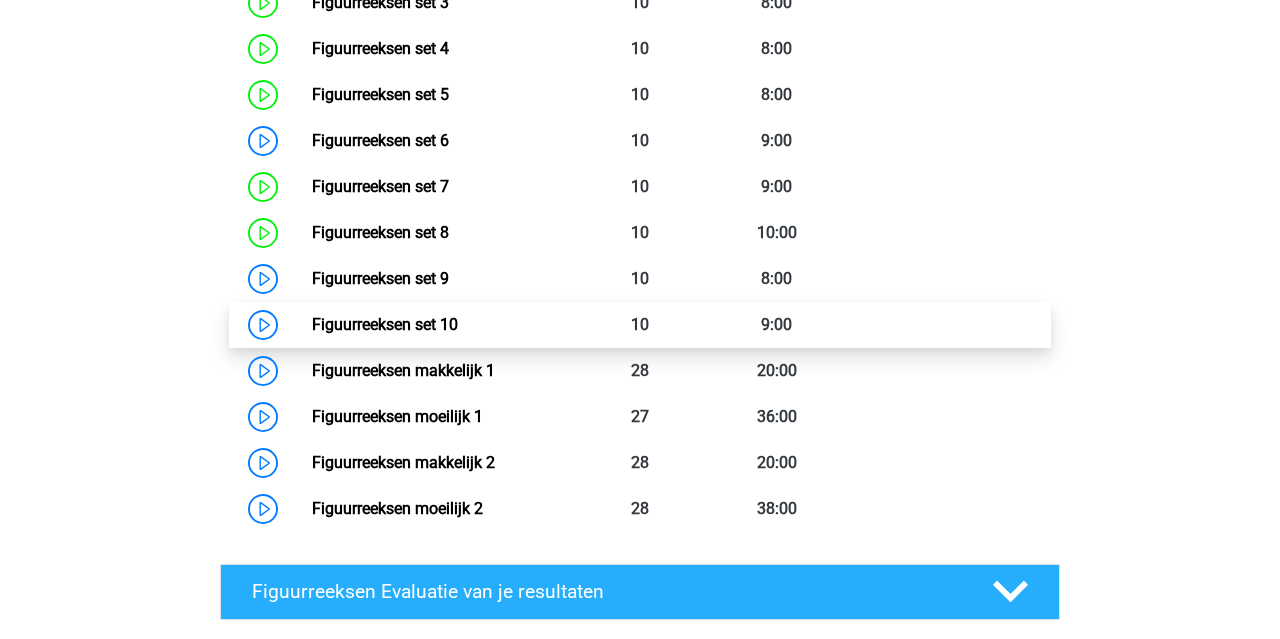 click on "Figuurreeksen
set 10" at bounding box center [385, 324] 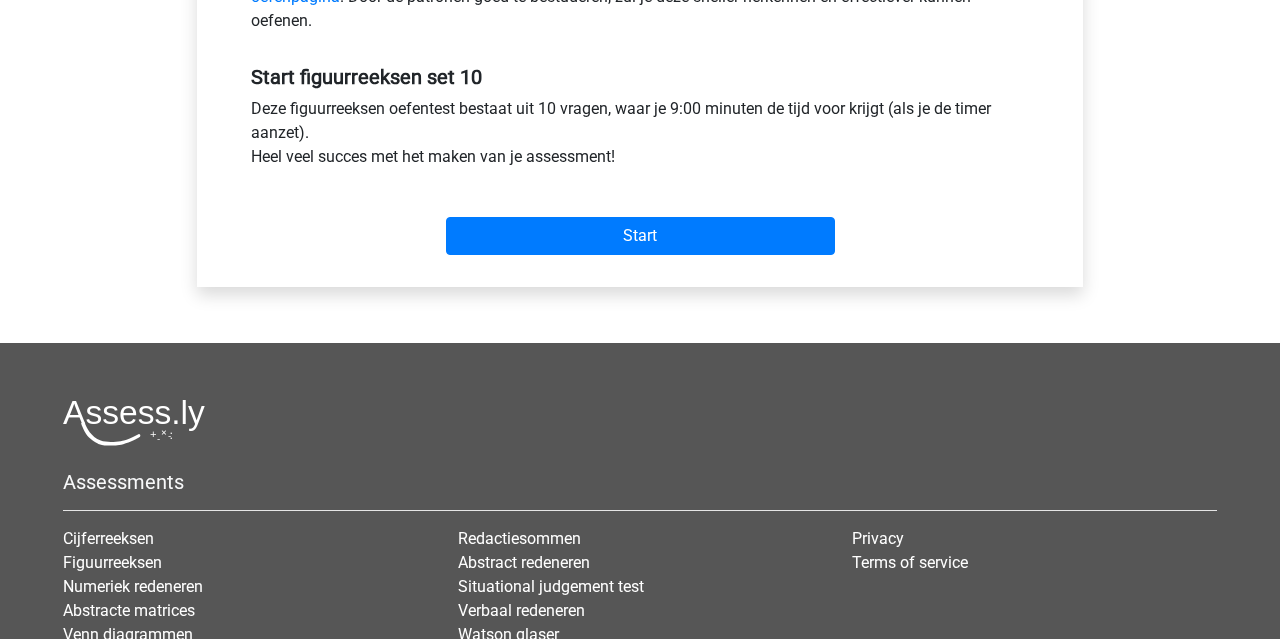 scroll, scrollTop: 709, scrollLeft: 0, axis: vertical 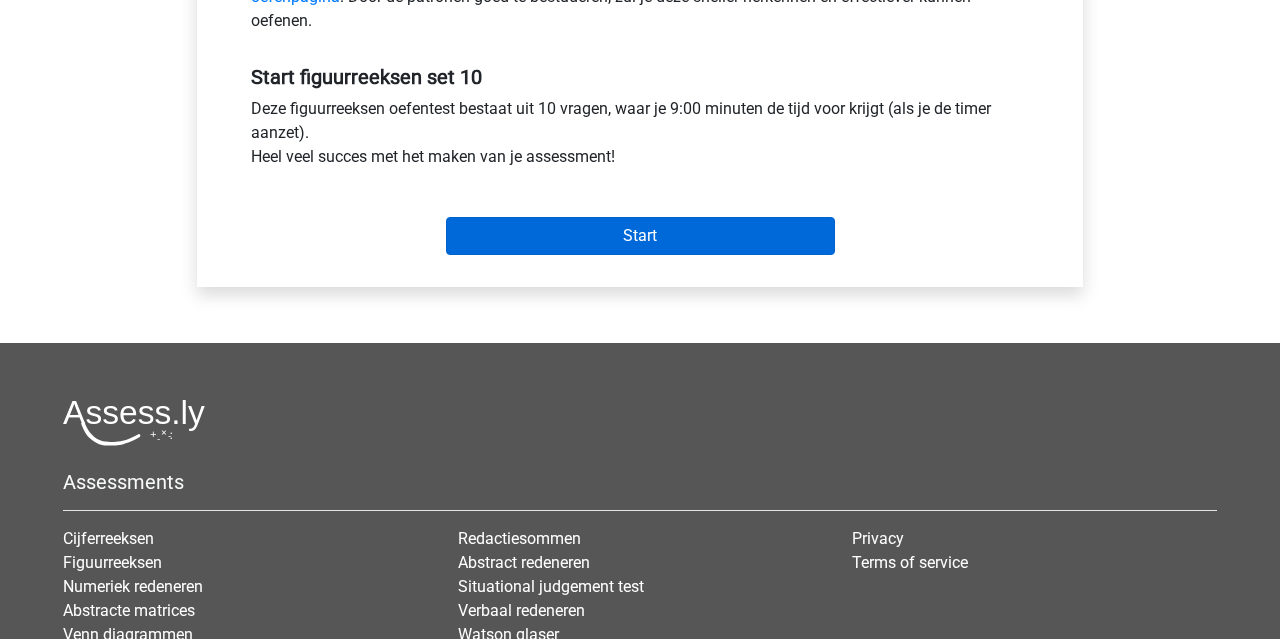 click on "Start" at bounding box center (640, 236) 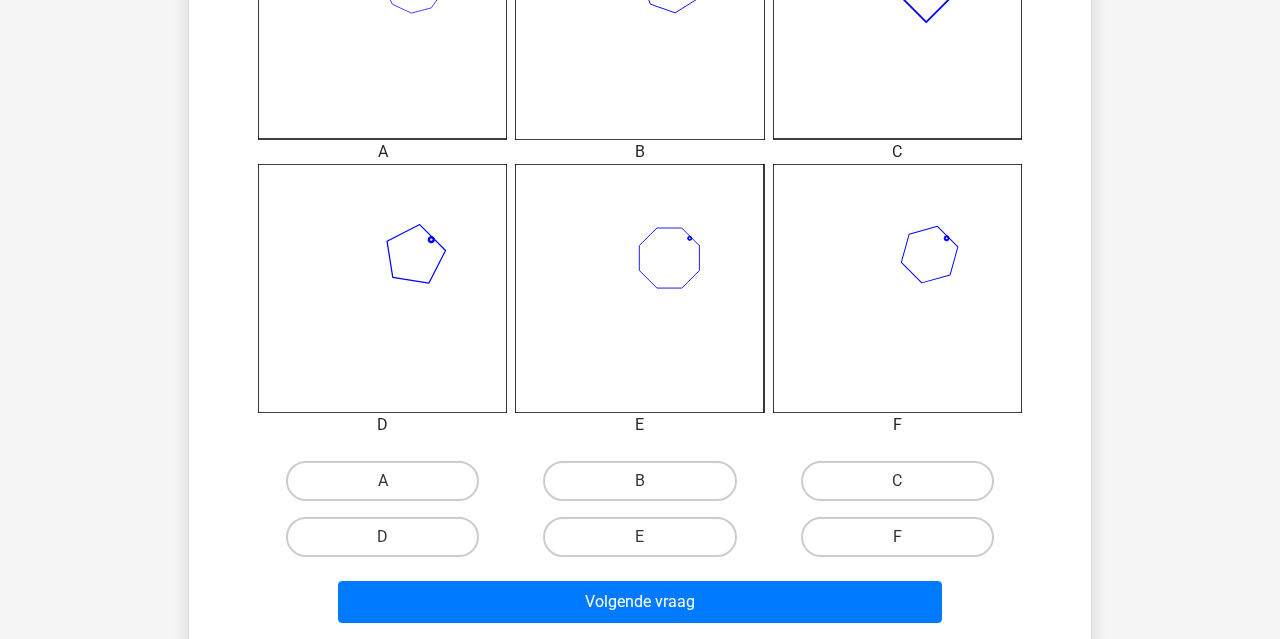 scroll, scrollTop: 698, scrollLeft: 0, axis: vertical 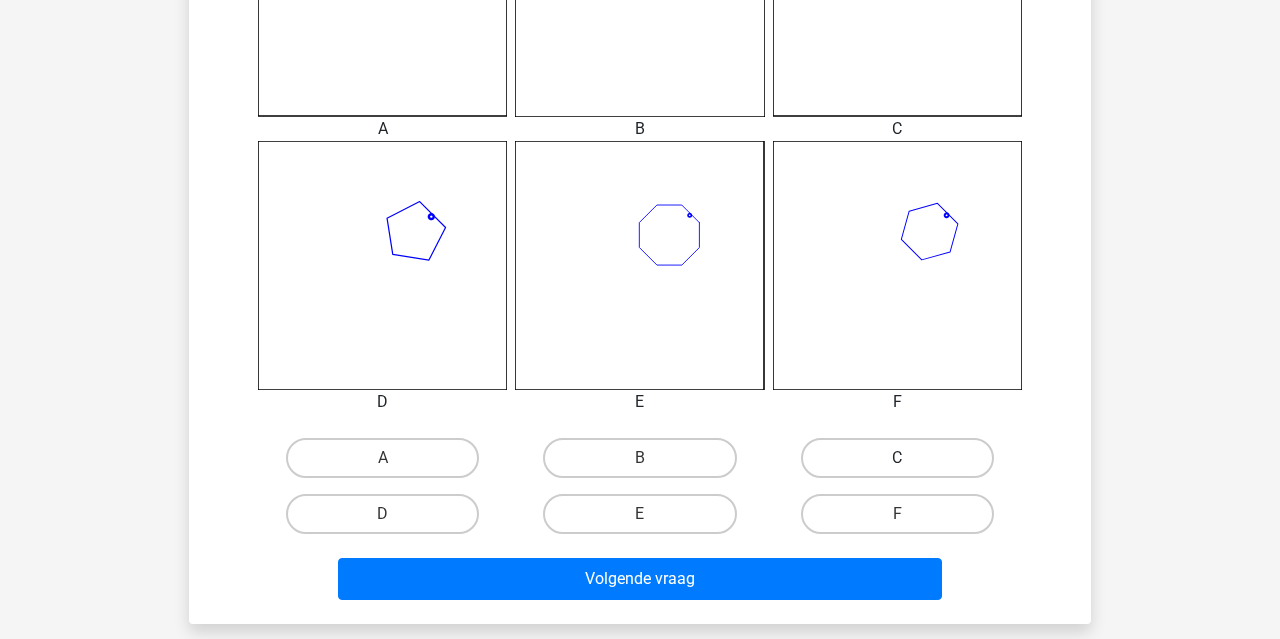 click on "C" at bounding box center (897, 458) 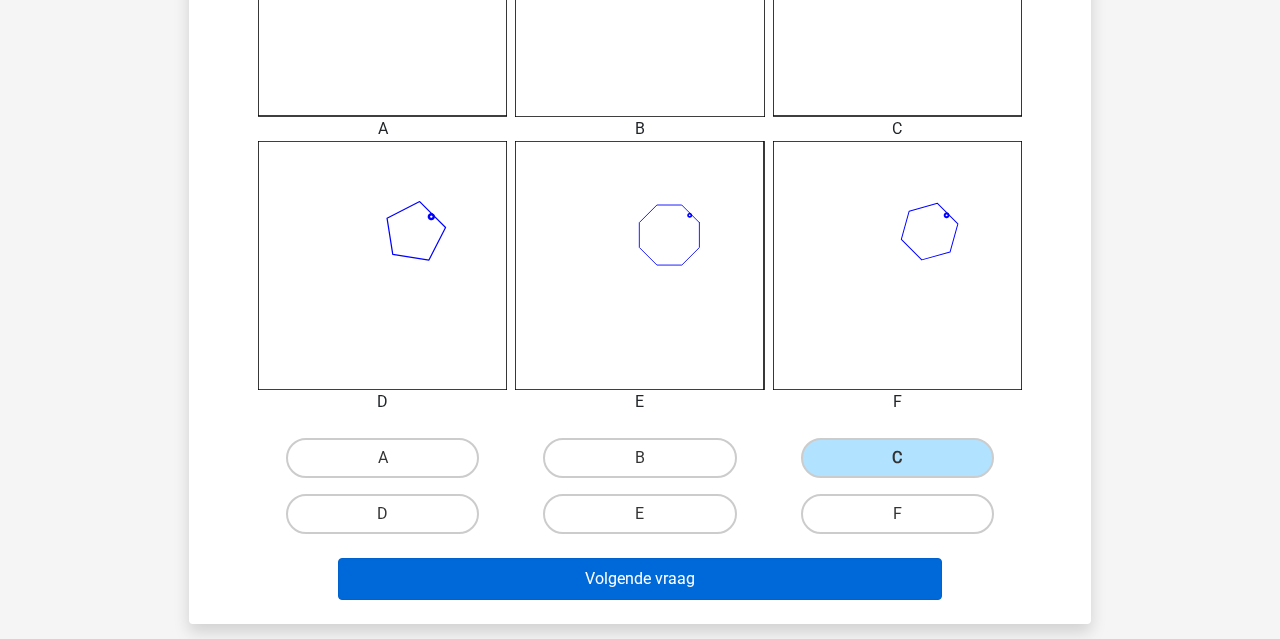 click on "Volgende vraag" at bounding box center [640, 579] 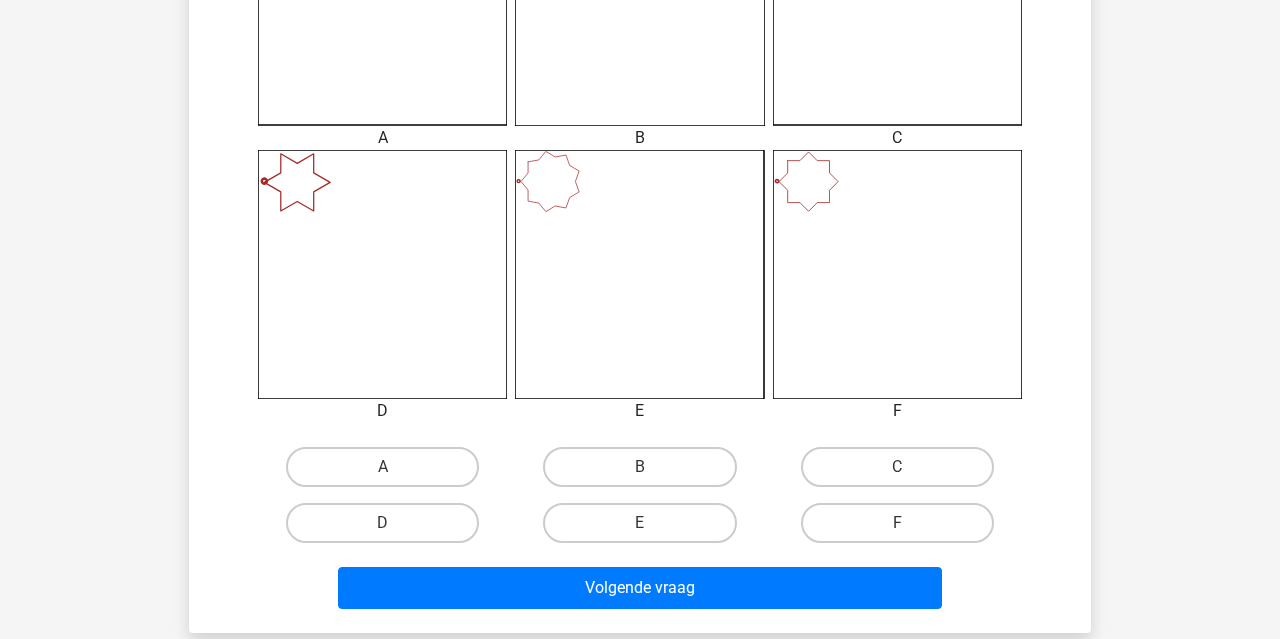 scroll, scrollTop: 726, scrollLeft: 0, axis: vertical 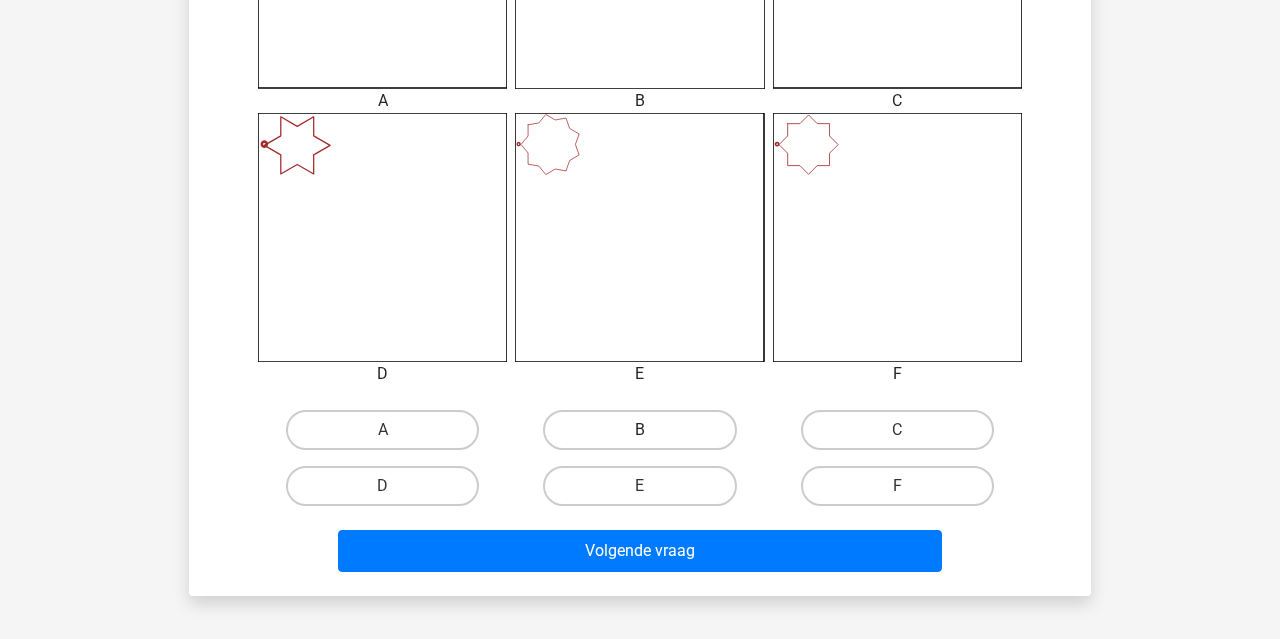 click on "B" at bounding box center (639, 430) 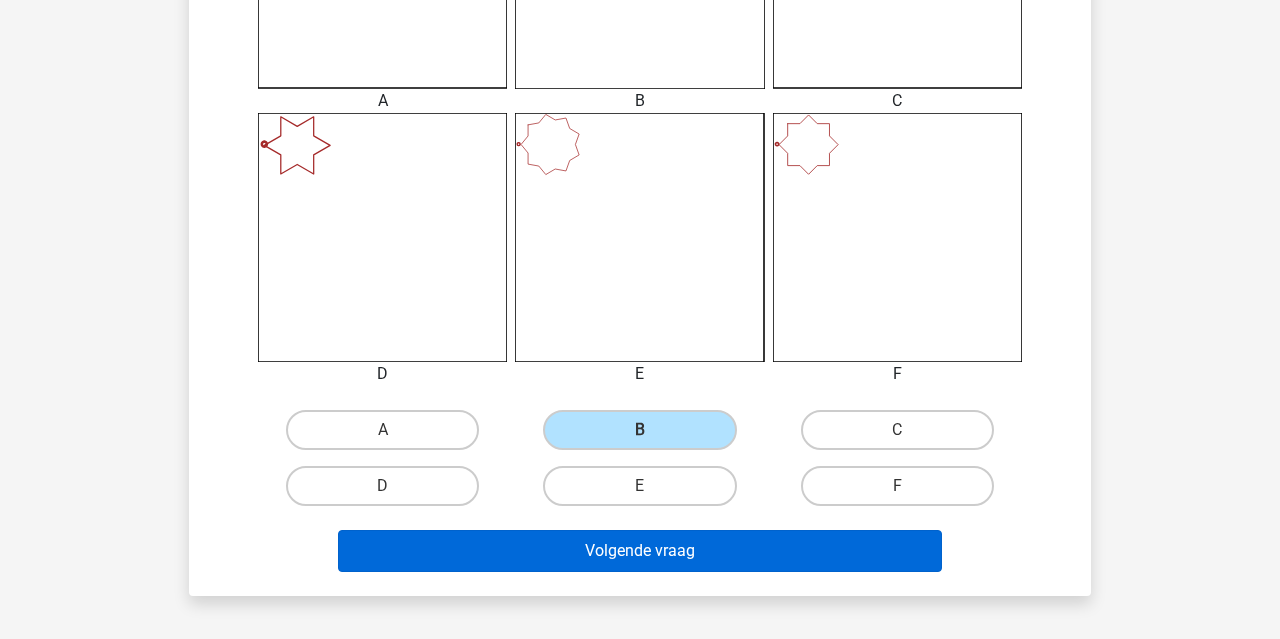 click on "Volgende vraag" at bounding box center [640, 551] 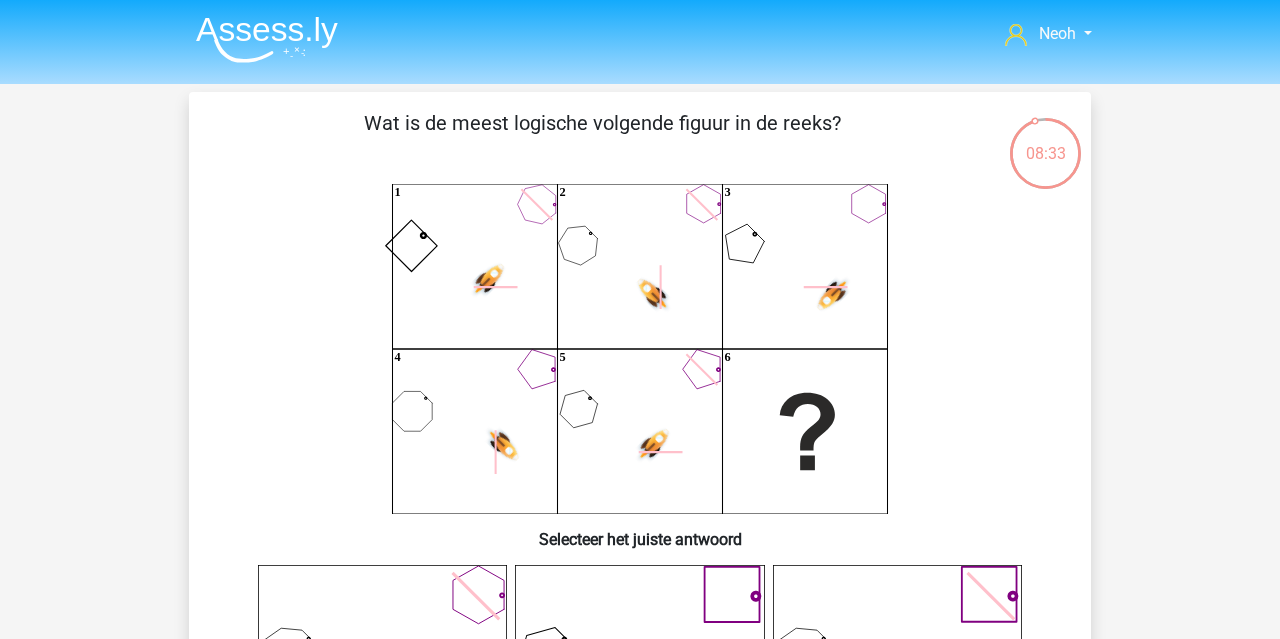 scroll, scrollTop: 0, scrollLeft: 0, axis: both 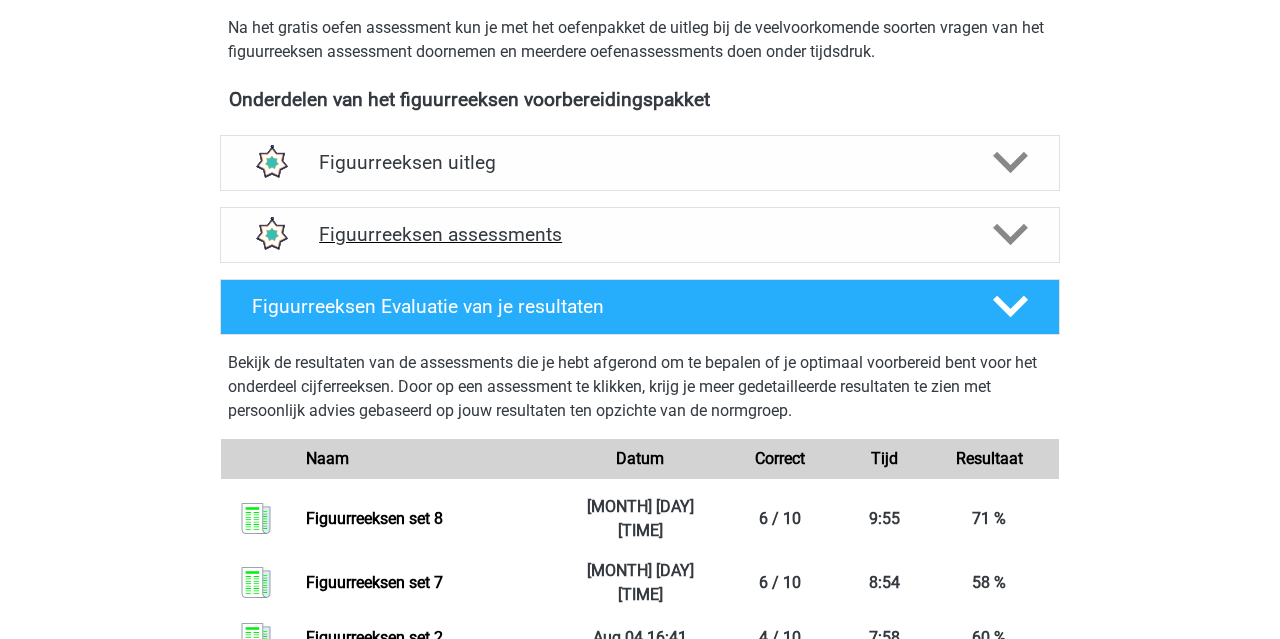 click on "Figuurreeksen assessments" at bounding box center [640, 234] 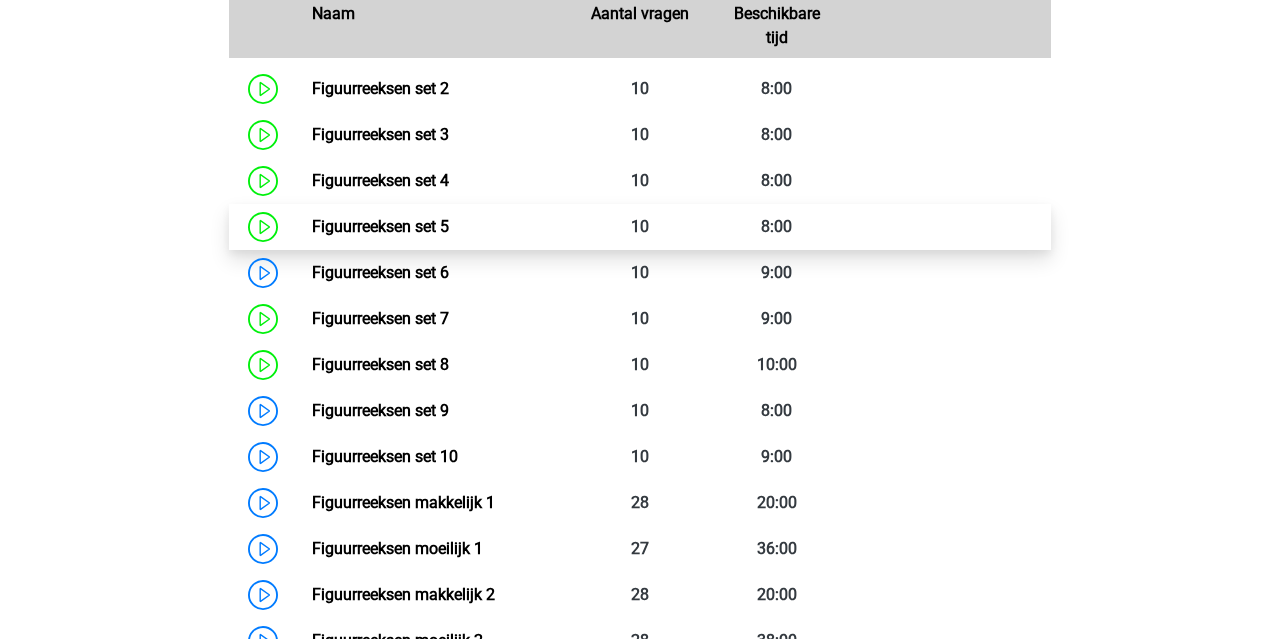 scroll, scrollTop: 1035, scrollLeft: 0, axis: vertical 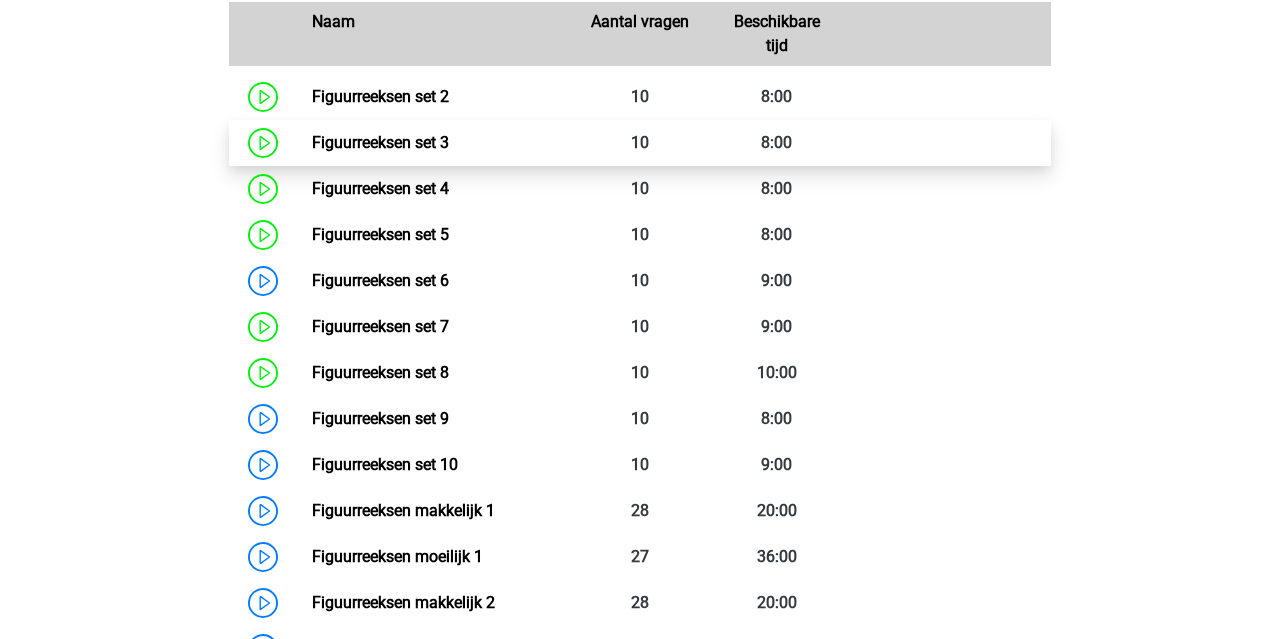 click on "Figuurreeksen
set 3" at bounding box center [380, 142] 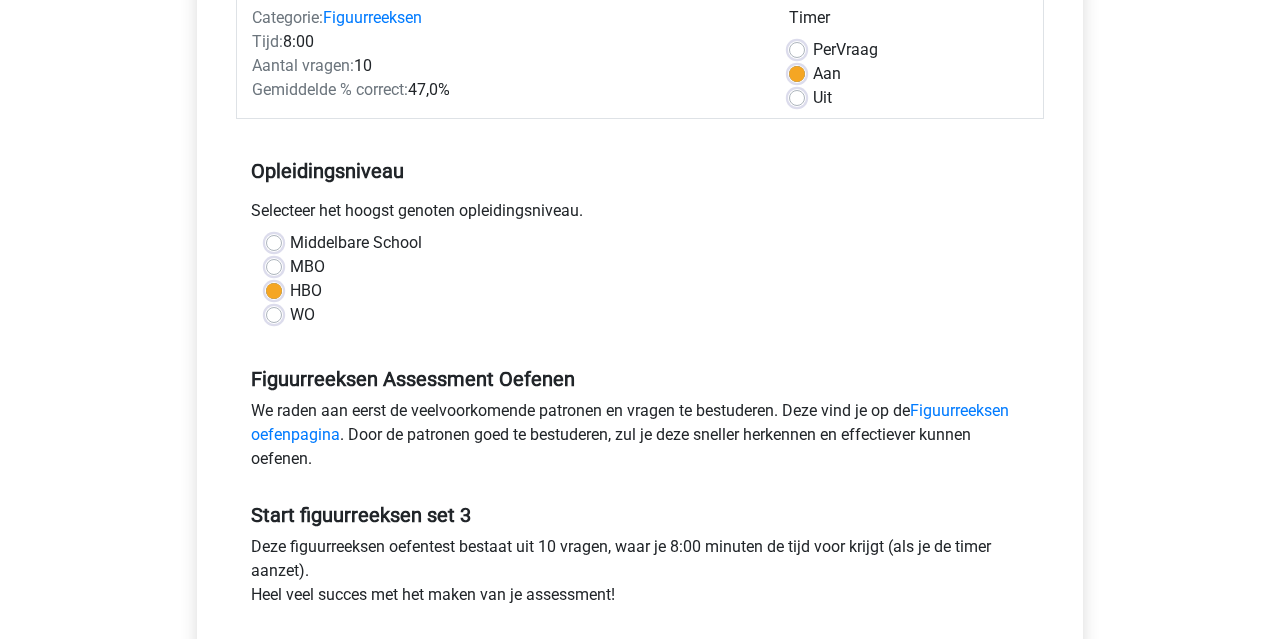 scroll, scrollTop: 565, scrollLeft: 0, axis: vertical 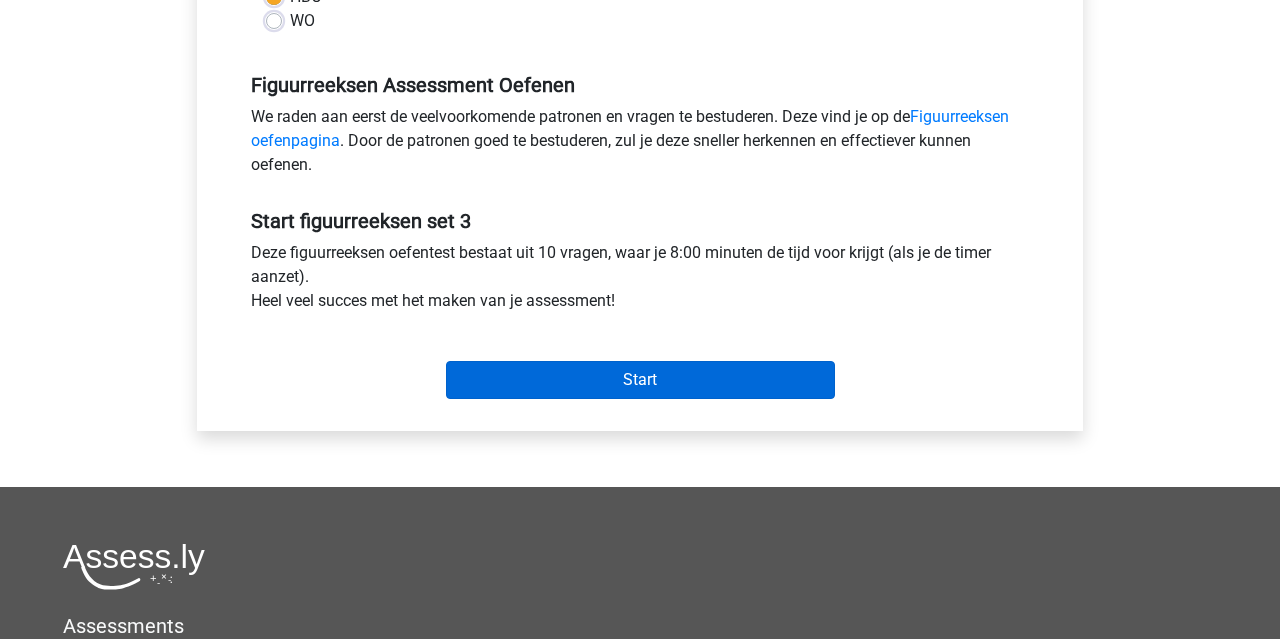 click on "Start" at bounding box center (640, 380) 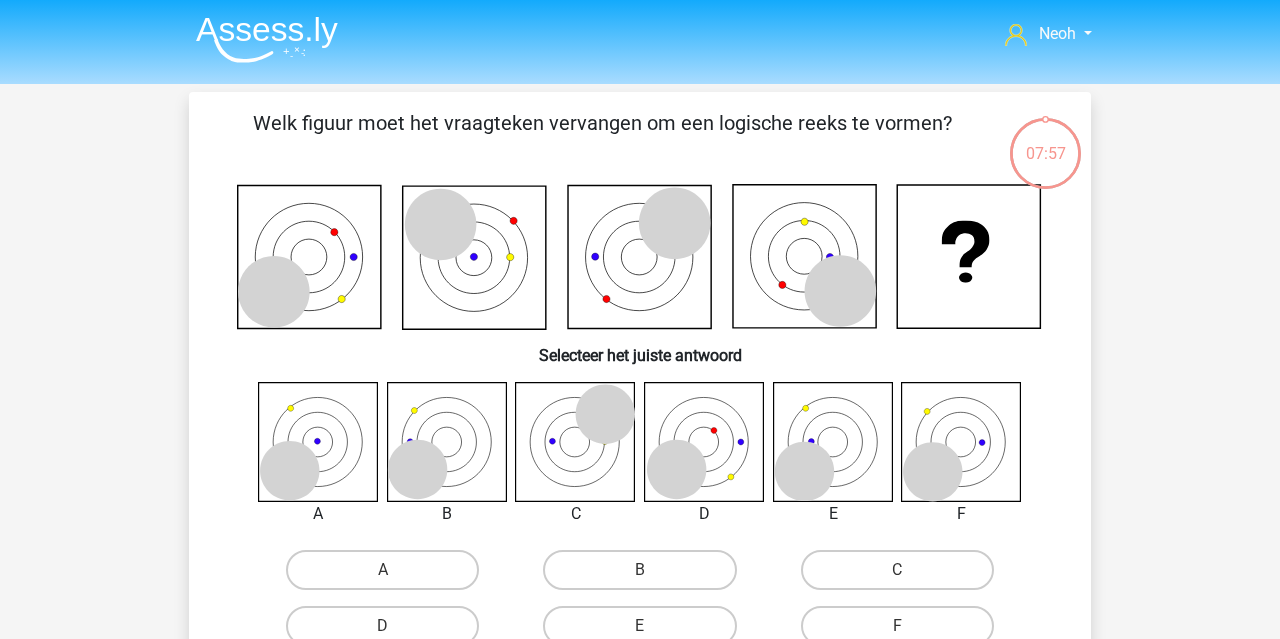 scroll, scrollTop: 0, scrollLeft: 0, axis: both 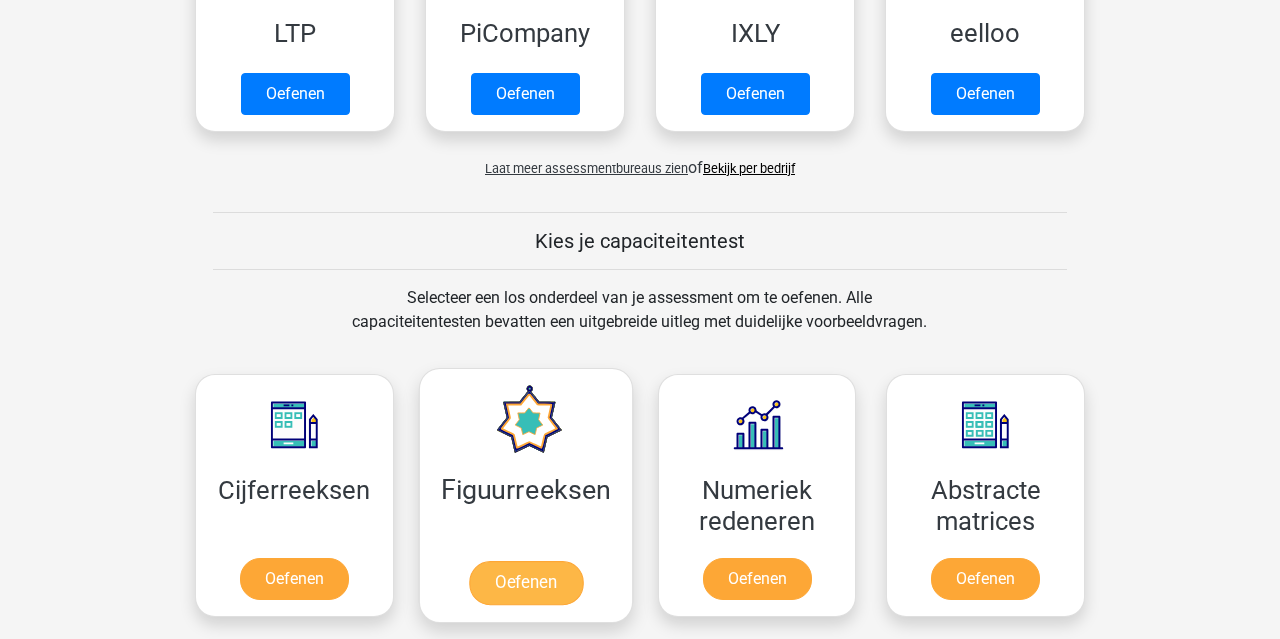 click on "Oefenen" at bounding box center (525, 583) 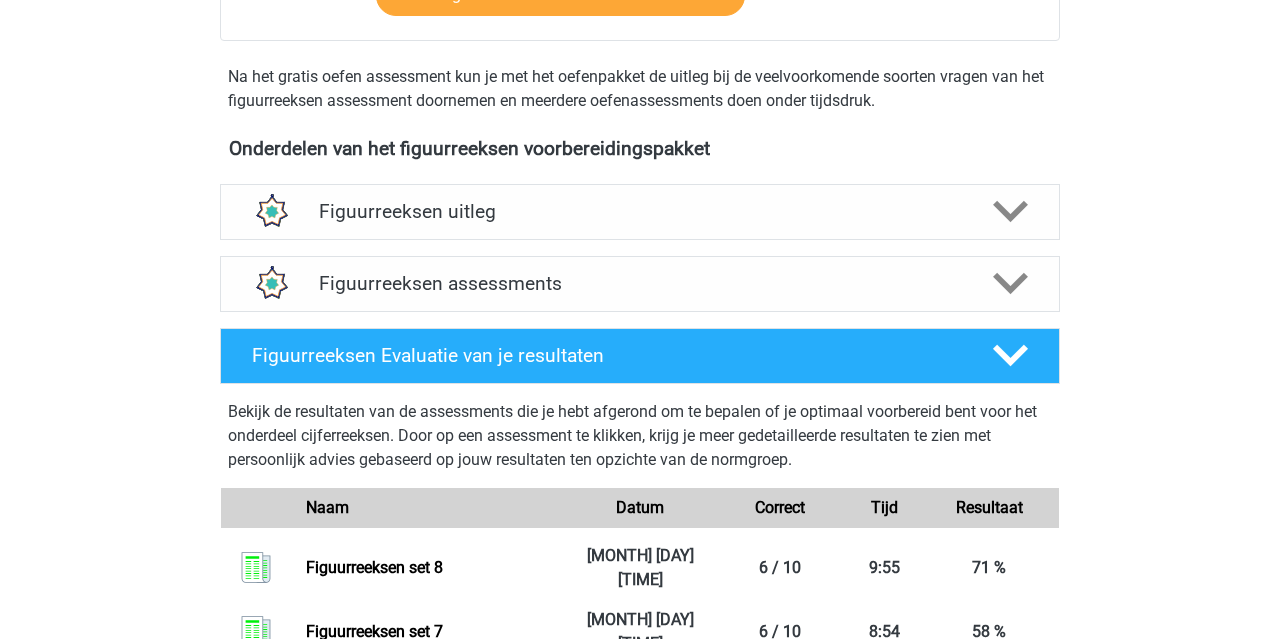scroll, scrollTop: 649, scrollLeft: 0, axis: vertical 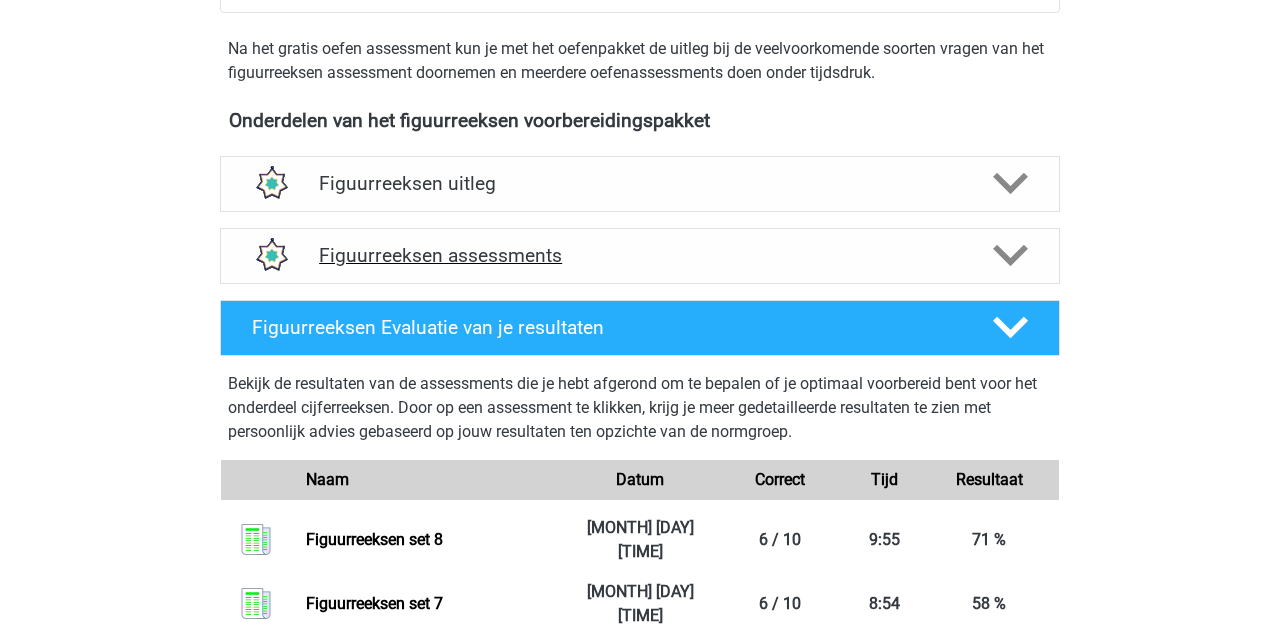 click on "Figuurreeksen assessments" at bounding box center (640, 255) 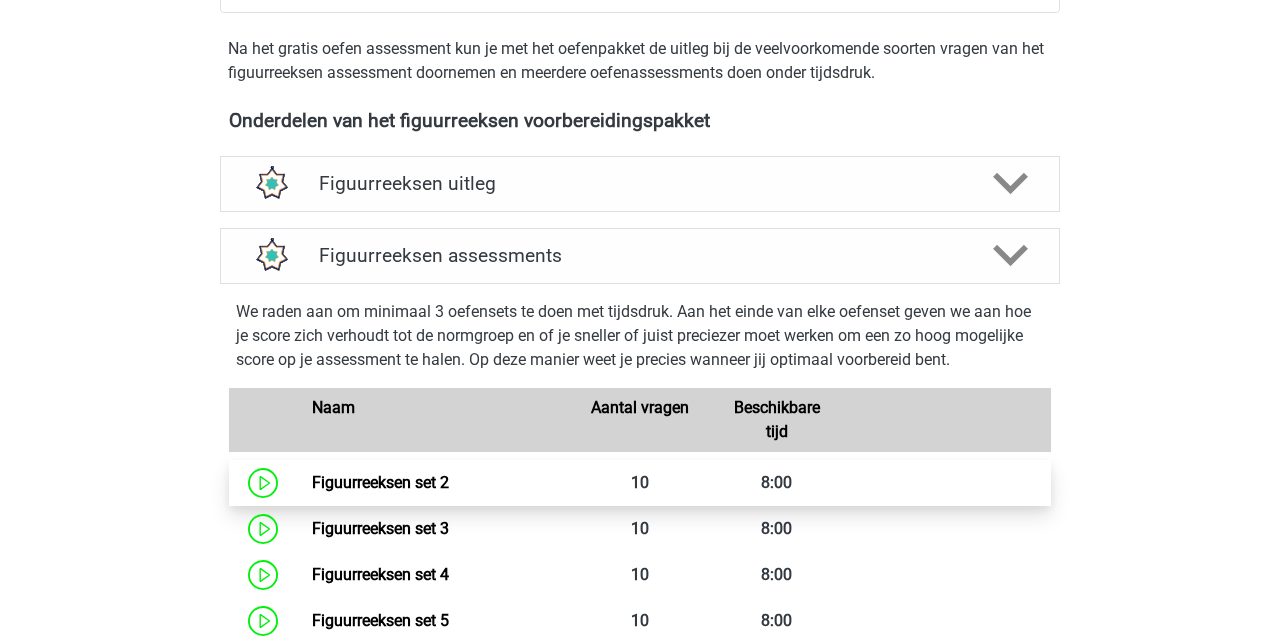 click on "Figuurreeksen
set 2" at bounding box center [380, 482] 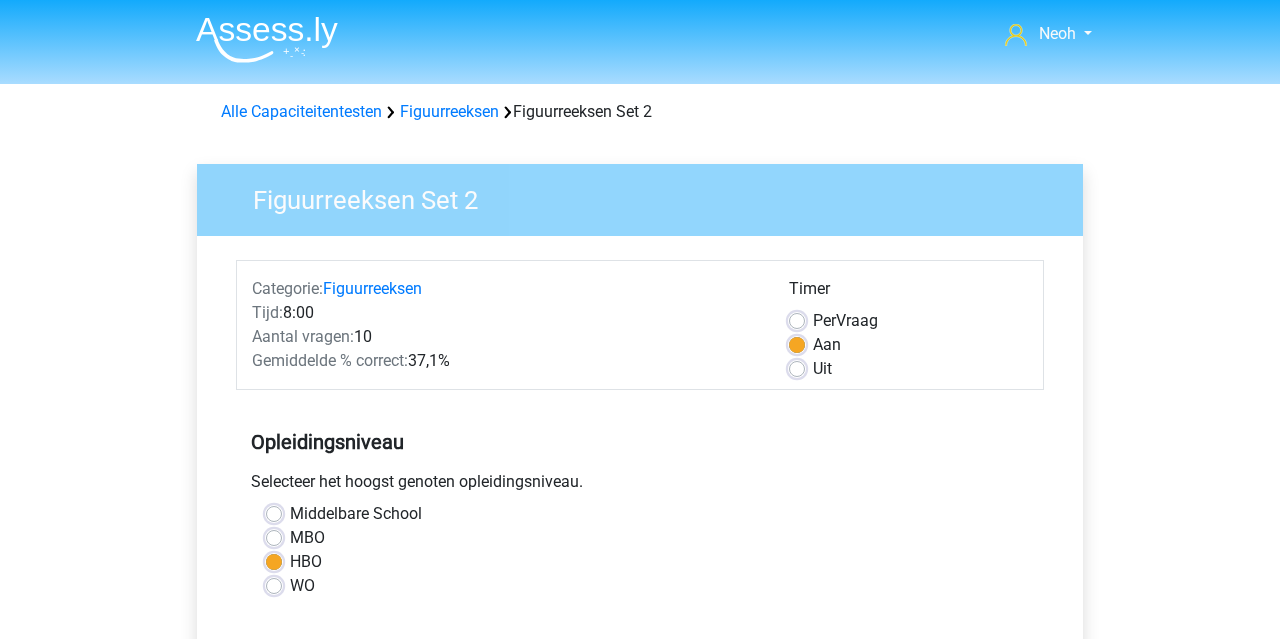 scroll, scrollTop: 689, scrollLeft: 0, axis: vertical 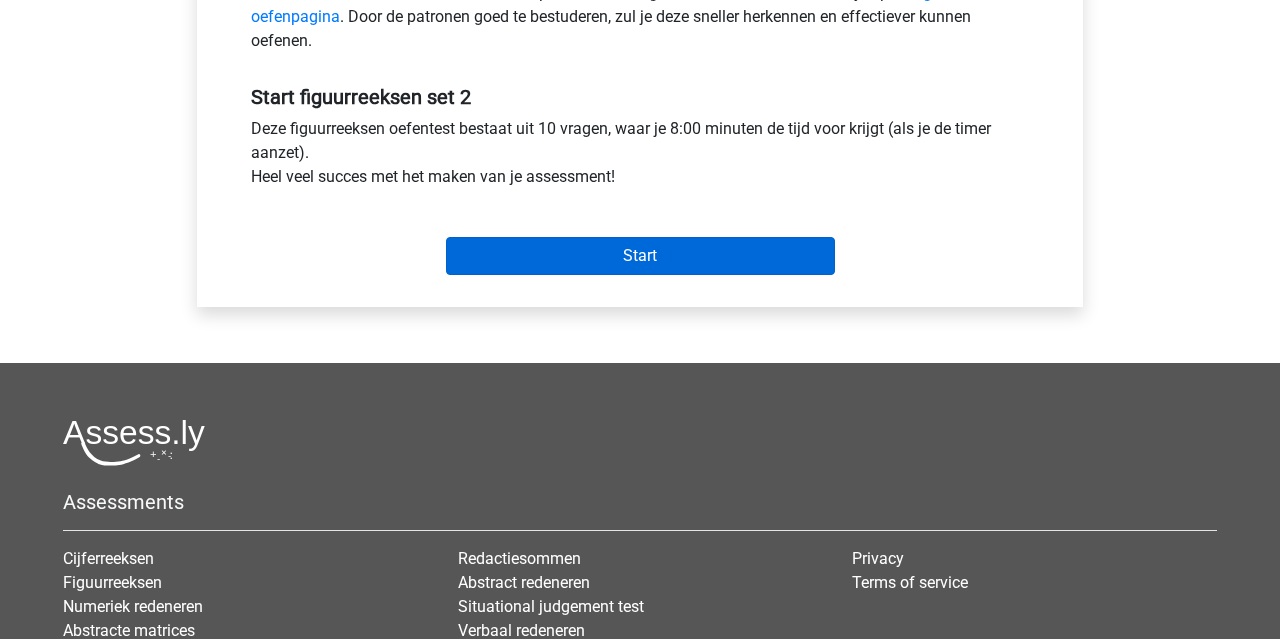 click on "Start" at bounding box center (640, 256) 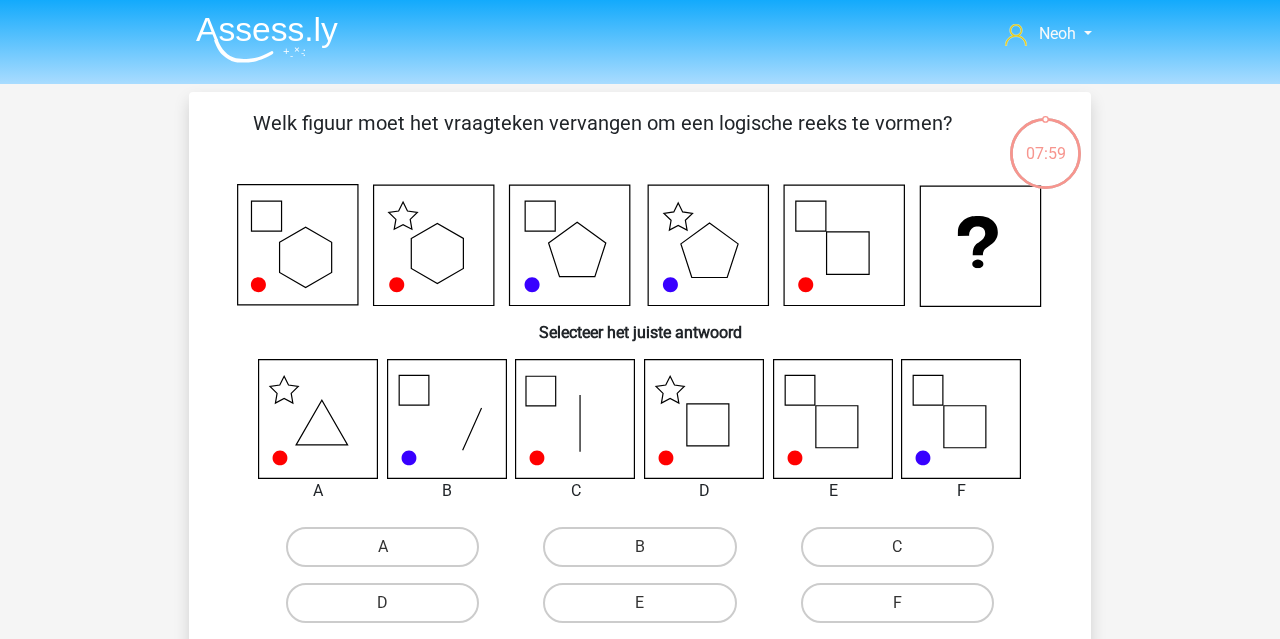 scroll, scrollTop: 0, scrollLeft: 0, axis: both 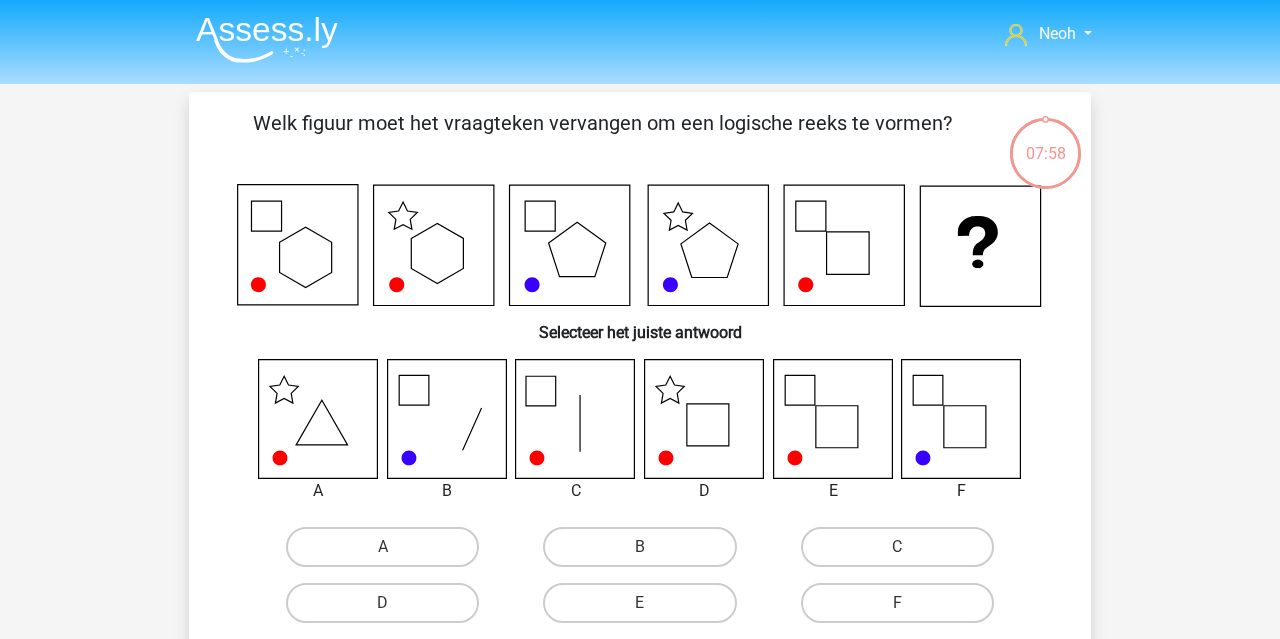 click at bounding box center [259, 35] 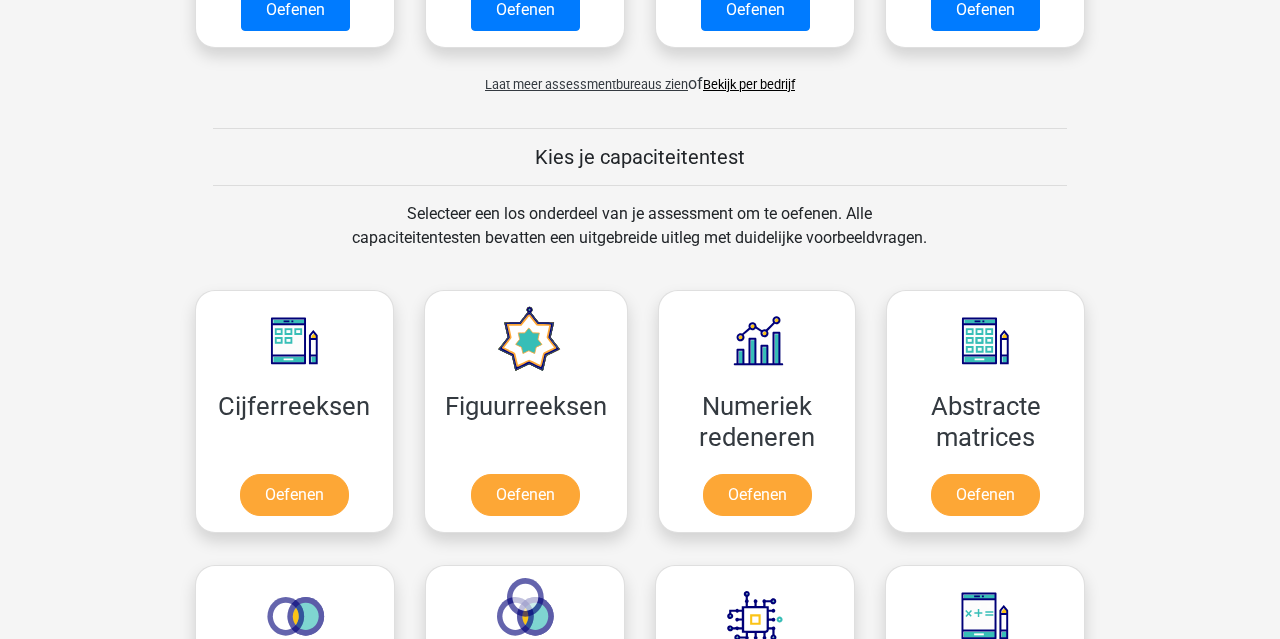 scroll, scrollTop: 779, scrollLeft: 0, axis: vertical 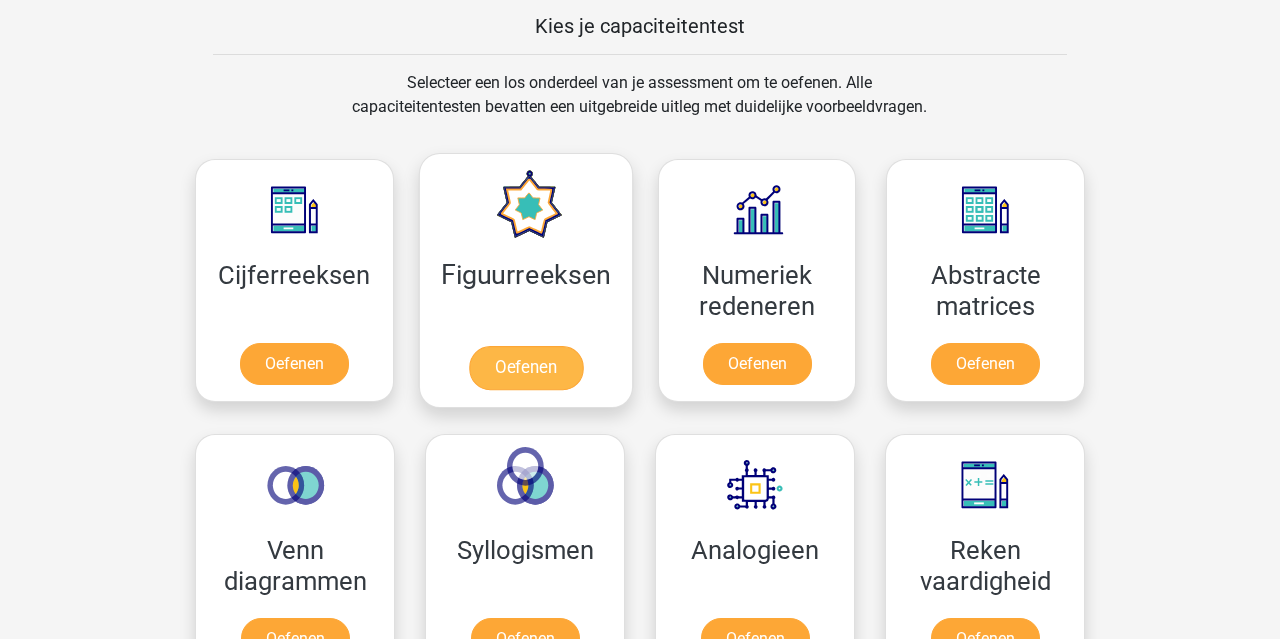 click on "Oefenen" at bounding box center (525, 368) 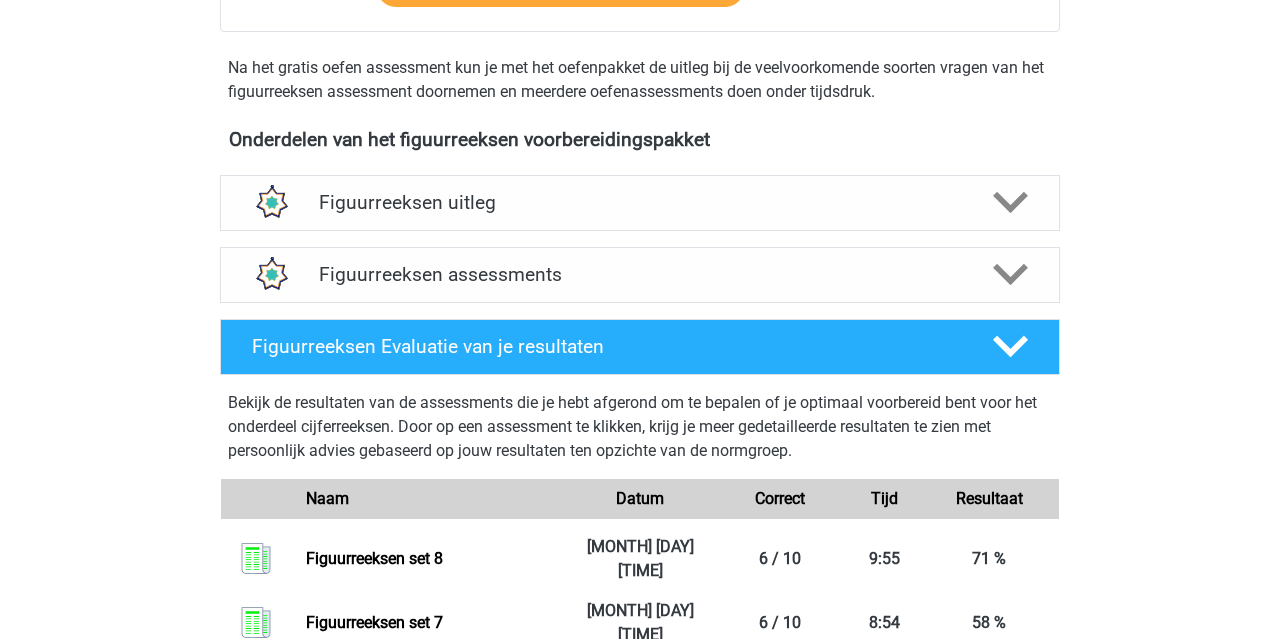 scroll, scrollTop: 469, scrollLeft: 0, axis: vertical 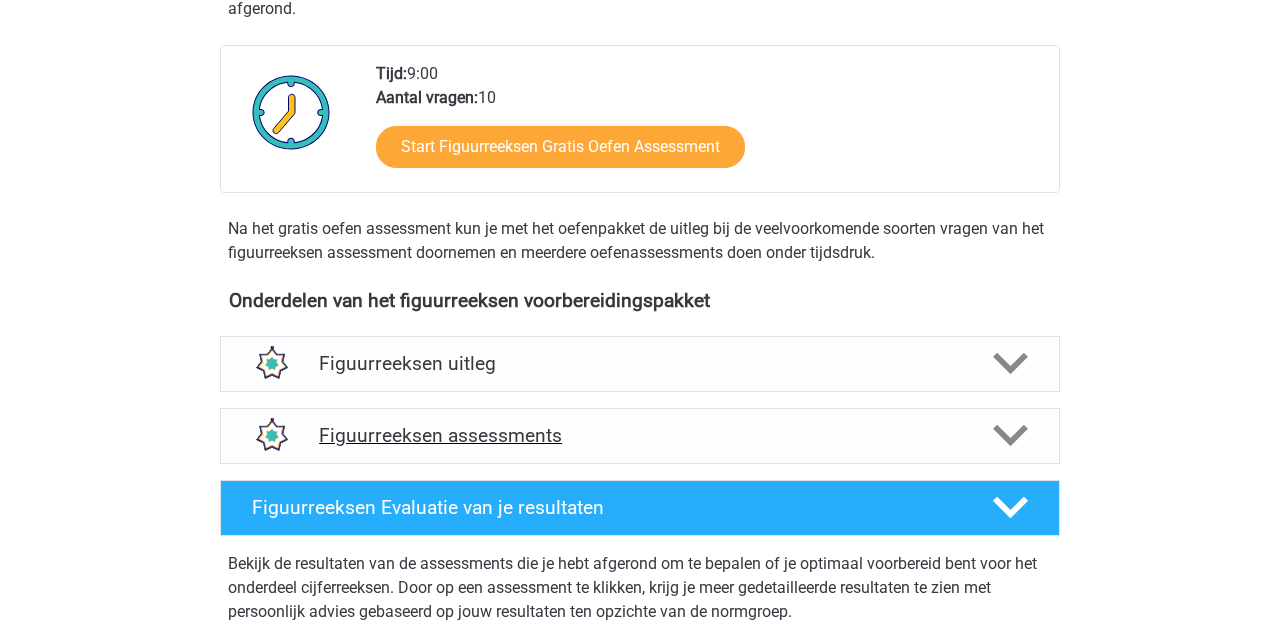 click on "Figuurreeksen assessments" at bounding box center [640, 435] 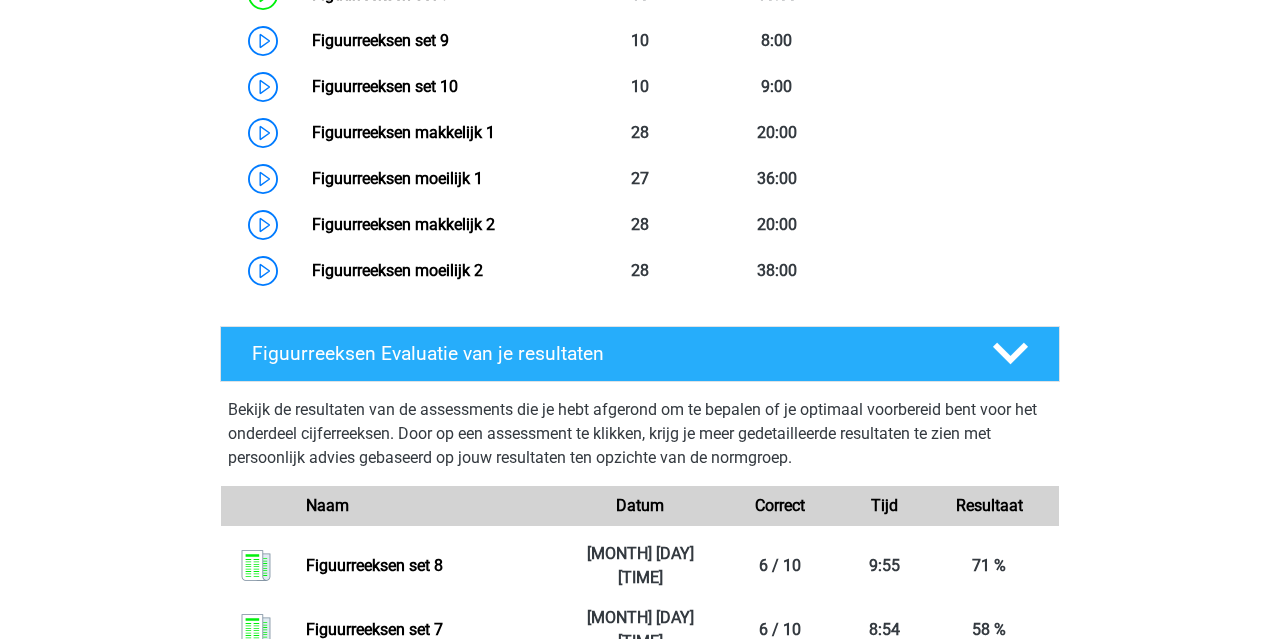 scroll, scrollTop: 1416, scrollLeft: 0, axis: vertical 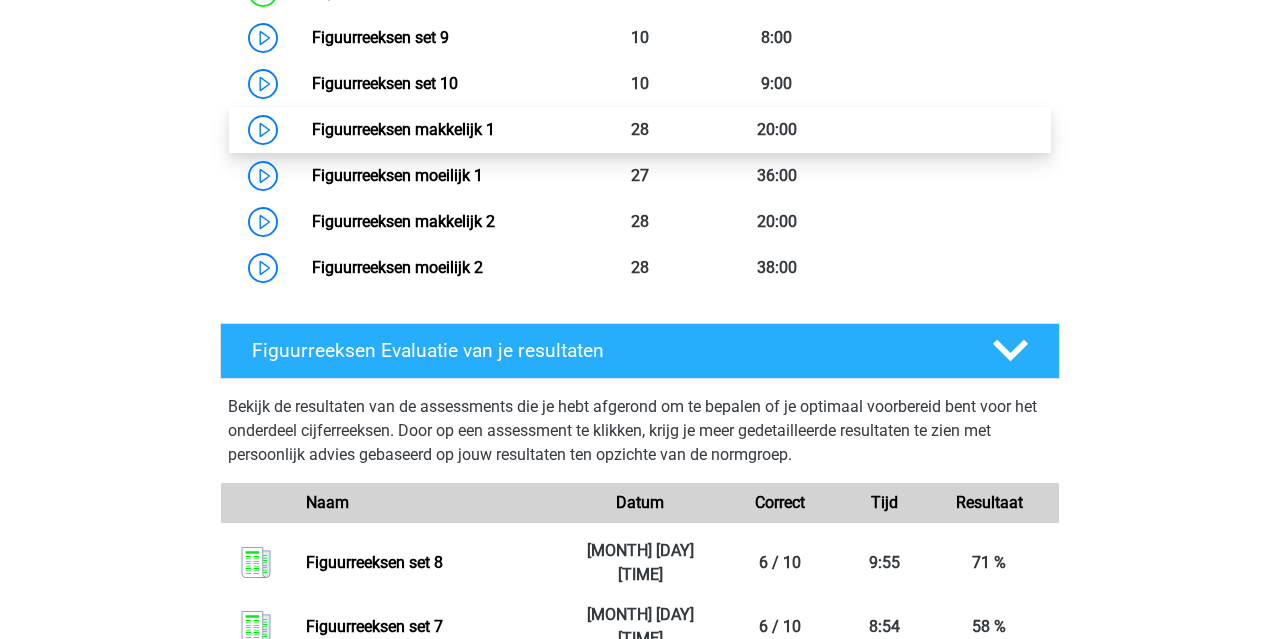 click on "Figuurreeksen
makkelijk 1" at bounding box center (403, 129) 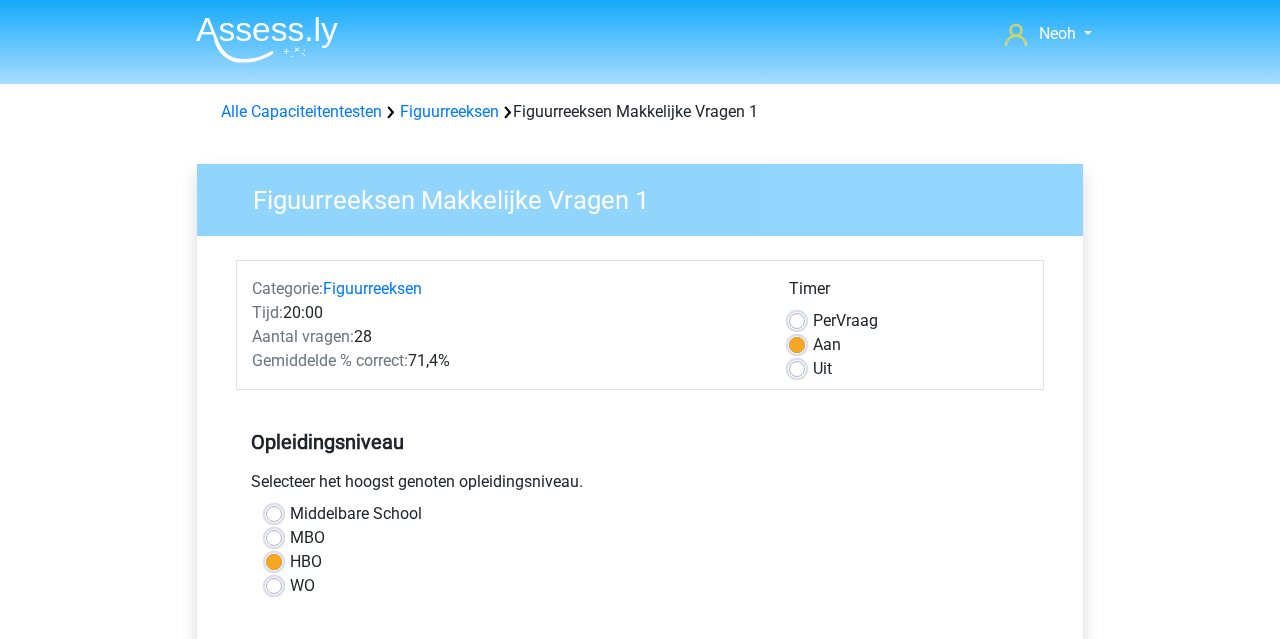 scroll, scrollTop: 39, scrollLeft: 0, axis: vertical 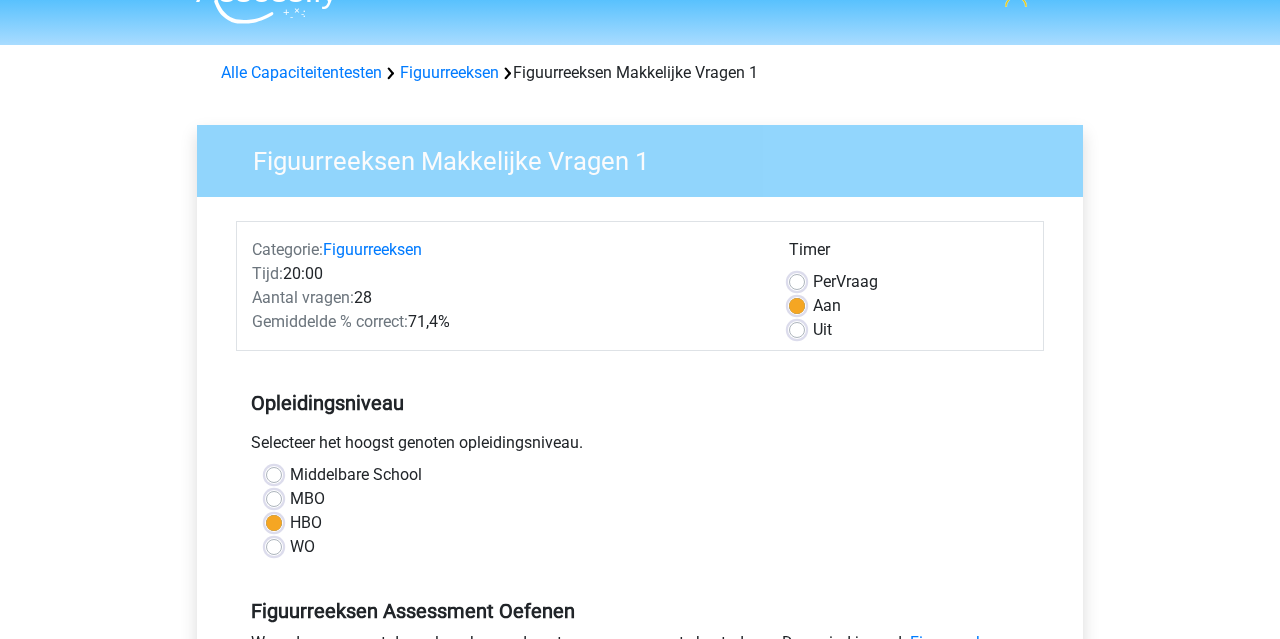 click on "Per  Vraag" at bounding box center [845, 282] 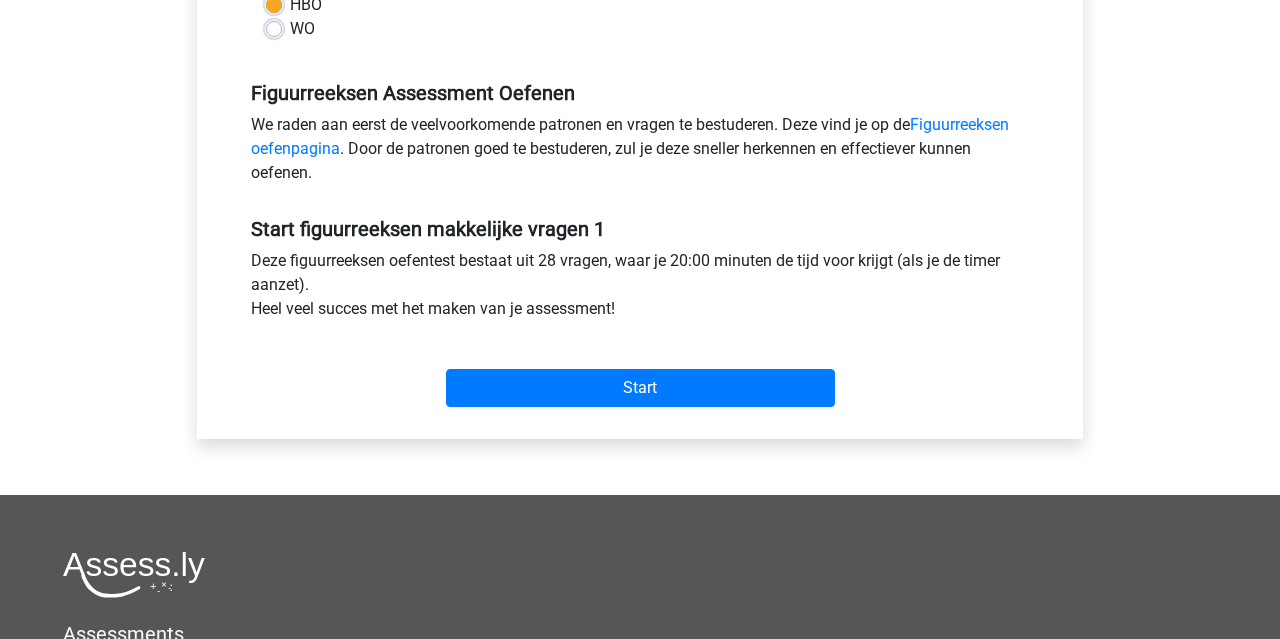 scroll, scrollTop: 787, scrollLeft: 0, axis: vertical 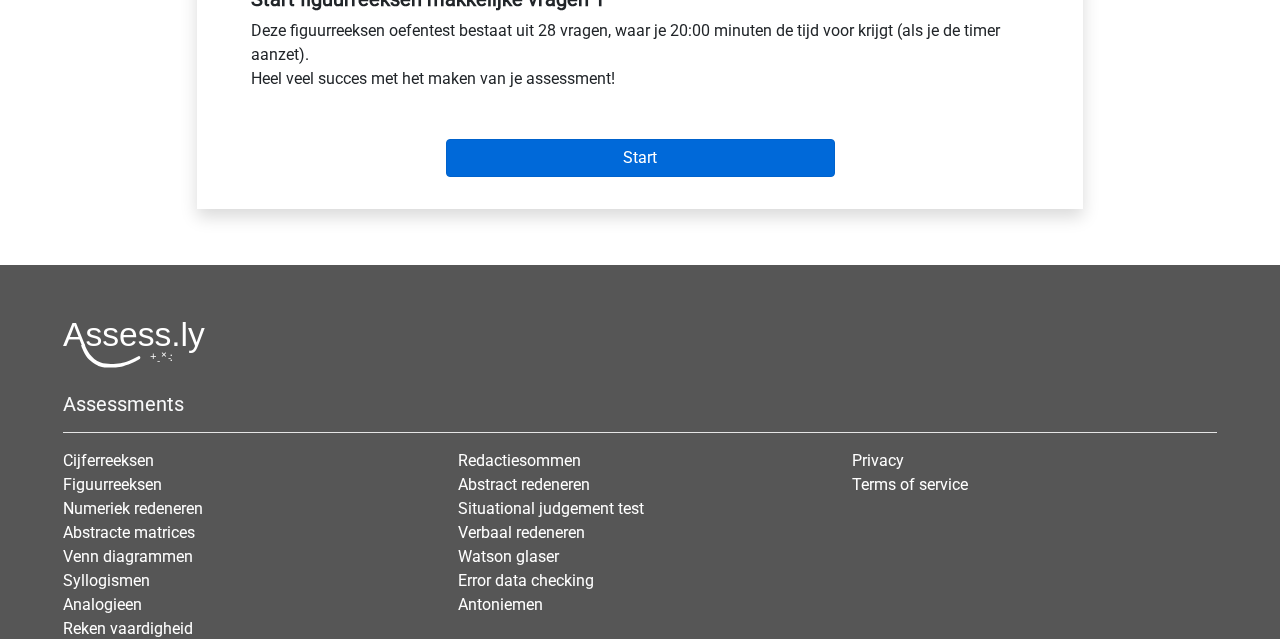 click on "Start" at bounding box center (640, 158) 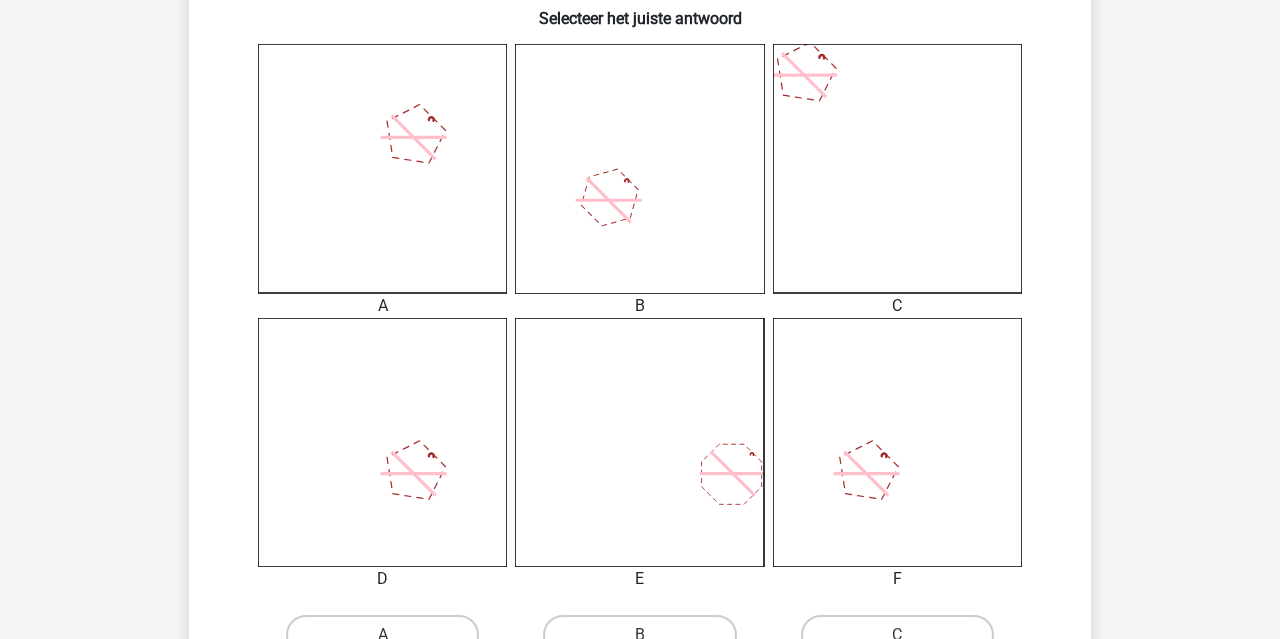 scroll, scrollTop: 525, scrollLeft: 1, axis: both 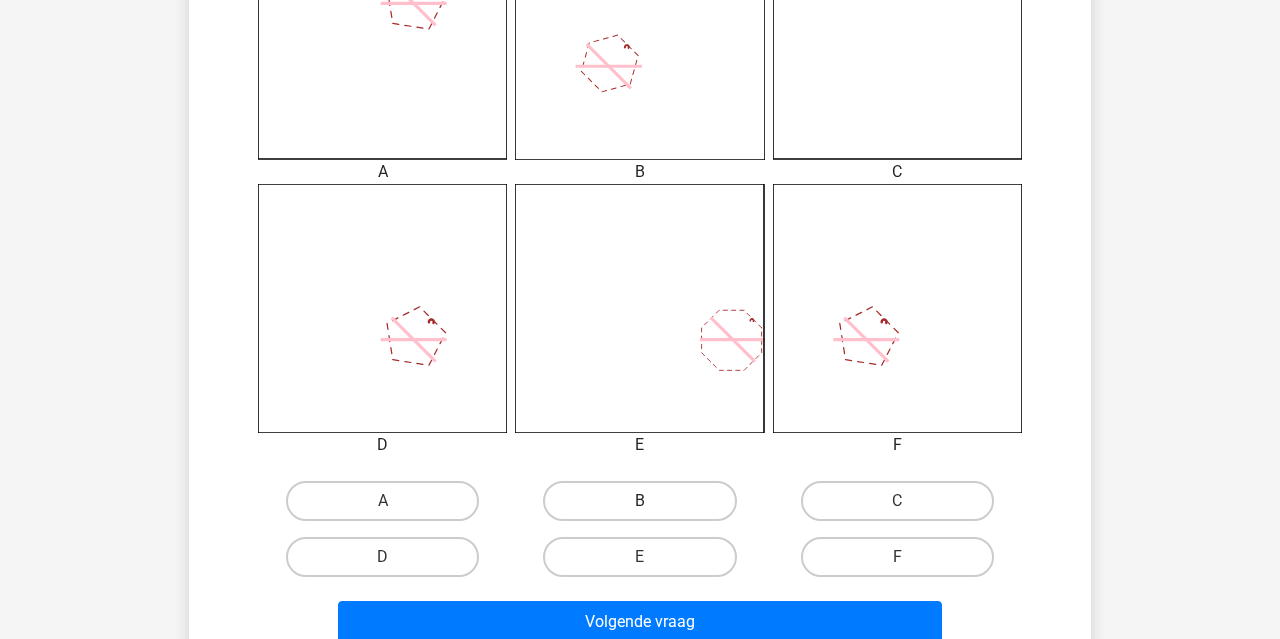 click on "B" at bounding box center [639, 501] 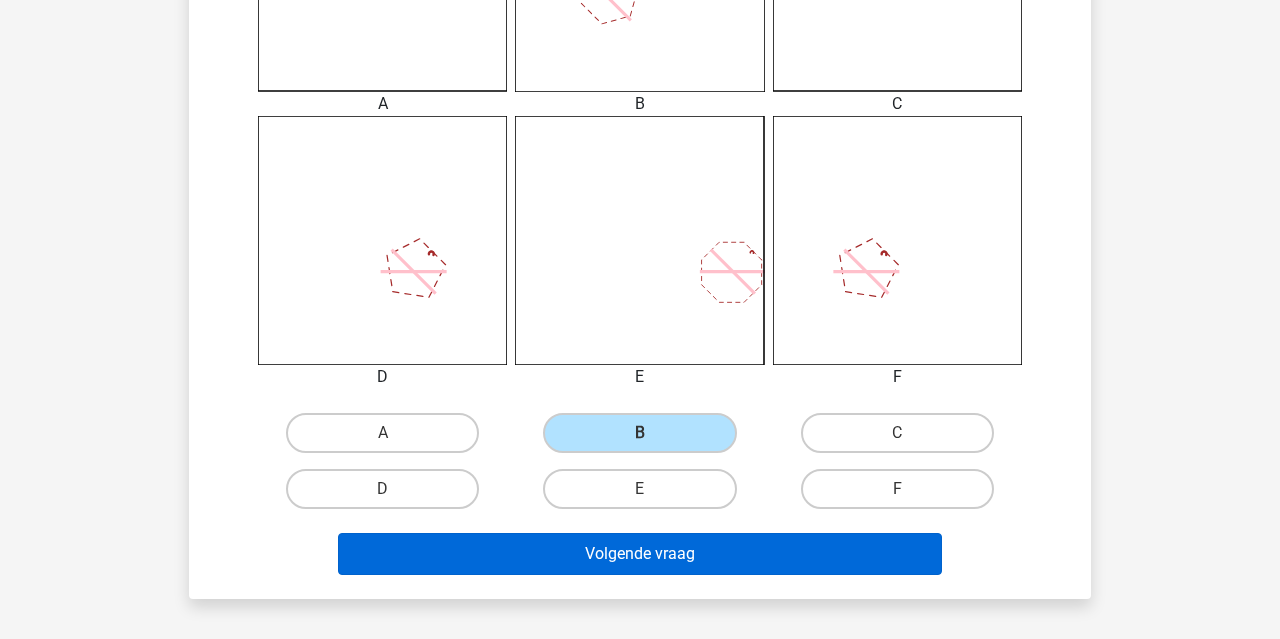 click on "Volgende vraag" at bounding box center (640, 554) 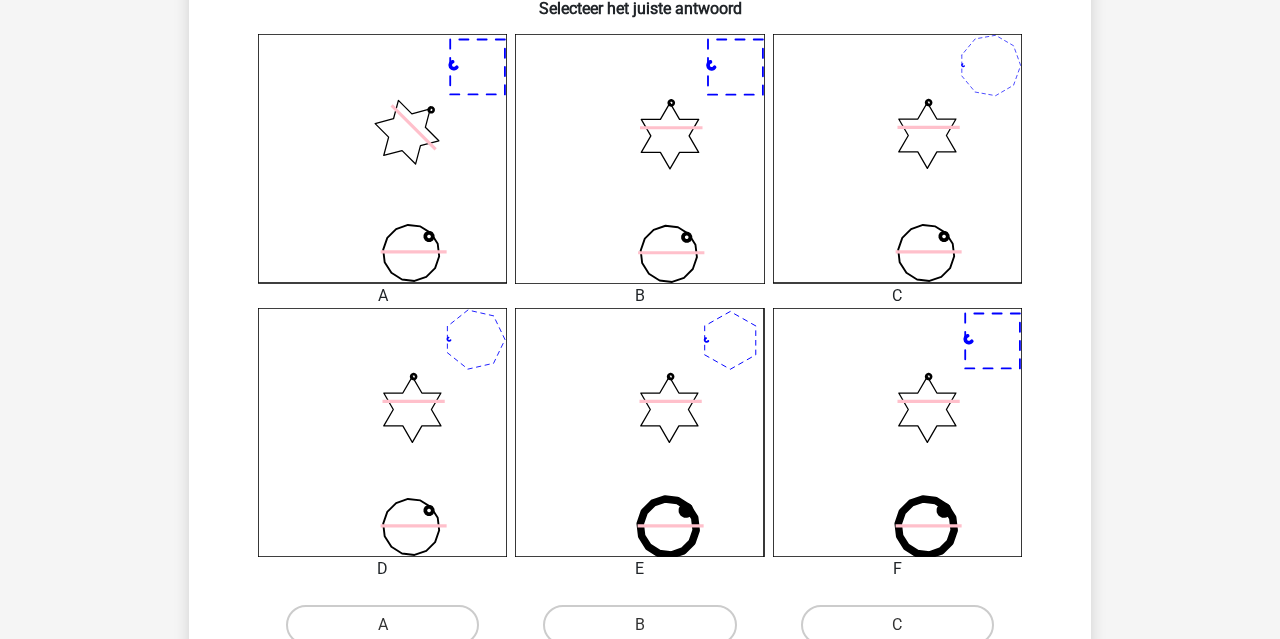 scroll, scrollTop: 581, scrollLeft: 0, axis: vertical 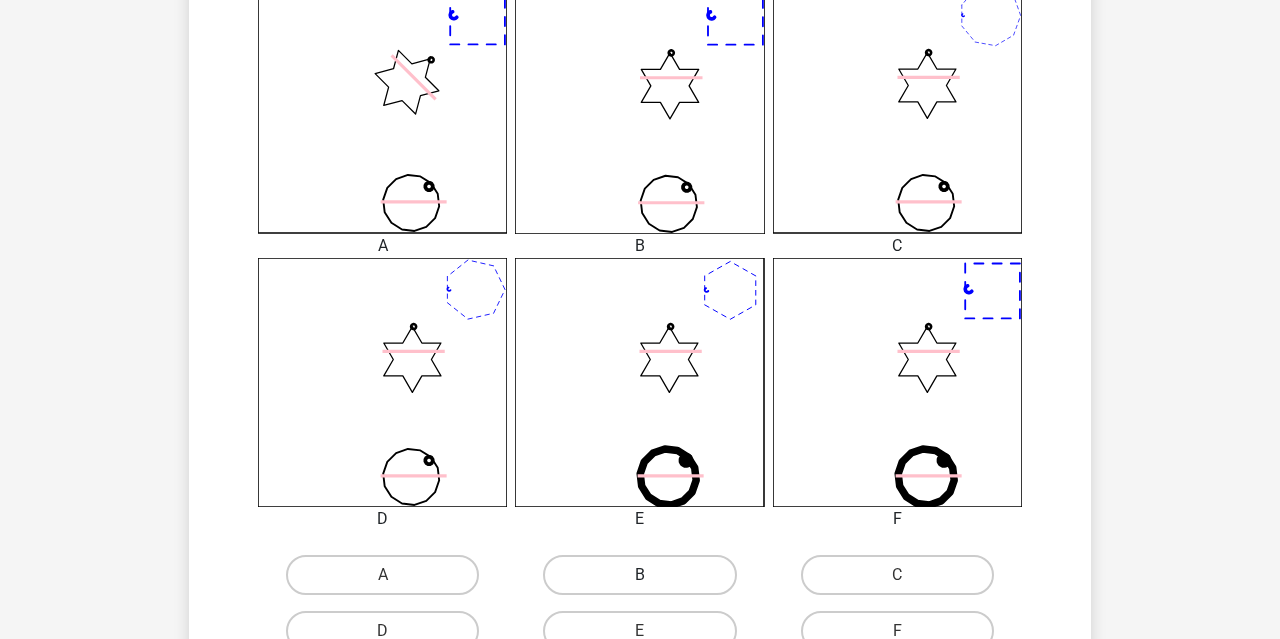 click on "B" at bounding box center (639, 575) 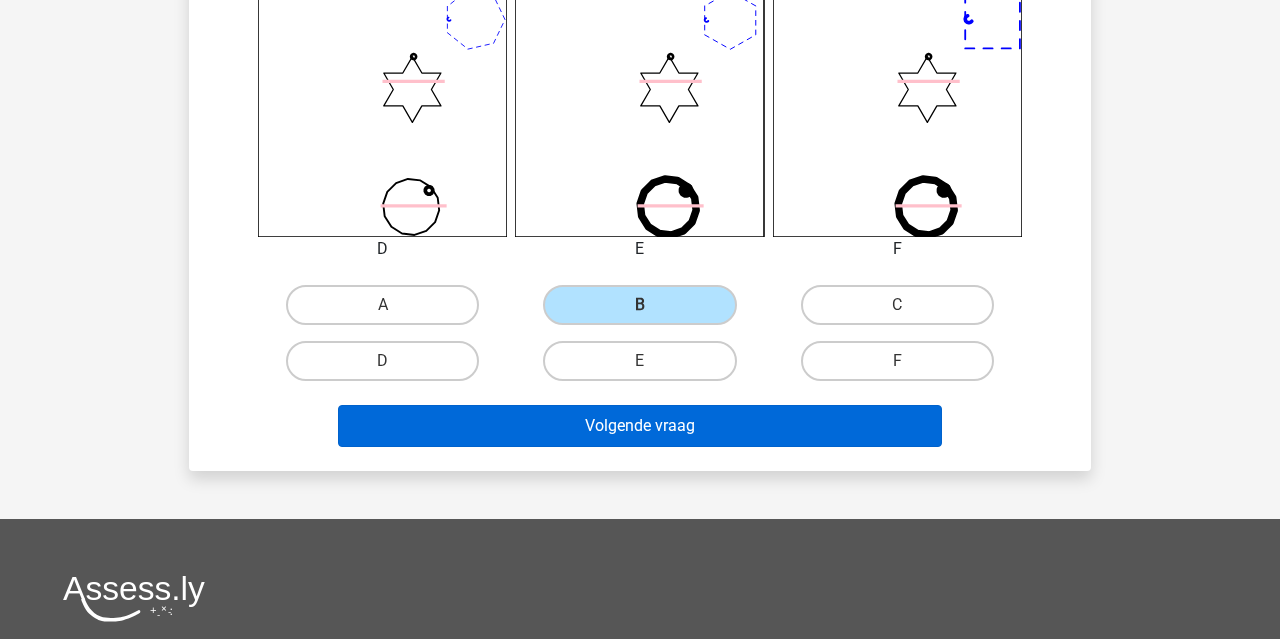 click on "Volgende vraag" at bounding box center [640, 426] 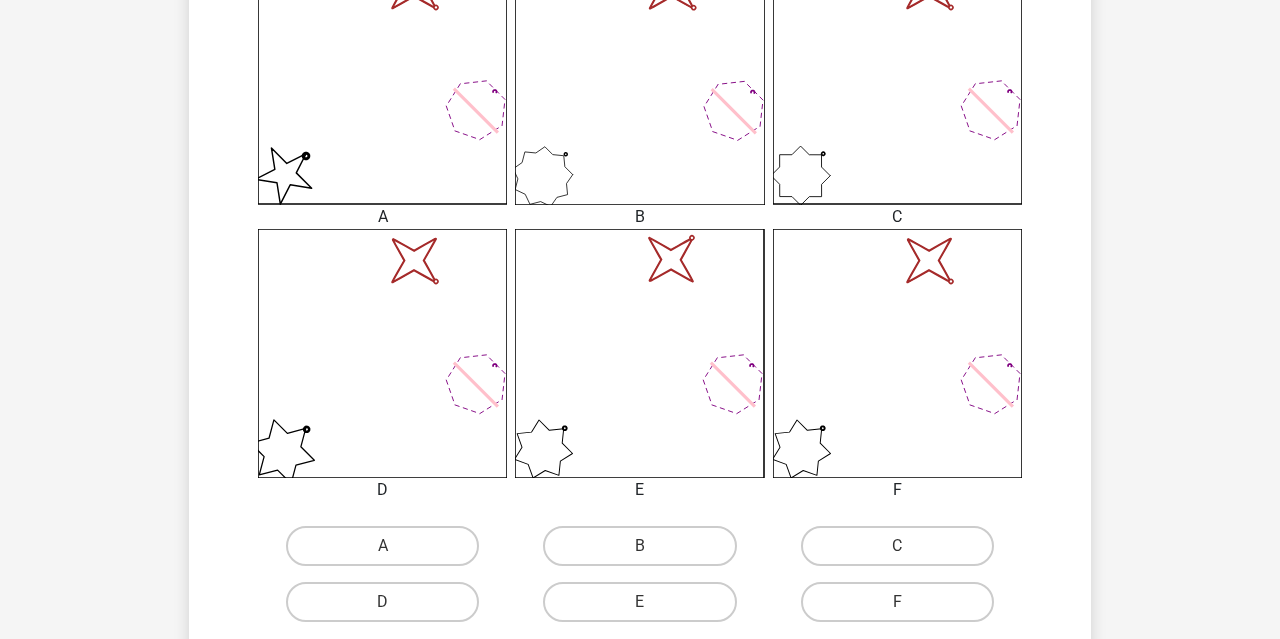 scroll, scrollTop: 628, scrollLeft: 0, axis: vertical 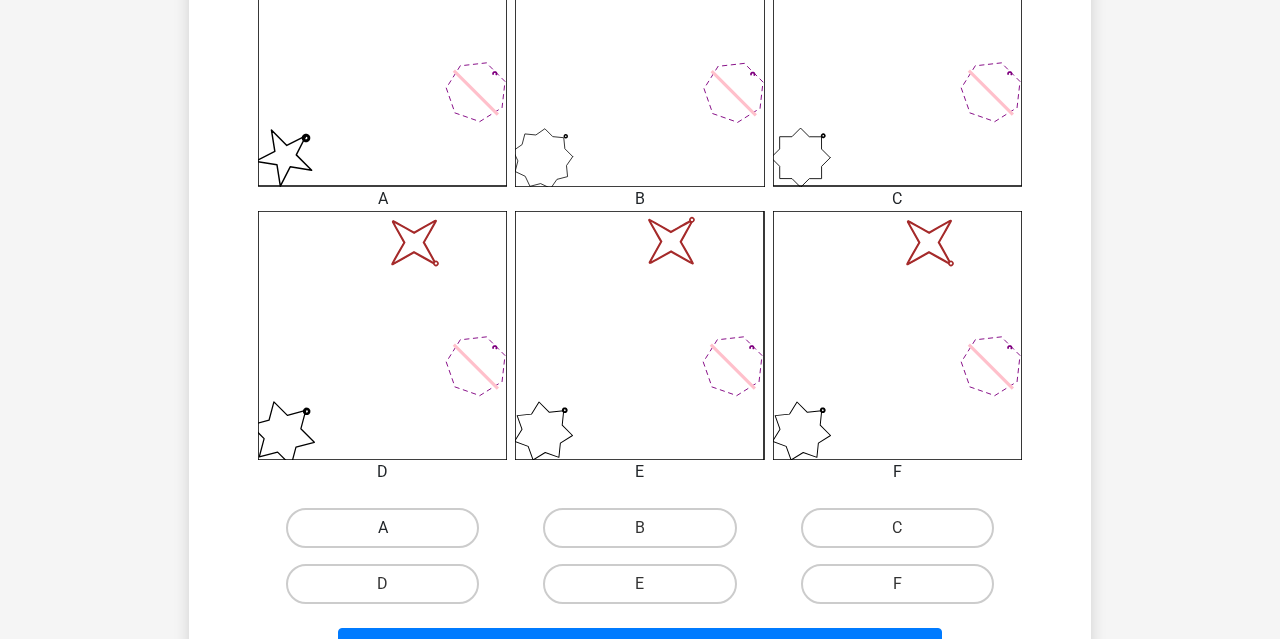 click on "A" at bounding box center [382, 528] 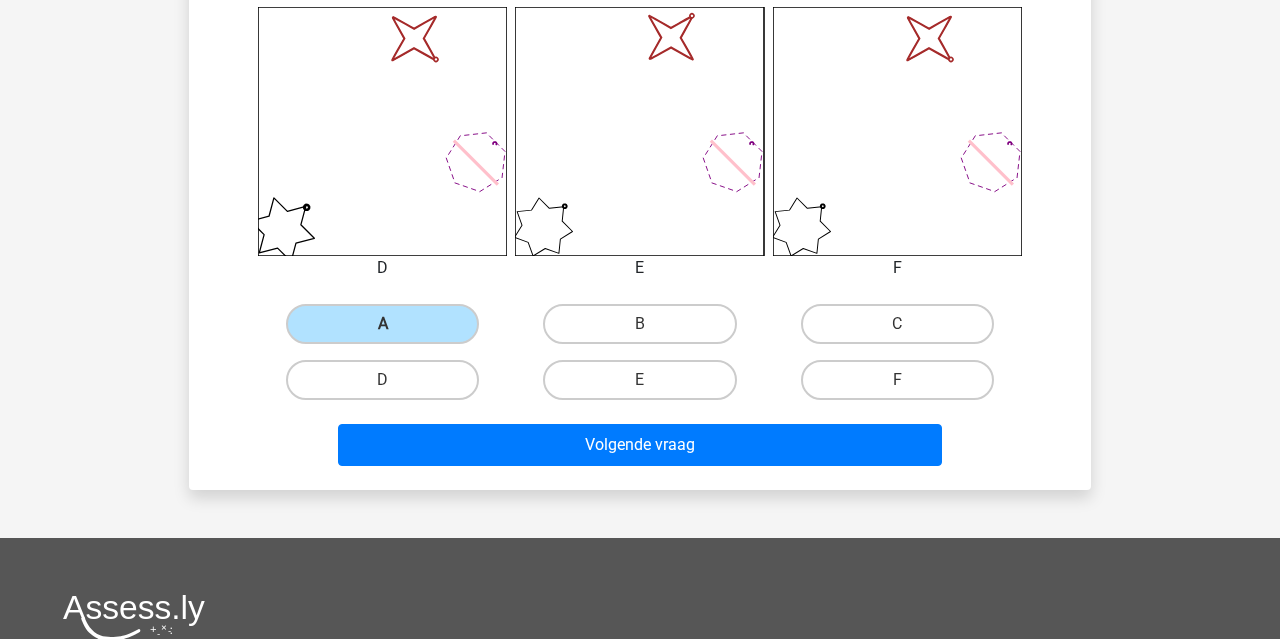 scroll, scrollTop: 634, scrollLeft: 0, axis: vertical 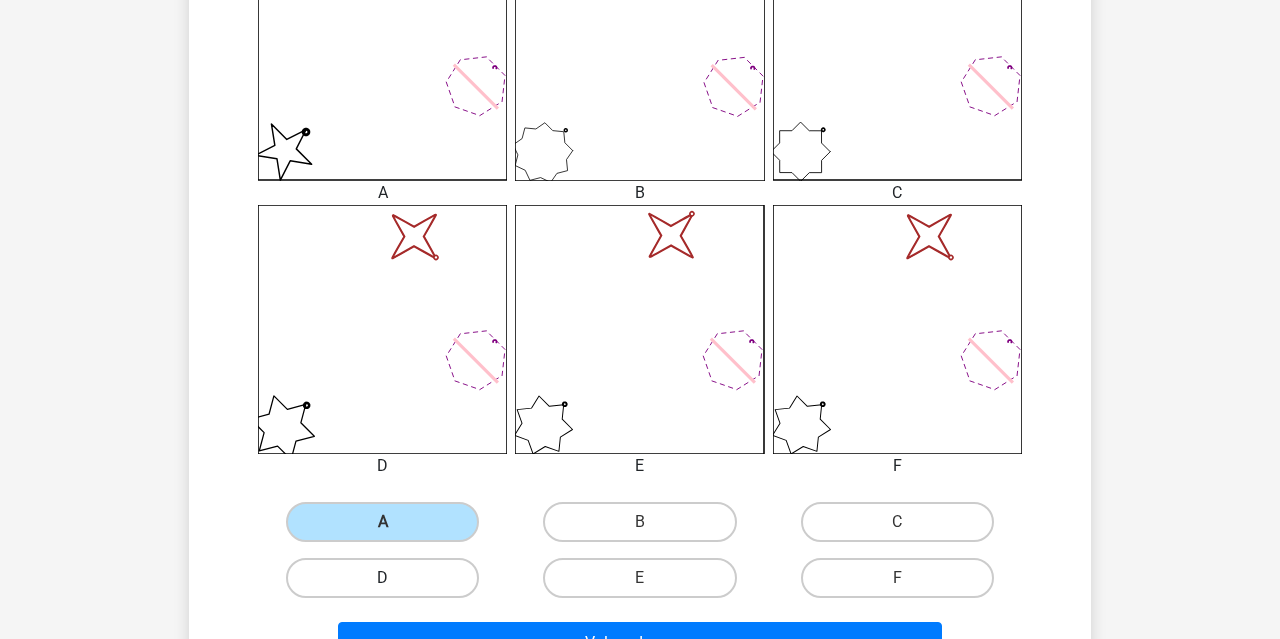 click on "D" at bounding box center (382, 578) 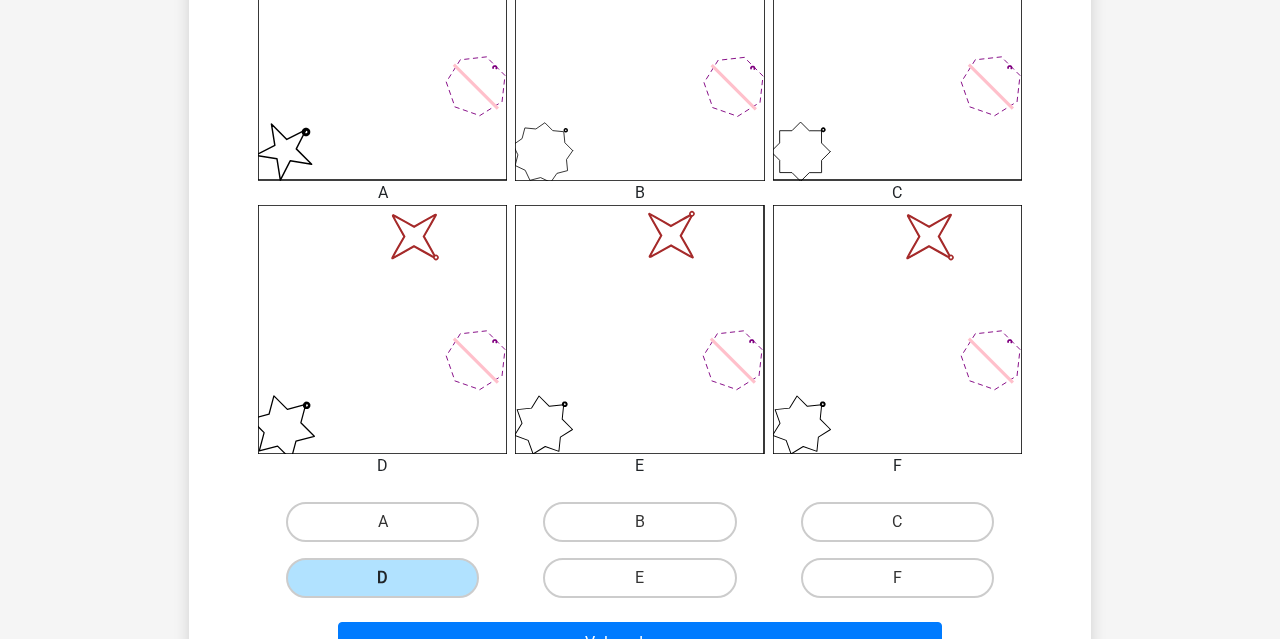 scroll, scrollTop: 591, scrollLeft: 0, axis: vertical 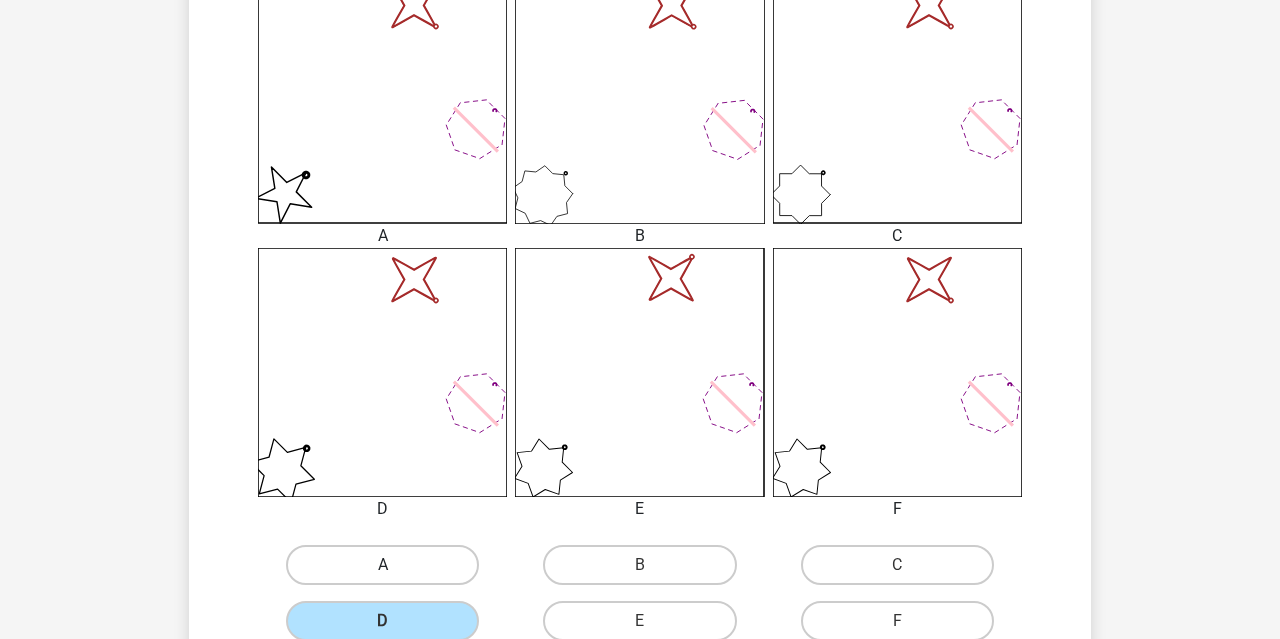 click on "A" at bounding box center [382, 565] 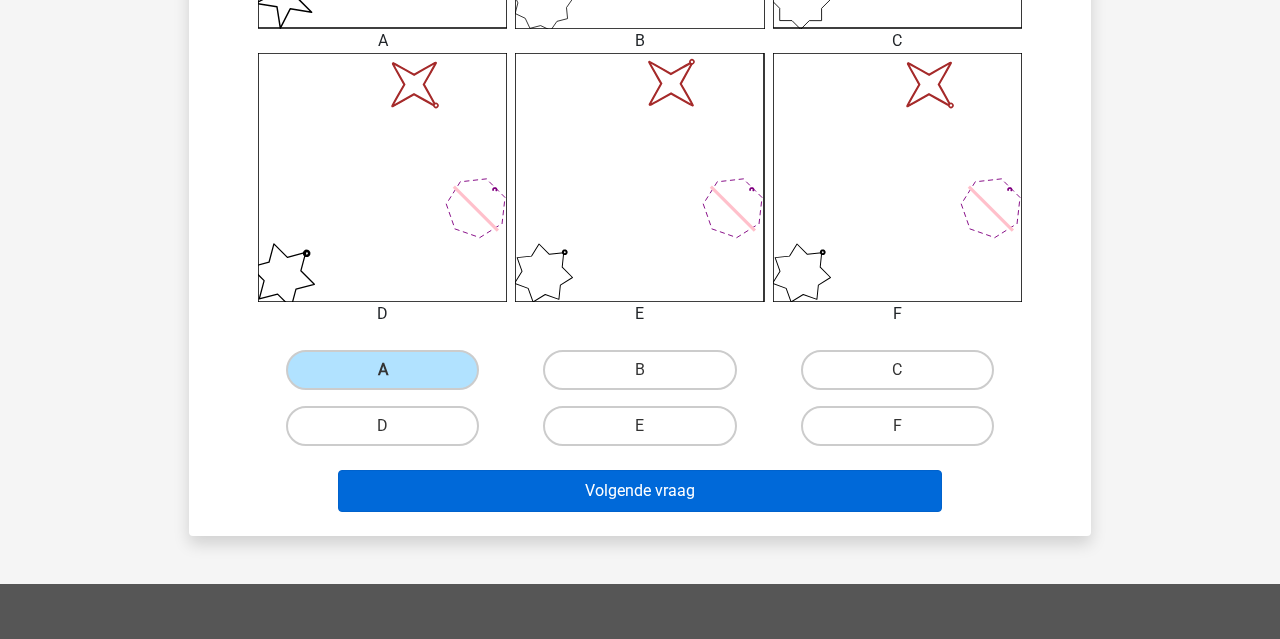 click on "Volgende vraag" at bounding box center [640, 491] 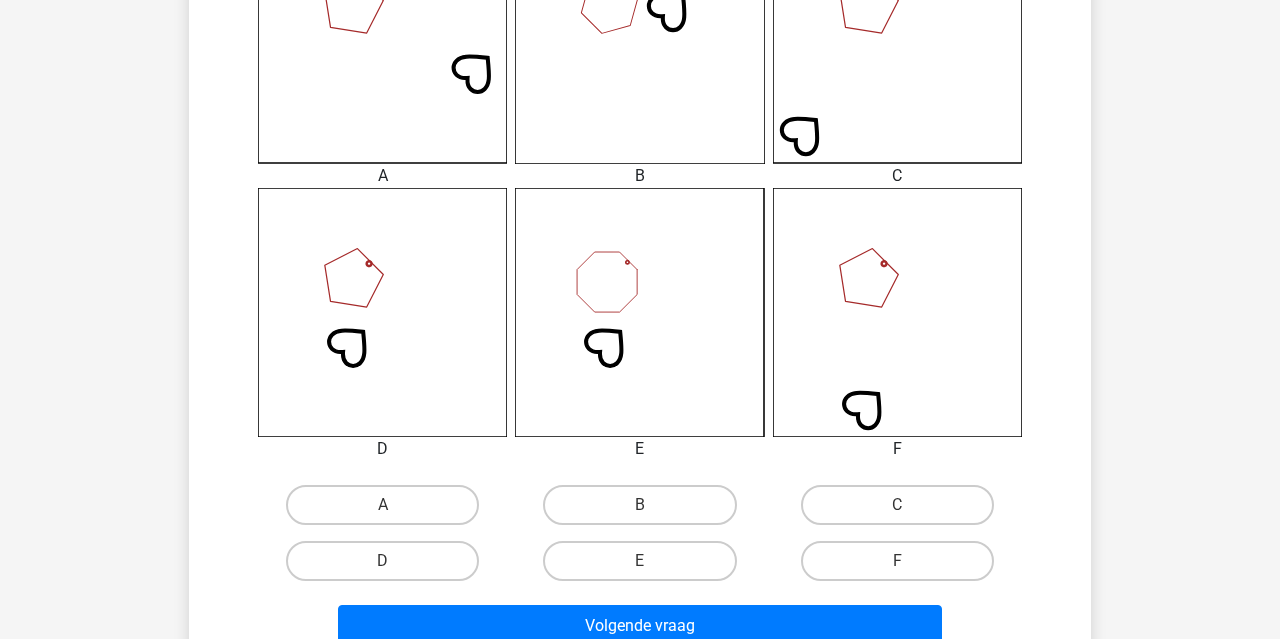 scroll, scrollTop: 733, scrollLeft: 0, axis: vertical 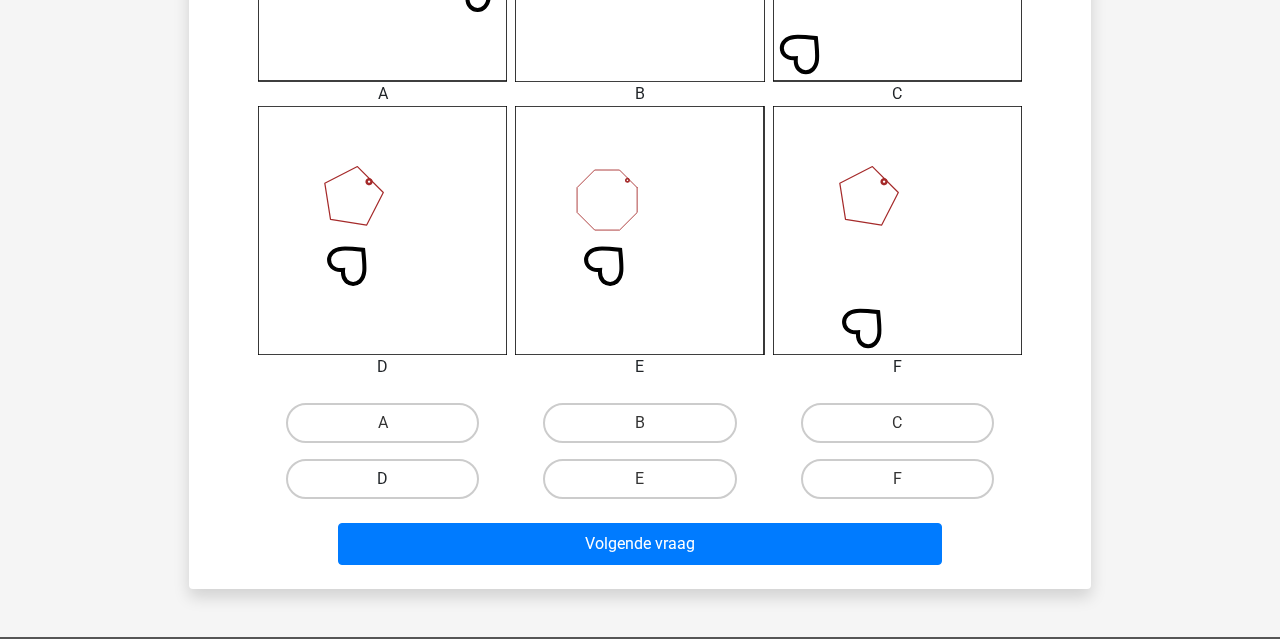 click on "D" at bounding box center (382, 479) 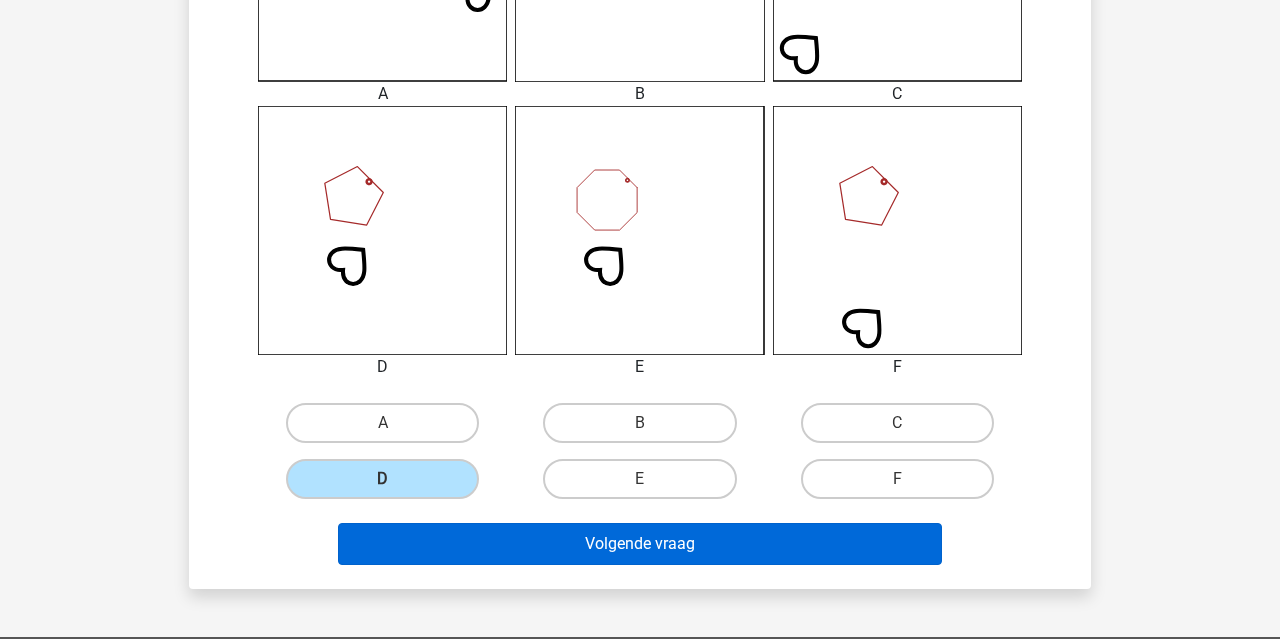 click on "Volgende vraag" at bounding box center (640, 544) 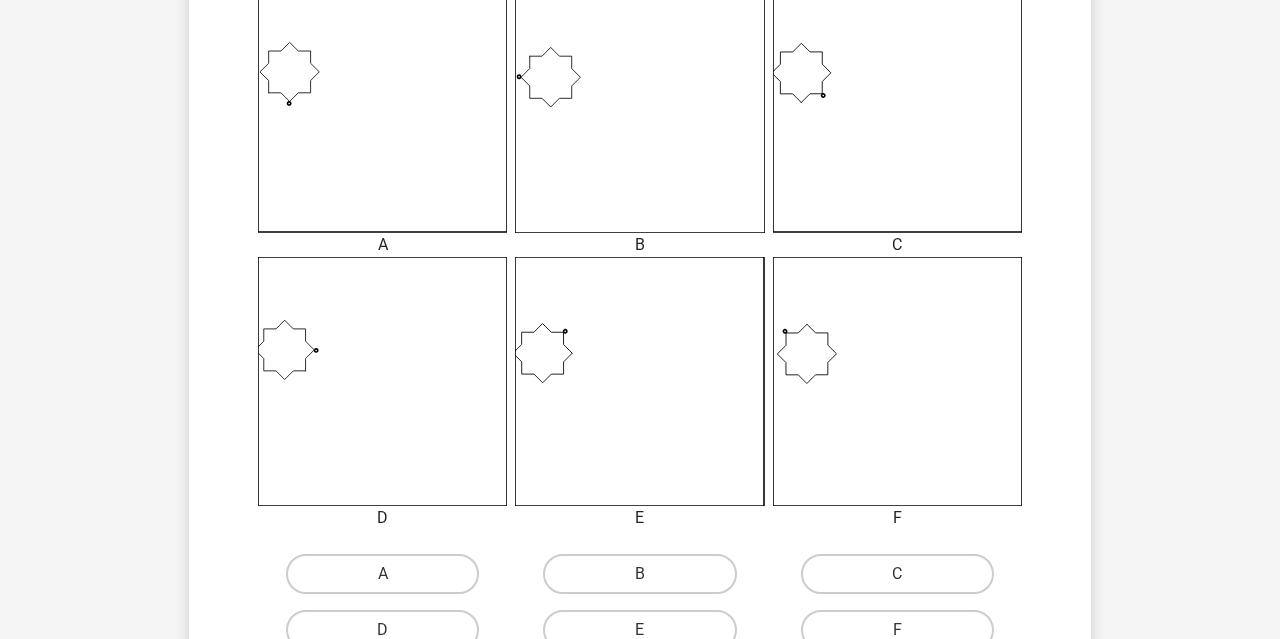 scroll, scrollTop: 677, scrollLeft: 0, axis: vertical 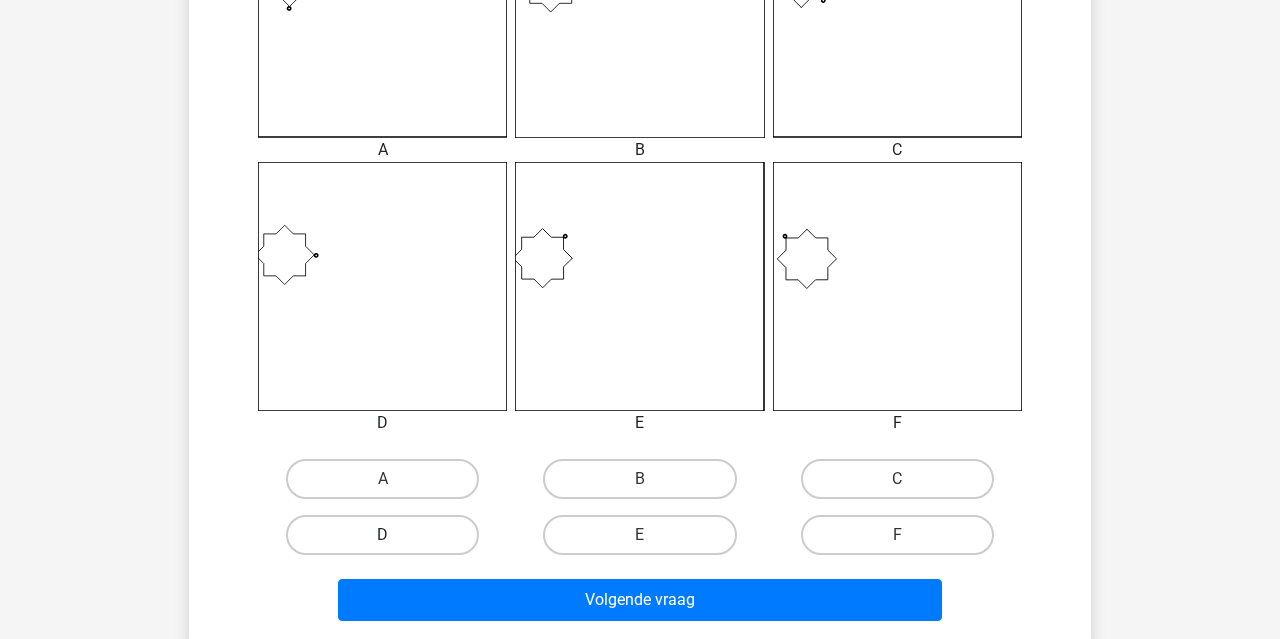 click on "D" at bounding box center [382, 535] 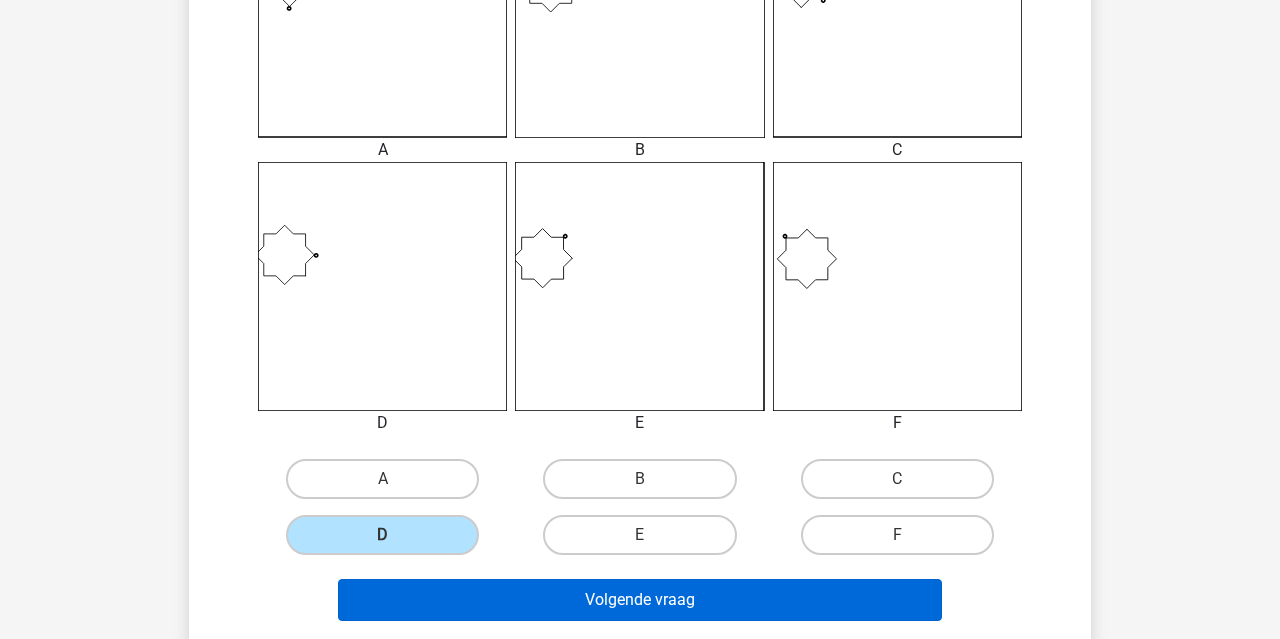 click on "Volgende vraag" at bounding box center [640, 600] 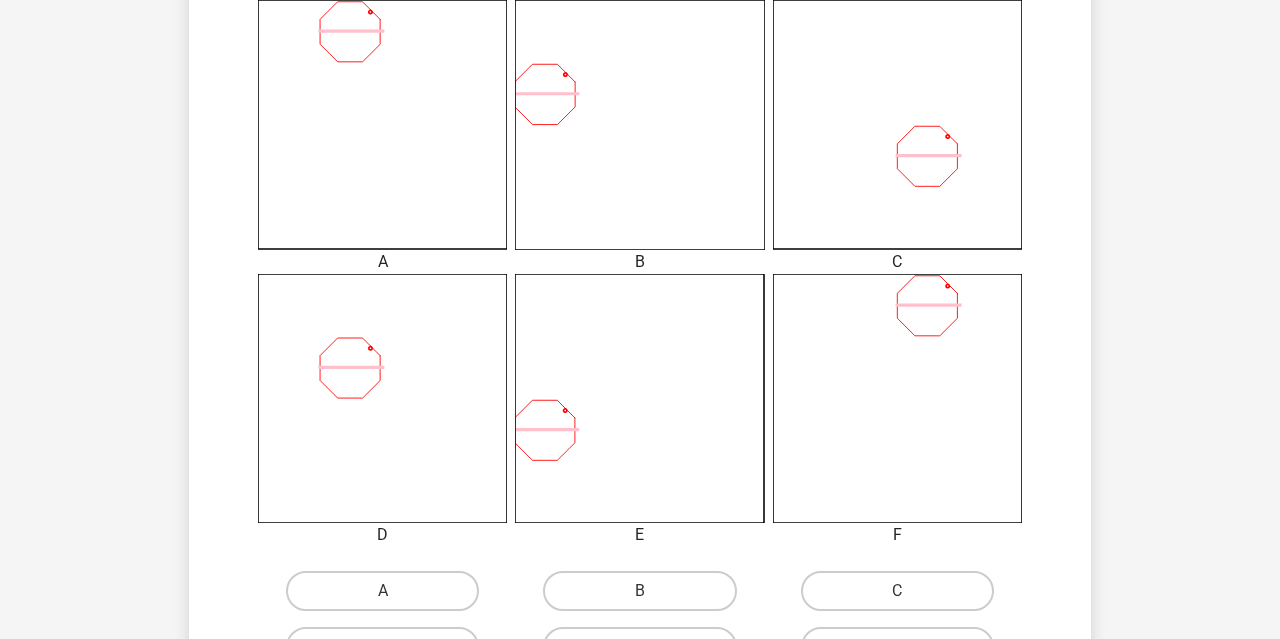 scroll, scrollTop: 742, scrollLeft: 0, axis: vertical 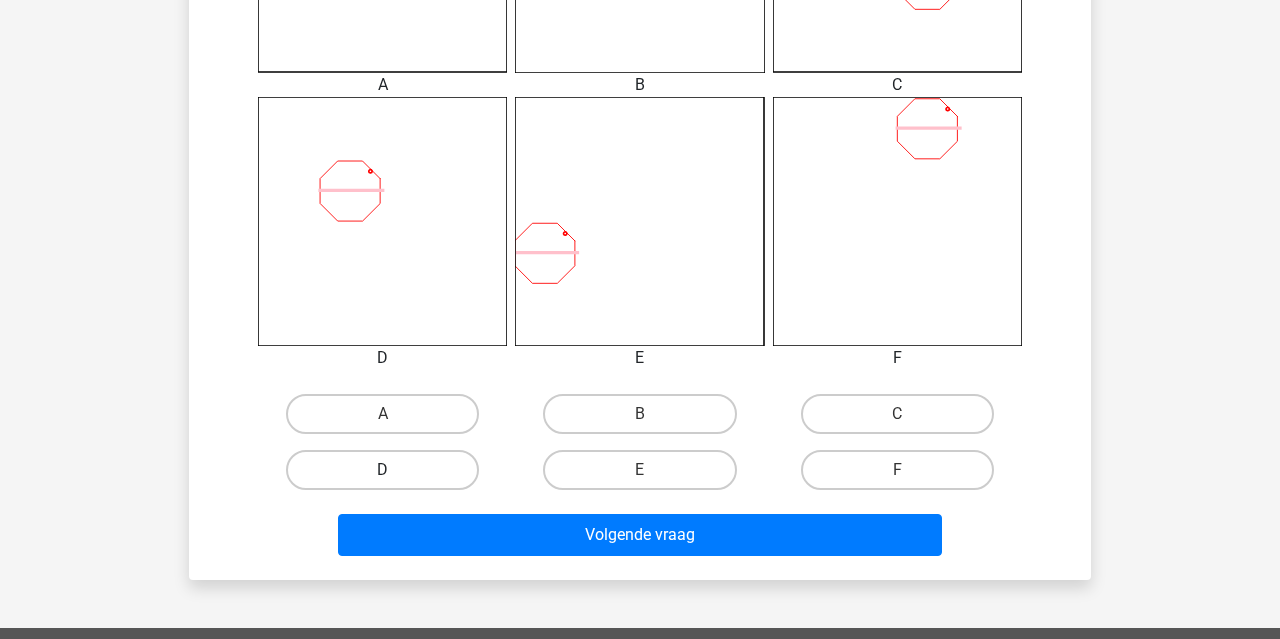 click on "D" at bounding box center [382, 470] 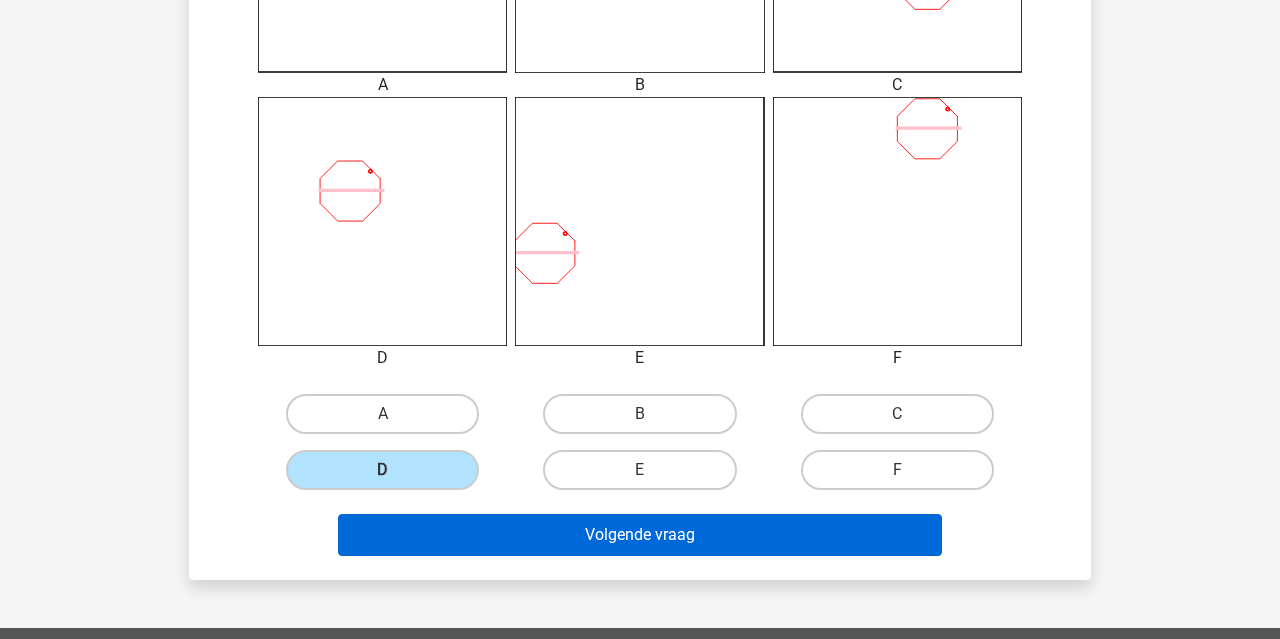 click on "Volgende vraag" at bounding box center [640, 535] 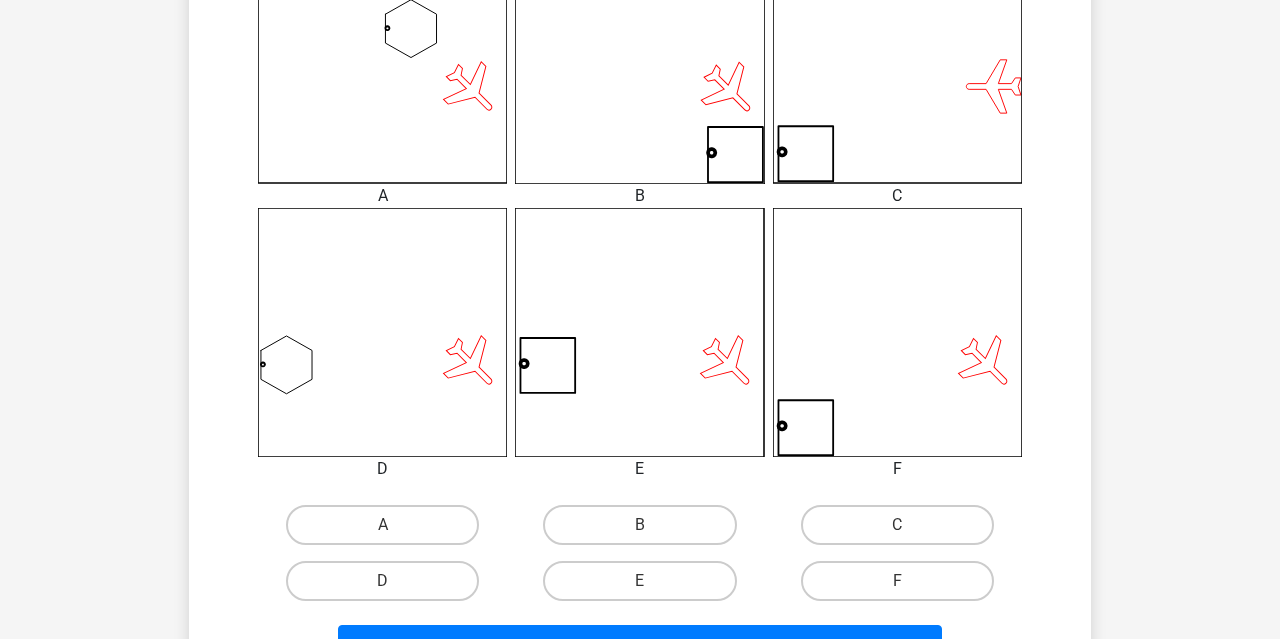 scroll, scrollTop: 633, scrollLeft: 0, axis: vertical 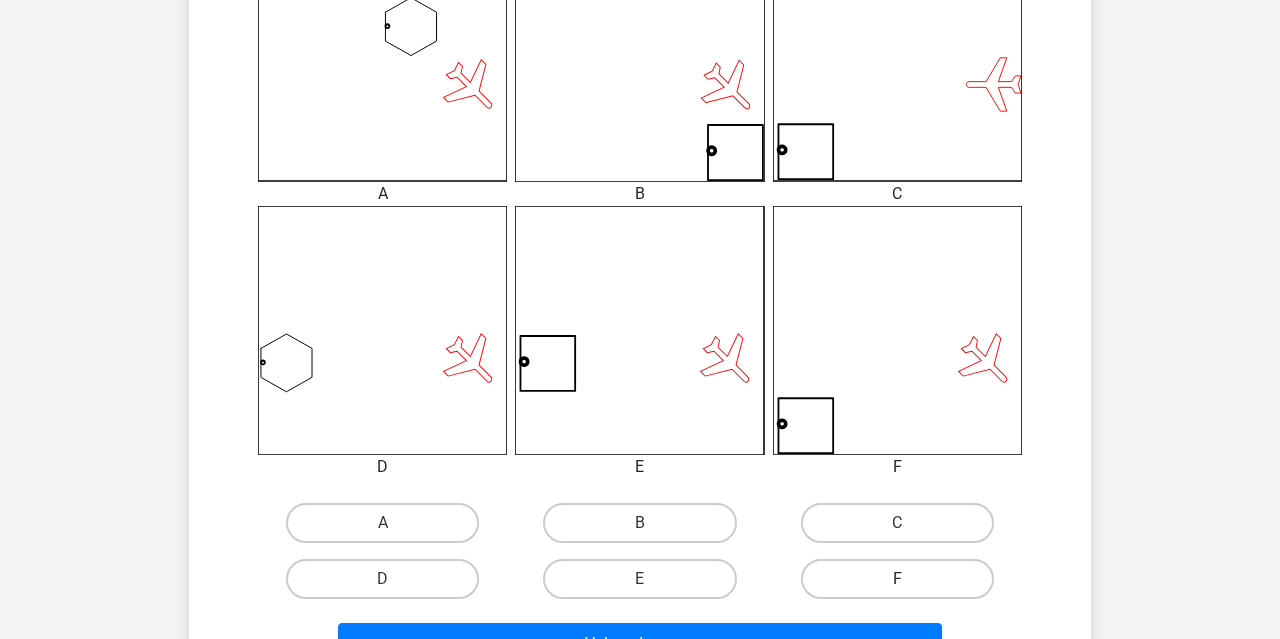 click on "F" at bounding box center [897, 579] 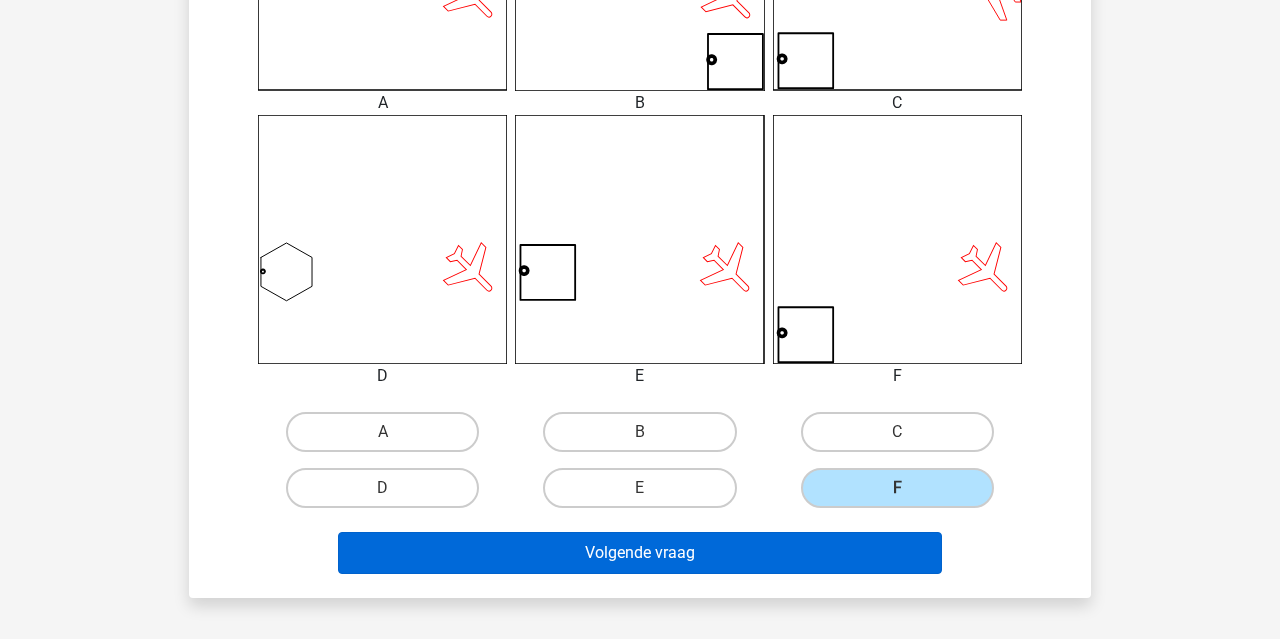 click on "Volgende vraag" at bounding box center [640, 553] 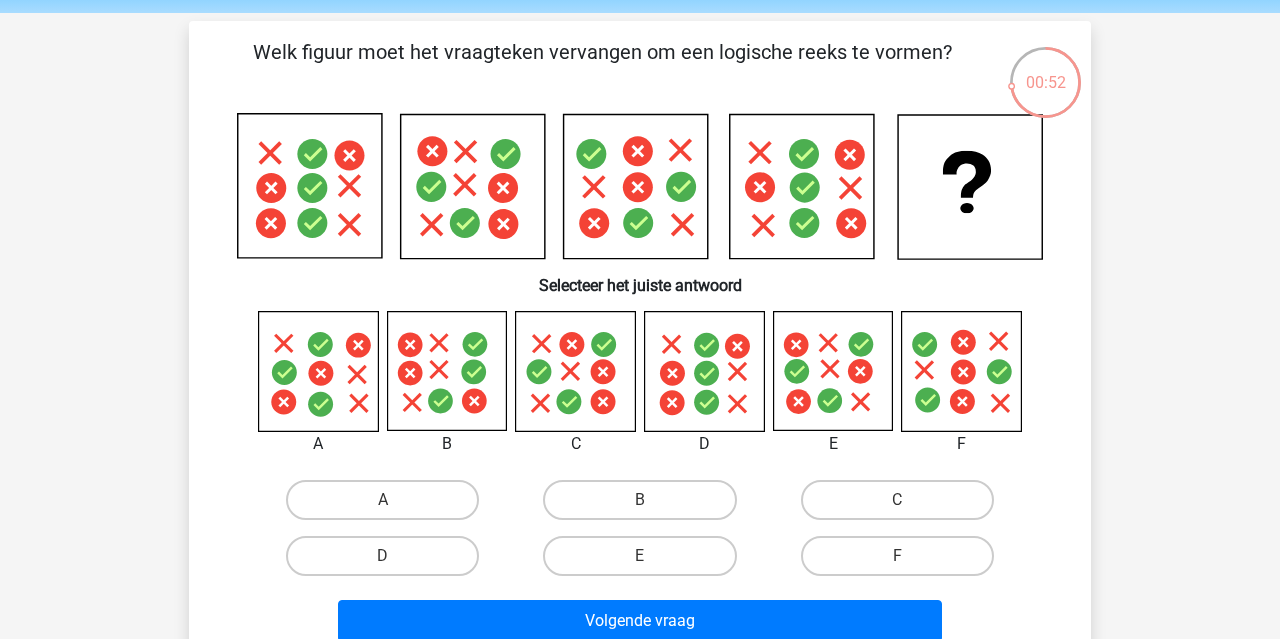 scroll, scrollTop: 80, scrollLeft: 0, axis: vertical 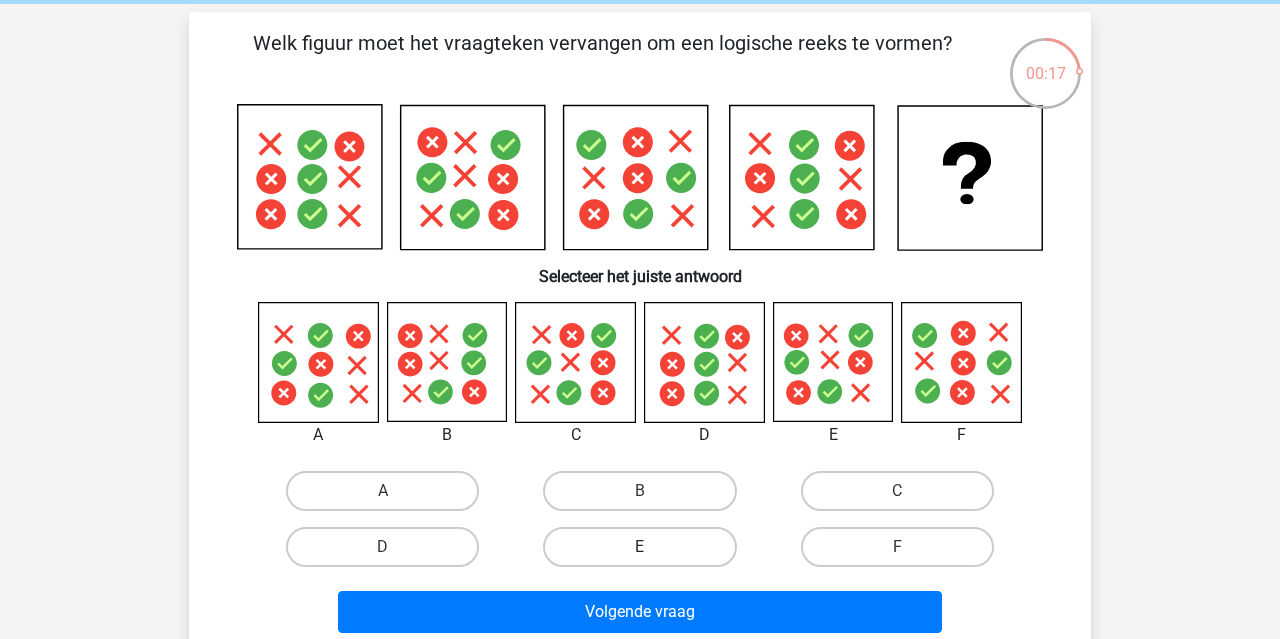 click on "E" at bounding box center (639, 547) 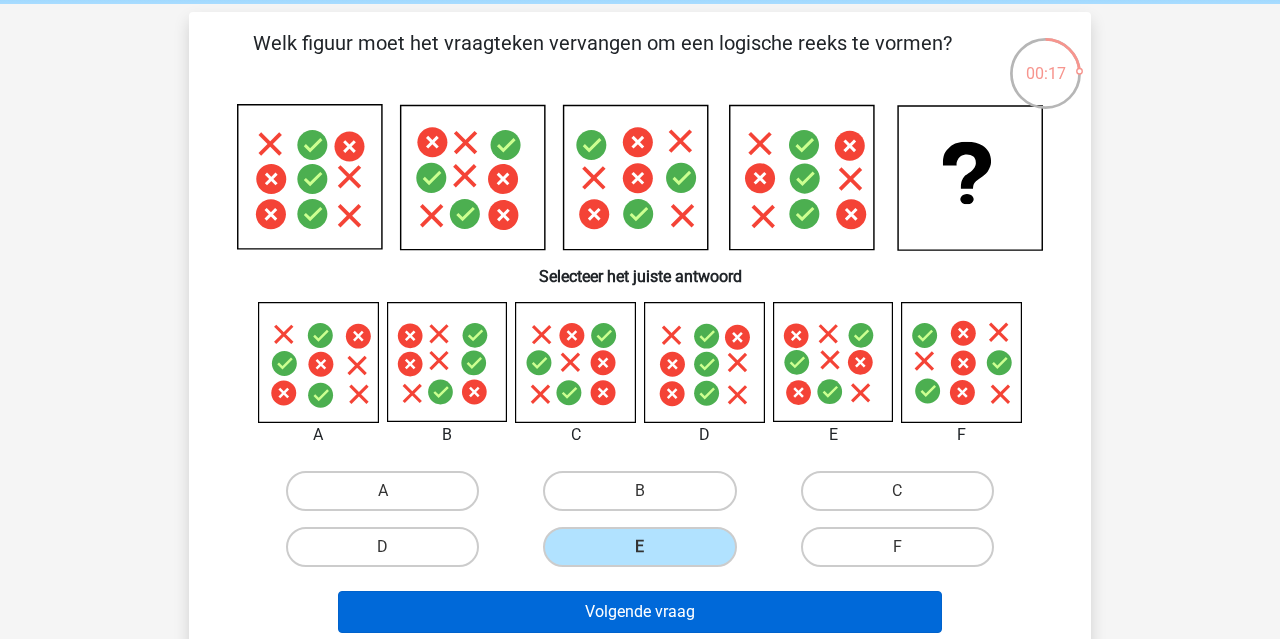 click on "Volgende vraag" at bounding box center [640, 612] 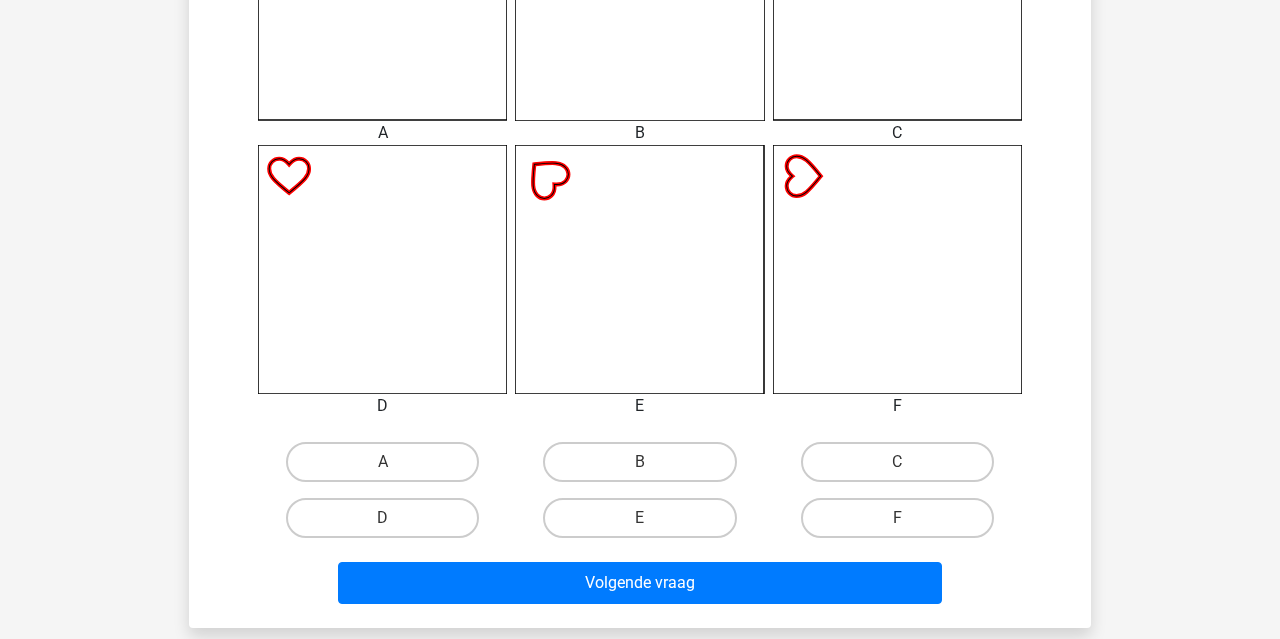 scroll, scrollTop: 813, scrollLeft: 0, axis: vertical 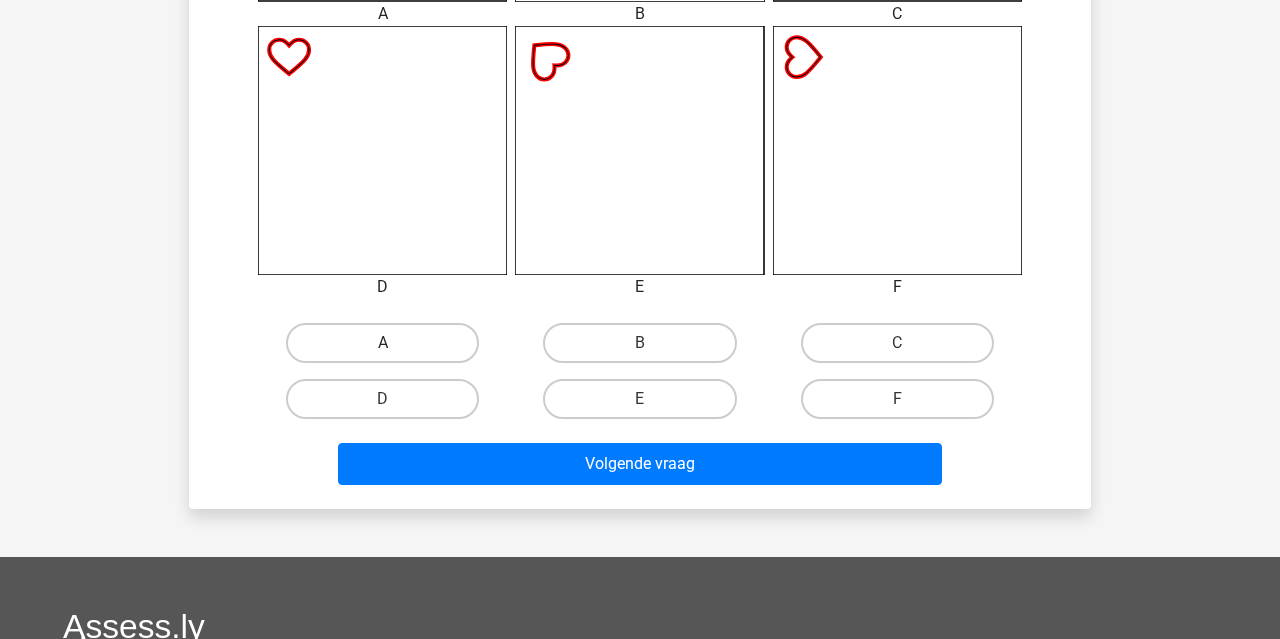 click on "A" at bounding box center (382, 343) 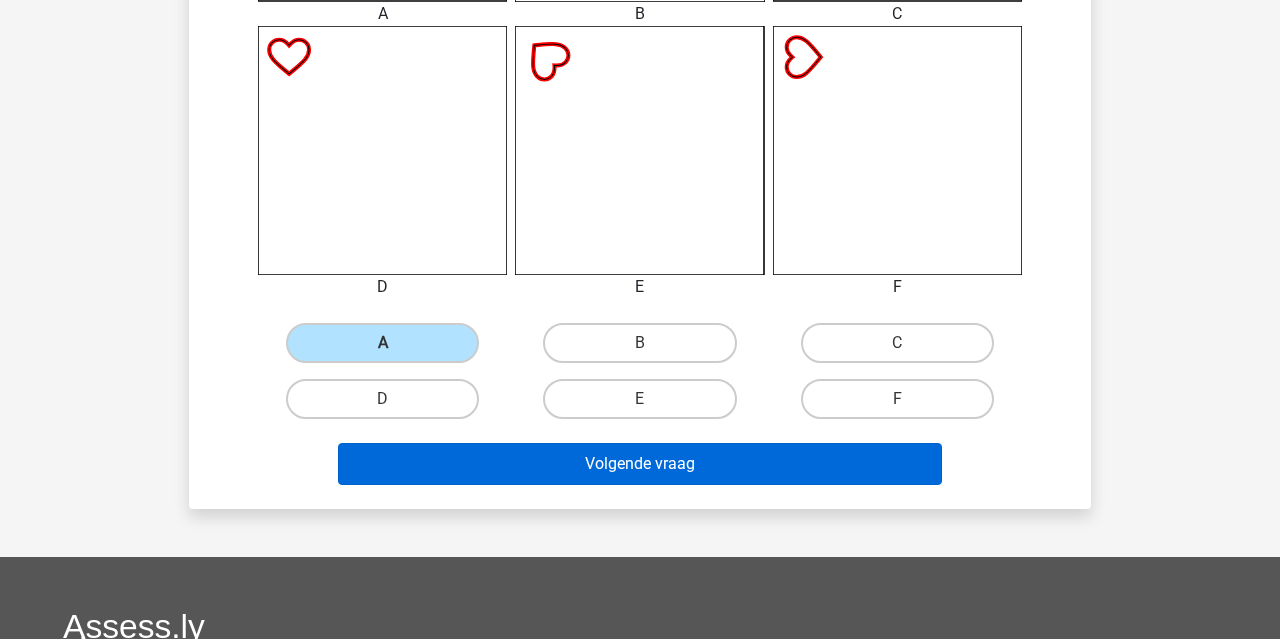 click on "Volgende vraag" at bounding box center [640, 464] 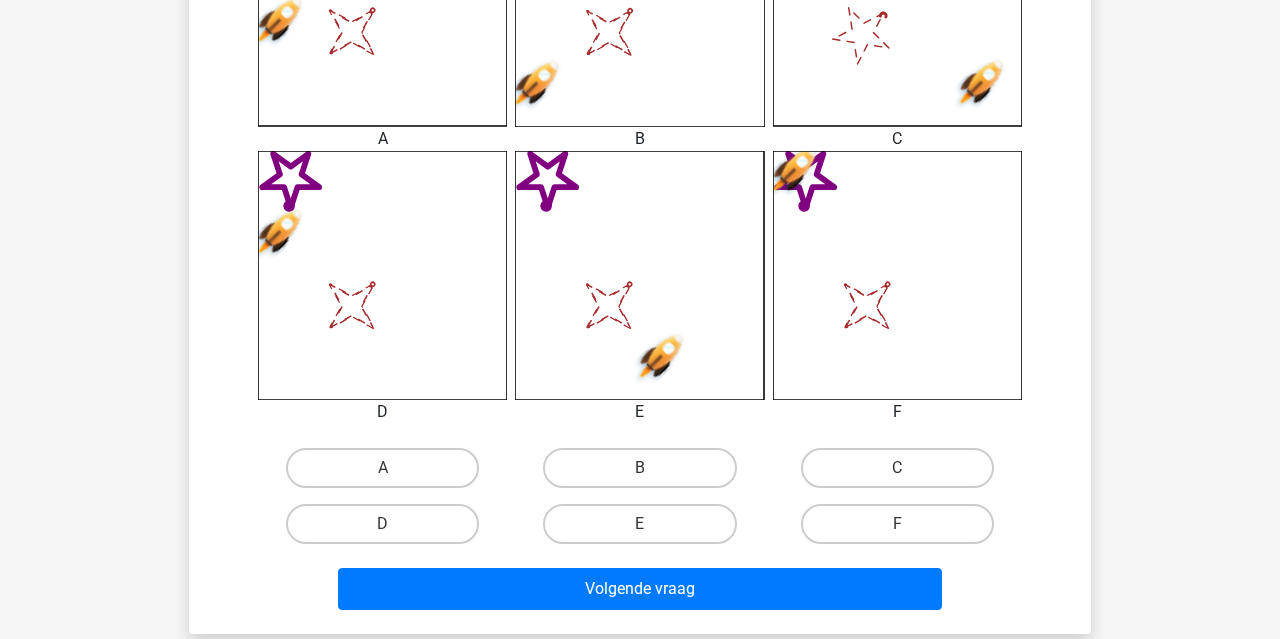 scroll, scrollTop: 717, scrollLeft: 0, axis: vertical 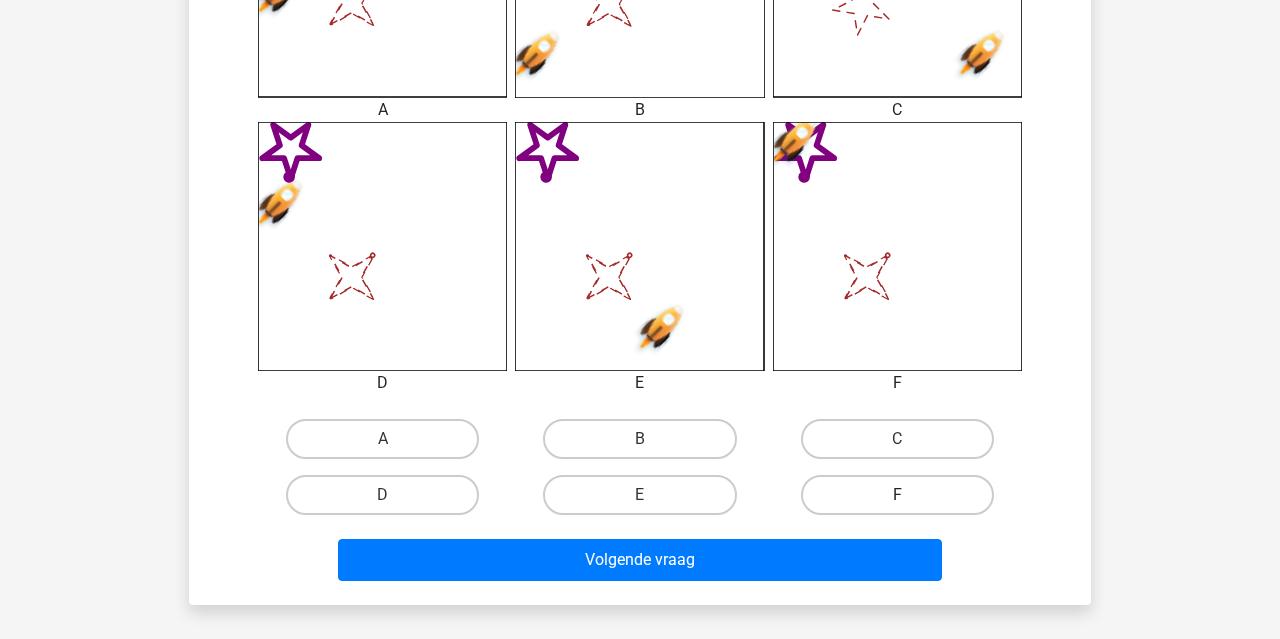 click on "F" at bounding box center (897, 495) 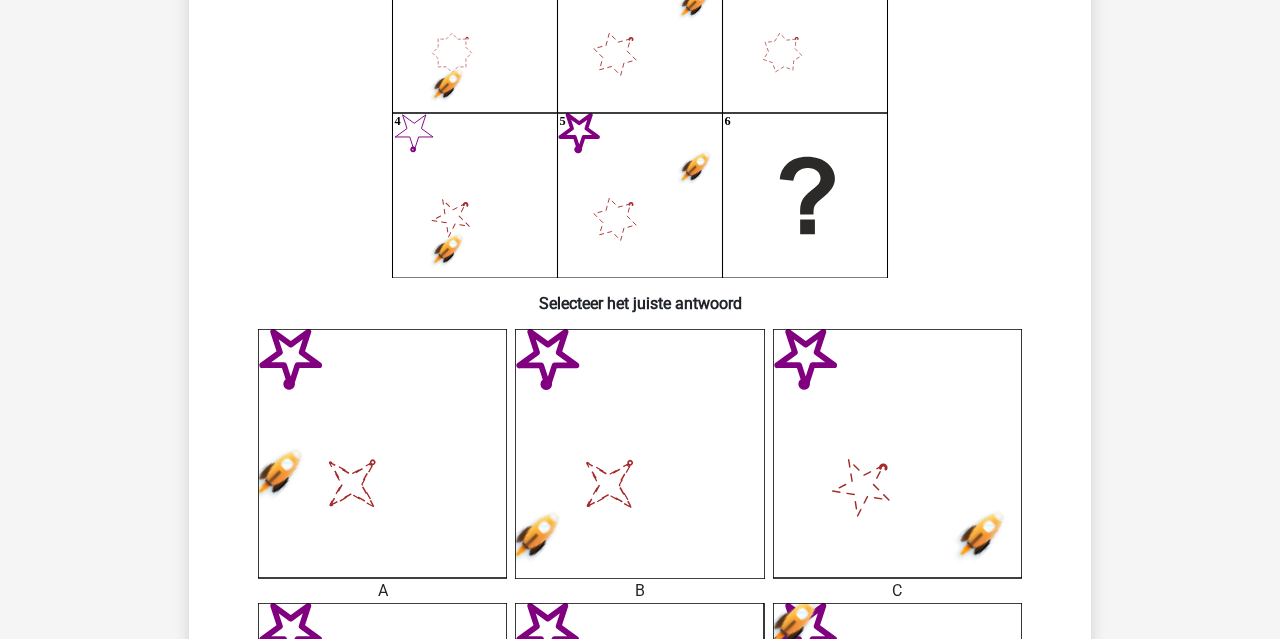 scroll, scrollTop: 660, scrollLeft: 0, axis: vertical 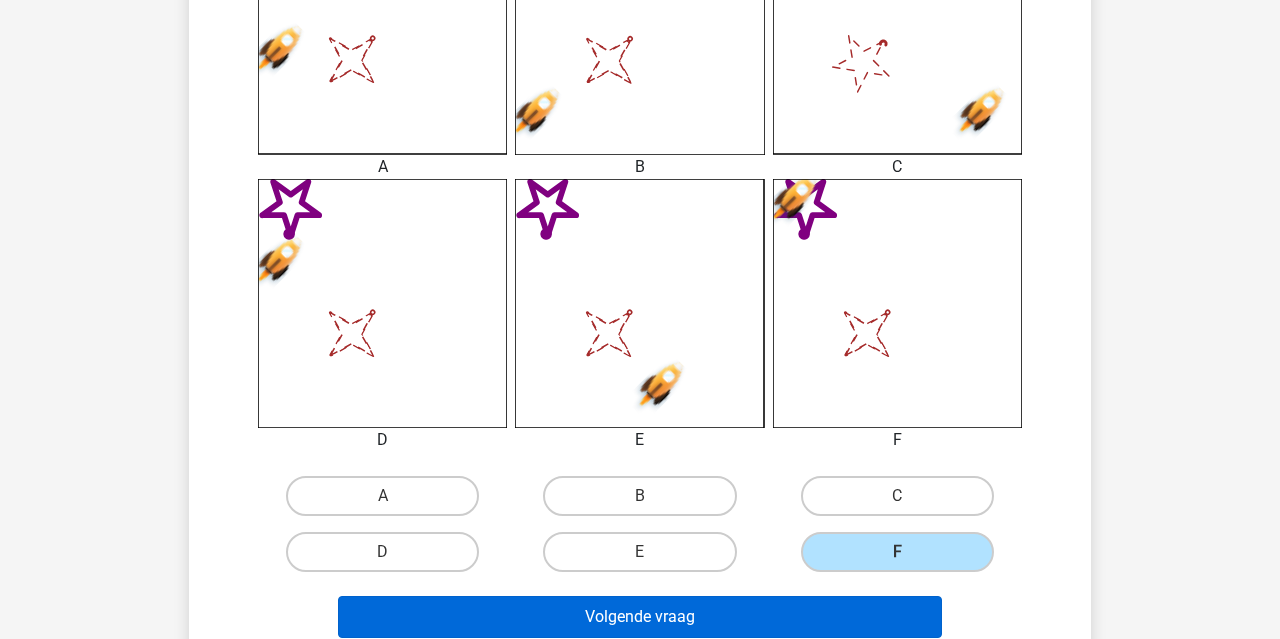 click on "Volgende vraag" at bounding box center [640, 617] 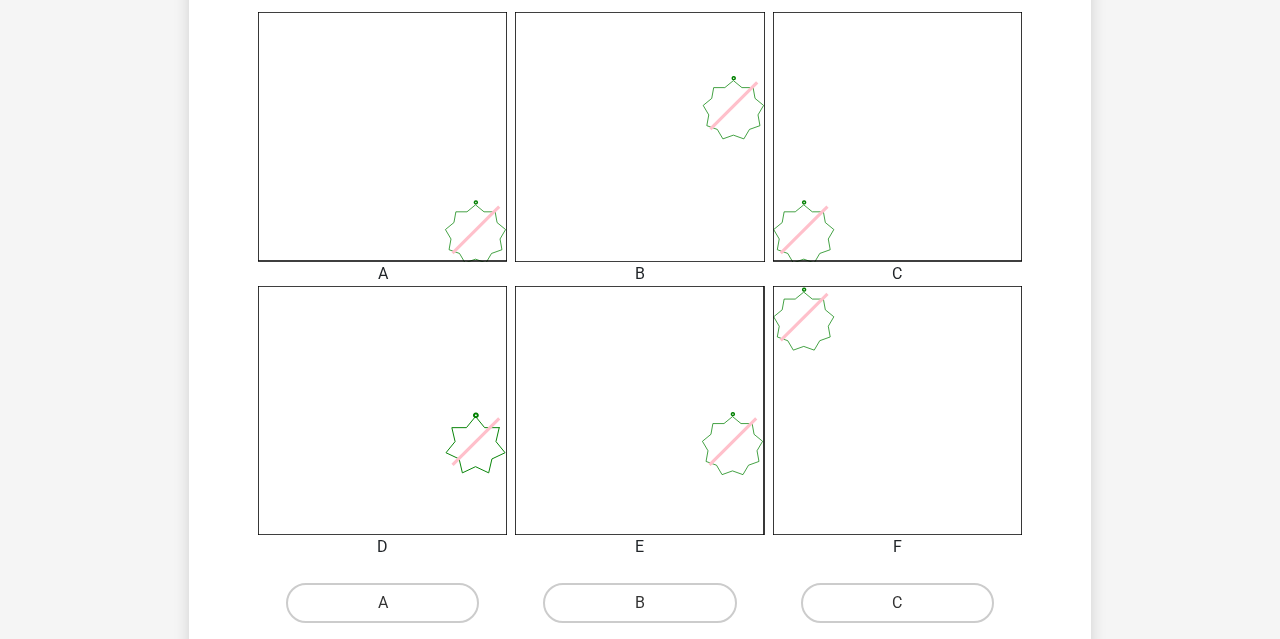 scroll, scrollTop: 579, scrollLeft: 1, axis: both 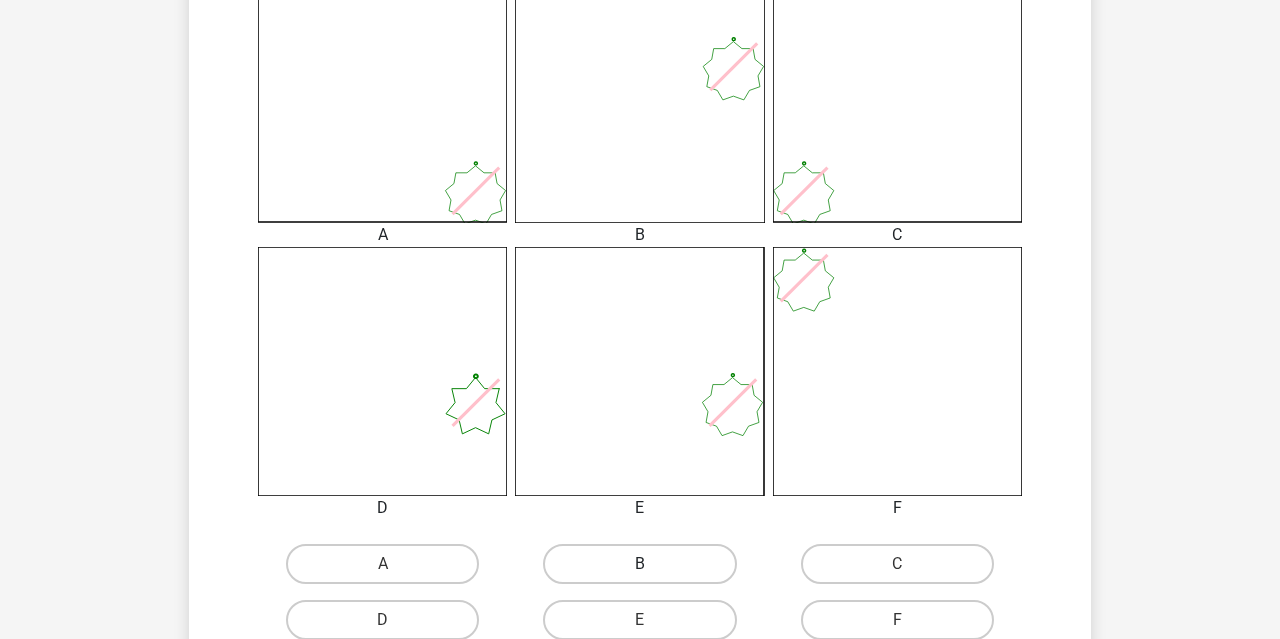 click on "B" at bounding box center (639, 564) 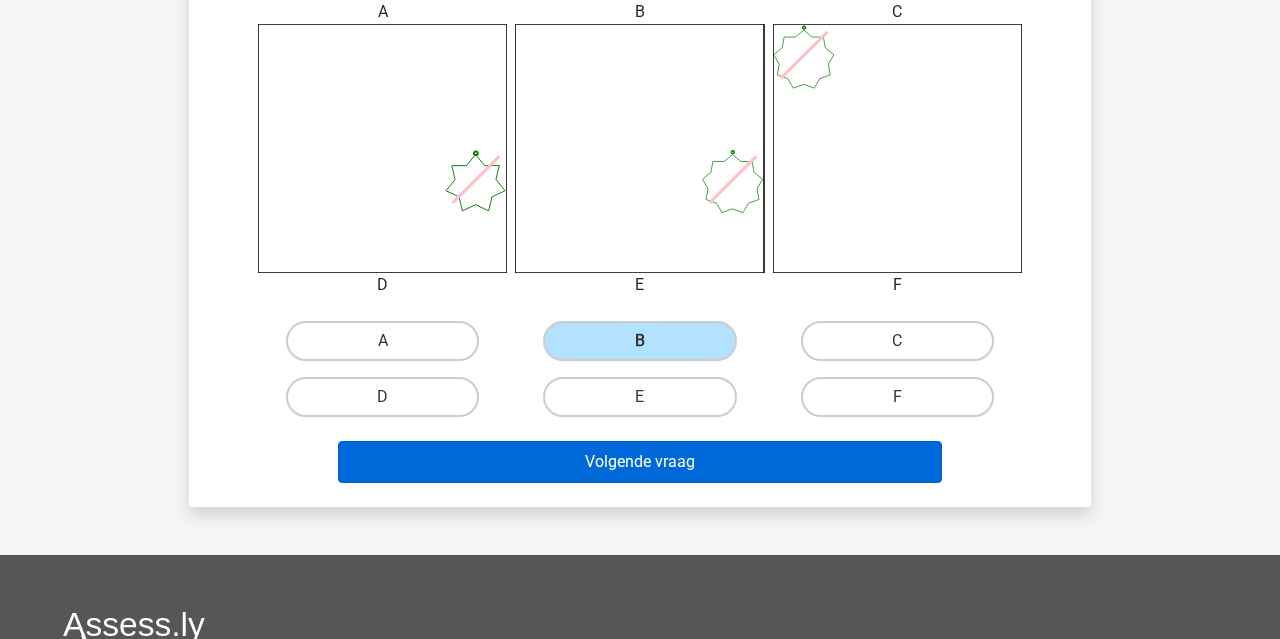 click on "Volgende vraag" at bounding box center (640, 462) 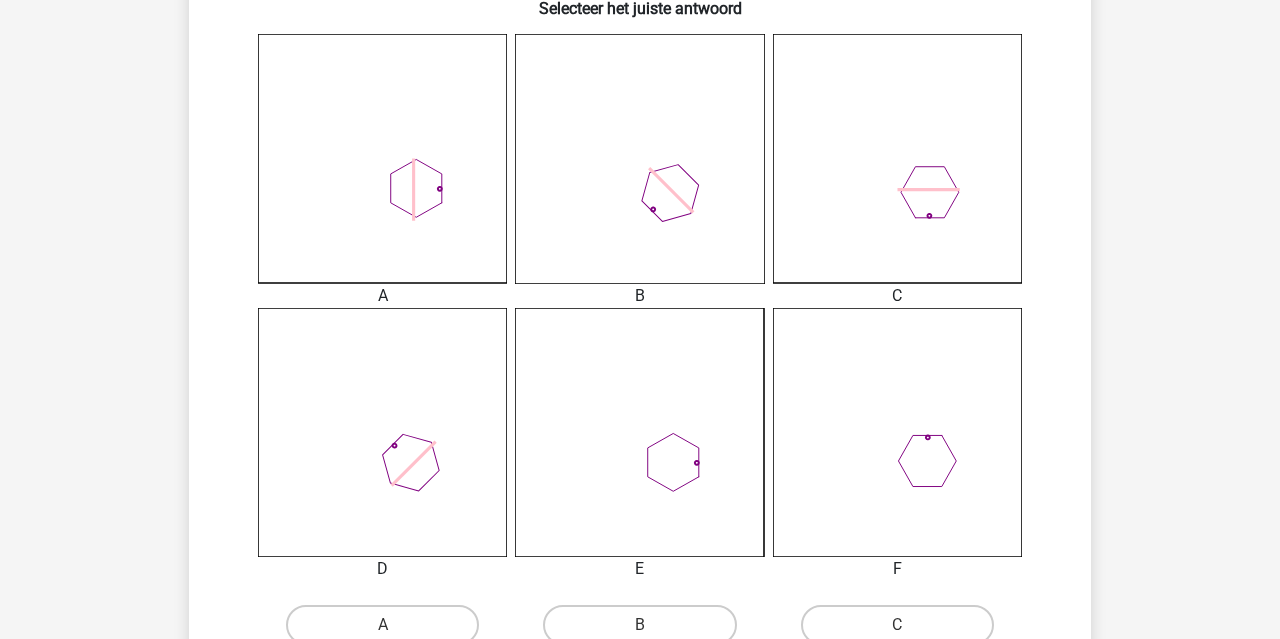 scroll, scrollTop: 629, scrollLeft: 0, axis: vertical 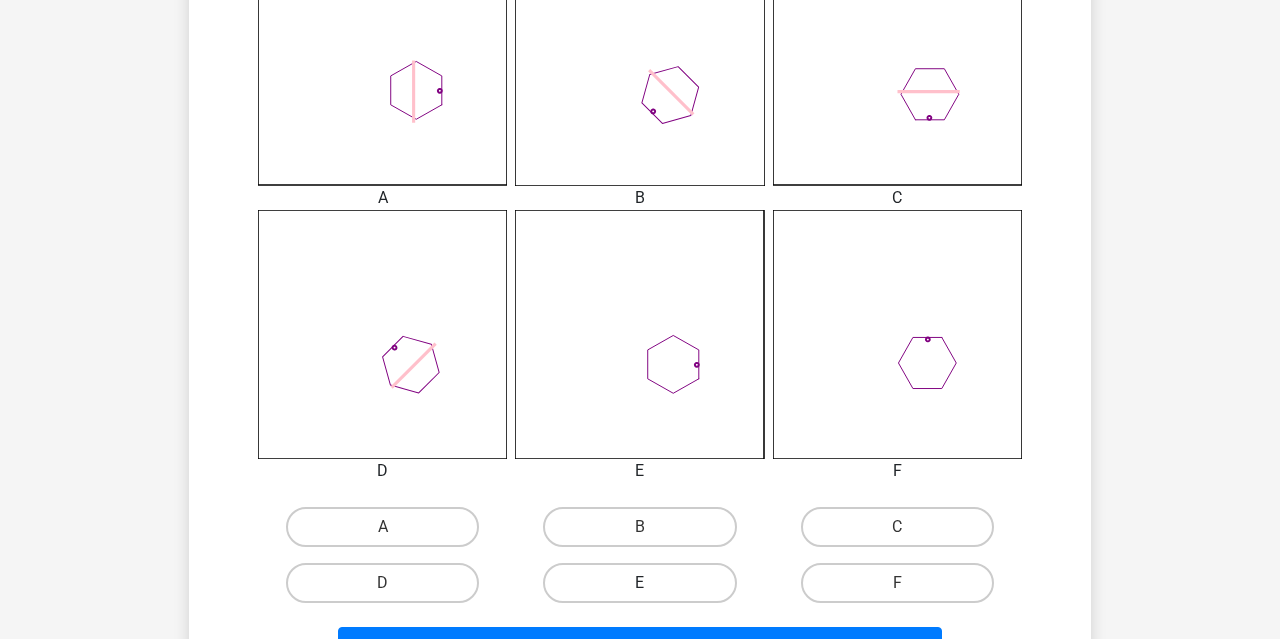 click on "E" at bounding box center [639, 583] 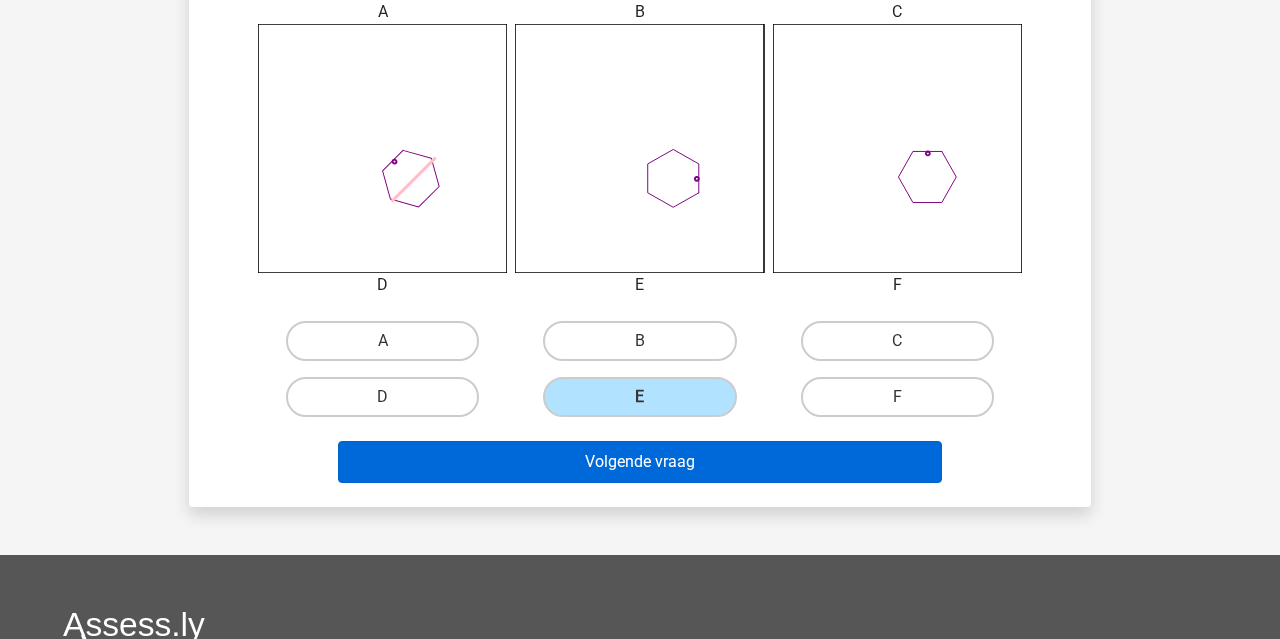 click on "Volgende vraag" at bounding box center [640, 462] 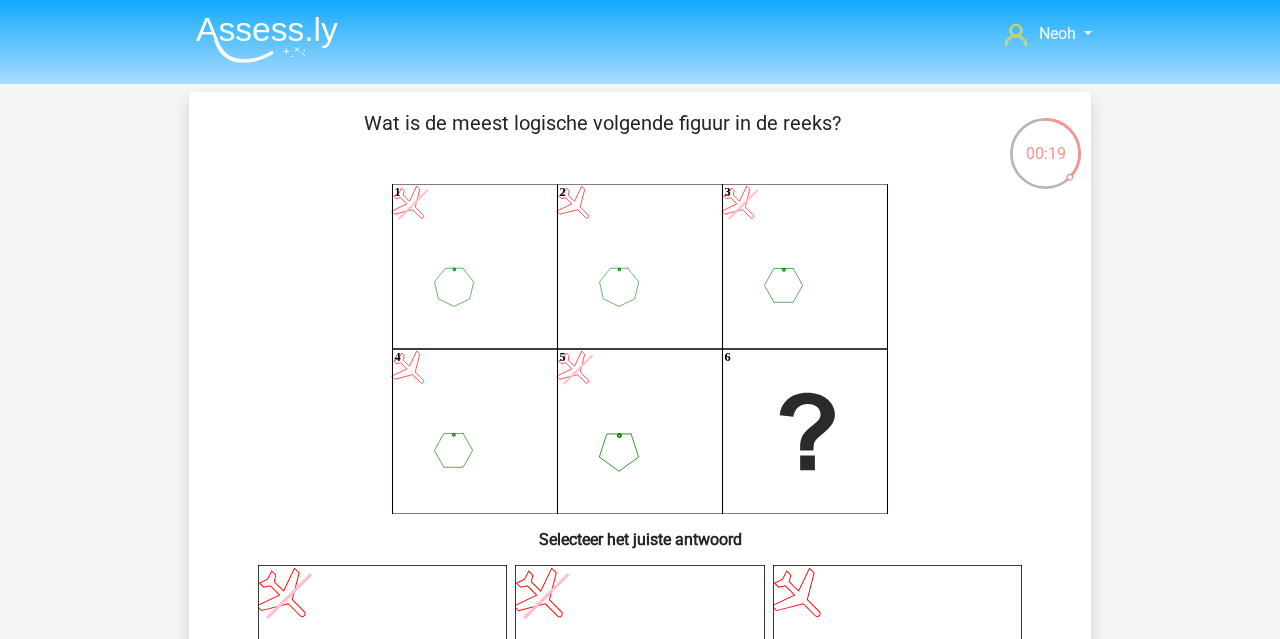 scroll, scrollTop: 0, scrollLeft: 0, axis: both 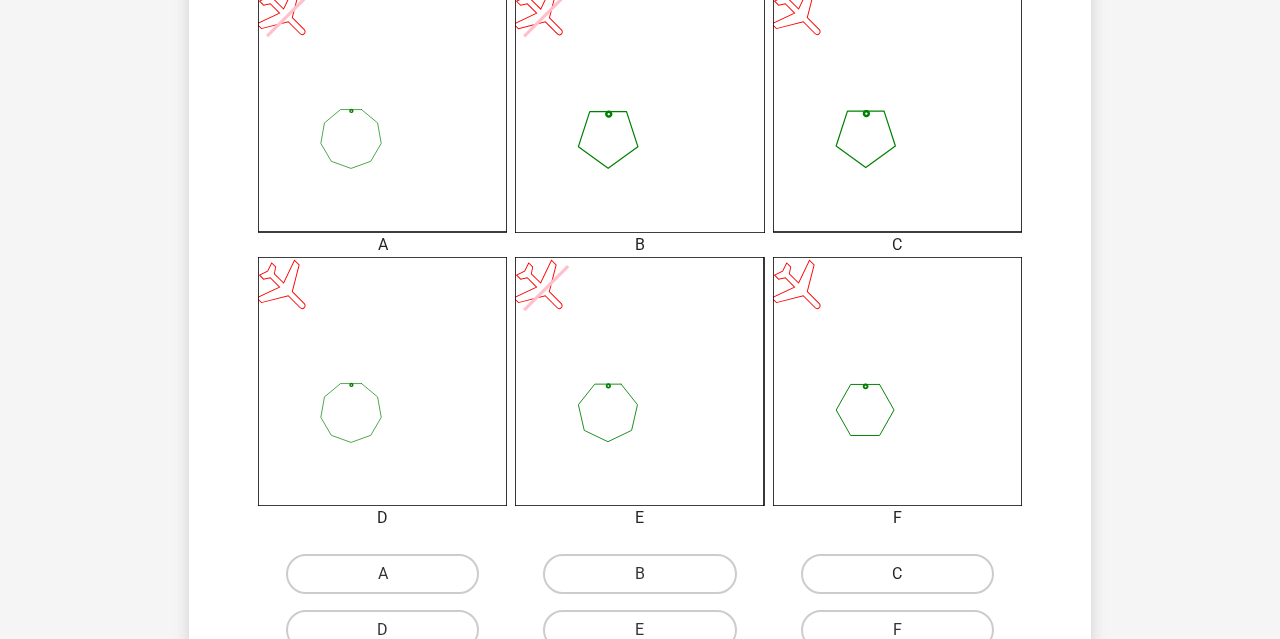 click on "C" at bounding box center [897, 574] 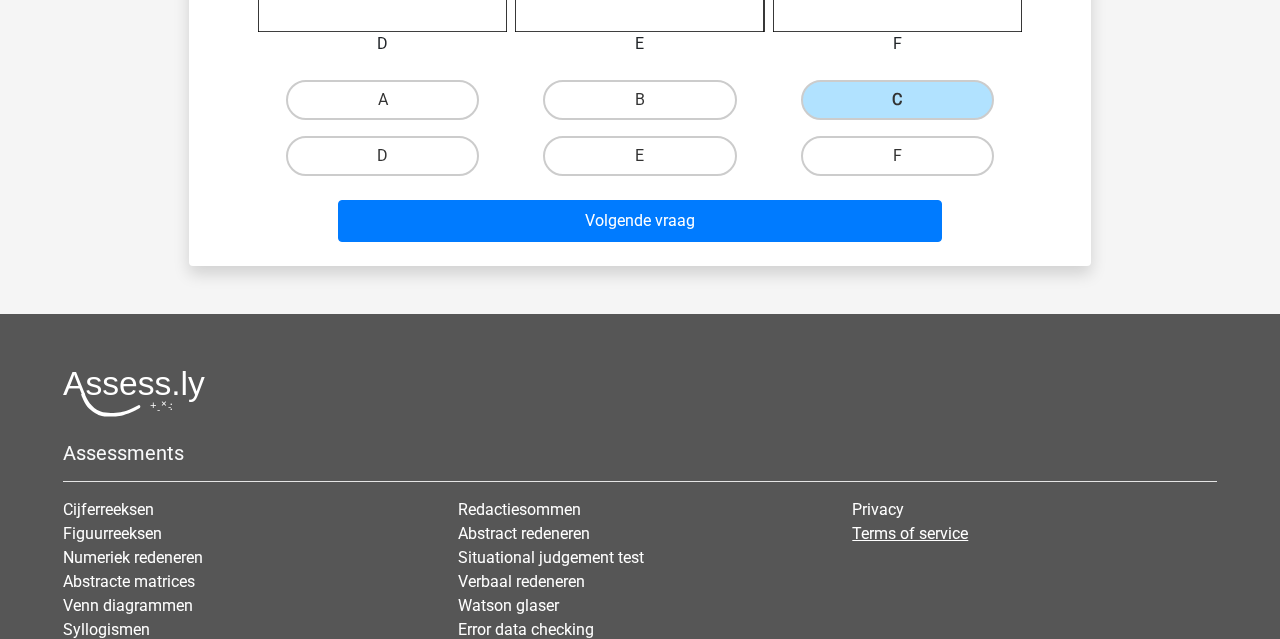 scroll, scrollTop: 1108, scrollLeft: 0, axis: vertical 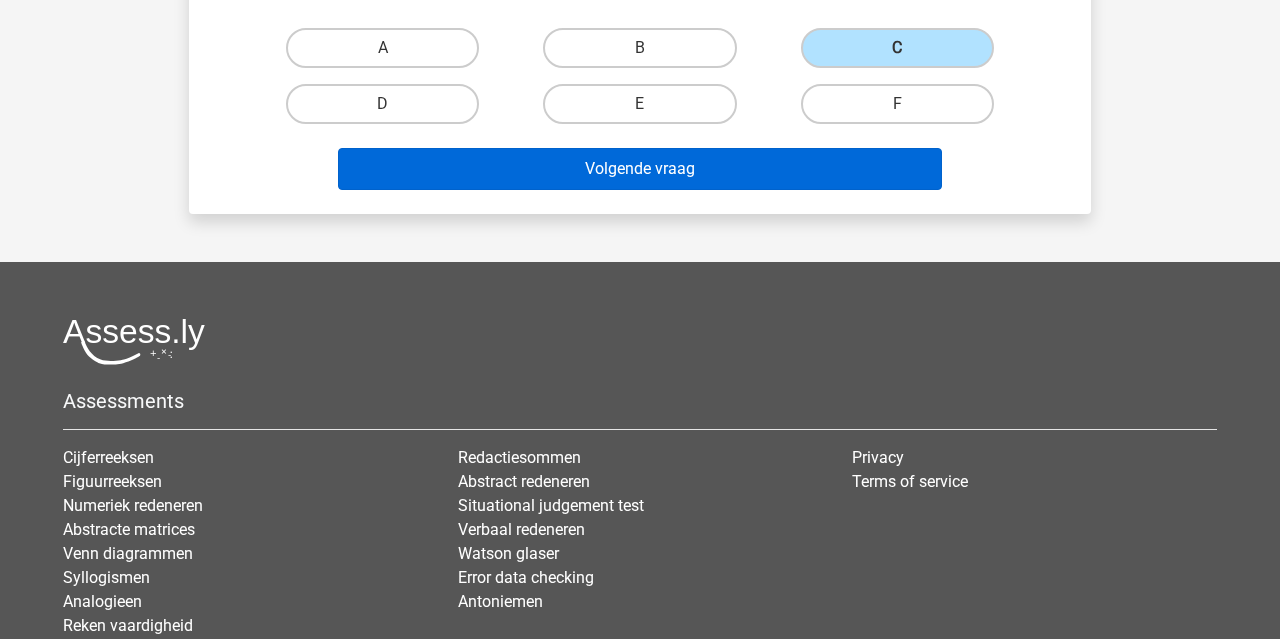 click on "Volgende vraag" at bounding box center (640, 169) 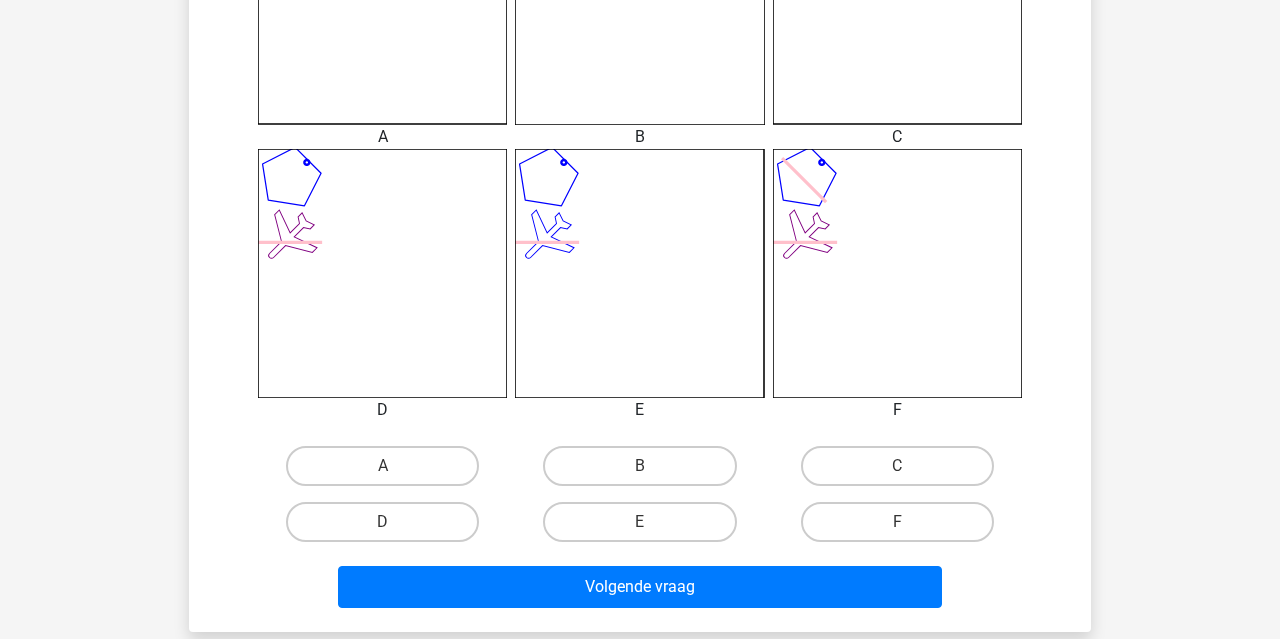 scroll, scrollTop: 708, scrollLeft: 0, axis: vertical 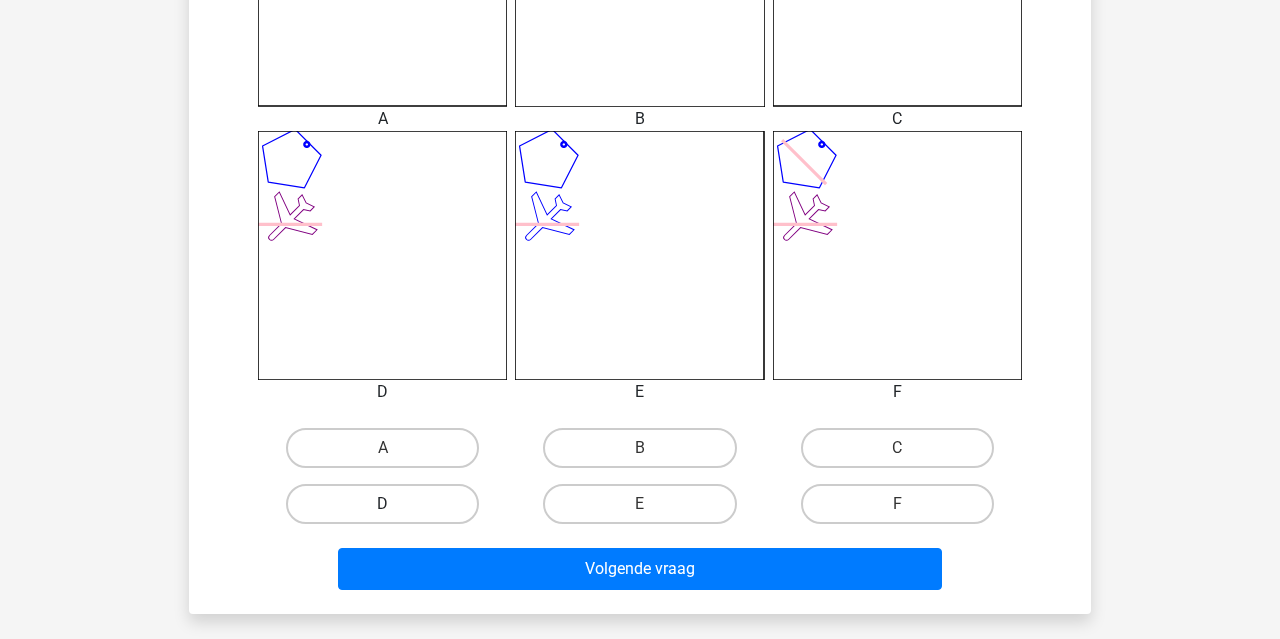 click on "D" at bounding box center [382, 504] 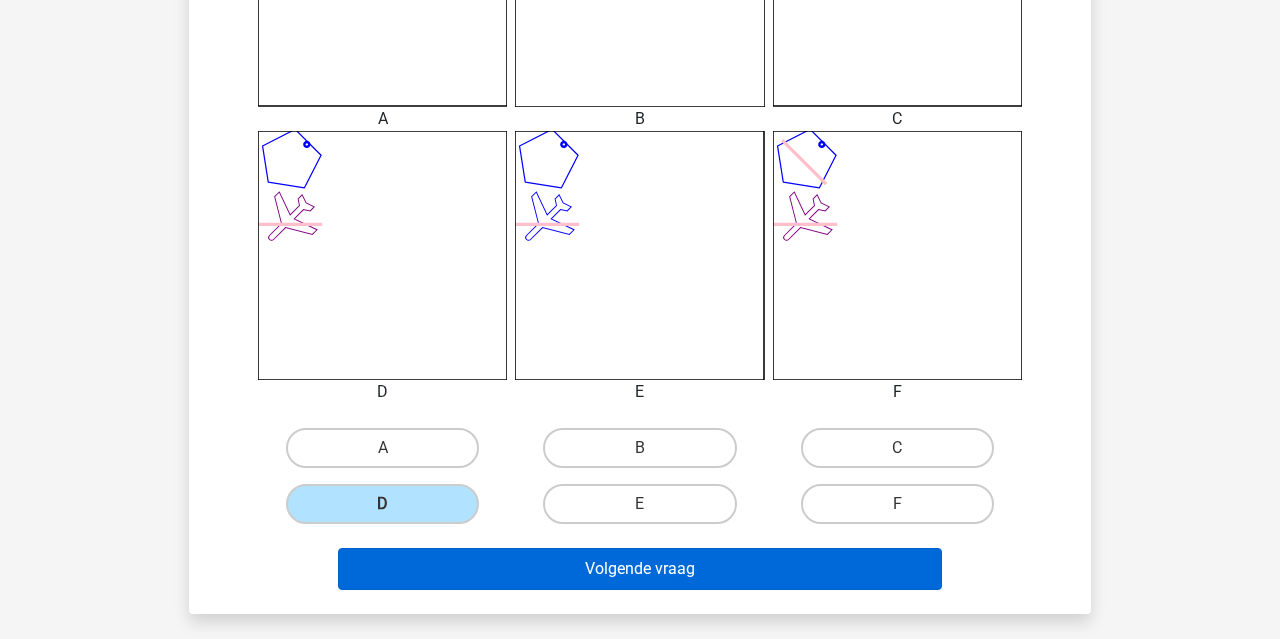 click on "Volgende vraag" at bounding box center [640, 569] 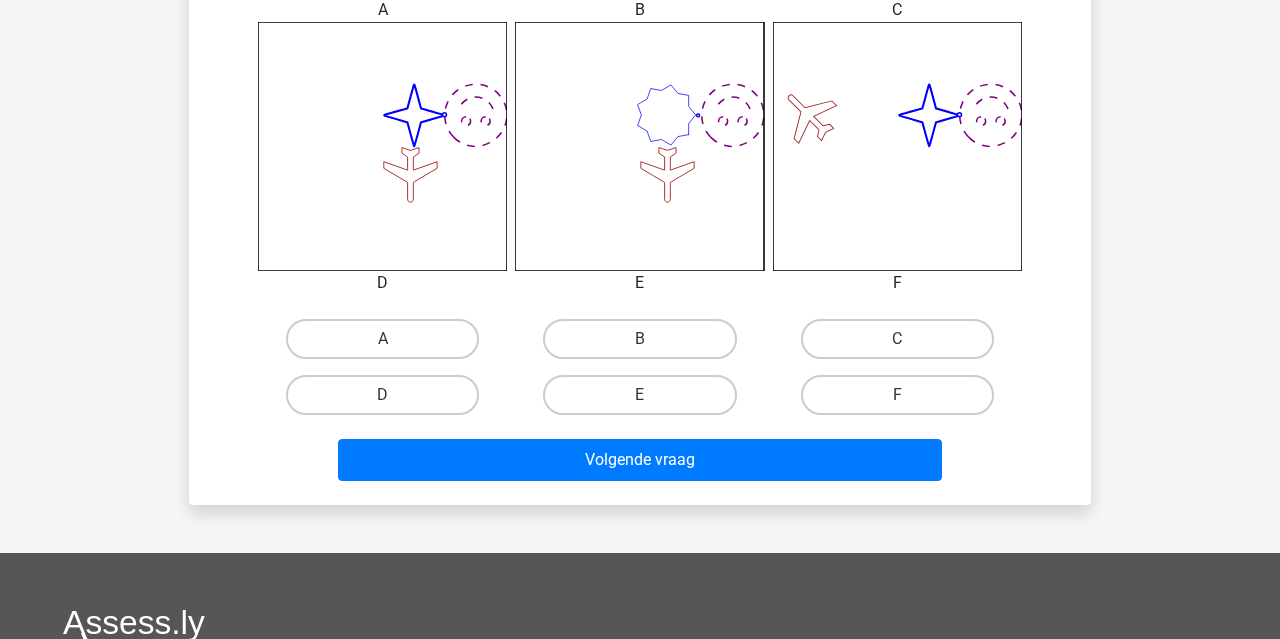scroll, scrollTop: 911, scrollLeft: 0, axis: vertical 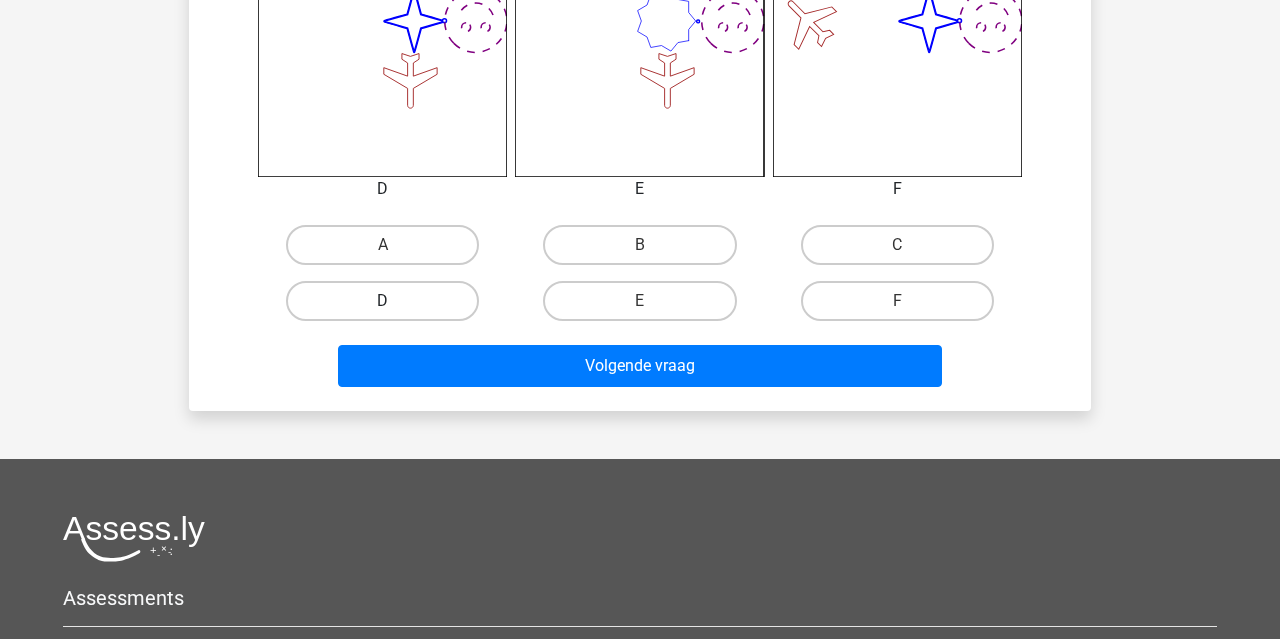click on "D" at bounding box center (382, 301) 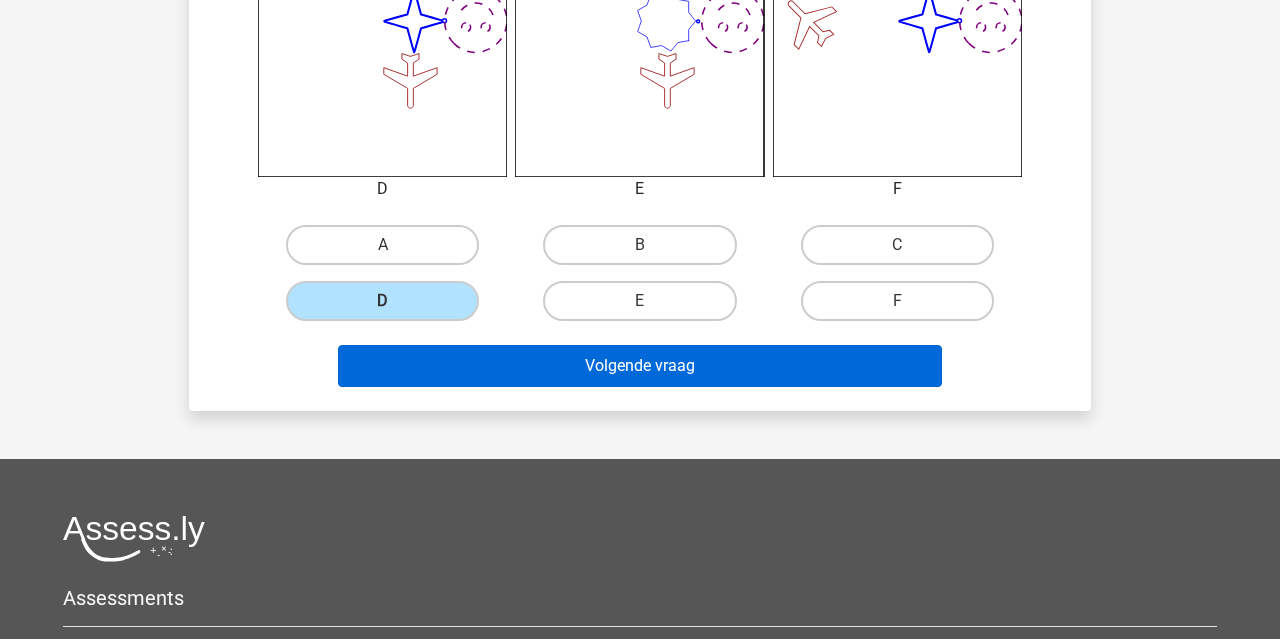 click on "Volgende vraag" at bounding box center [640, 366] 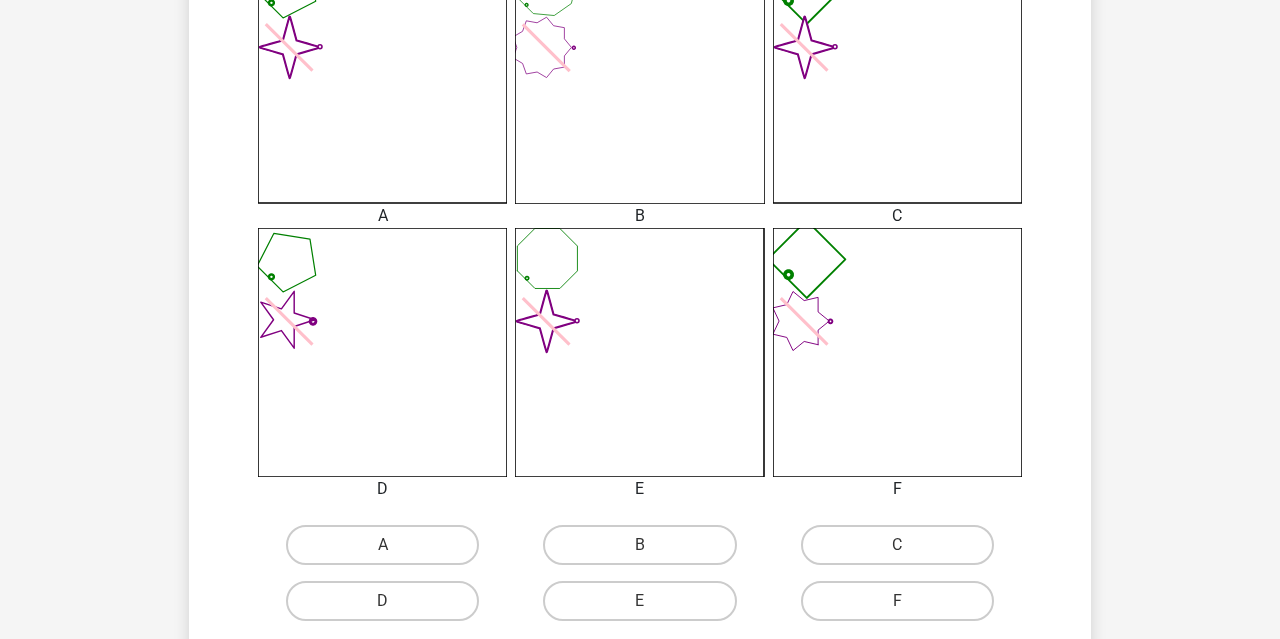 scroll, scrollTop: 663, scrollLeft: 0, axis: vertical 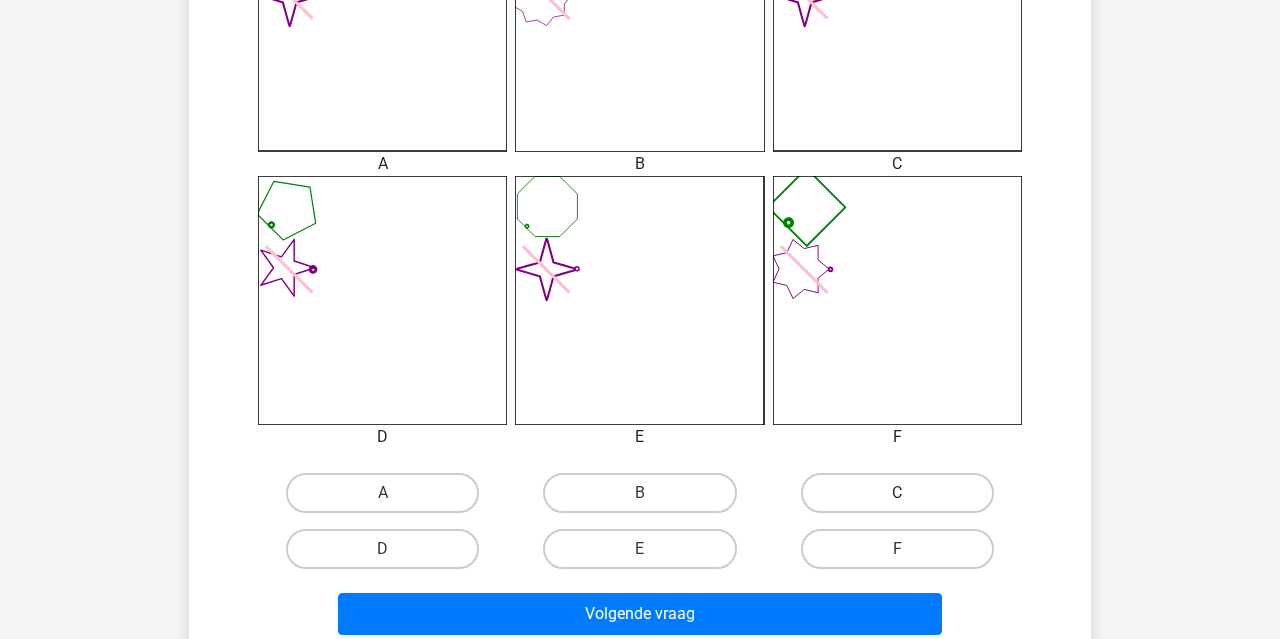 click on "C" at bounding box center (897, 493) 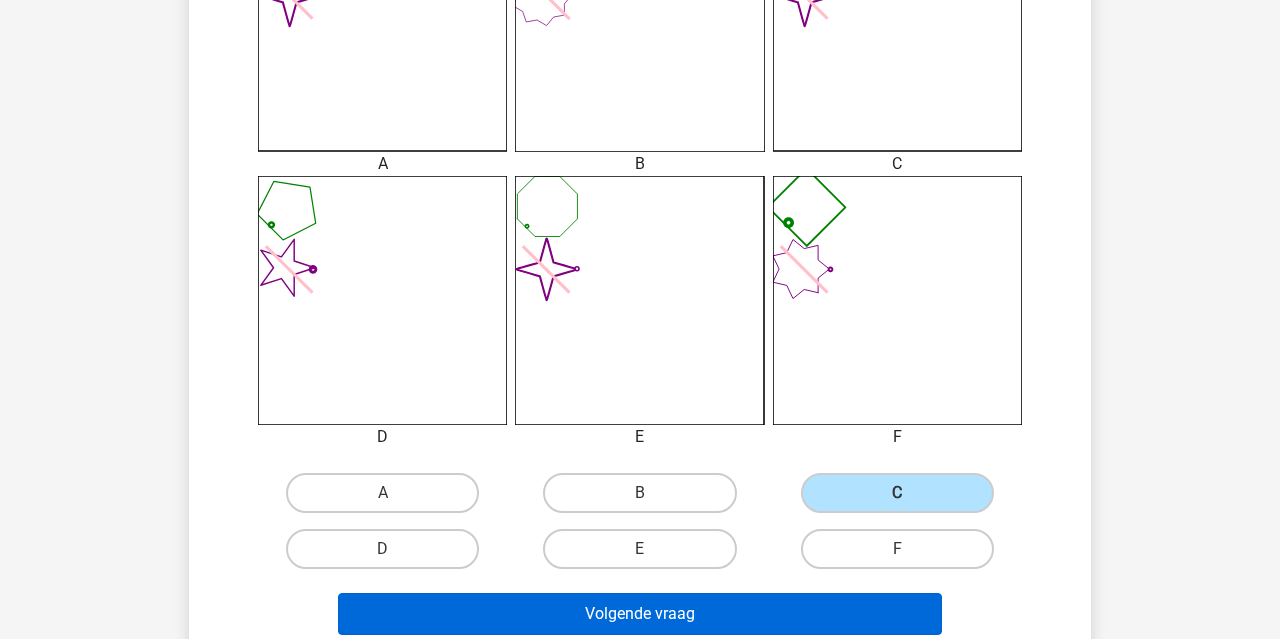 click on "Volgende vraag" at bounding box center [640, 614] 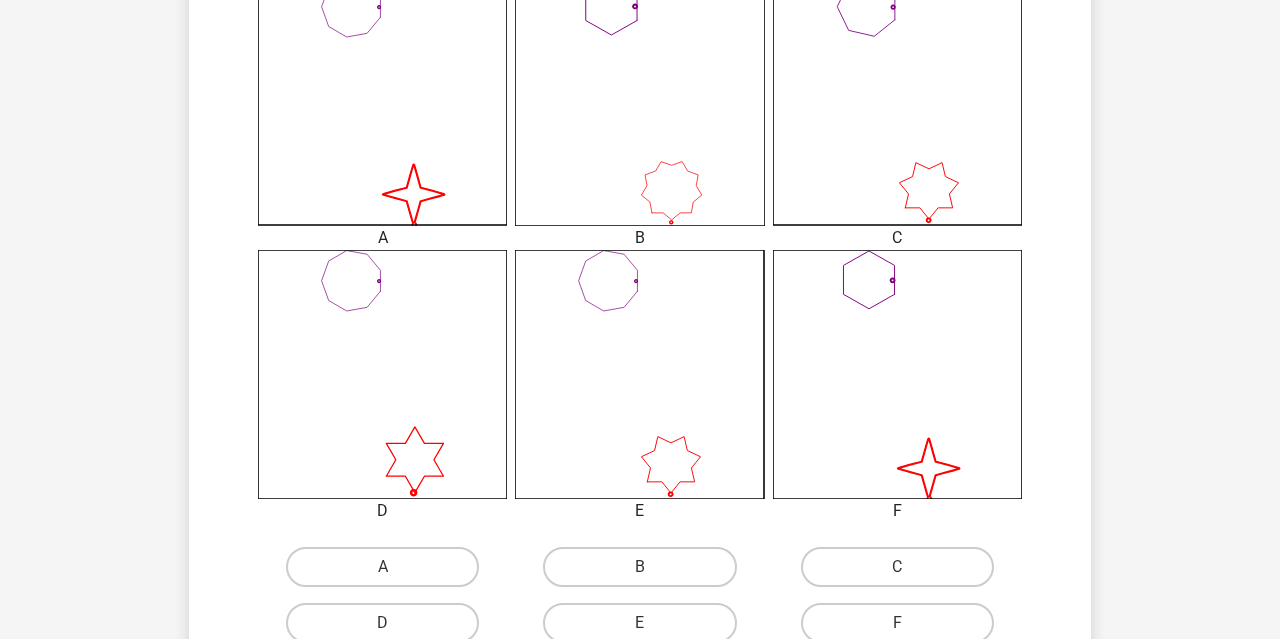 scroll, scrollTop: 594, scrollLeft: 0, axis: vertical 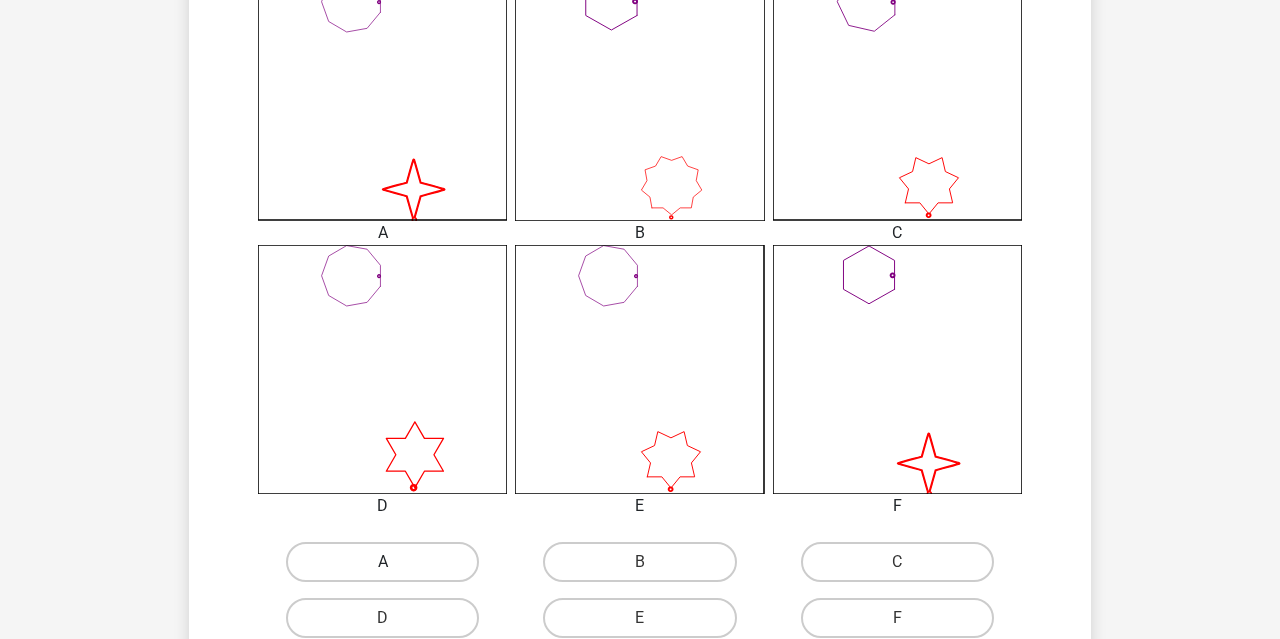 click on "A" at bounding box center (382, 562) 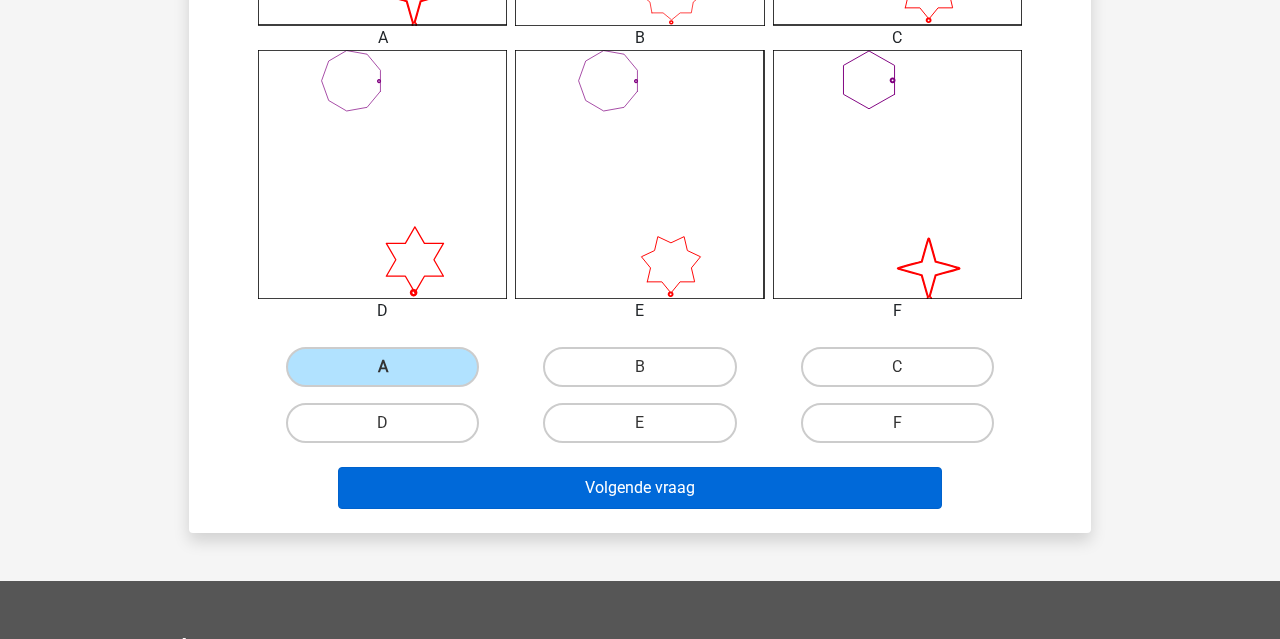 click on "Volgende vraag" at bounding box center (640, 488) 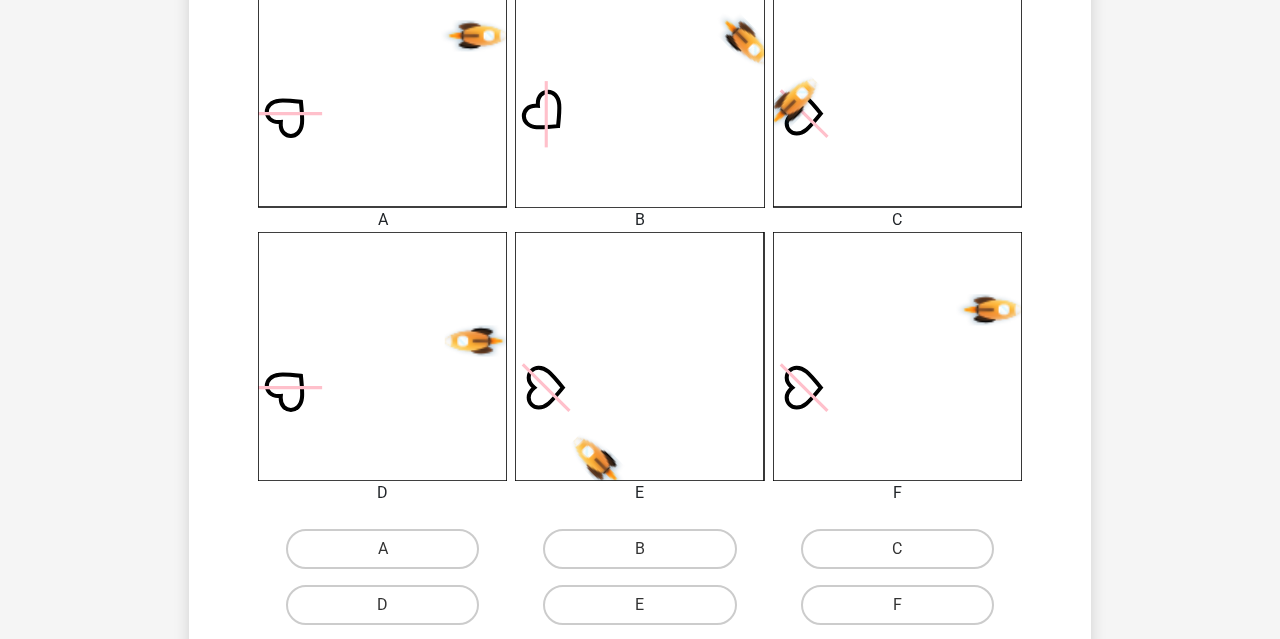 scroll, scrollTop: 625, scrollLeft: 0, axis: vertical 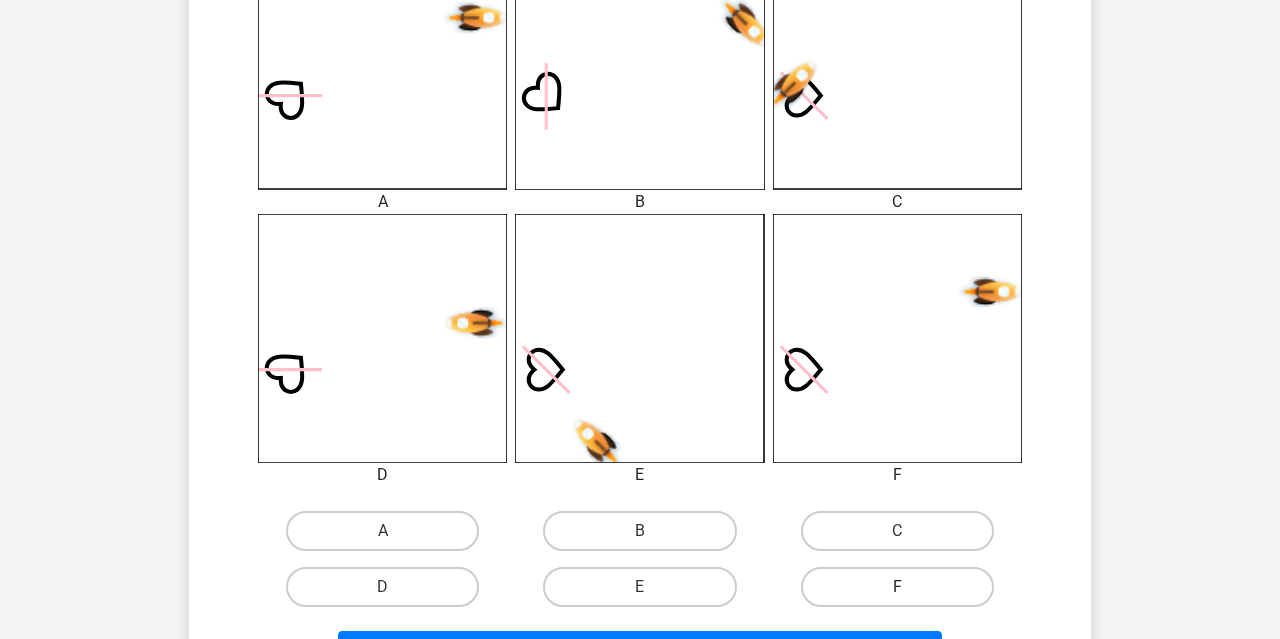 click on "F" at bounding box center [897, 587] 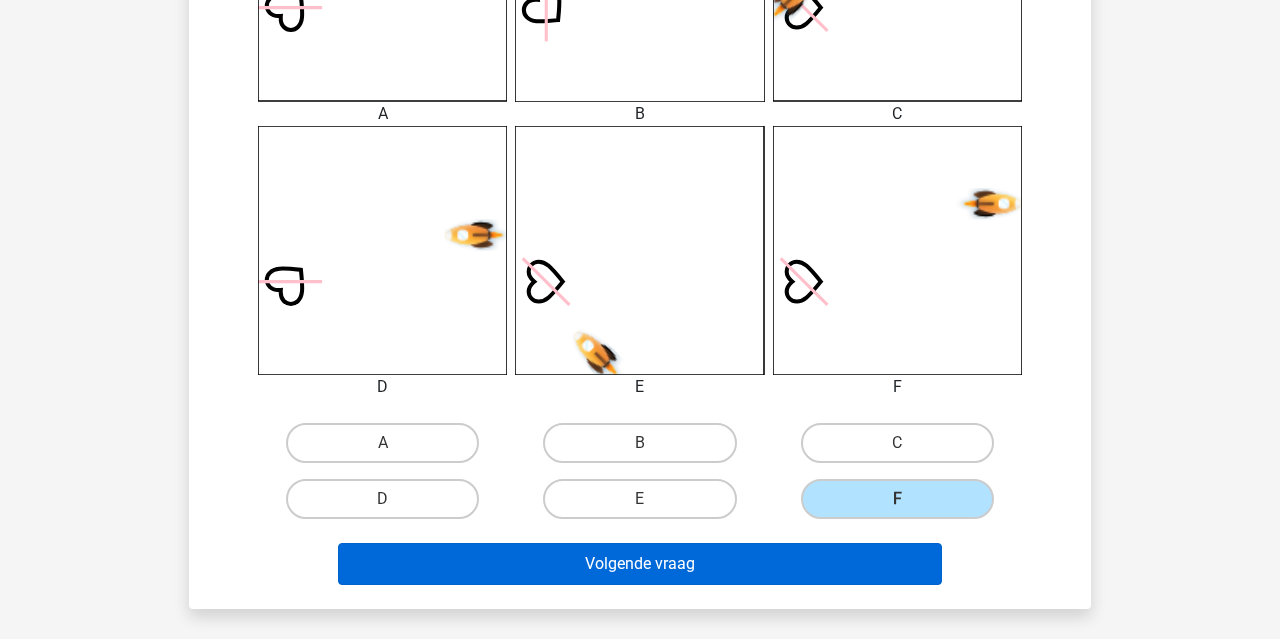 click on "Volgende vraag" at bounding box center (640, 564) 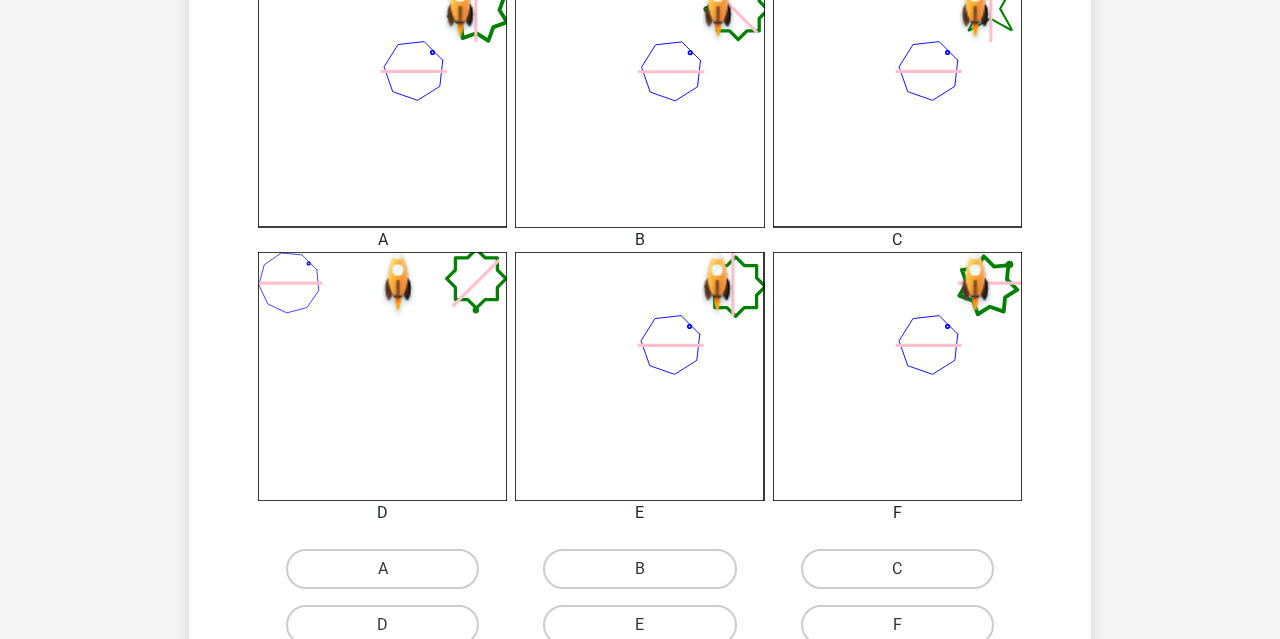 scroll, scrollTop: 610, scrollLeft: 0, axis: vertical 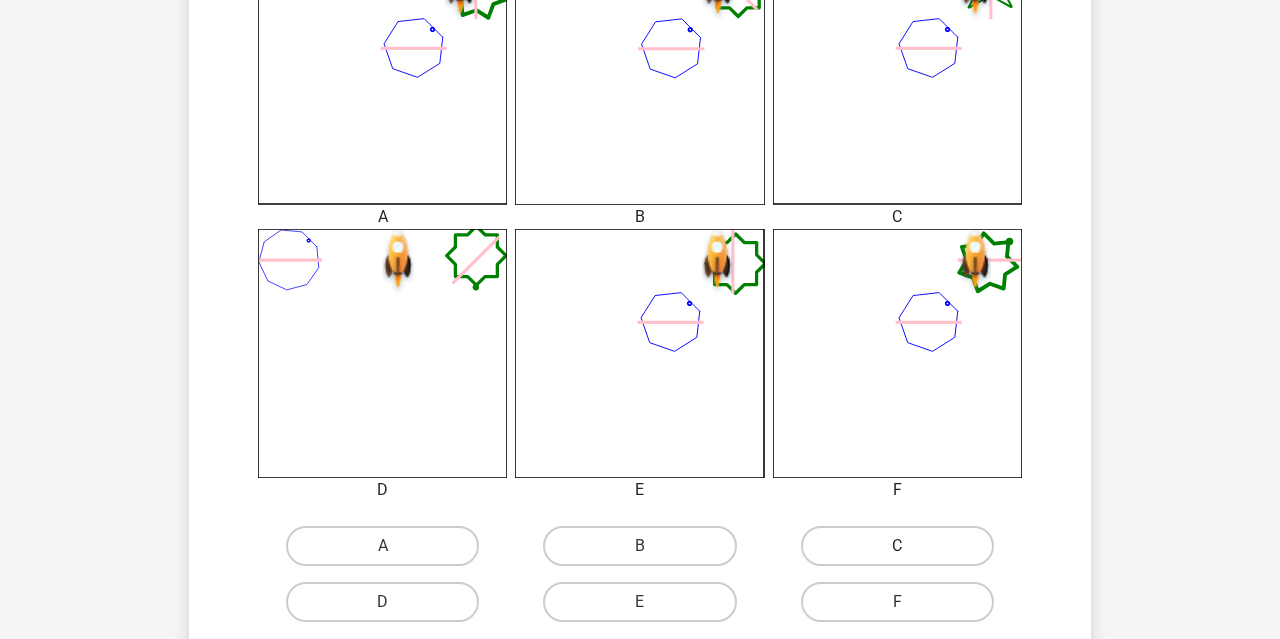 click on "C" at bounding box center [897, 546] 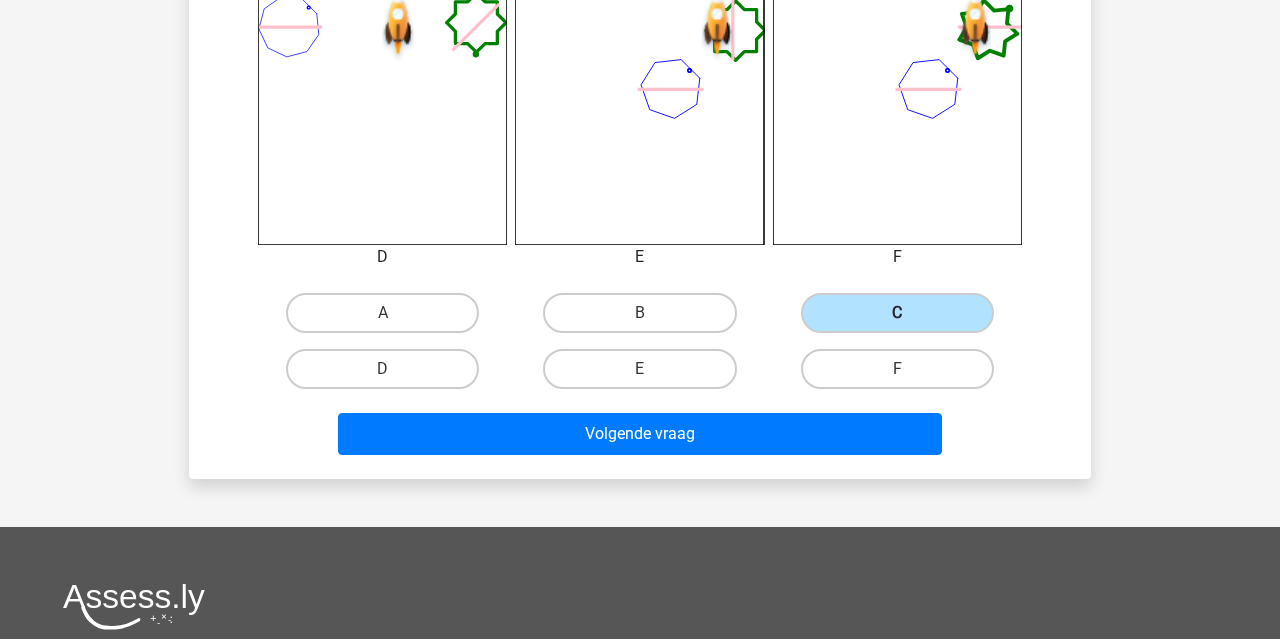 scroll, scrollTop: 1148, scrollLeft: 0, axis: vertical 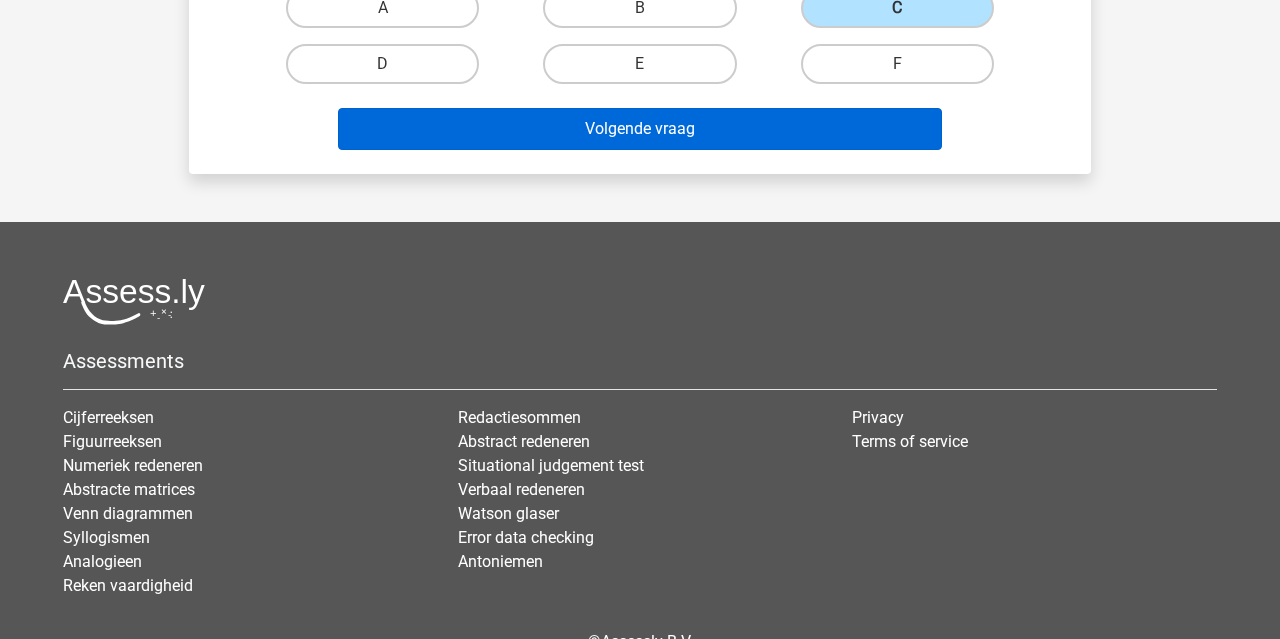 click on "Volgende vraag" at bounding box center [640, 129] 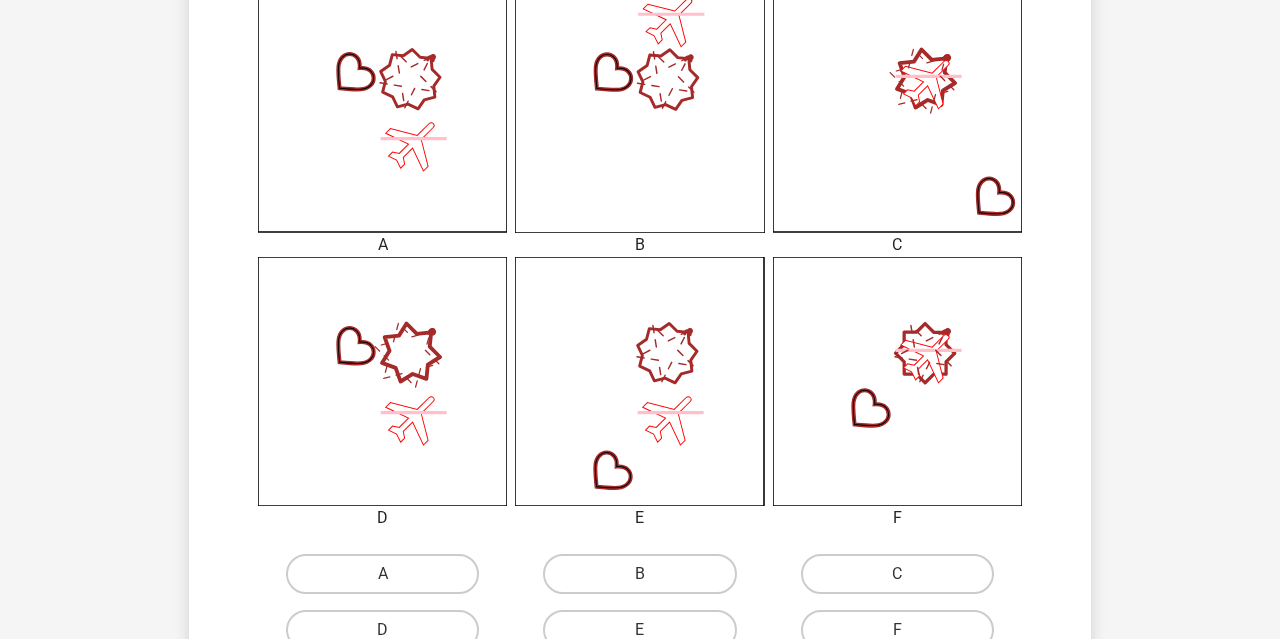 scroll, scrollTop: 714, scrollLeft: 0, axis: vertical 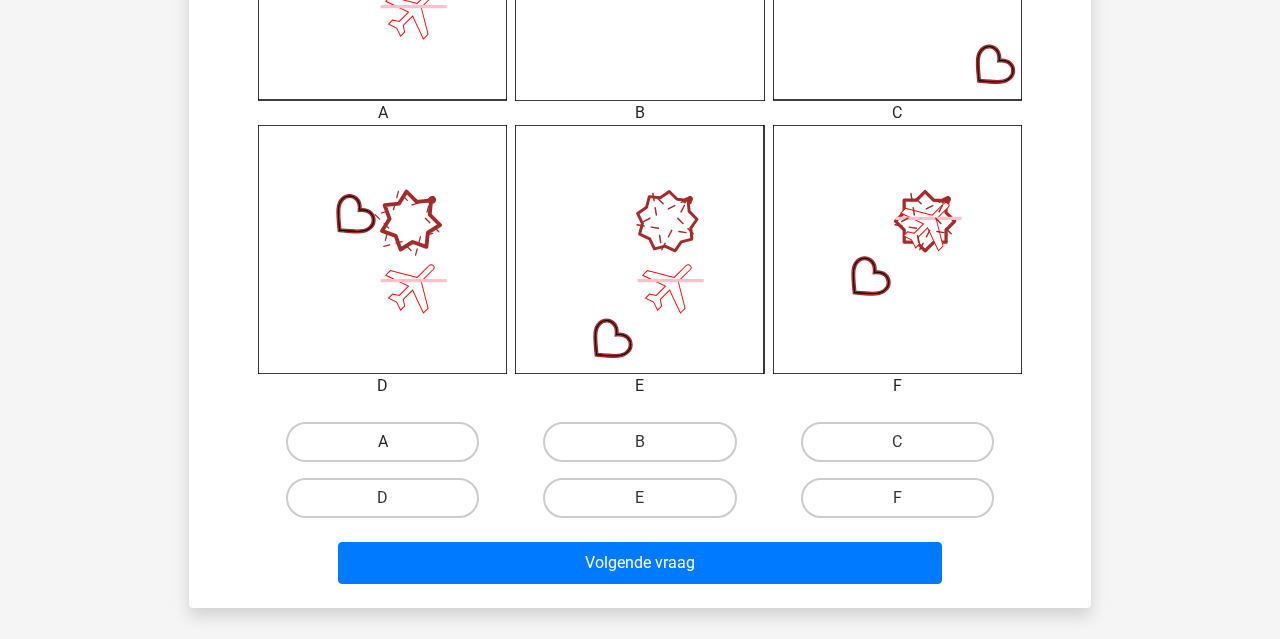 click on "A" at bounding box center [382, 442] 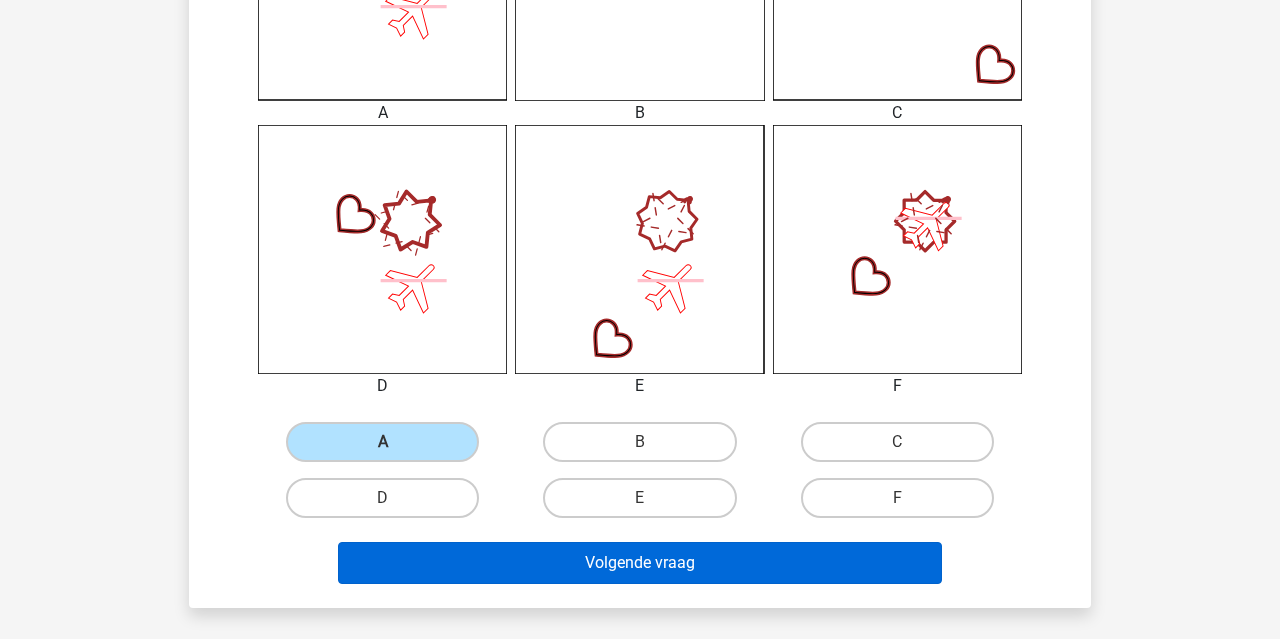 click on "Volgende vraag" at bounding box center (640, 563) 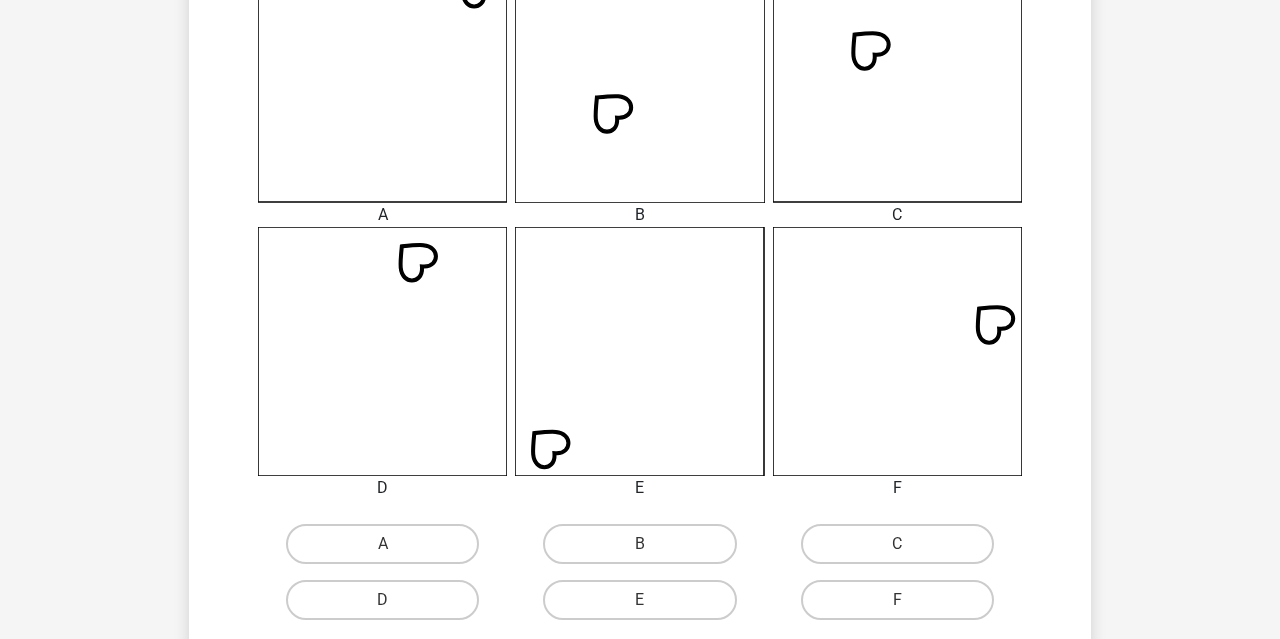 scroll, scrollTop: 617, scrollLeft: 0, axis: vertical 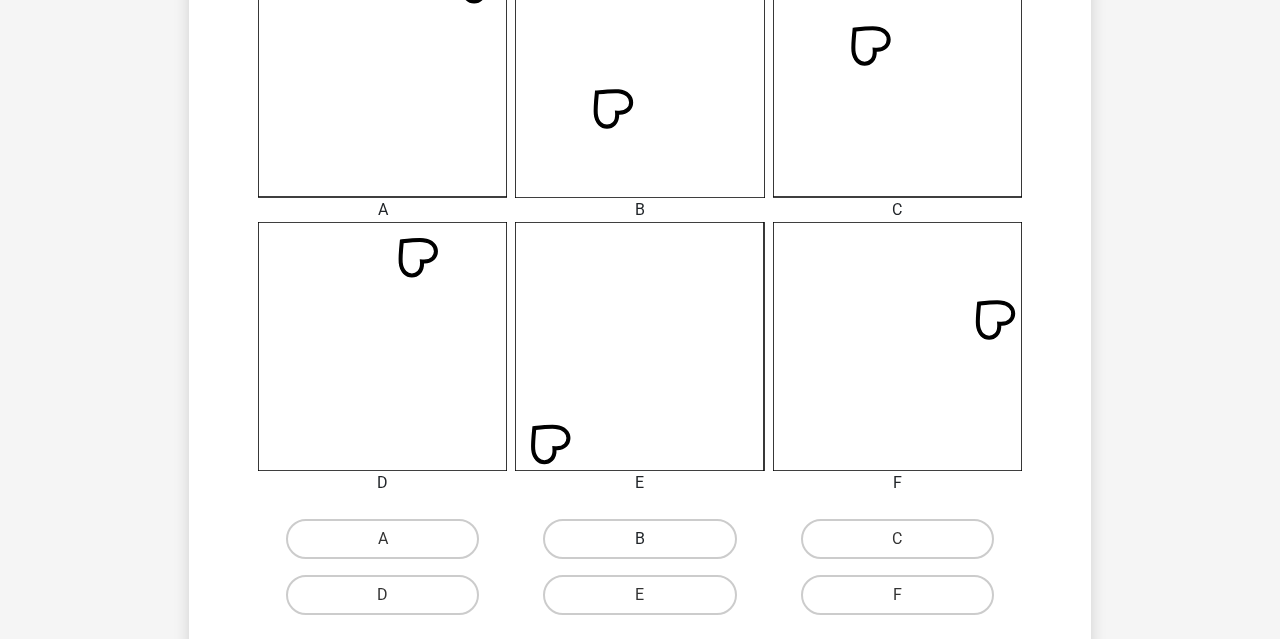click on "B" at bounding box center [639, 539] 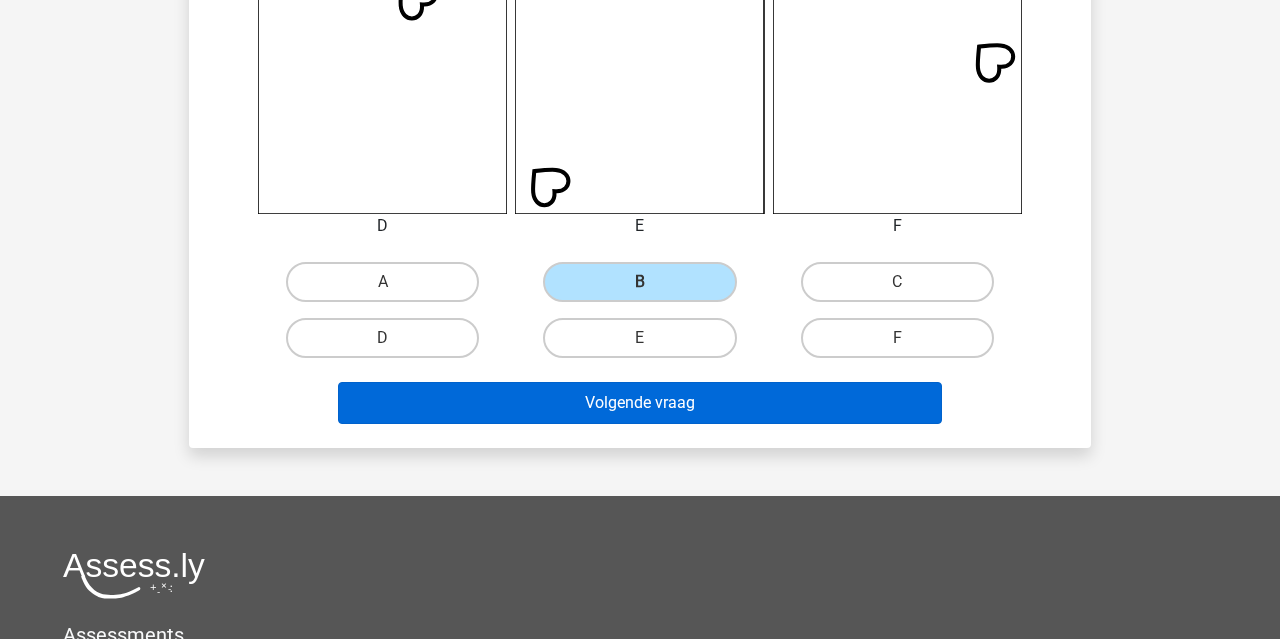 click on "Volgende vraag" at bounding box center (640, 403) 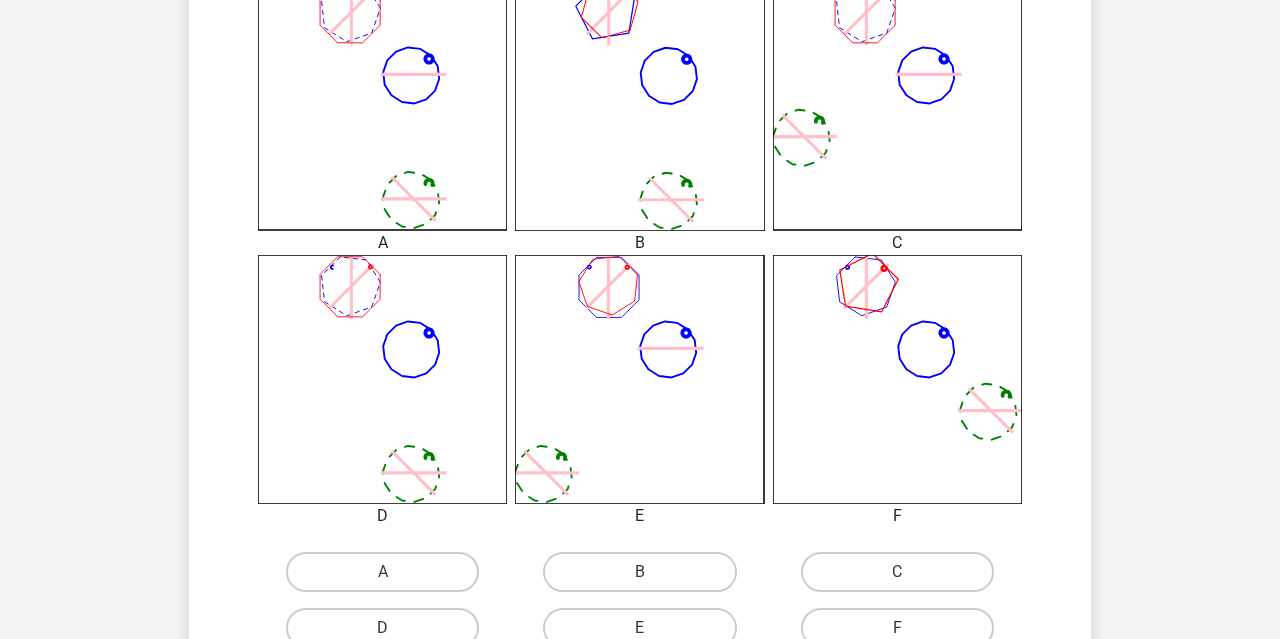 scroll, scrollTop: 605, scrollLeft: 0, axis: vertical 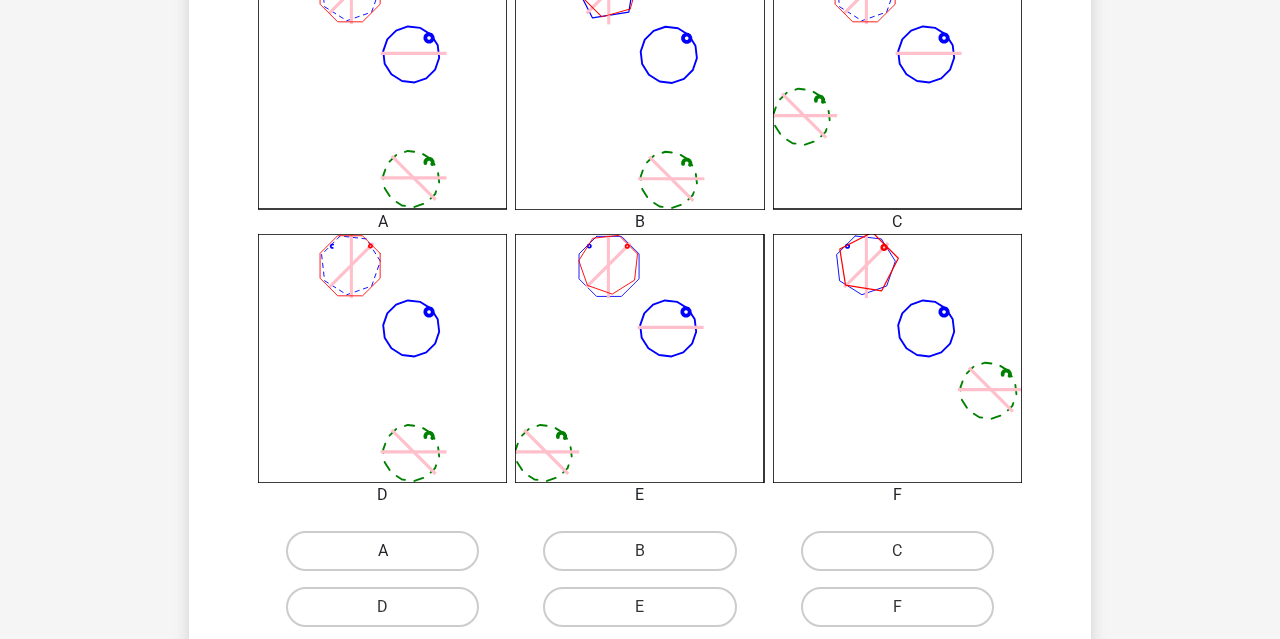 click on "A" at bounding box center [382, 551] 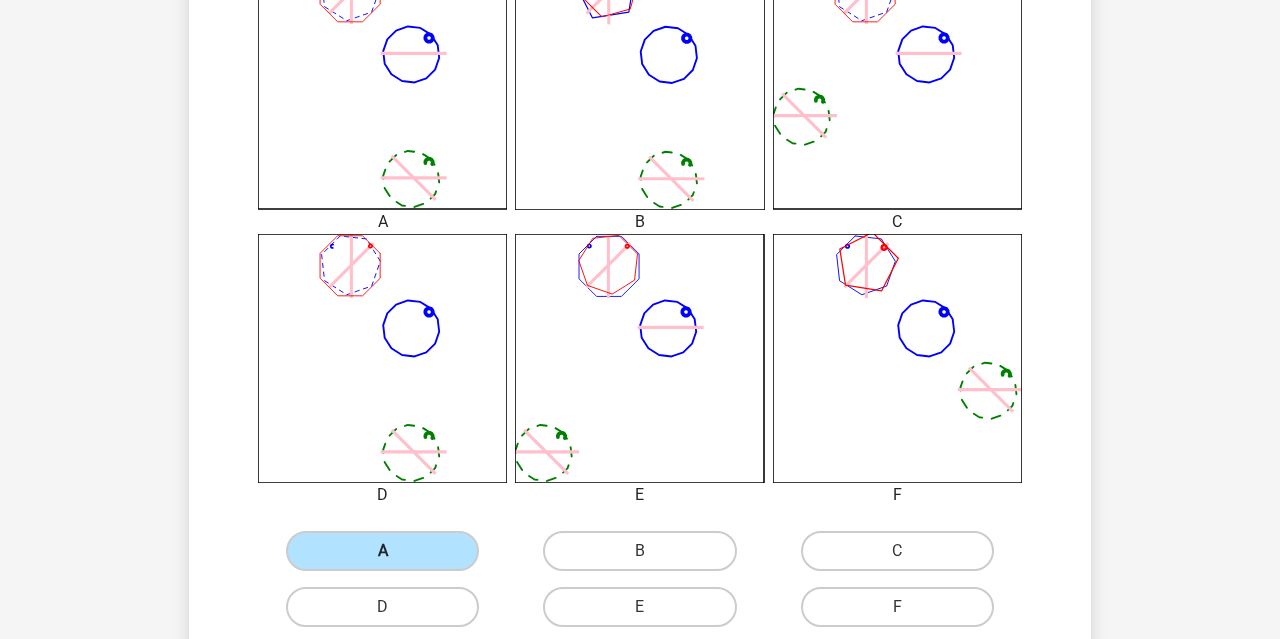 click on "A" at bounding box center [382, 551] 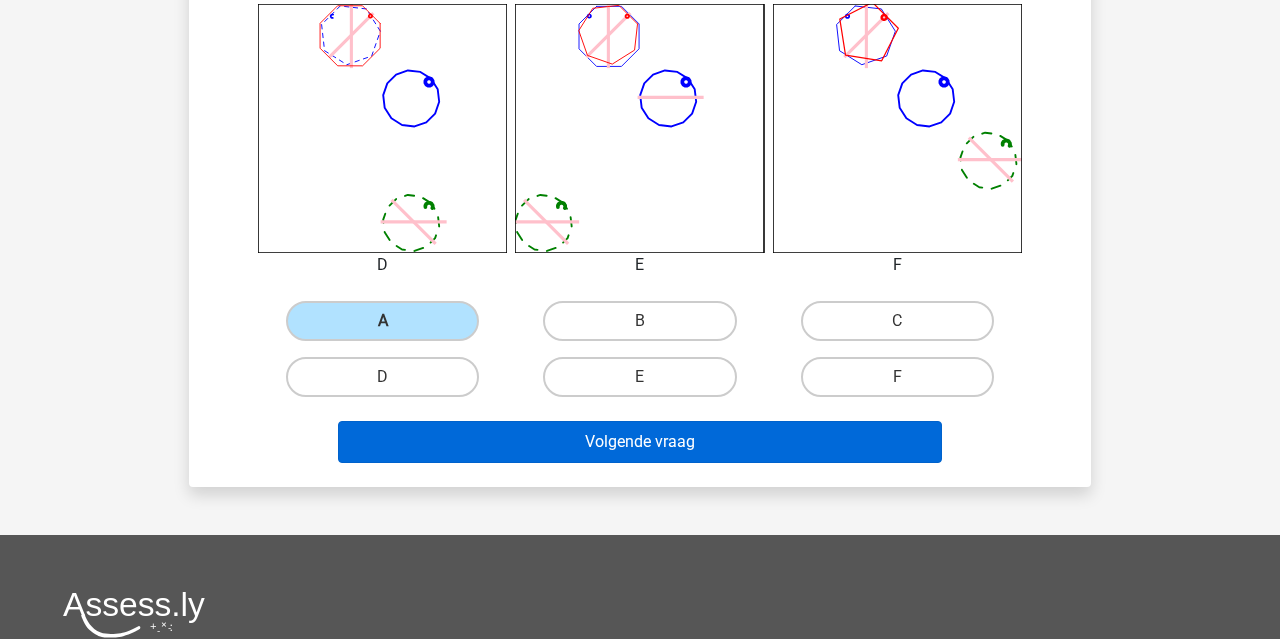 click on "Volgende vraag" at bounding box center [640, 442] 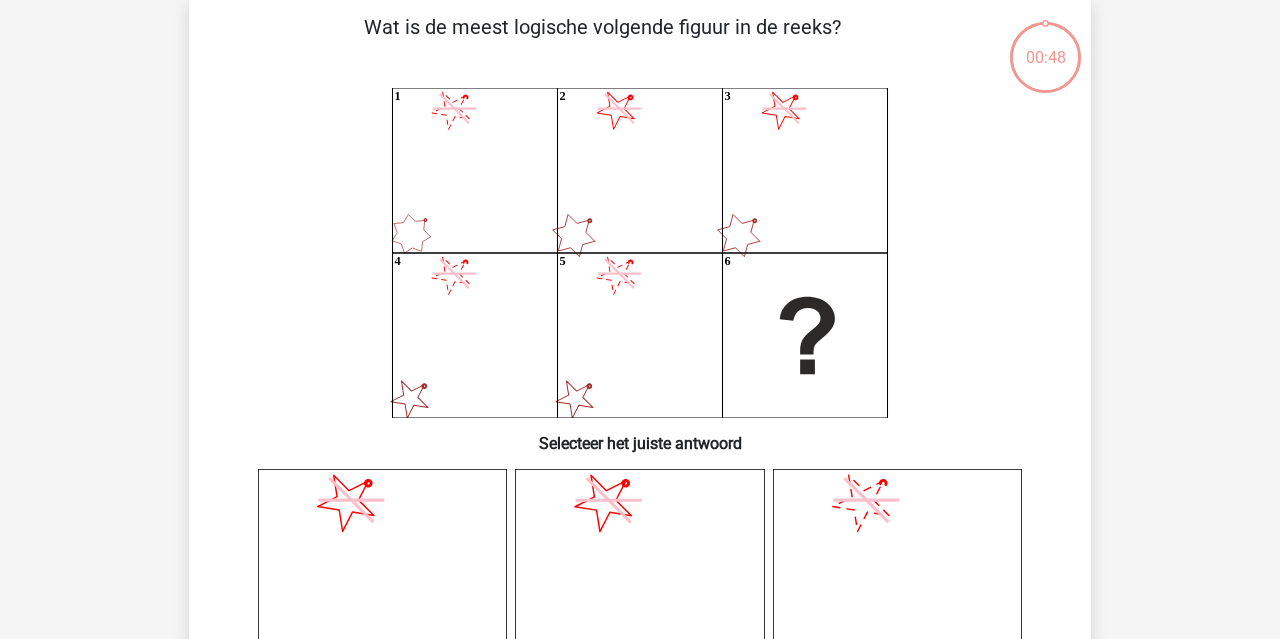 scroll, scrollTop: 92, scrollLeft: 0, axis: vertical 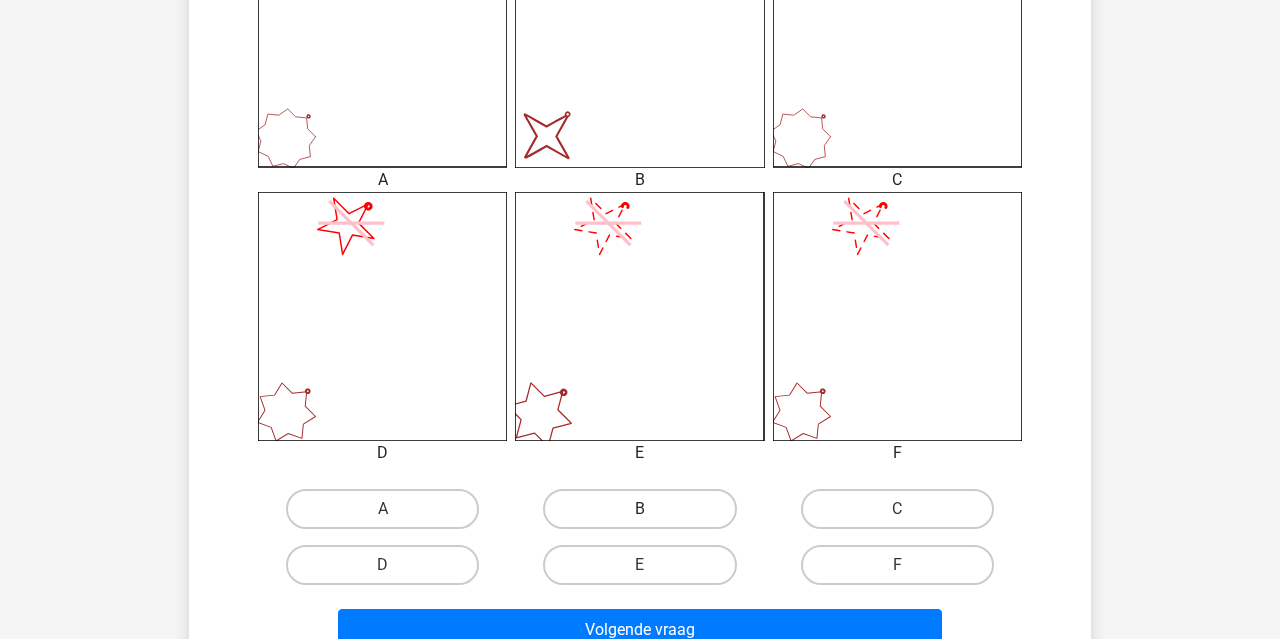 click on "B" at bounding box center [639, 509] 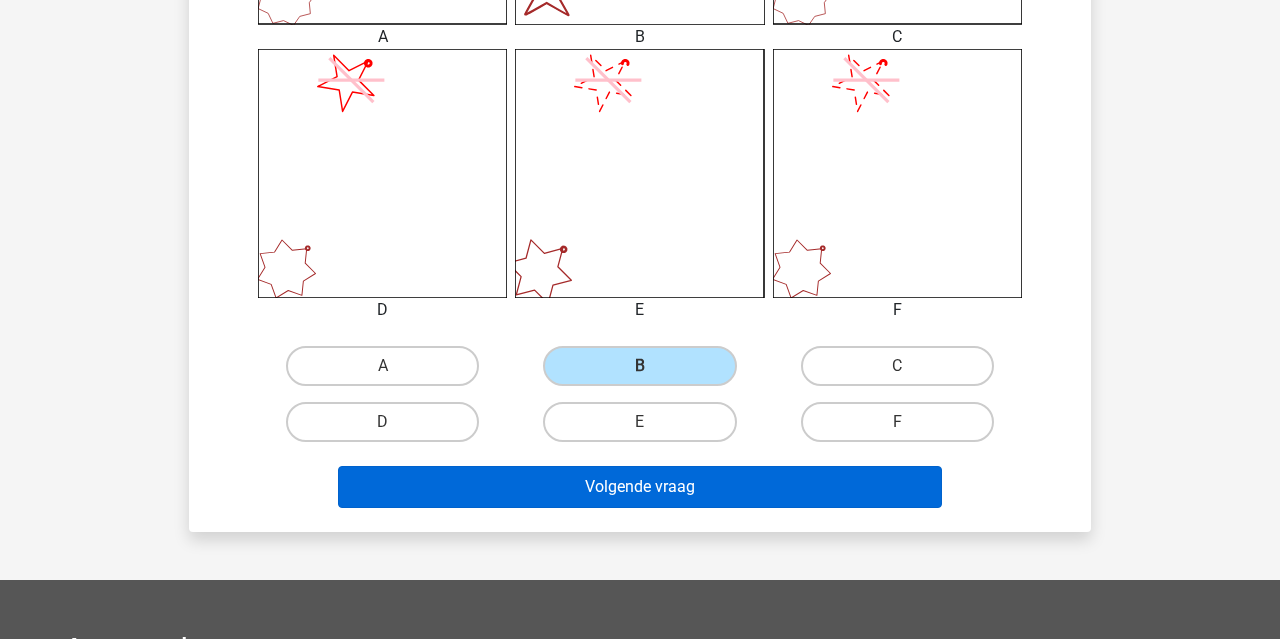 click on "Volgende vraag" at bounding box center [640, 487] 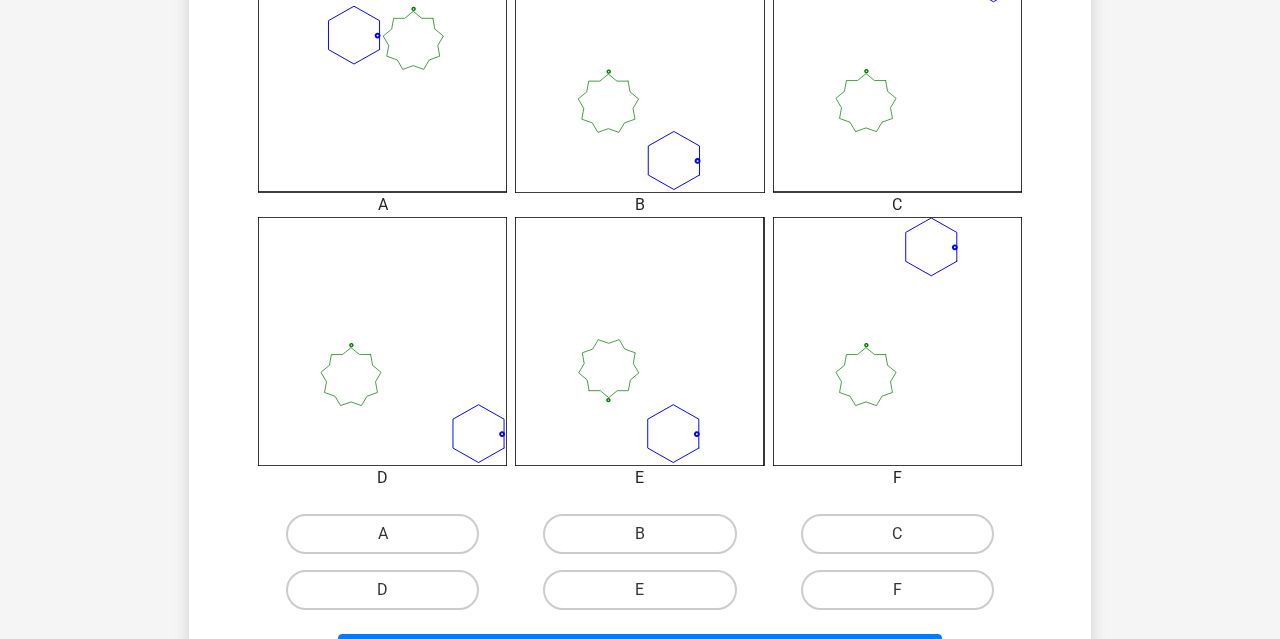 scroll, scrollTop: 582, scrollLeft: 0, axis: vertical 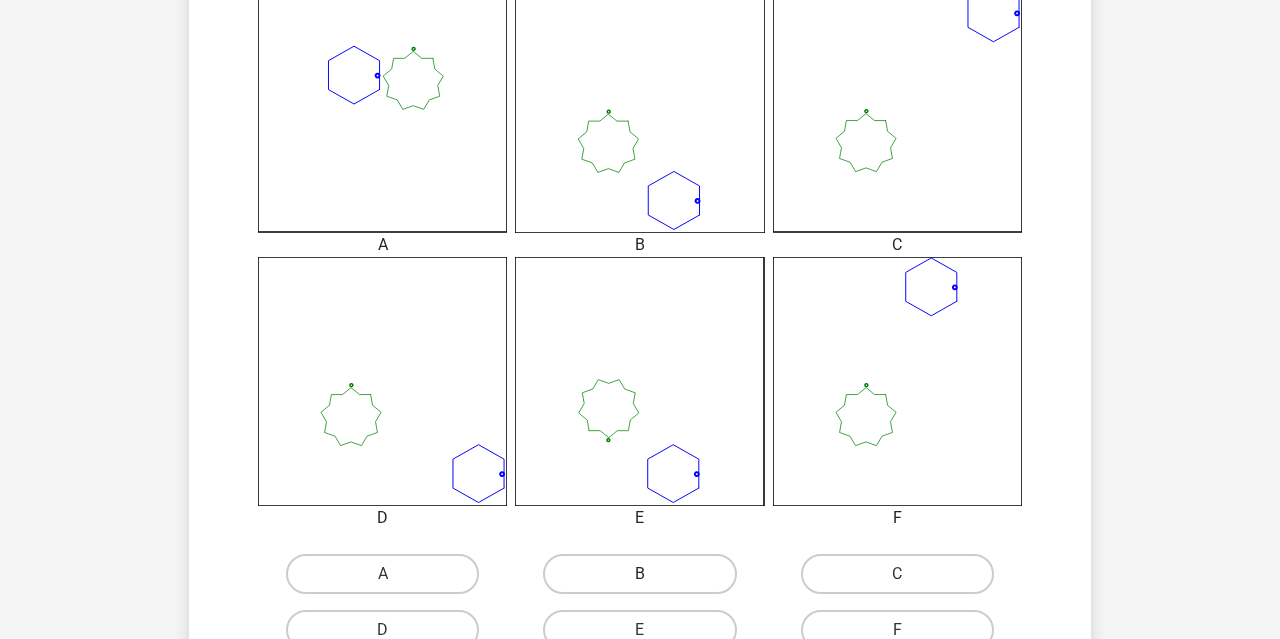 click on "B" at bounding box center [639, 574] 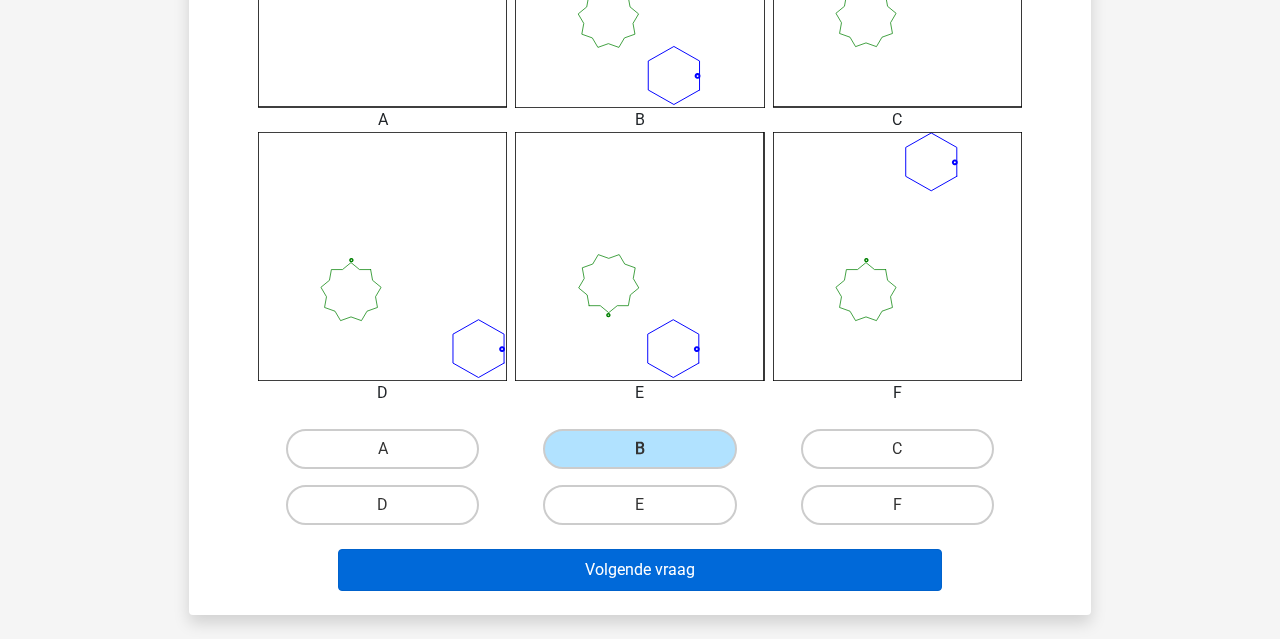click on "Volgende vraag" at bounding box center (640, 570) 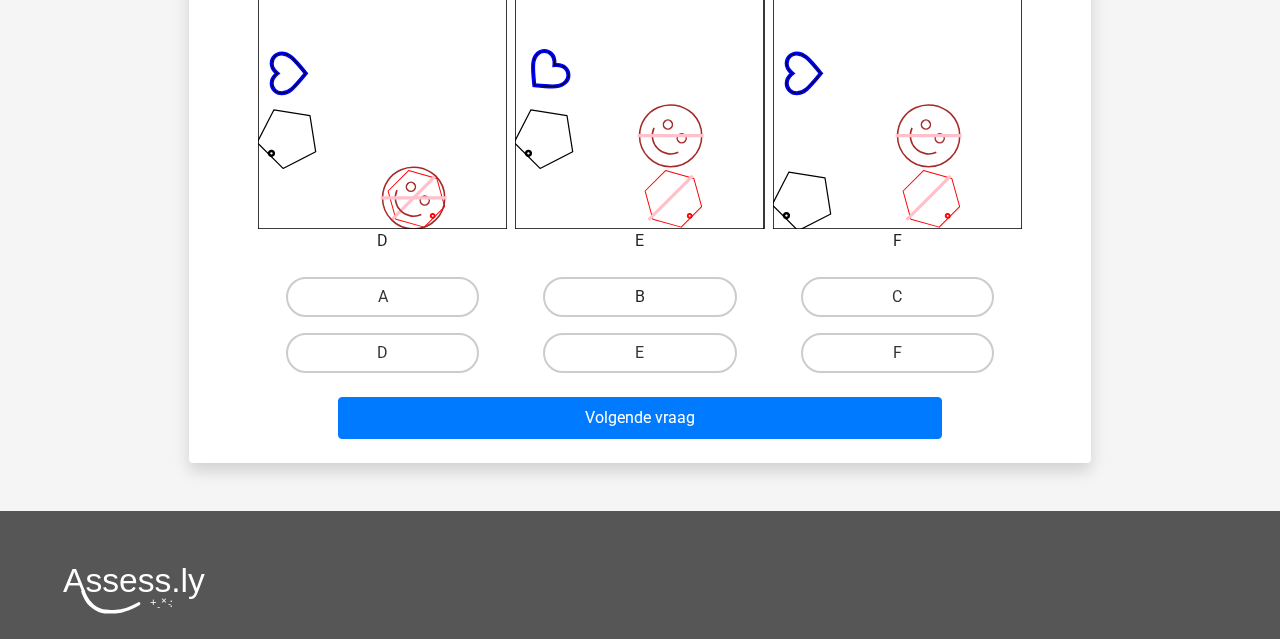 scroll, scrollTop: 878, scrollLeft: 0, axis: vertical 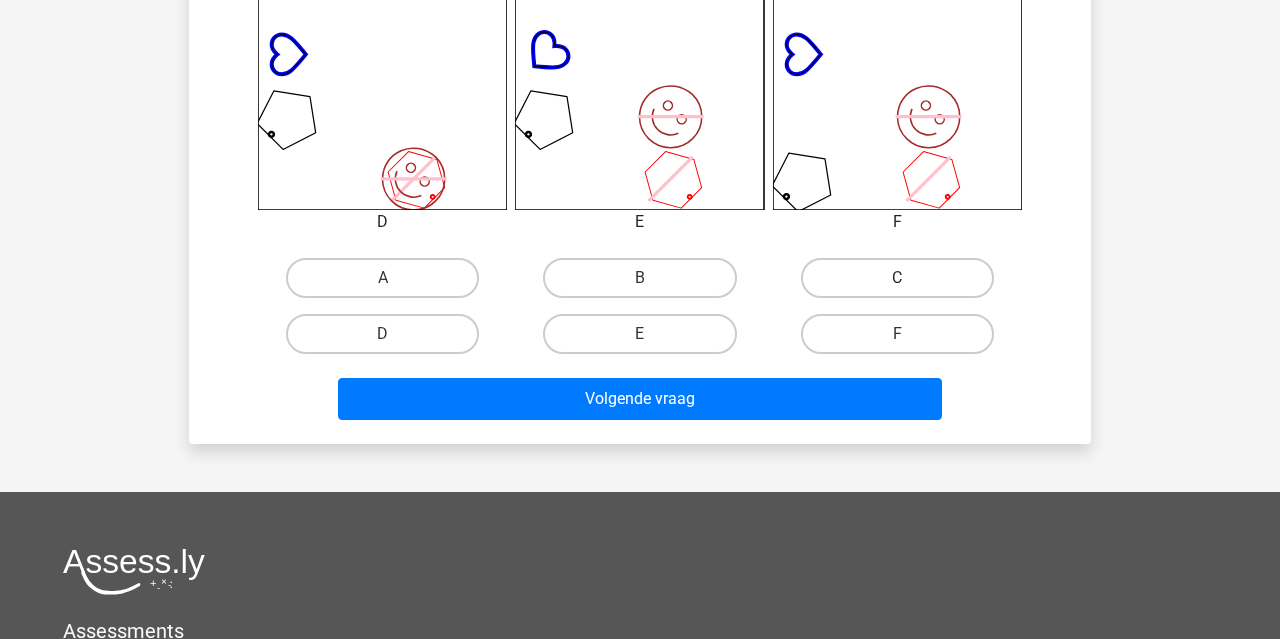 click on "C" at bounding box center (897, 278) 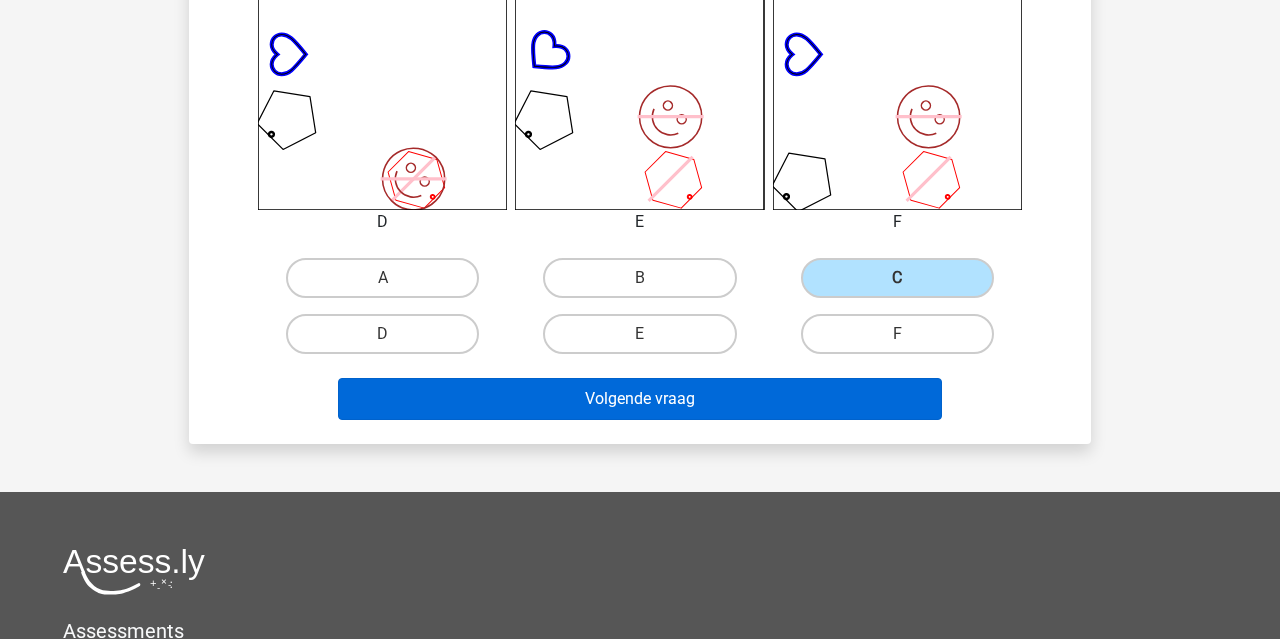 click on "Volgende vraag" at bounding box center [640, 399] 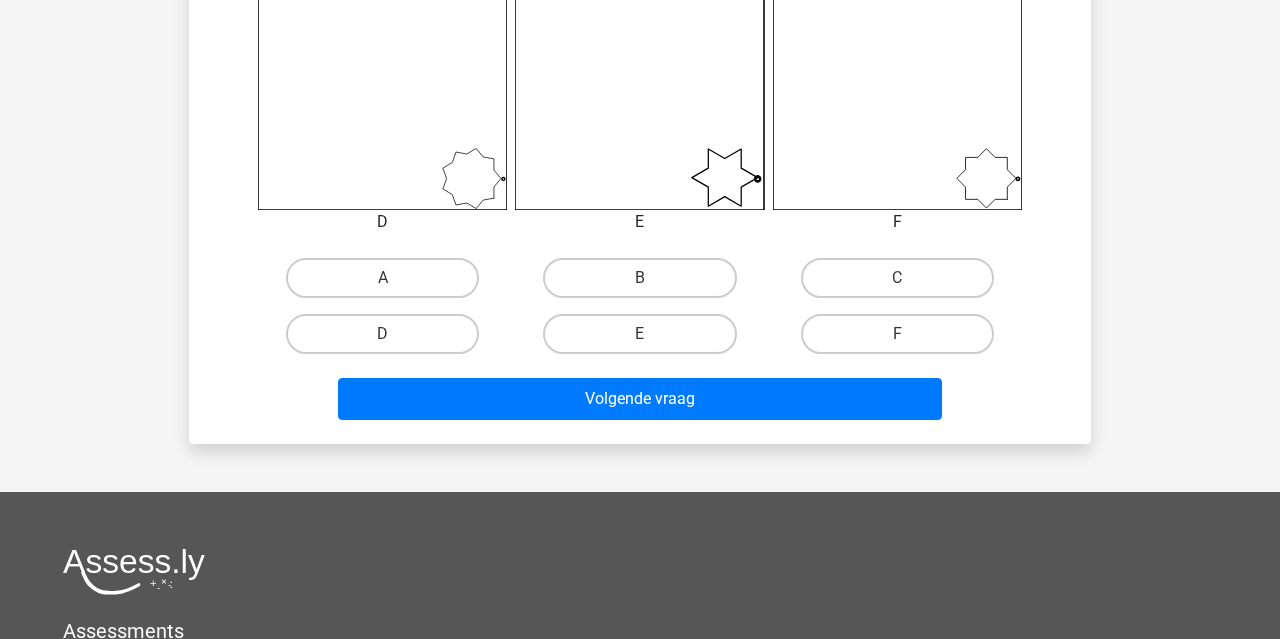 scroll, scrollTop: 92, scrollLeft: 0, axis: vertical 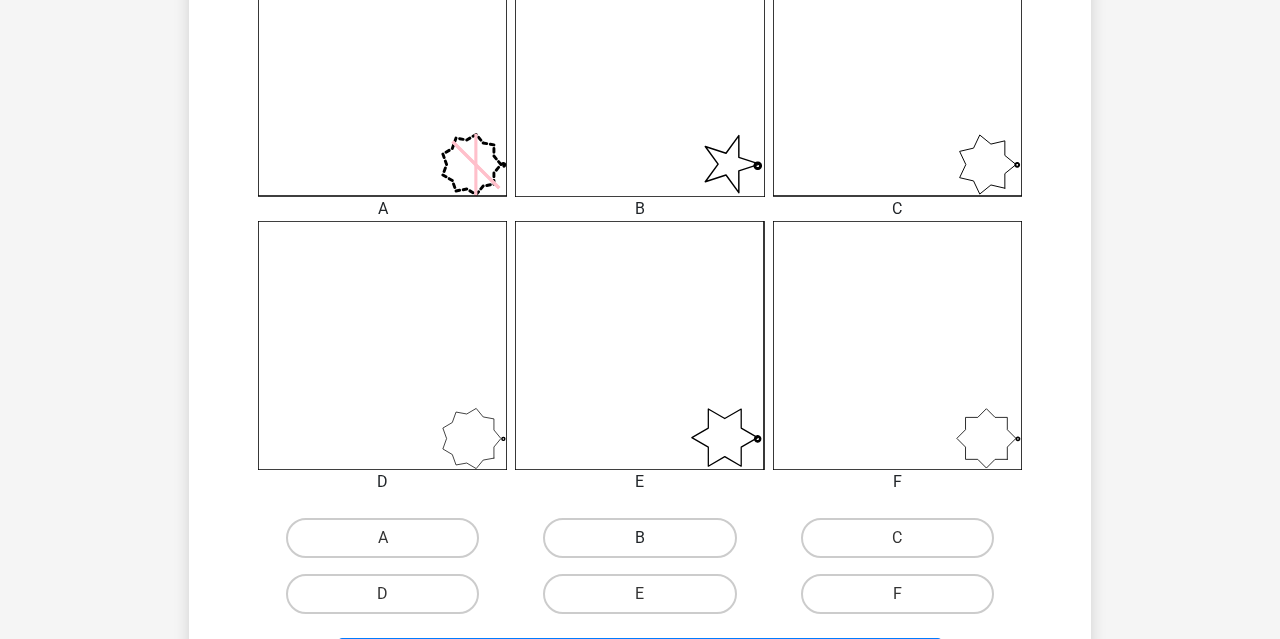 click on "B" at bounding box center (639, 538) 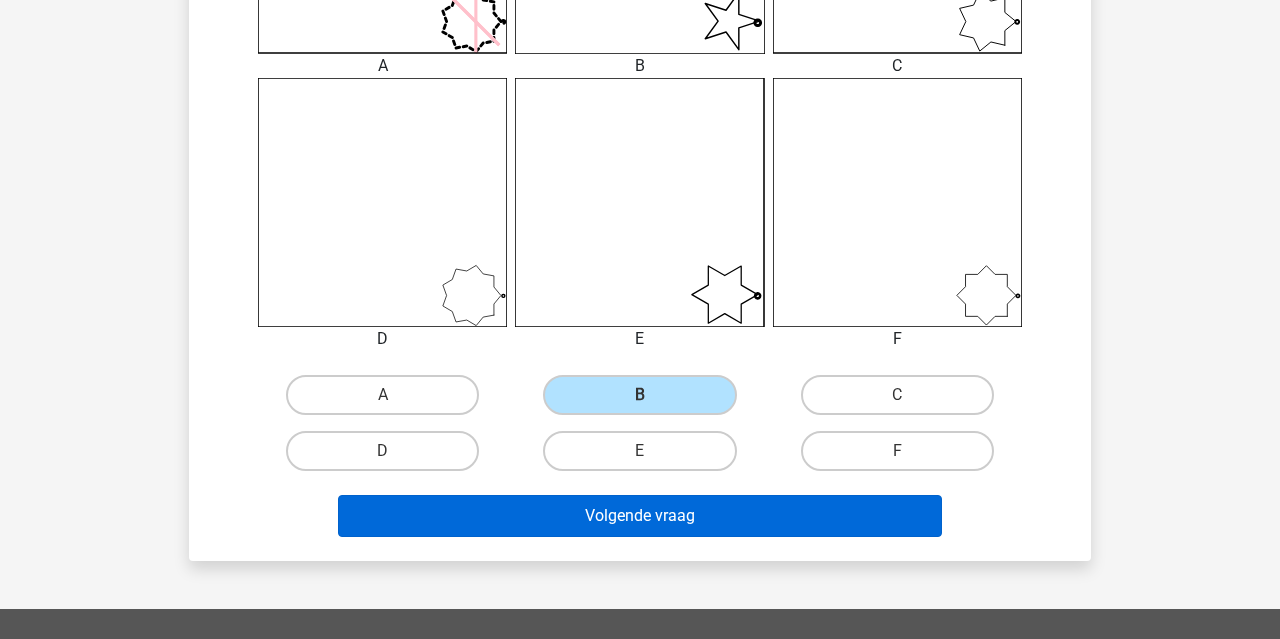 click on "Volgende vraag" at bounding box center (640, 516) 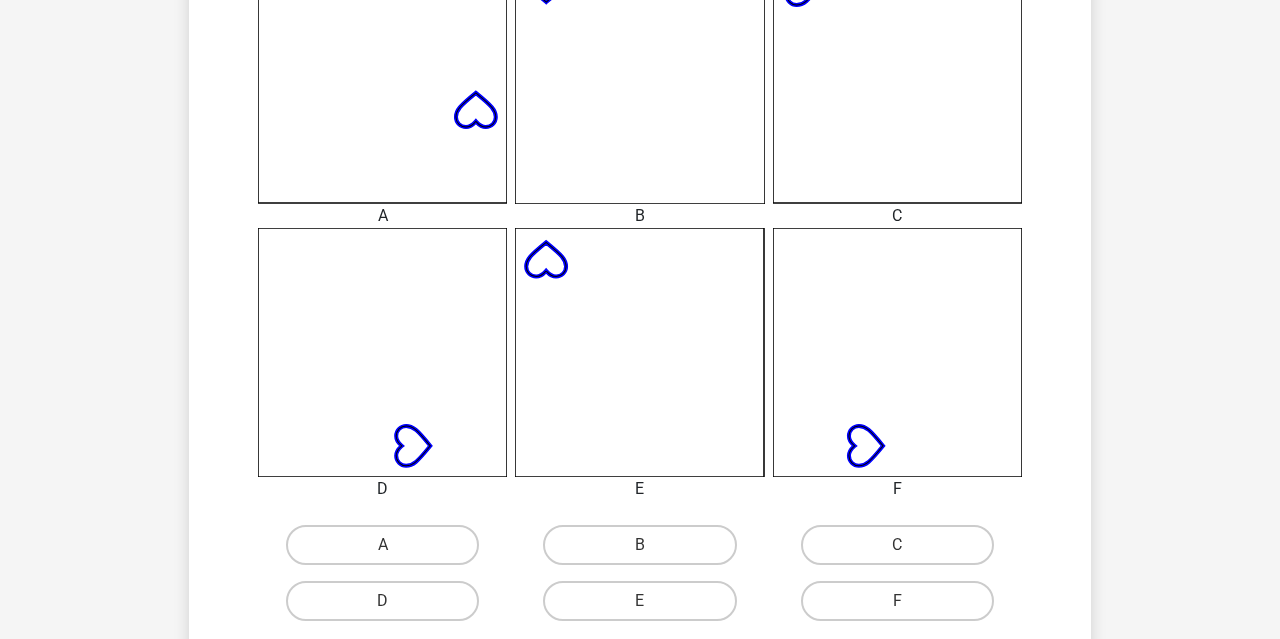 scroll, scrollTop: 756, scrollLeft: 0, axis: vertical 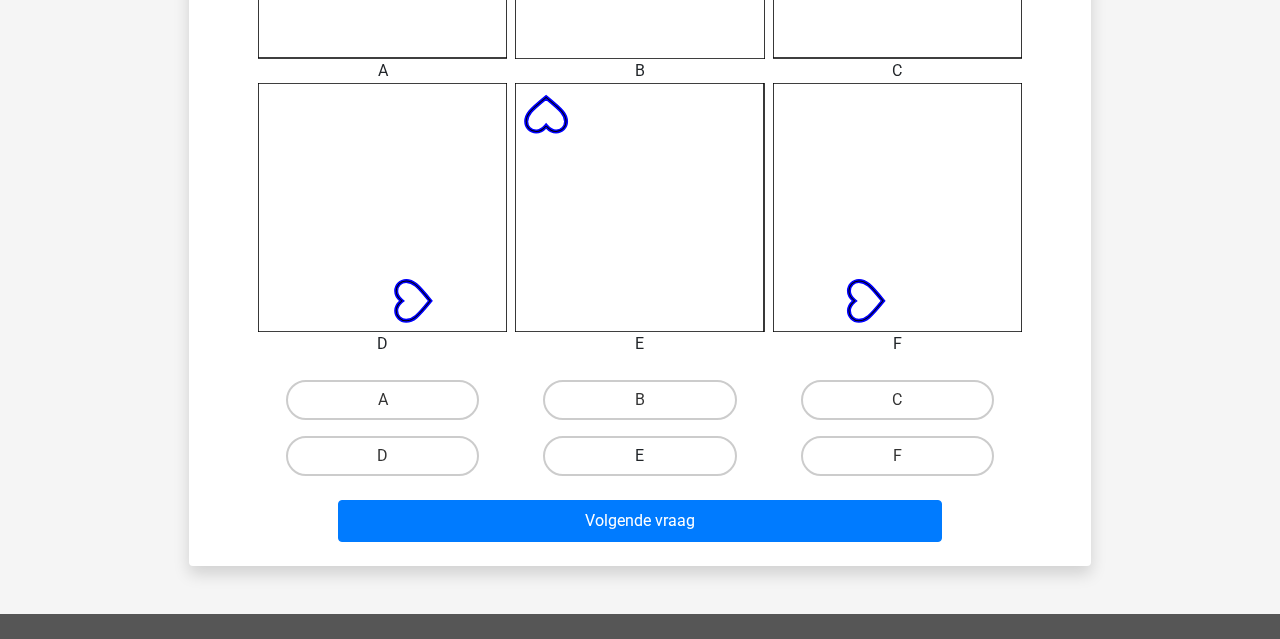 click on "E" at bounding box center (639, 456) 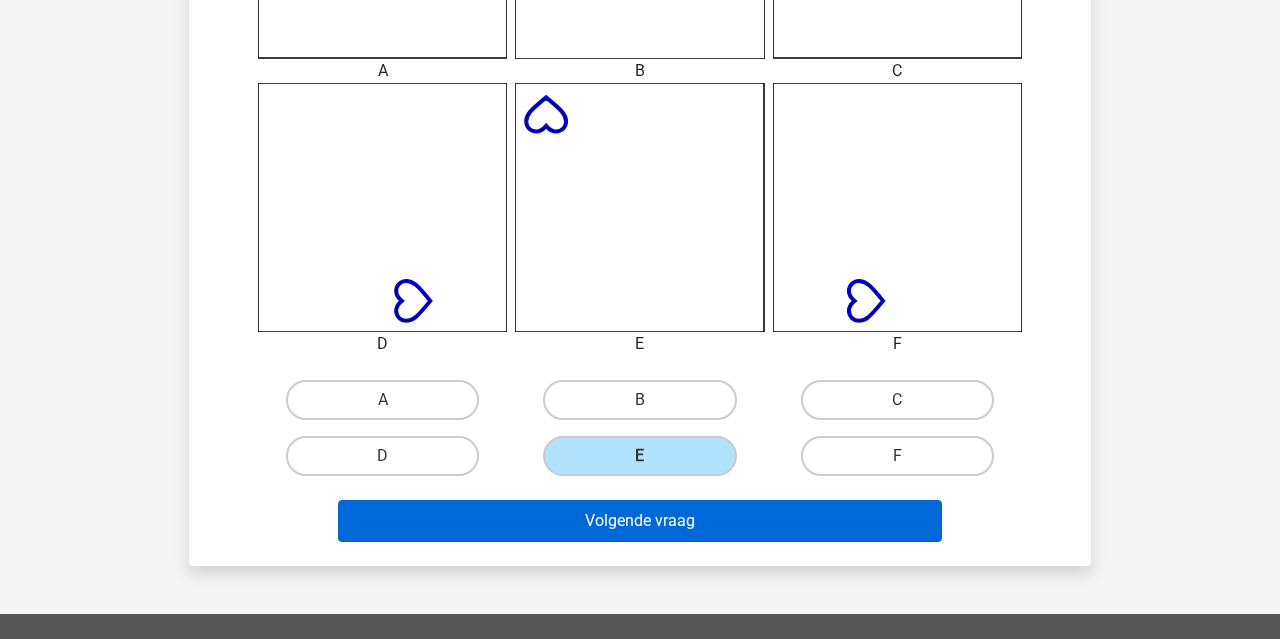 click on "Volgende vraag" at bounding box center (640, 521) 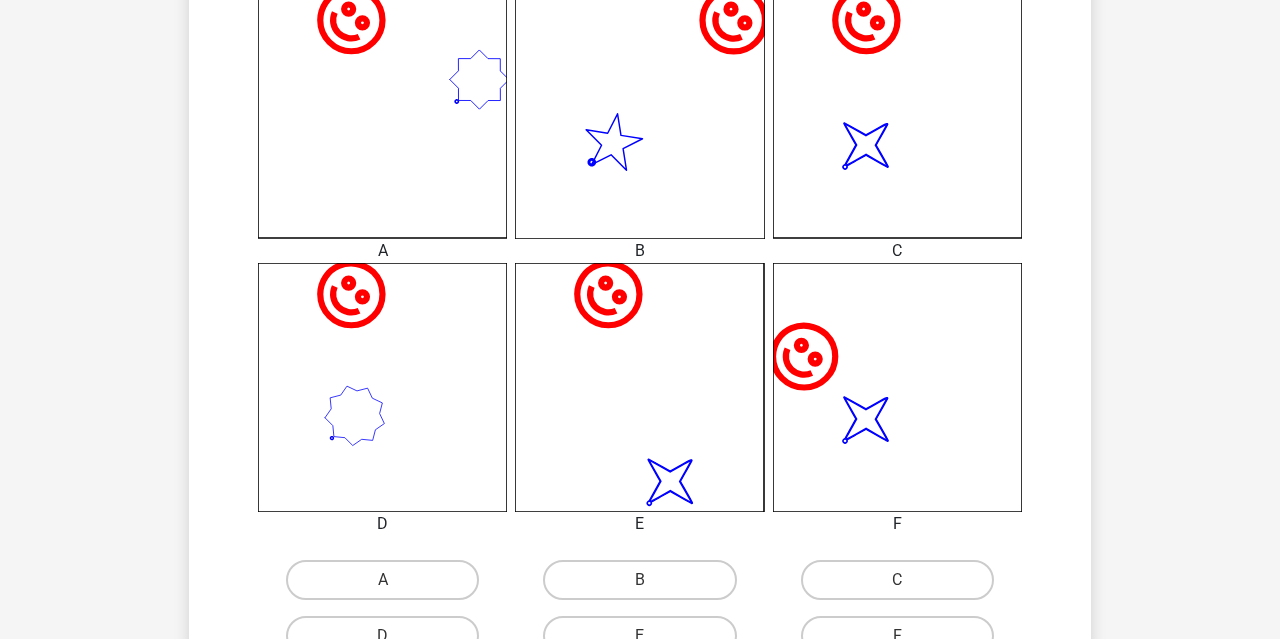 scroll, scrollTop: 599, scrollLeft: 0, axis: vertical 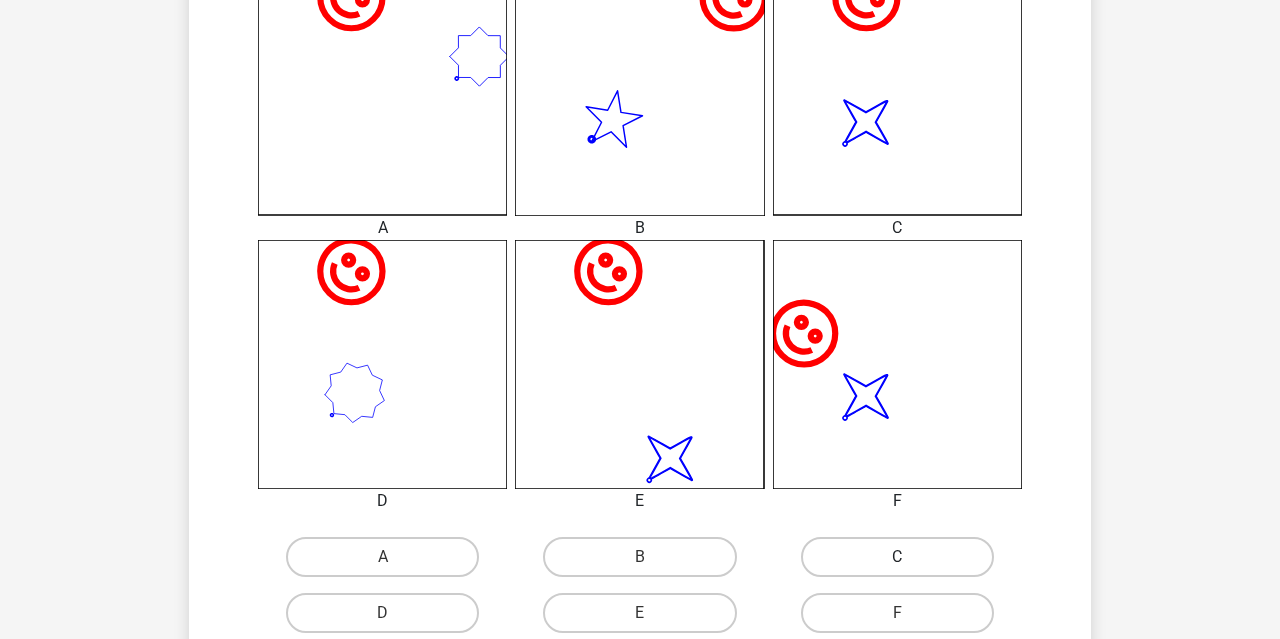 click on "C" at bounding box center (897, 557) 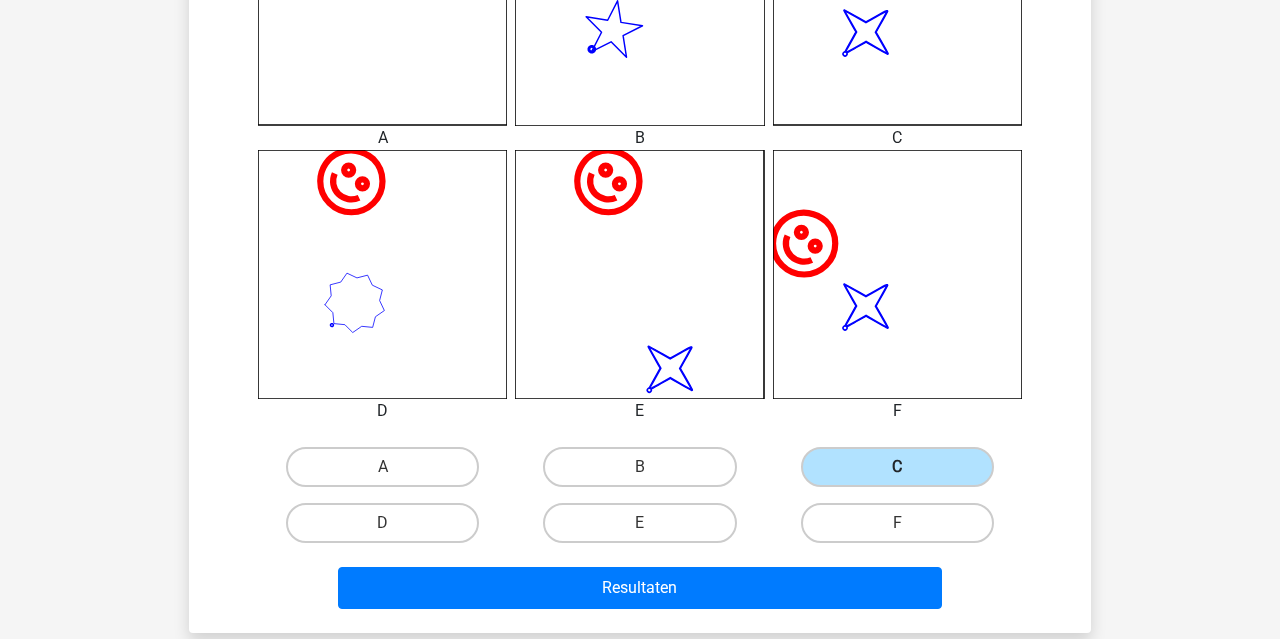 scroll, scrollTop: 850, scrollLeft: 0, axis: vertical 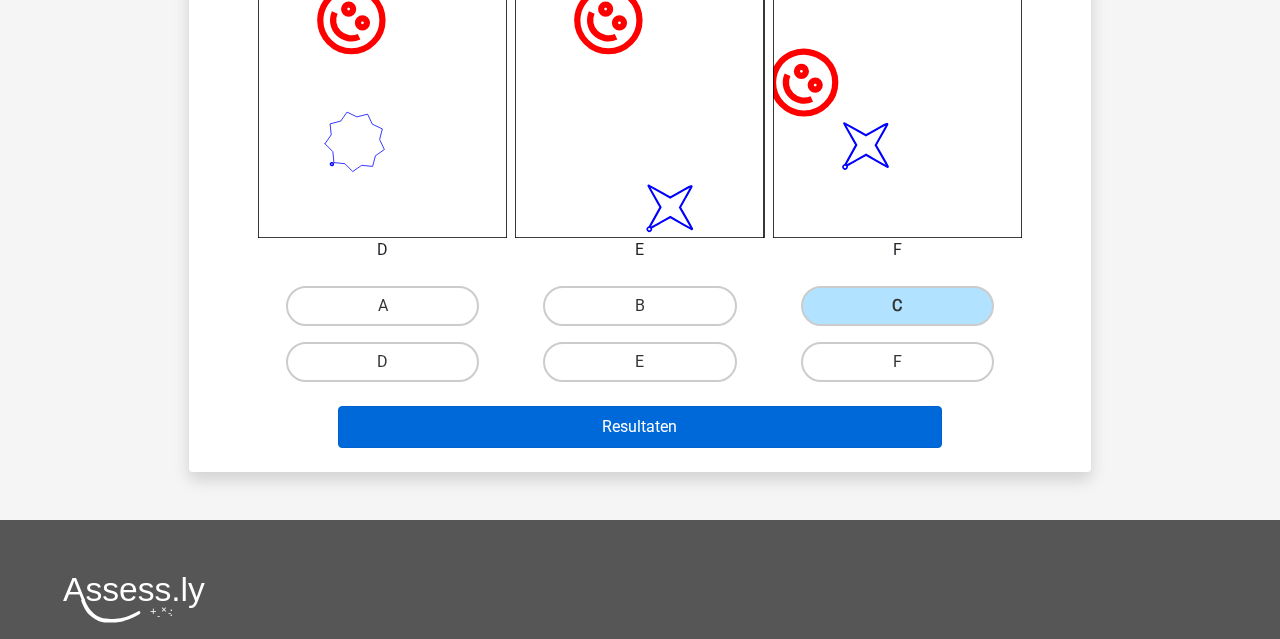 click on "Resultaten" at bounding box center (640, 427) 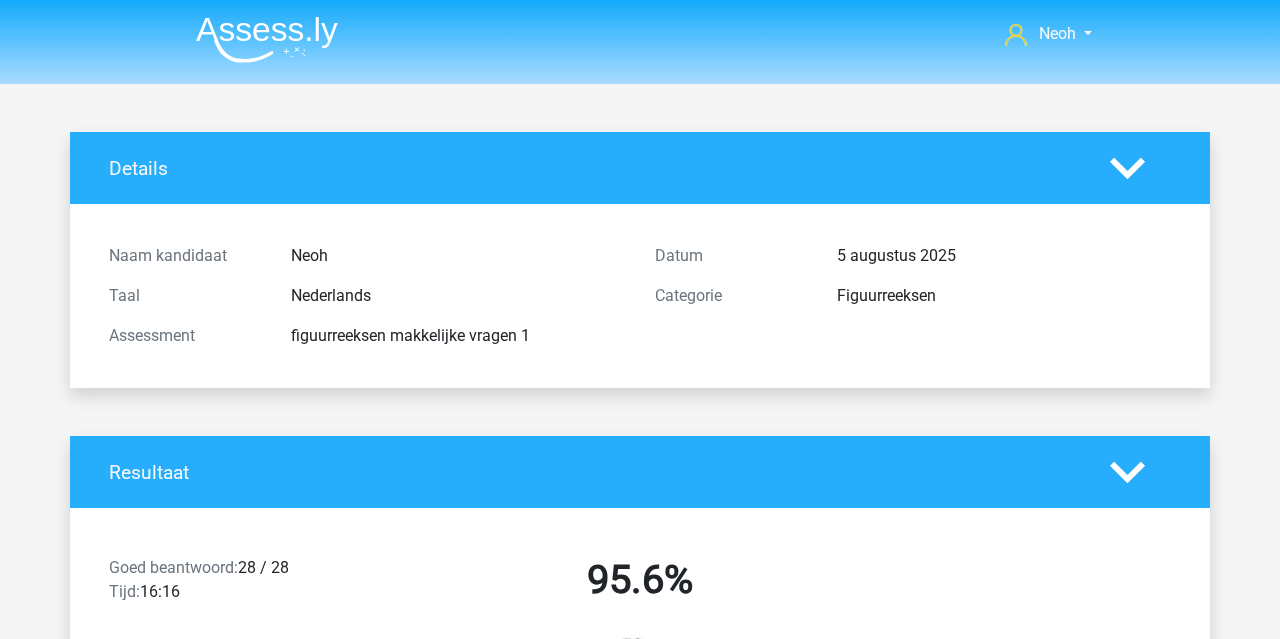scroll, scrollTop: 0, scrollLeft: 0, axis: both 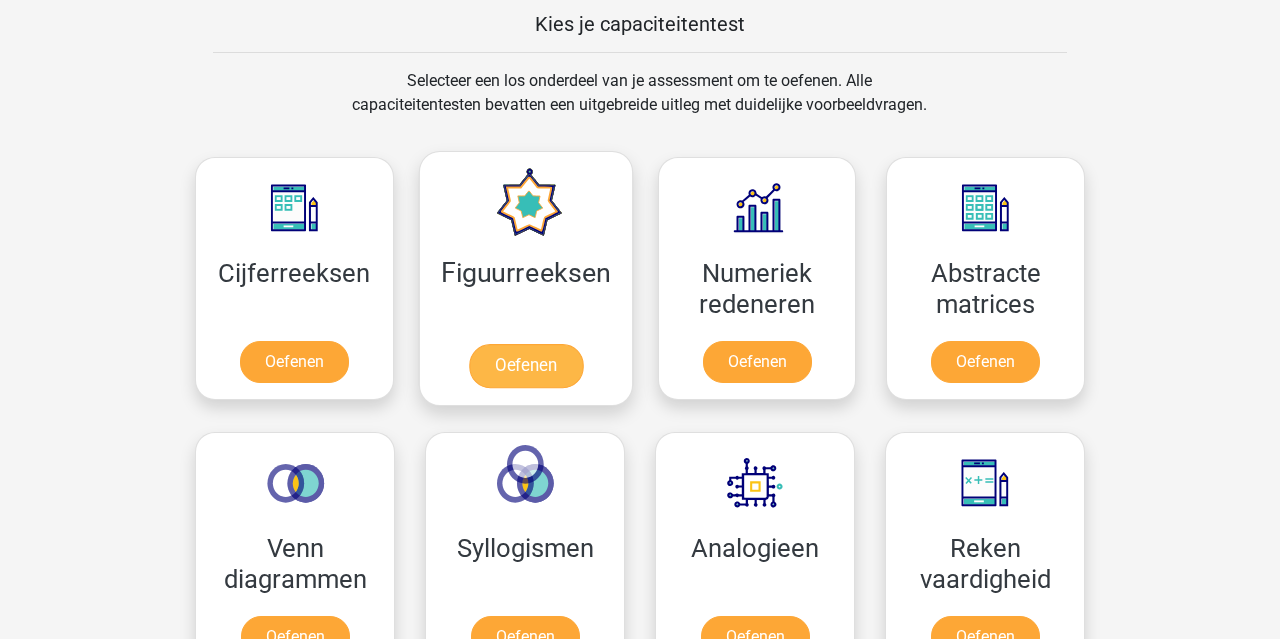 click on "Oefenen" at bounding box center (525, 366) 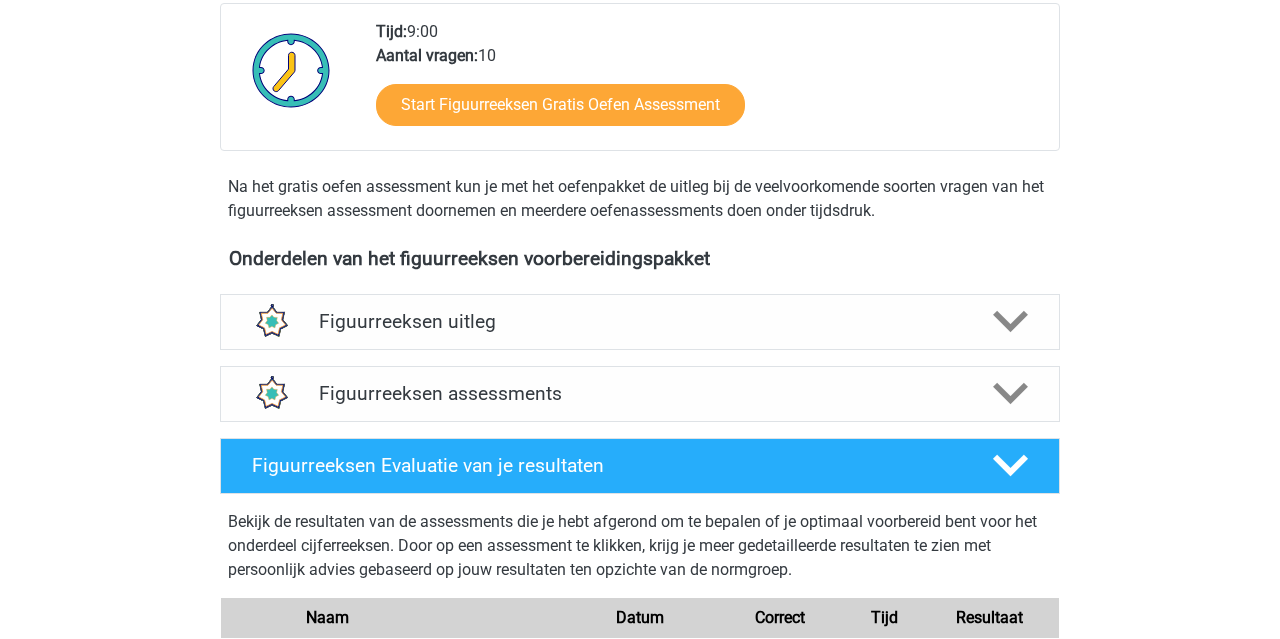 scroll, scrollTop: 483, scrollLeft: 0, axis: vertical 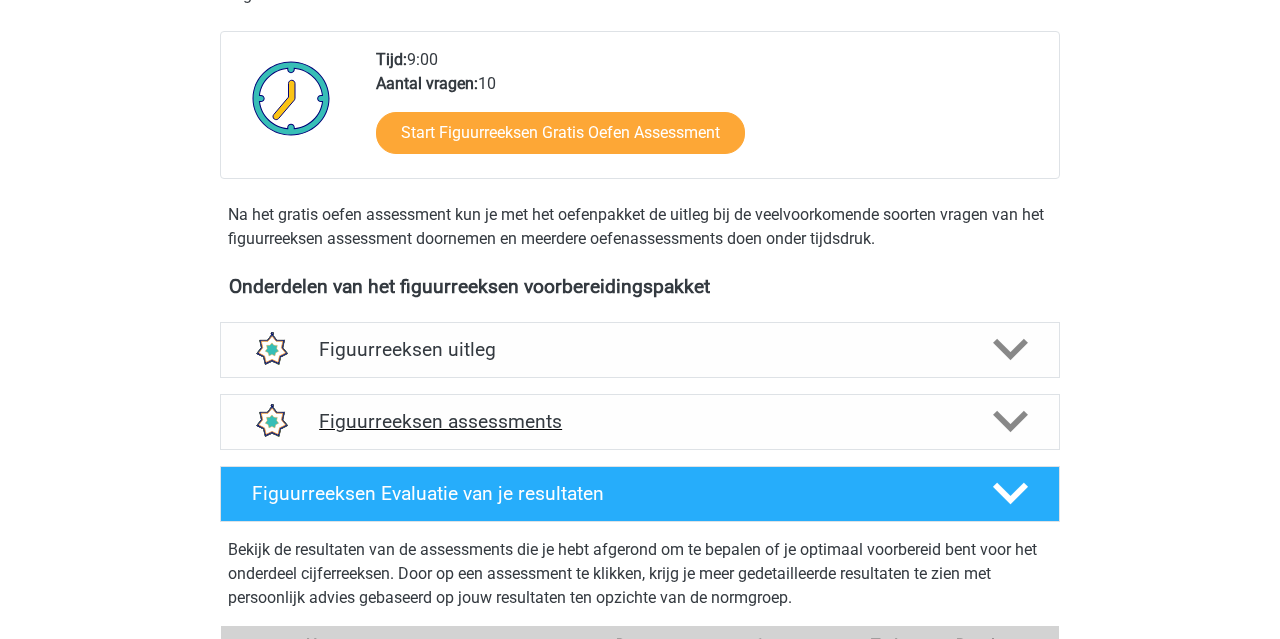 click on "Figuurreeksen assessments" at bounding box center [640, 421] 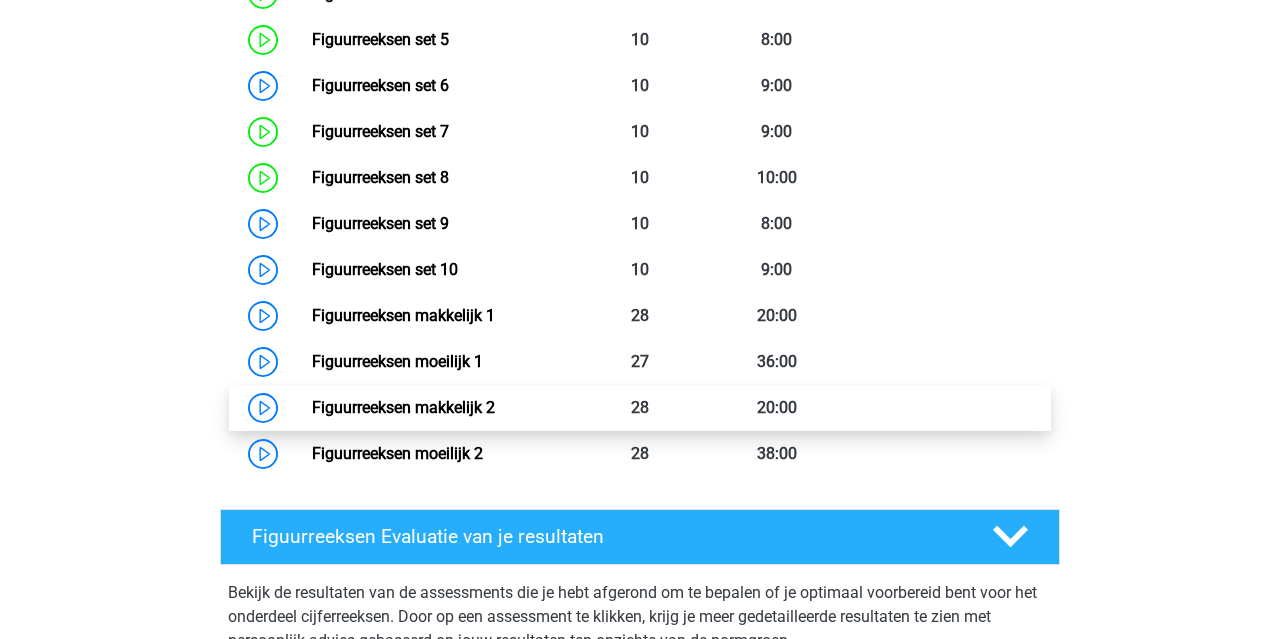 scroll, scrollTop: 1261, scrollLeft: 0, axis: vertical 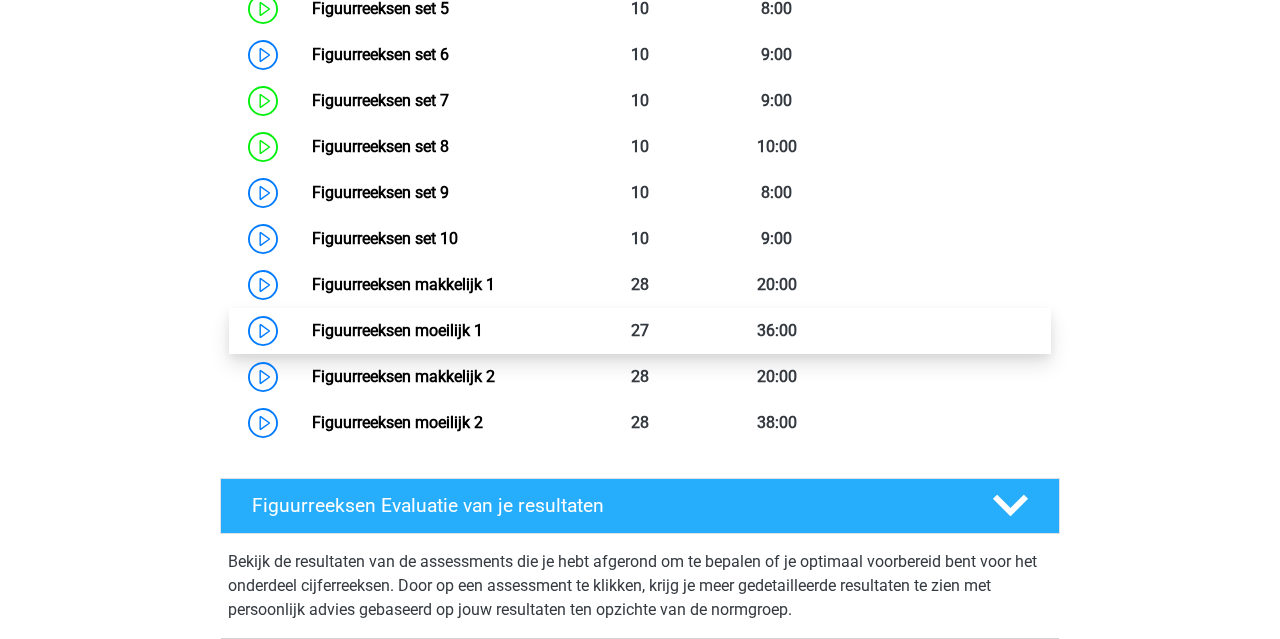 click on "Figuurreeksen
moeilijk 1" at bounding box center (397, 330) 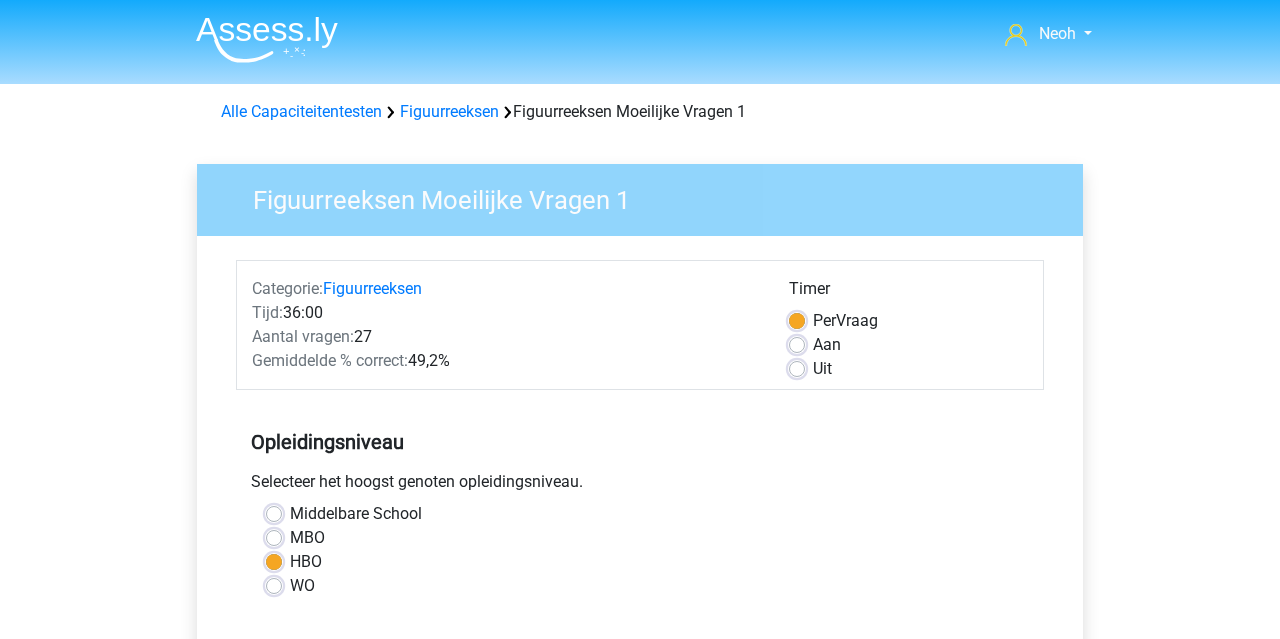 scroll, scrollTop: 0, scrollLeft: 0, axis: both 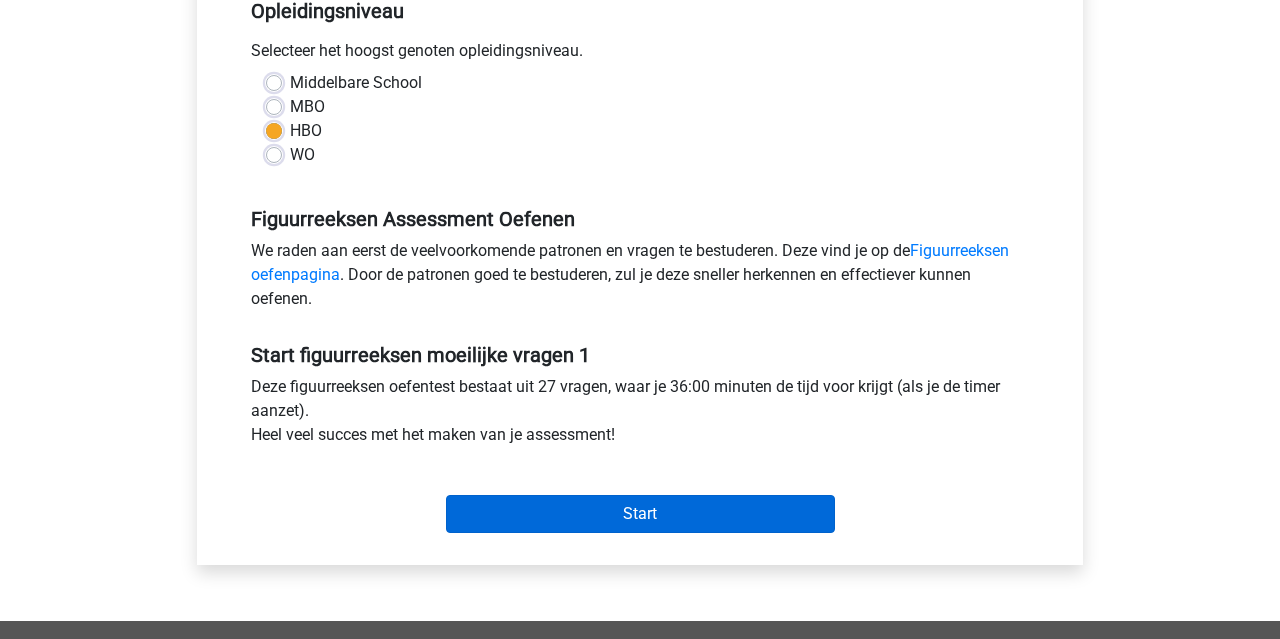 click on "Start" at bounding box center [640, 514] 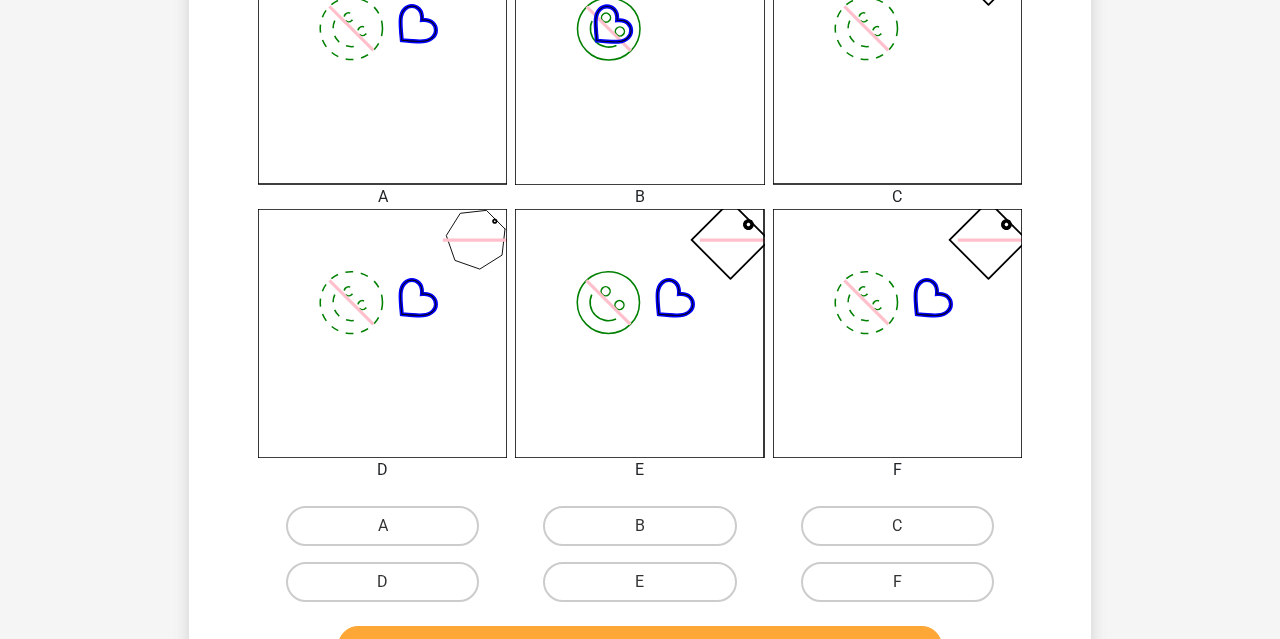 scroll, scrollTop: 651, scrollLeft: 0, axis: vertical 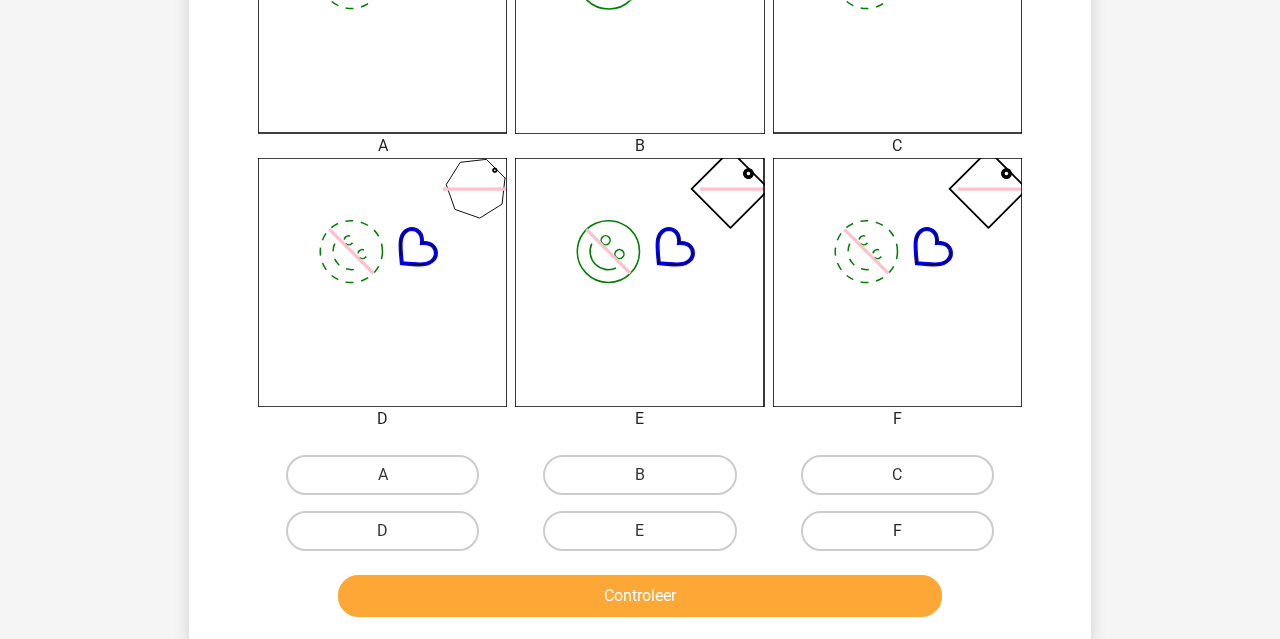click on "F" at bounding box center [897, 531] 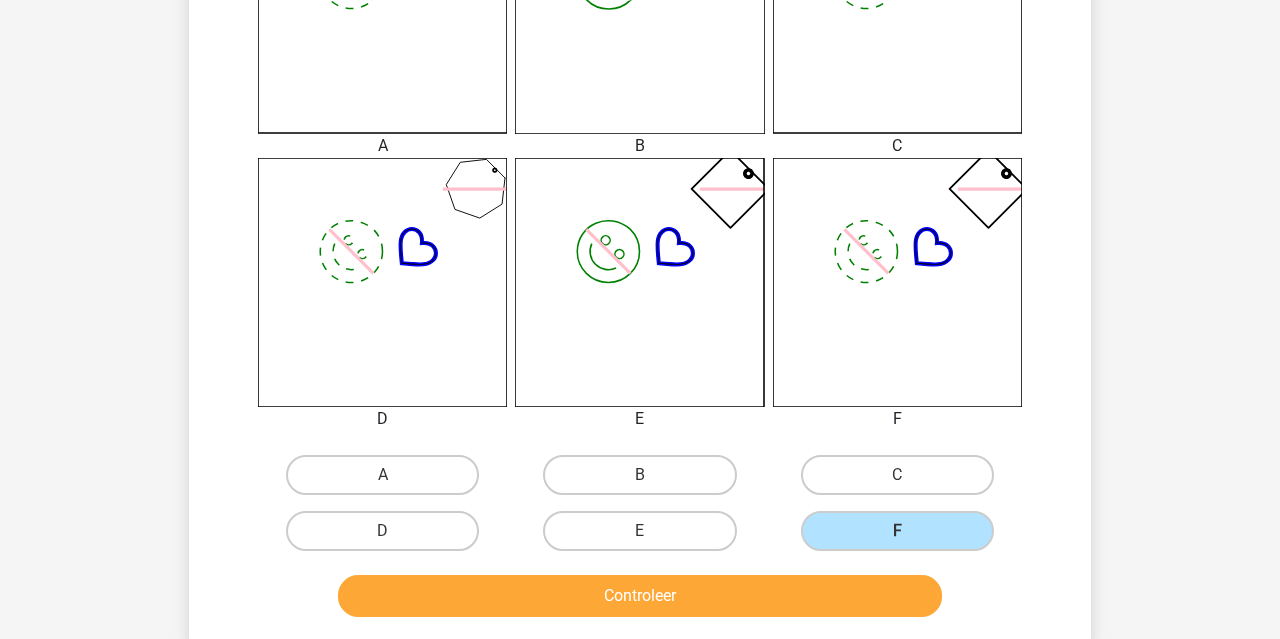 click on "Controleer" at bounding box center [640, 596] 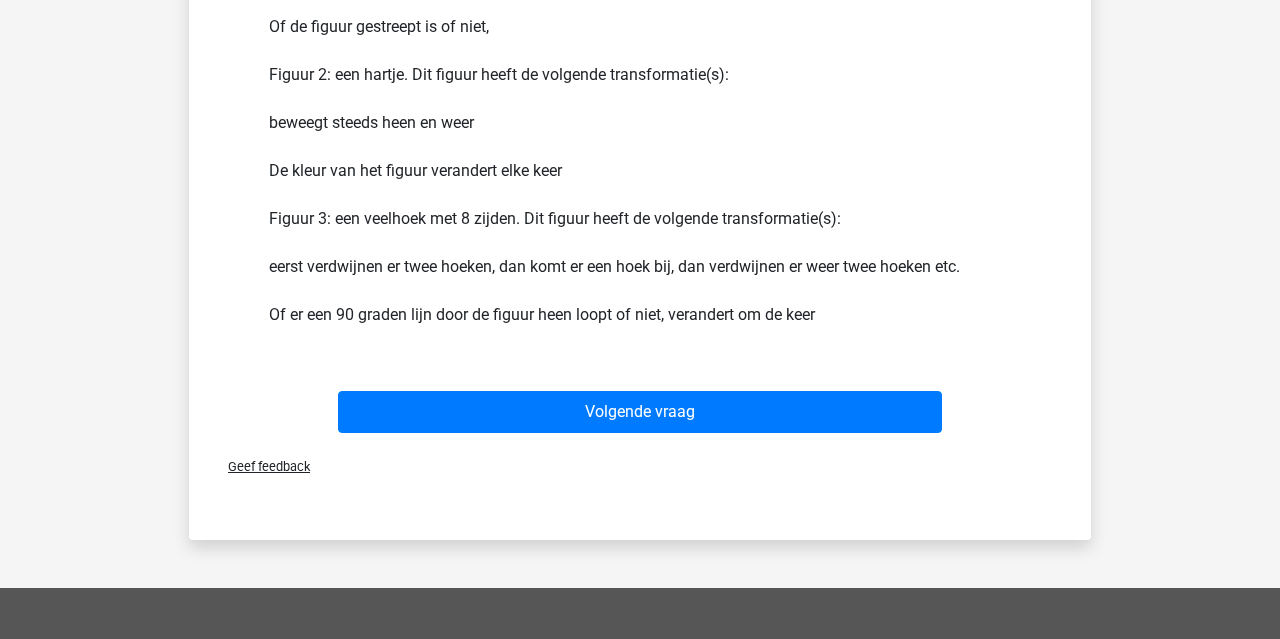 scroll, scrollTop: 1377, scrollLeft: 0, axis: vertical 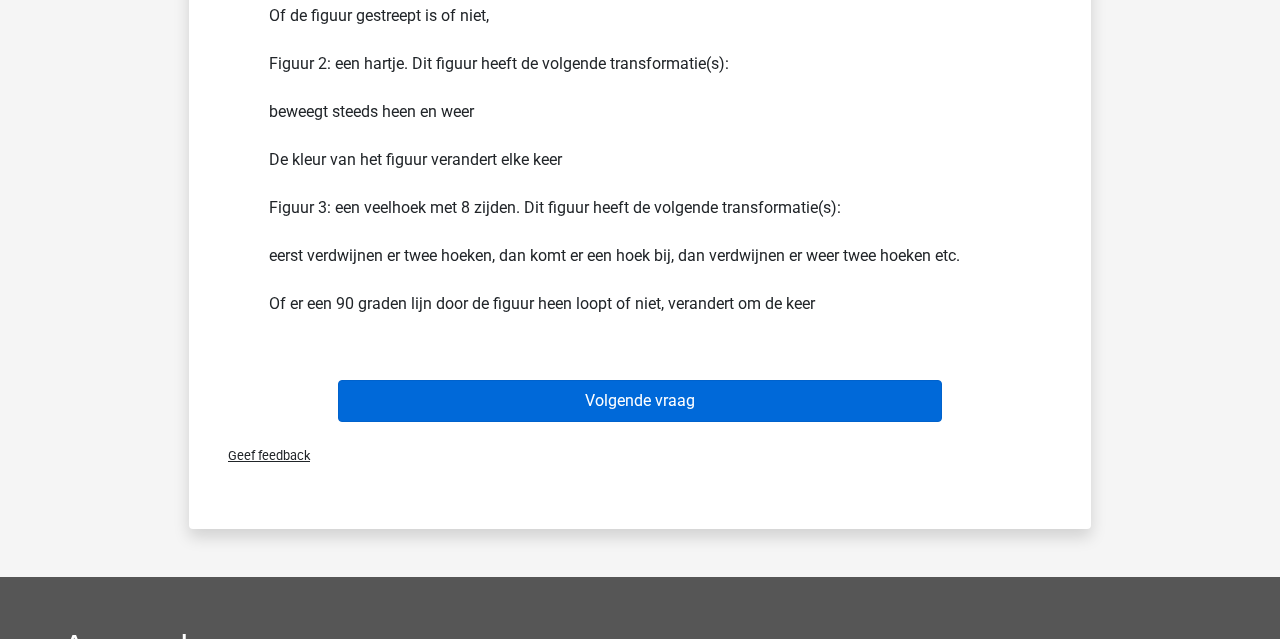 click on "Volgende vraag" at bounding box center (640, 401) 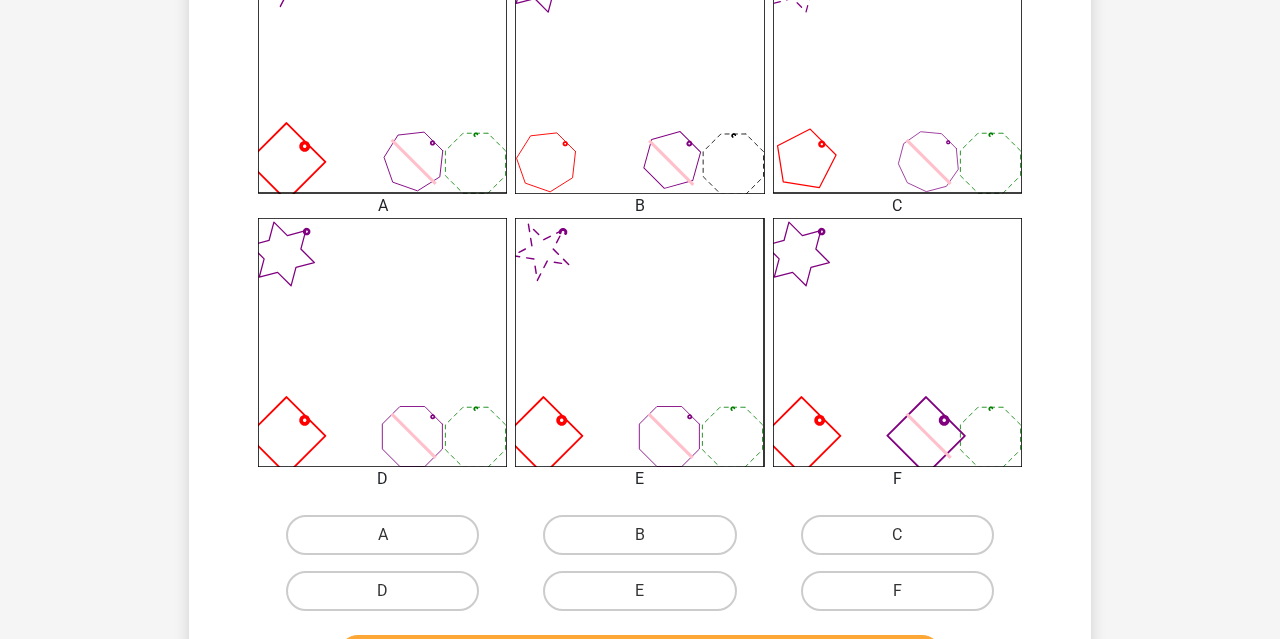 scroll, scrollTop: 602, scrollLeft: 0, axis: vertical 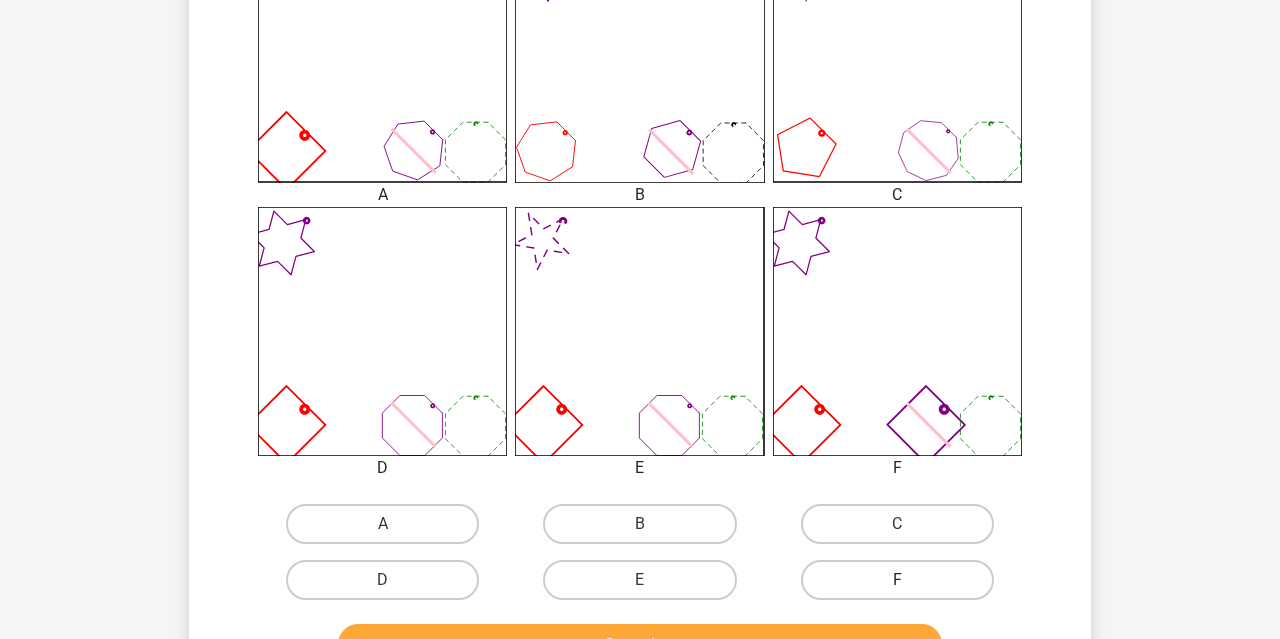click on "F" at bounding box center [897, 580] 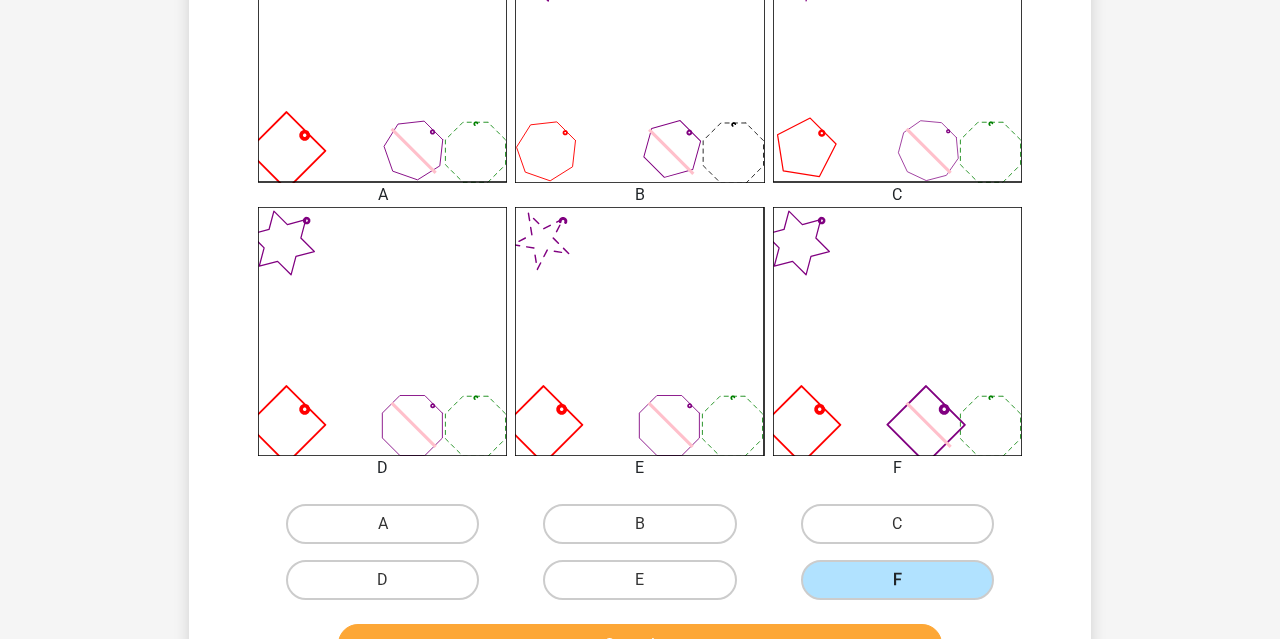 scroll, scrollTop: 672, scrollLeft: 0, axis: vertical 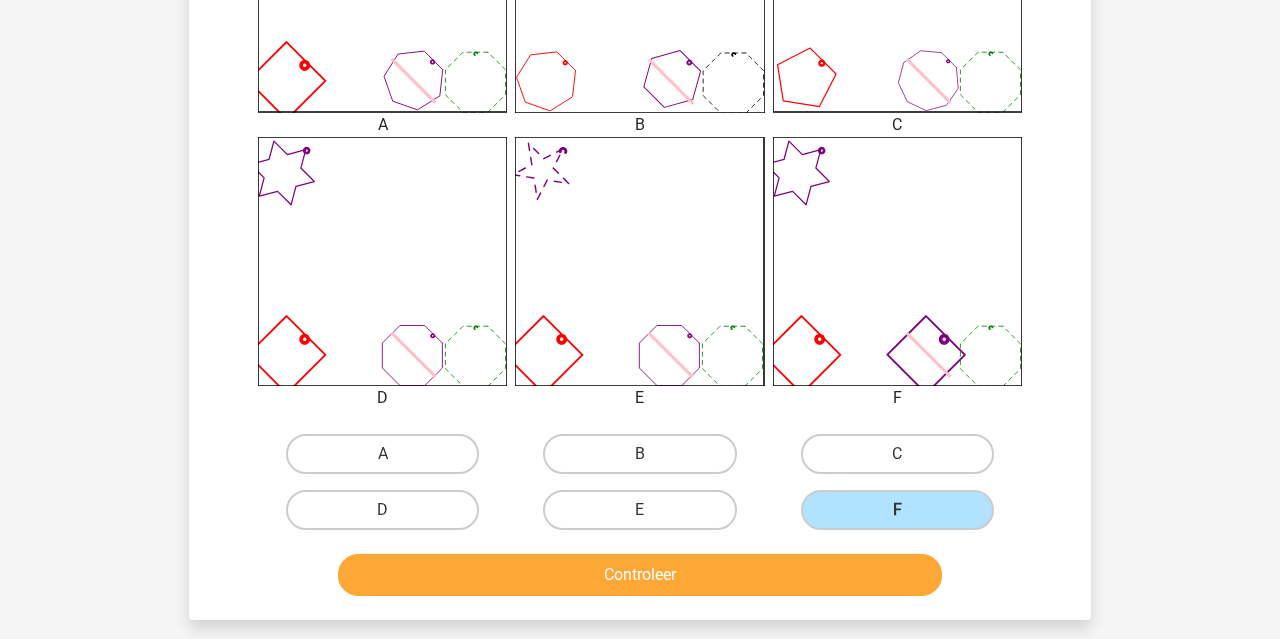 click on "Controleer" at bounding box center (640, 575) 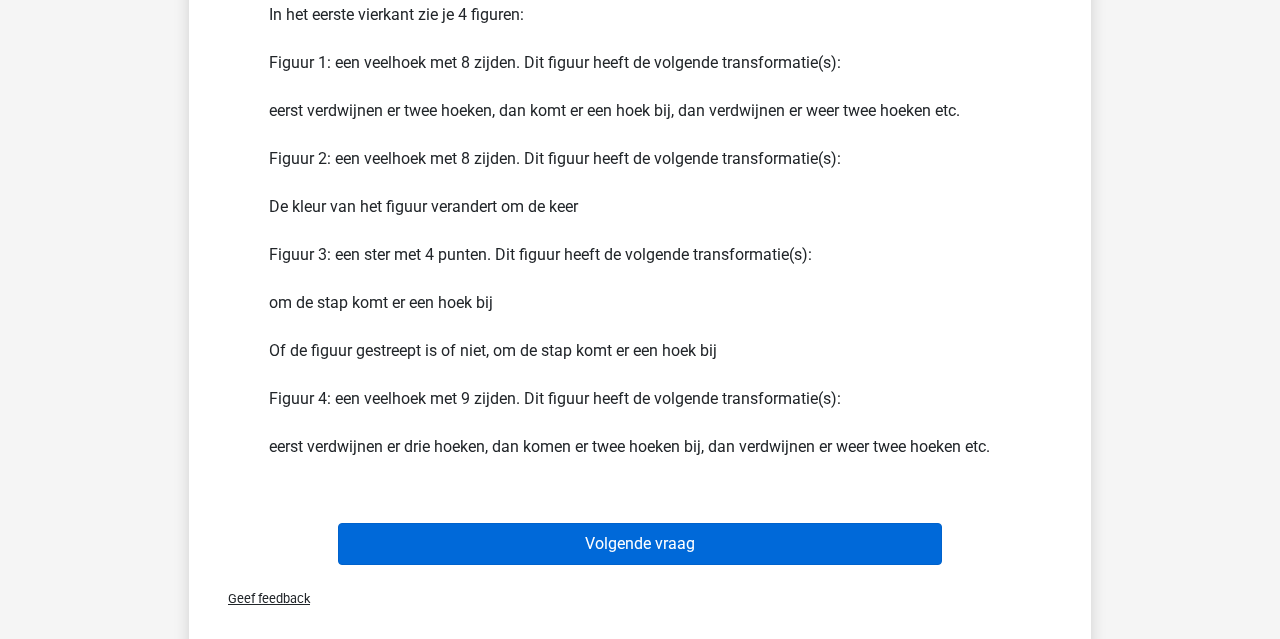 click on "Volgende vraag" at bounding box center [640, 544] 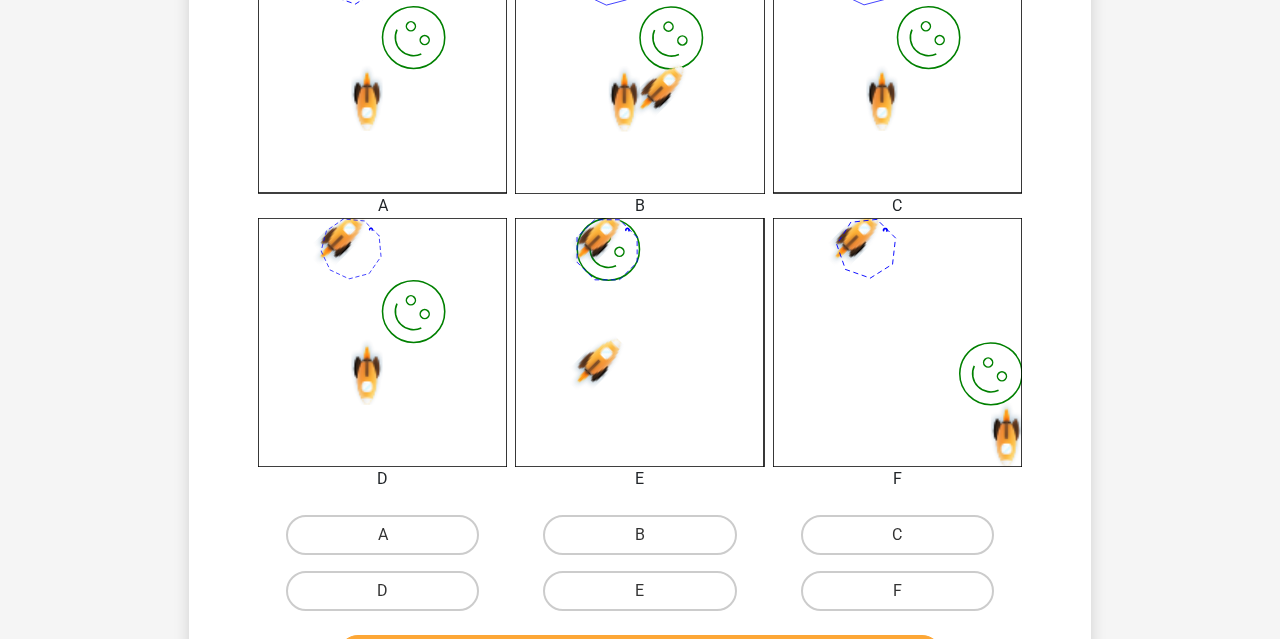 scroll, scrollTop: 698, scrollLeft: 0, axis: vertical 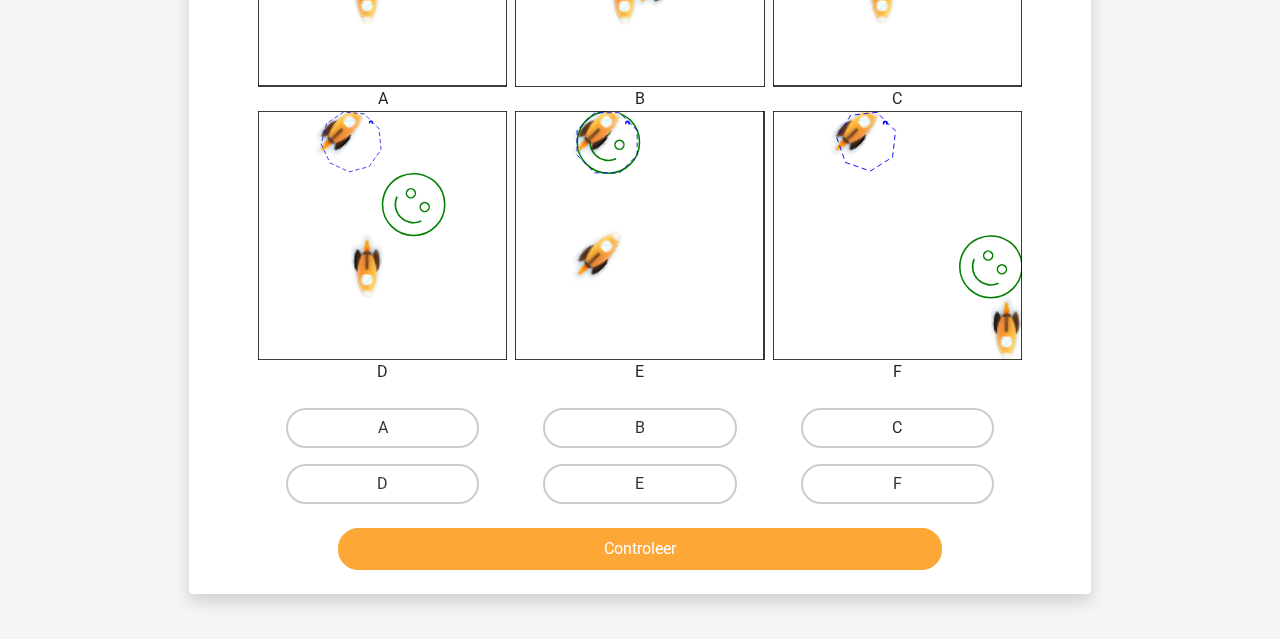 click on "C" at bounding box center [897, 428] 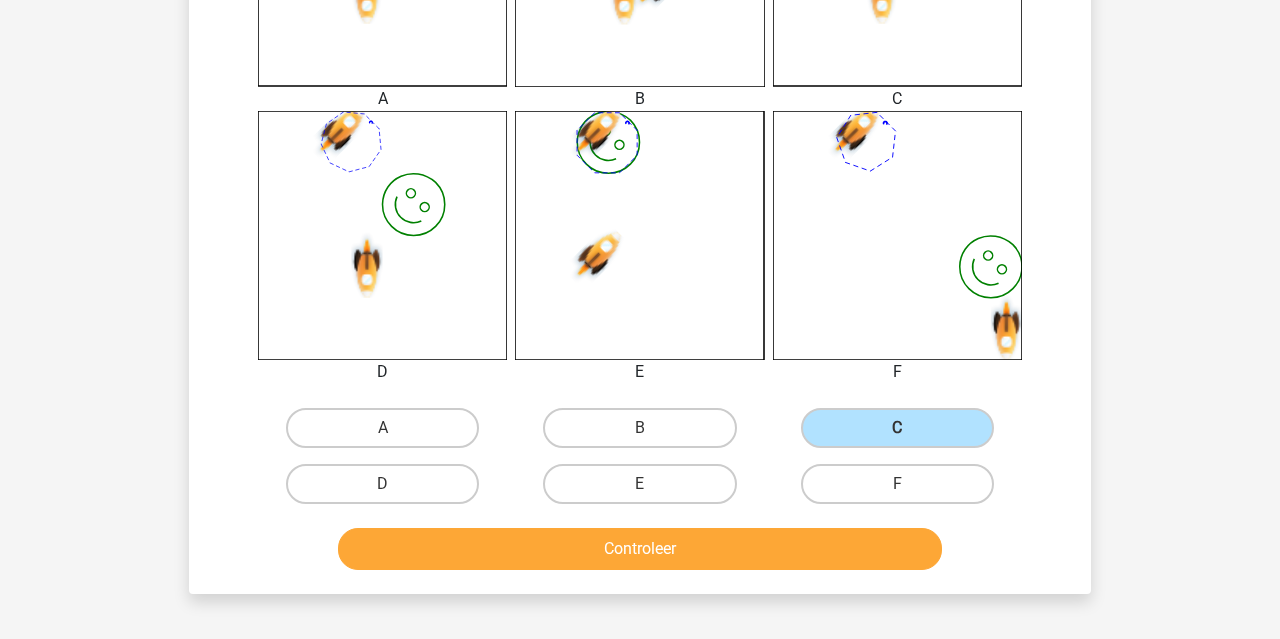click on "Controleer" at bounding box center [640, 549] 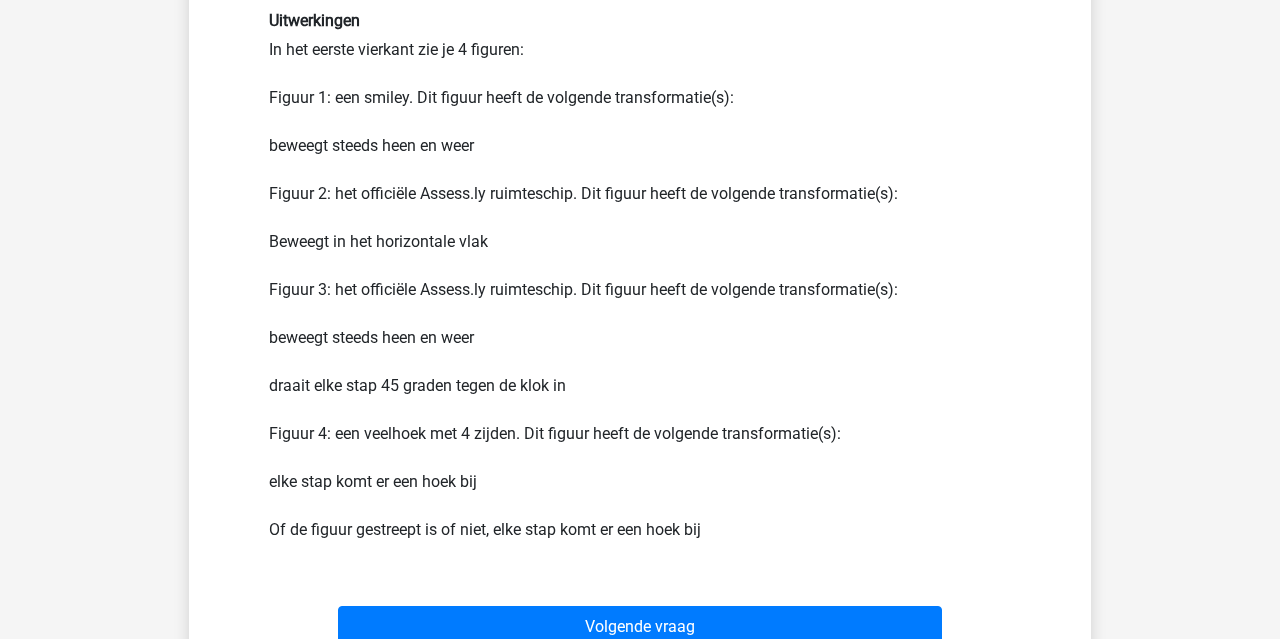 scroll, scrollTop: 1292, scrollLeft: 0, axis: vertical 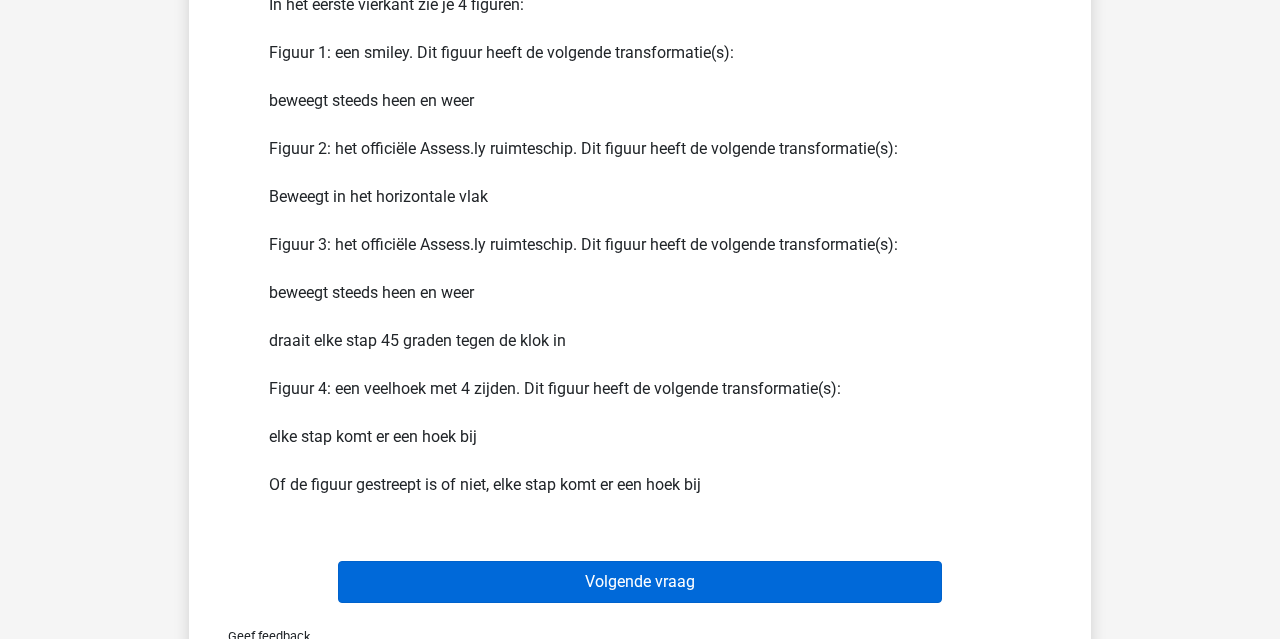 click on "Volgende vraag" at bounding box center (640, 582) 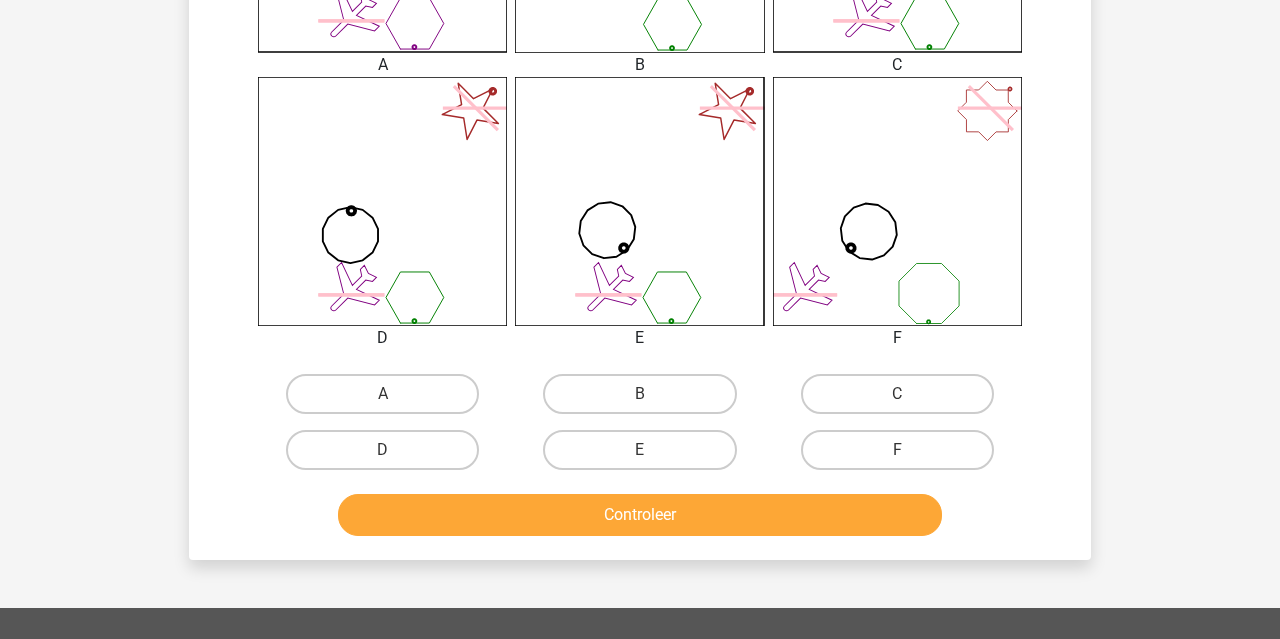 scroll, scrollTop: 805, scrollLeft: 0, axis: vertical 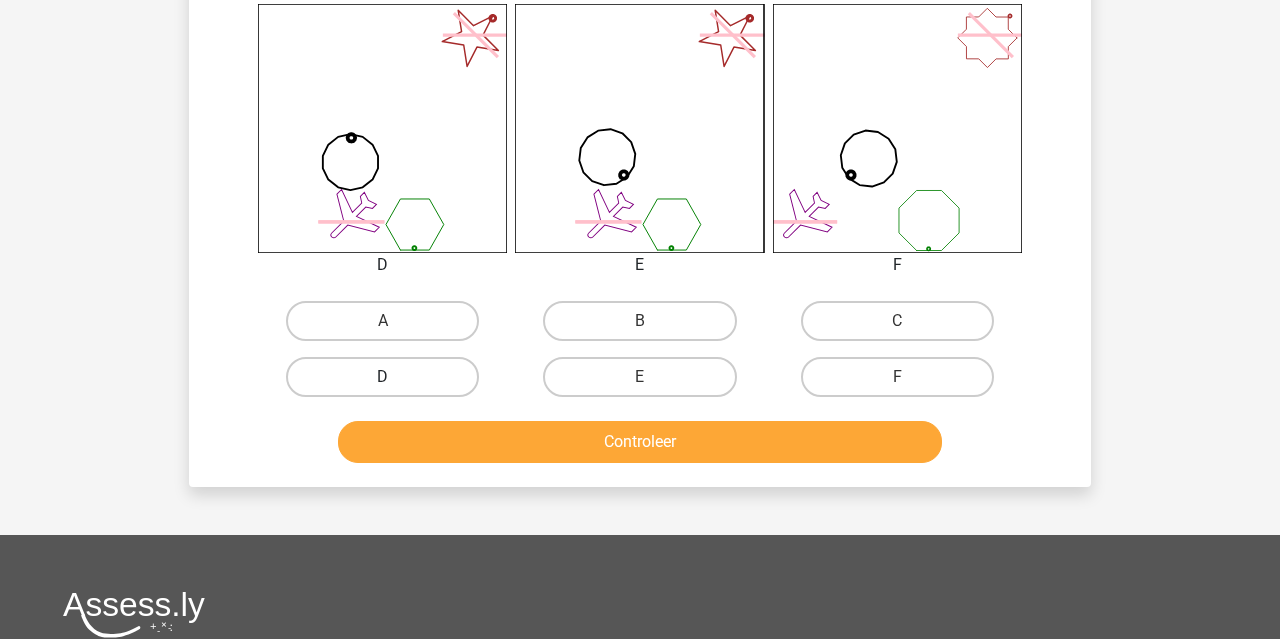 click on "D" at bounding box center (382, 377) 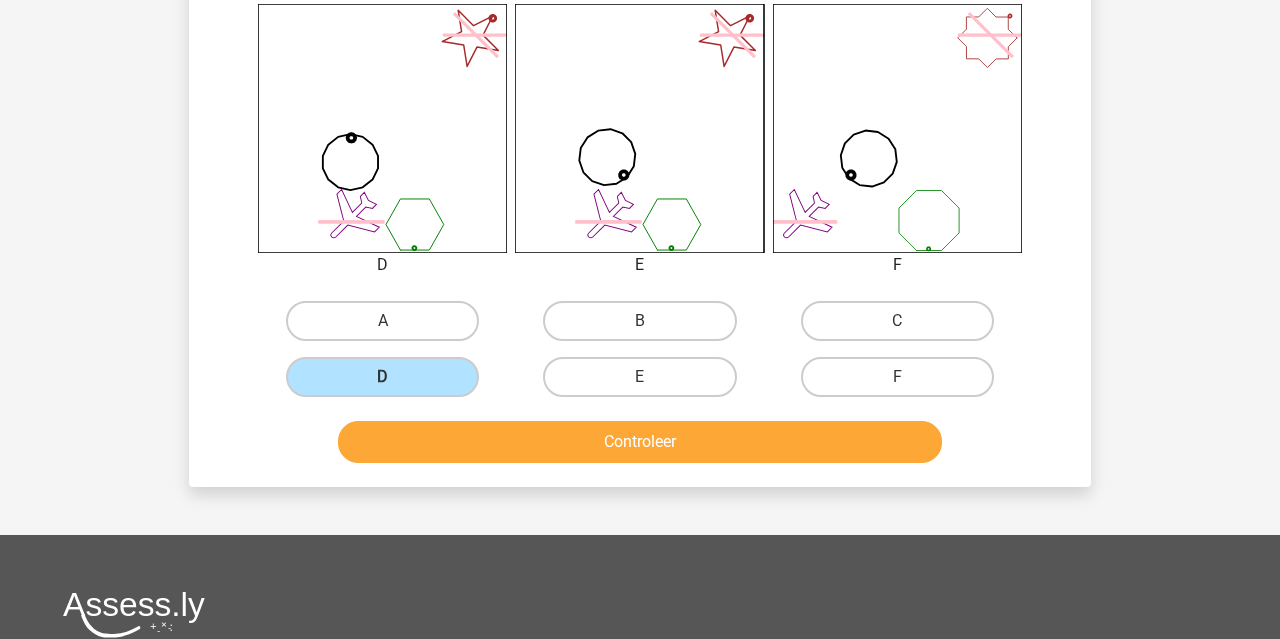 click on "Controleer" at bounding box center [640, 442] 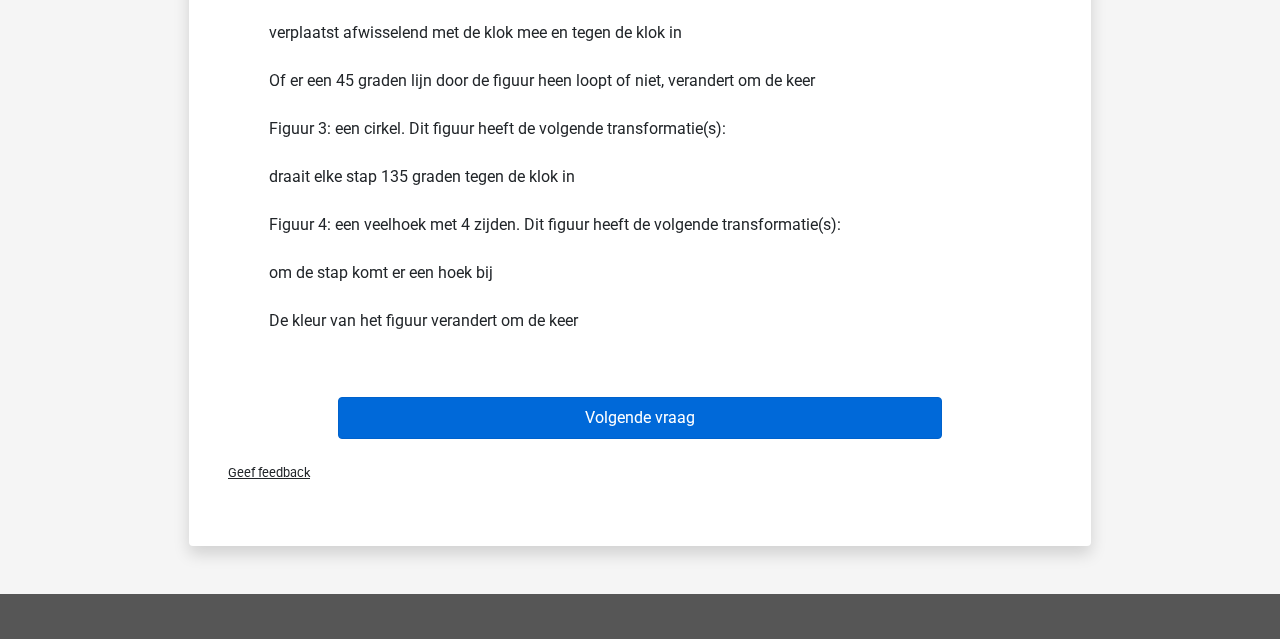 click on "Volgende vraag" at bounding box center [640, 418] 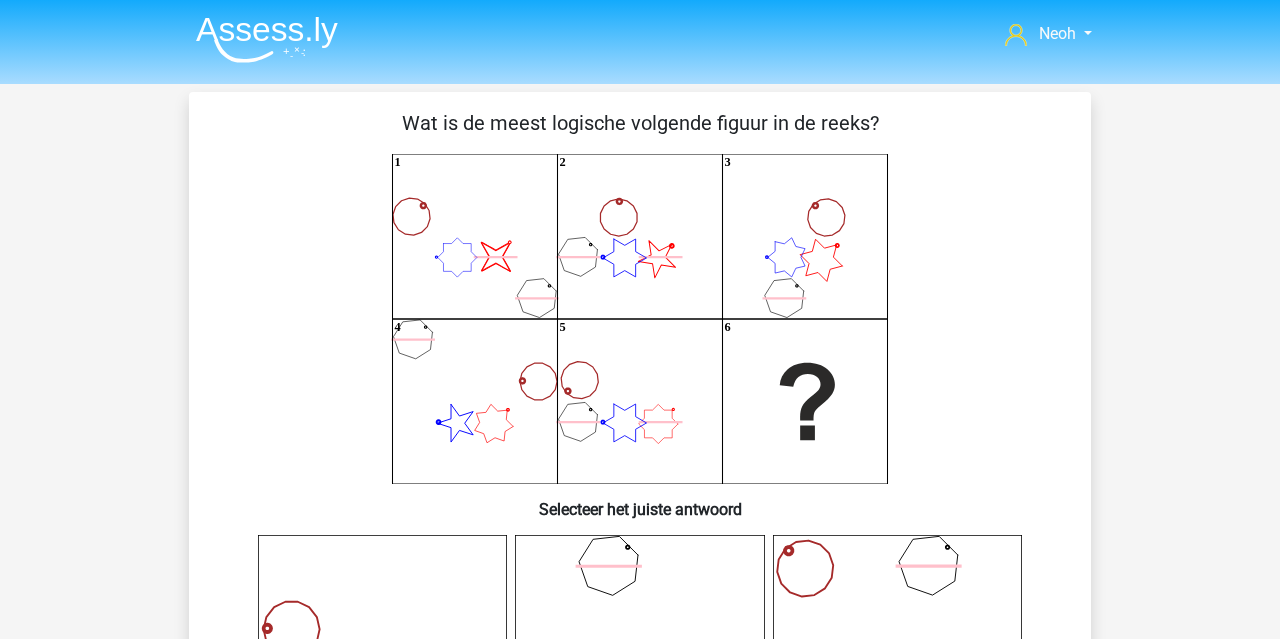 scroll, scrollTop: 0, scrollLeft: 0, axis: both 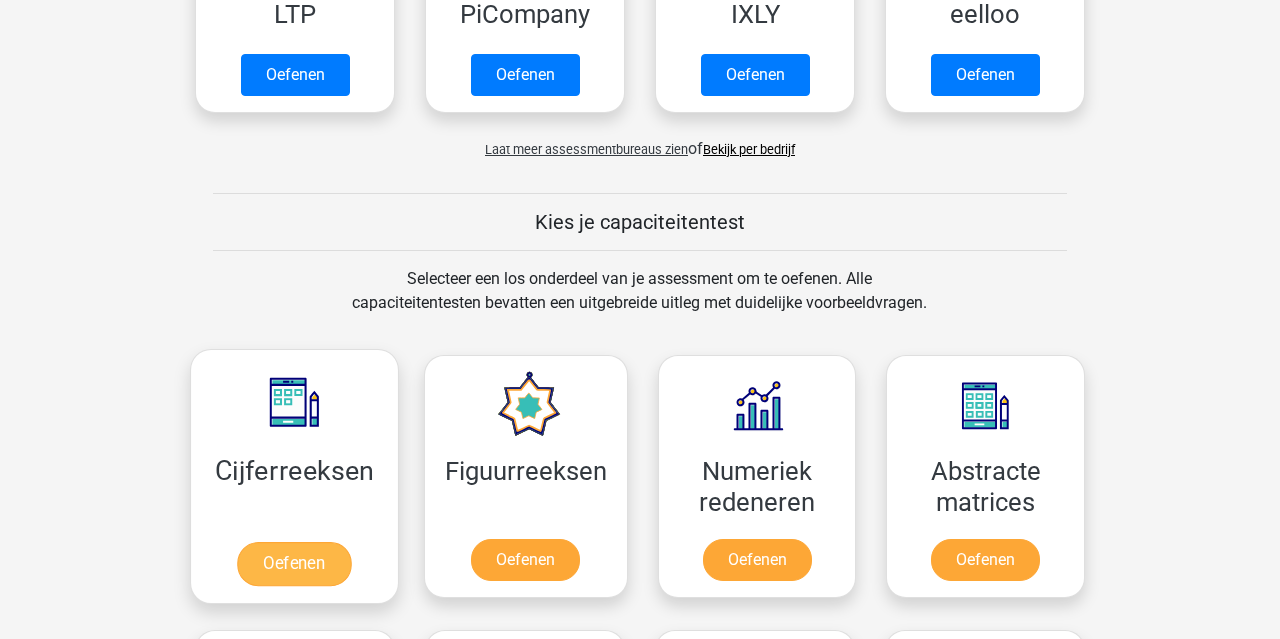 click on "Oefenen" at bounding box center (294, 564) 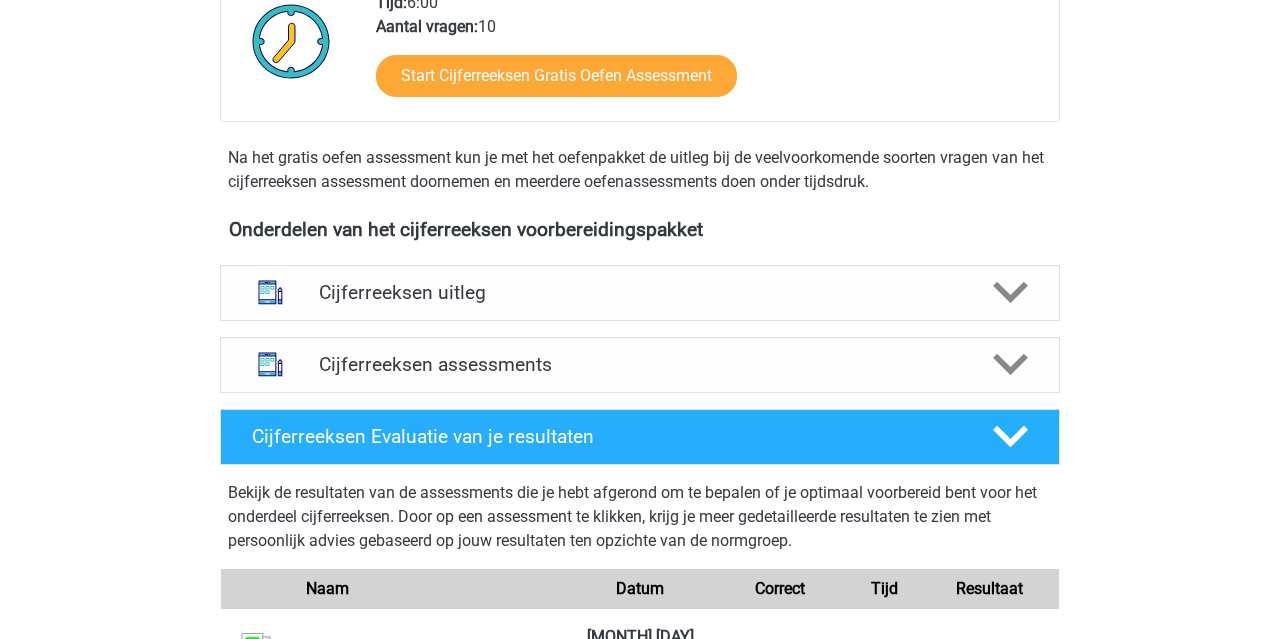 scroll, scrollTop: 378, scrollLeft: 0, axis: vertical 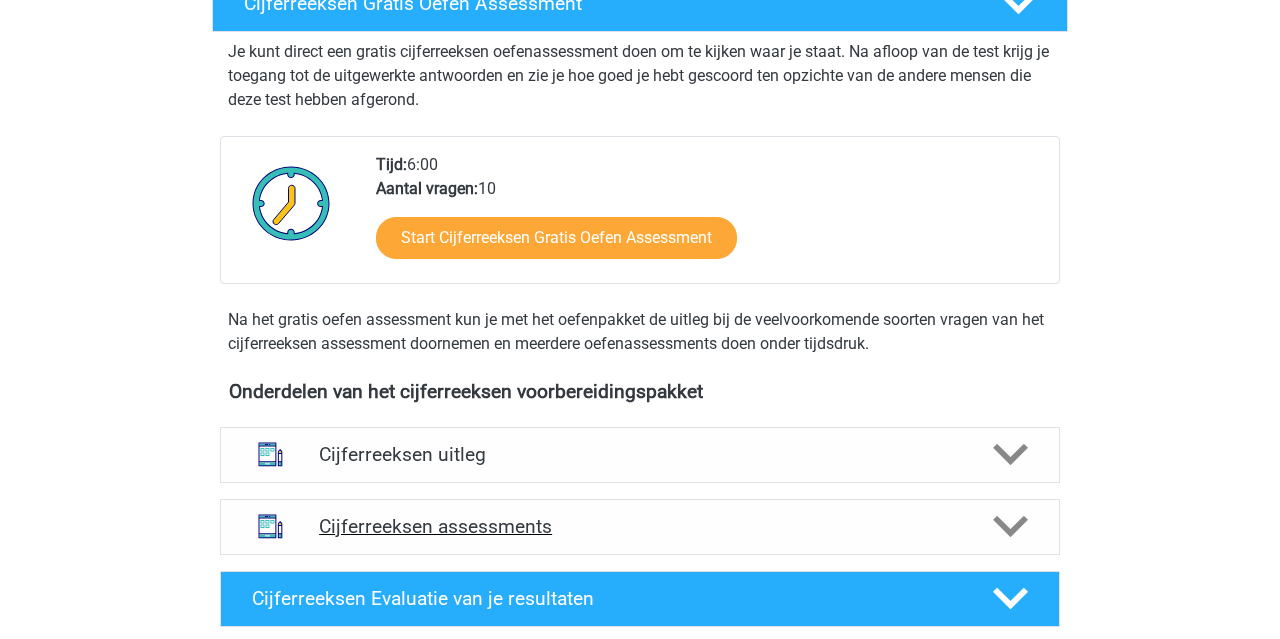 click on "Cijferreeksen assessments" at bounding box center [640, 527] 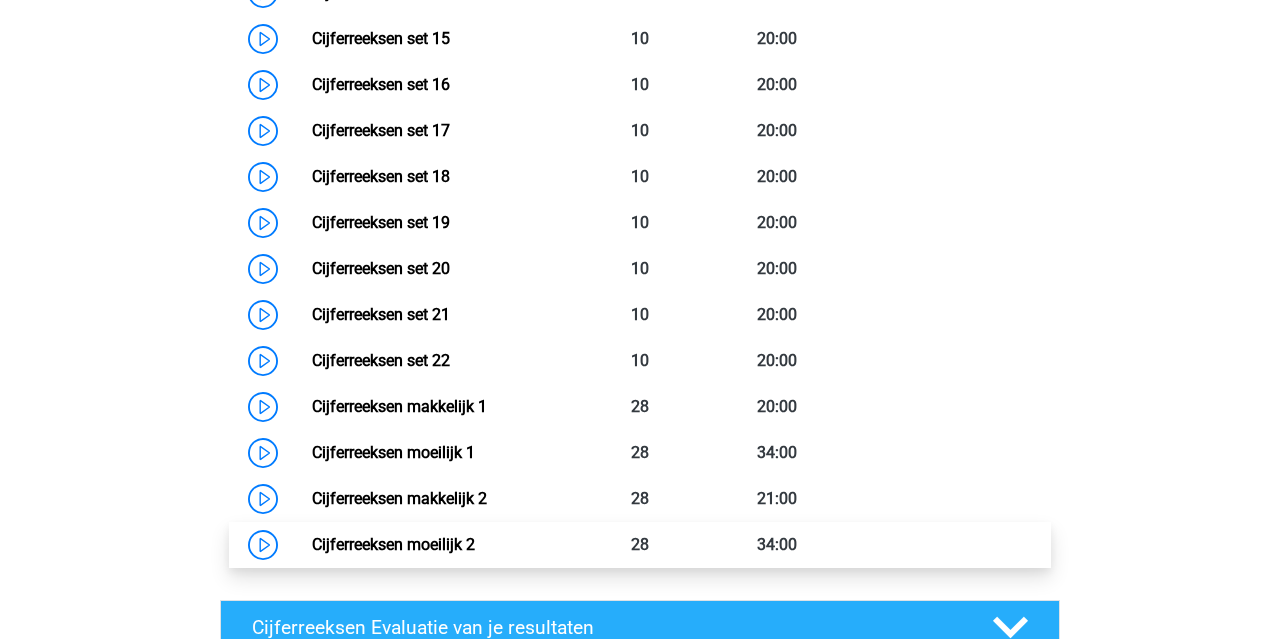scroll, scrollTop: 1691, scrollLeft: 0, axis: vertical 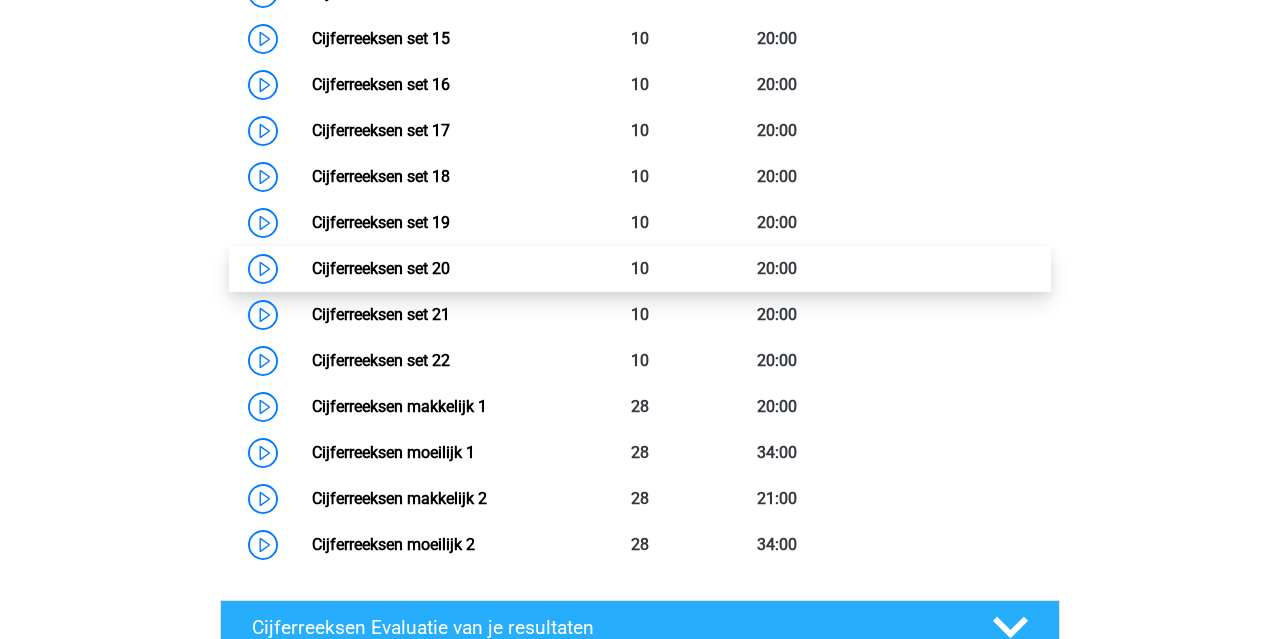 click on "Cijferreeksen
set 20" at bounding box center (381, 268) 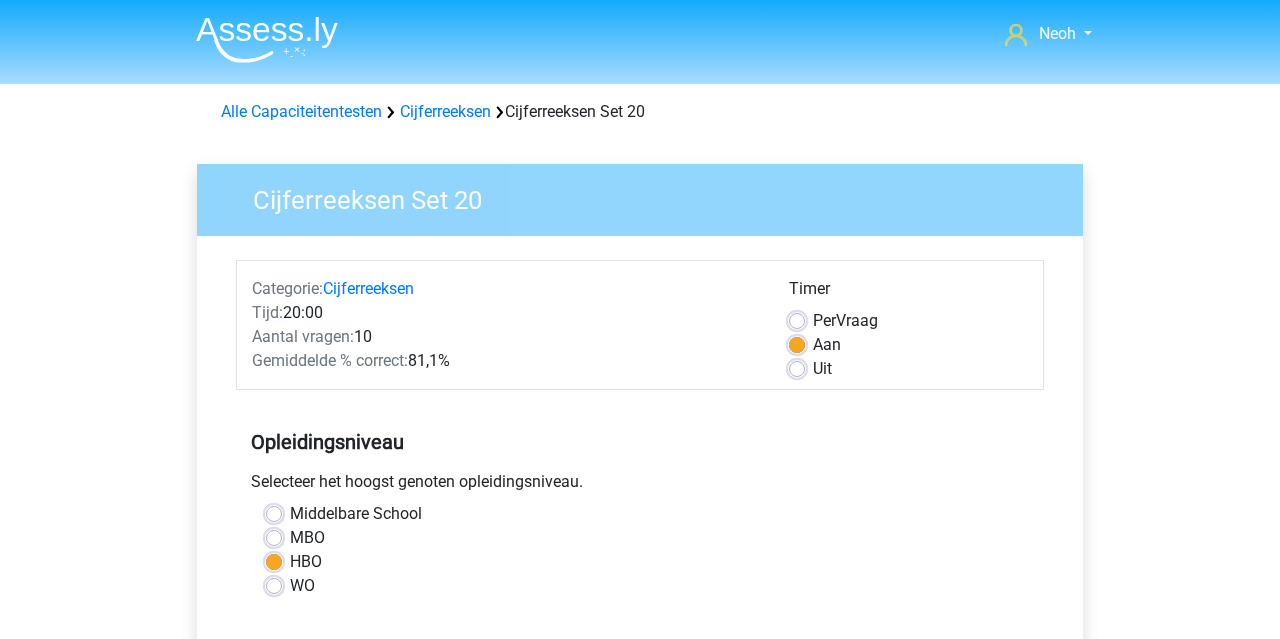 scroll, scrollTop: 476, scrollLeft: 0, axis: vertical 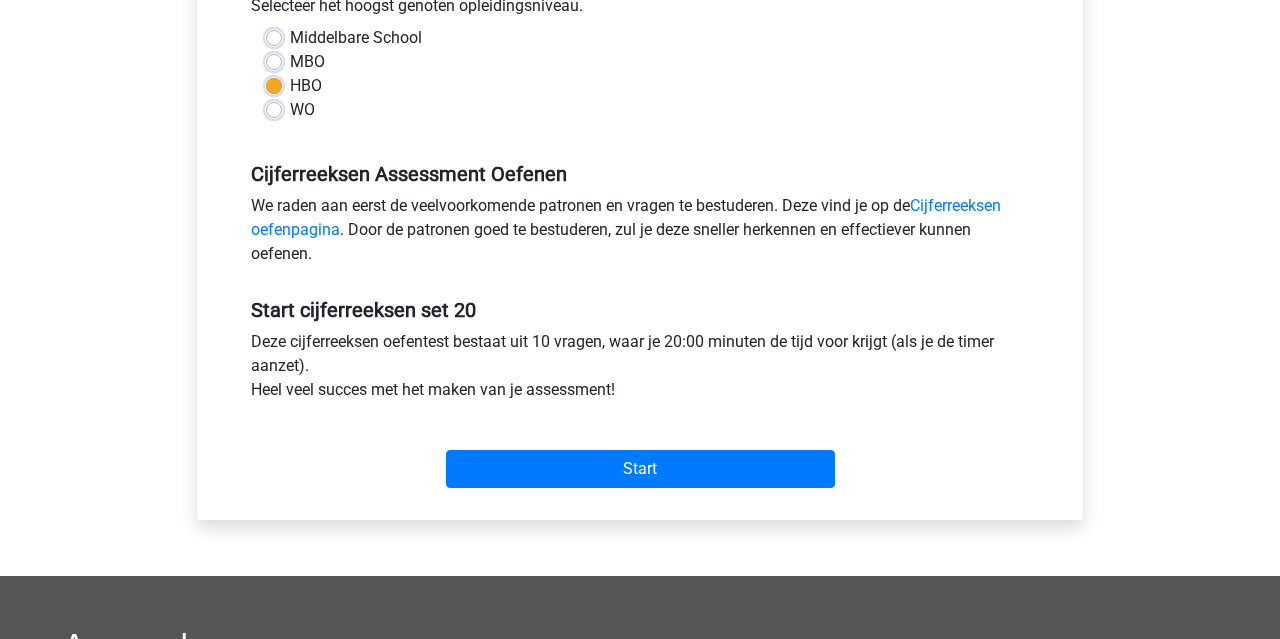 click on "Start" at bounding box center [640, 469] 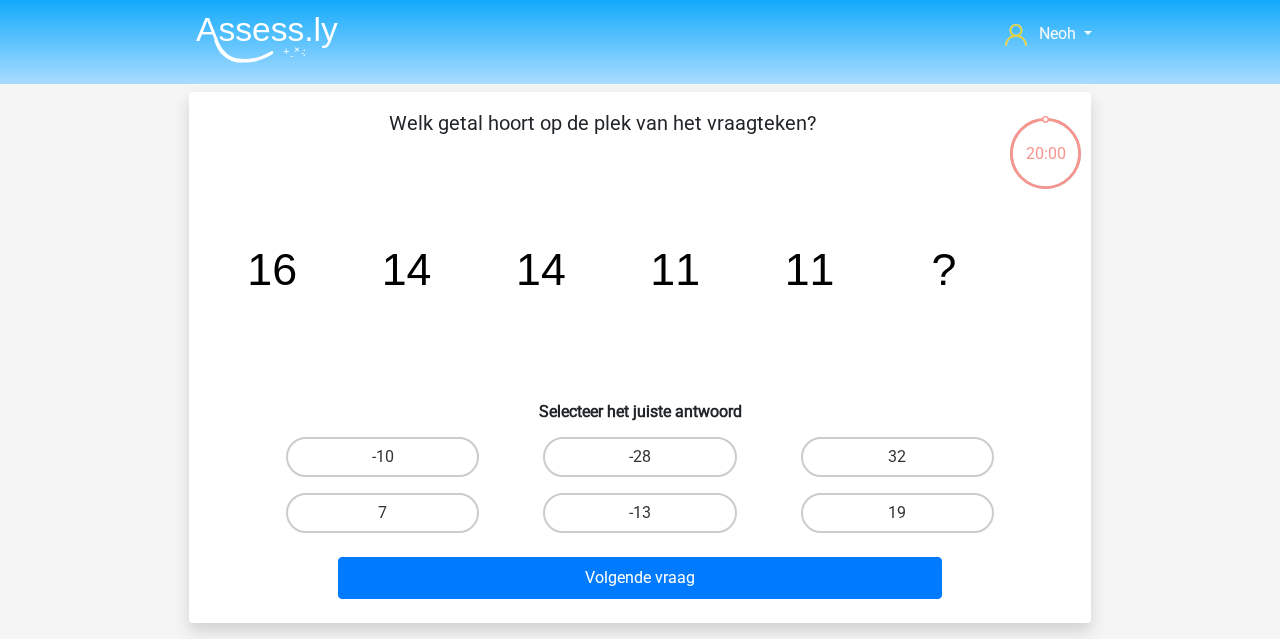 scroll, scrollTop: 0, scrollLeft: 0, axis: both 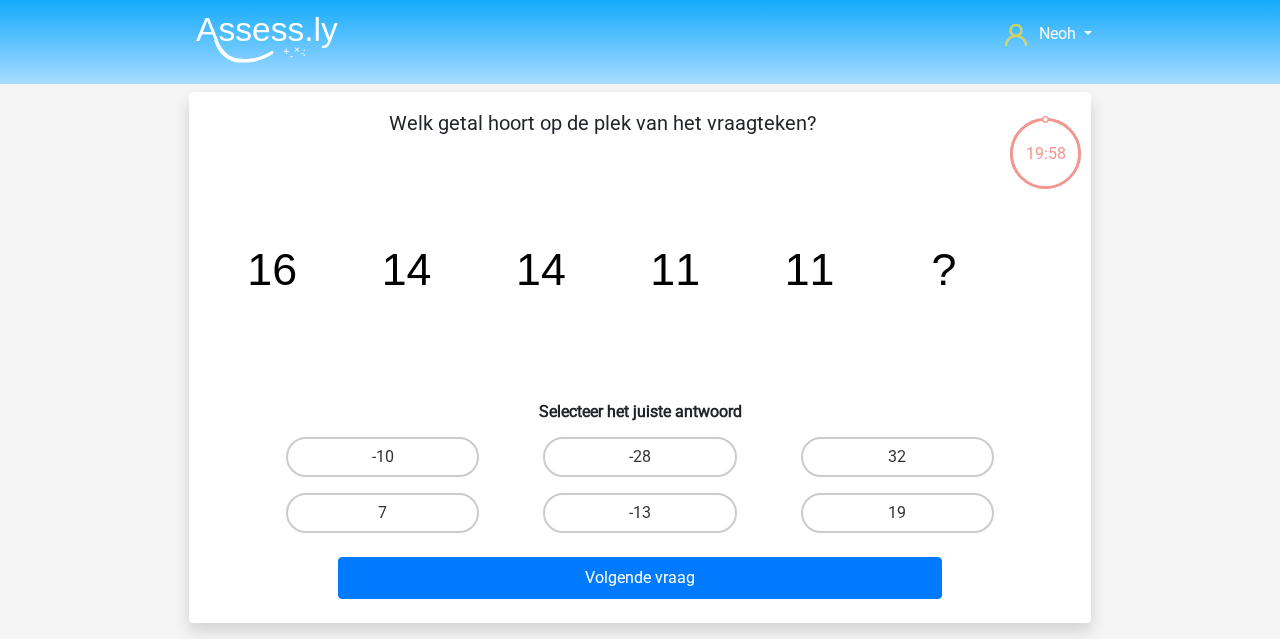 click at bounding box center (267, 39) 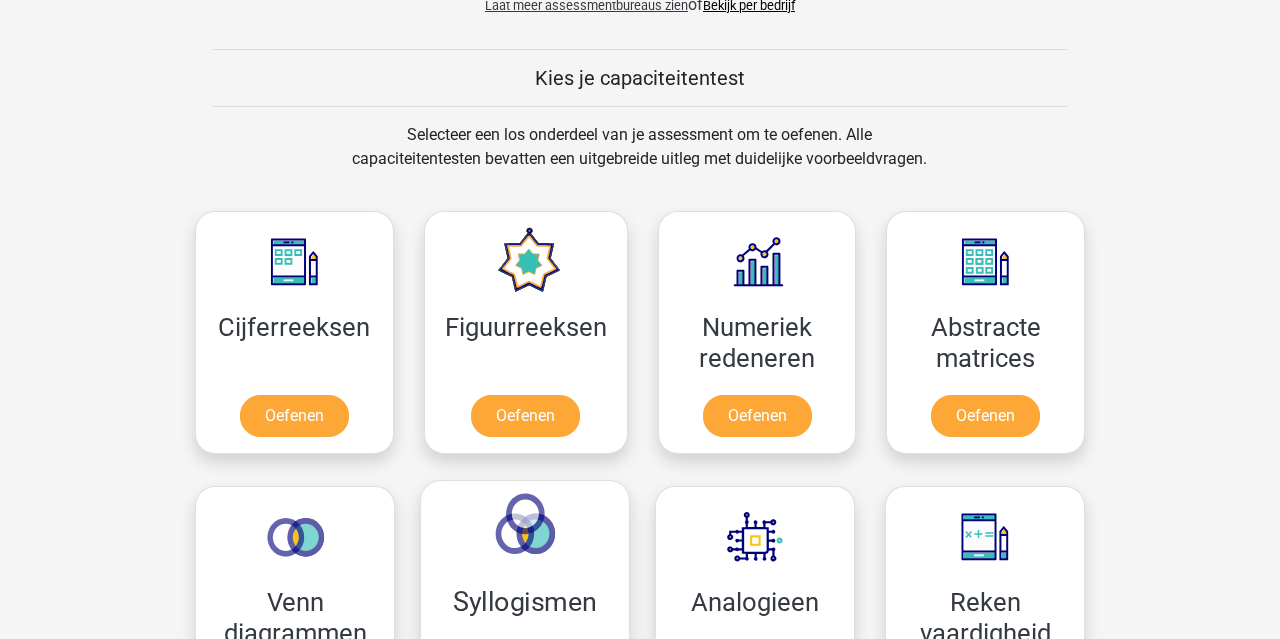 scroll, scrollTop: 850, scrollLeft: 0, axis: vertical 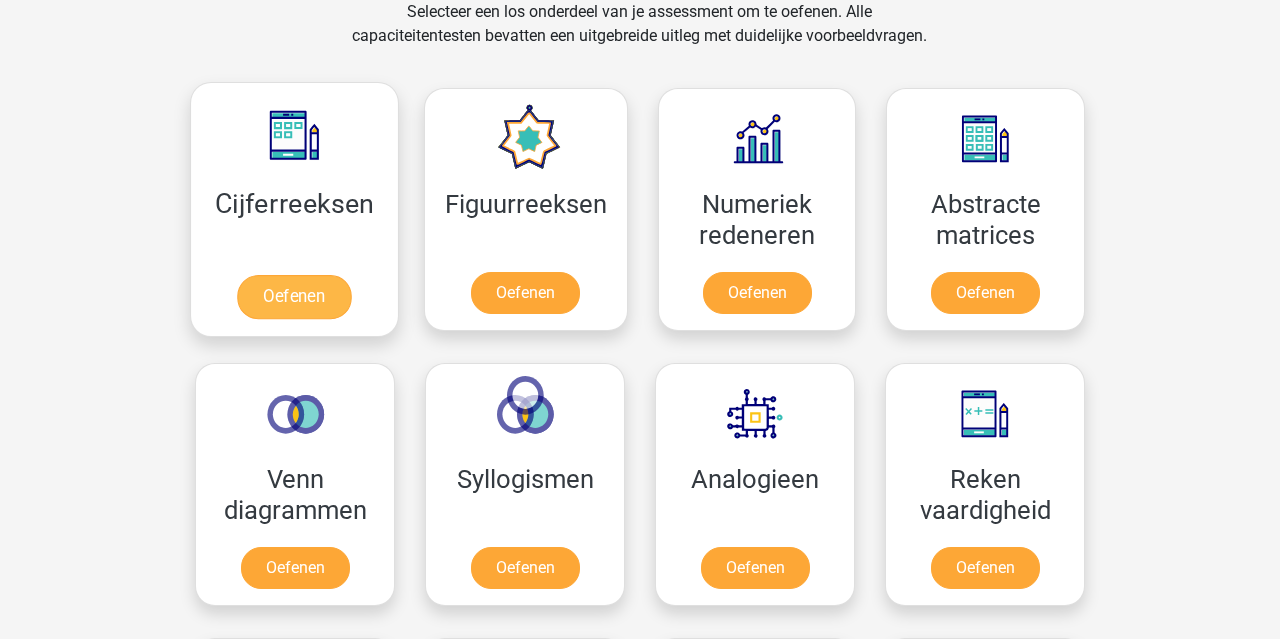 click on "Oefenen" at bounding box center [294, 297] 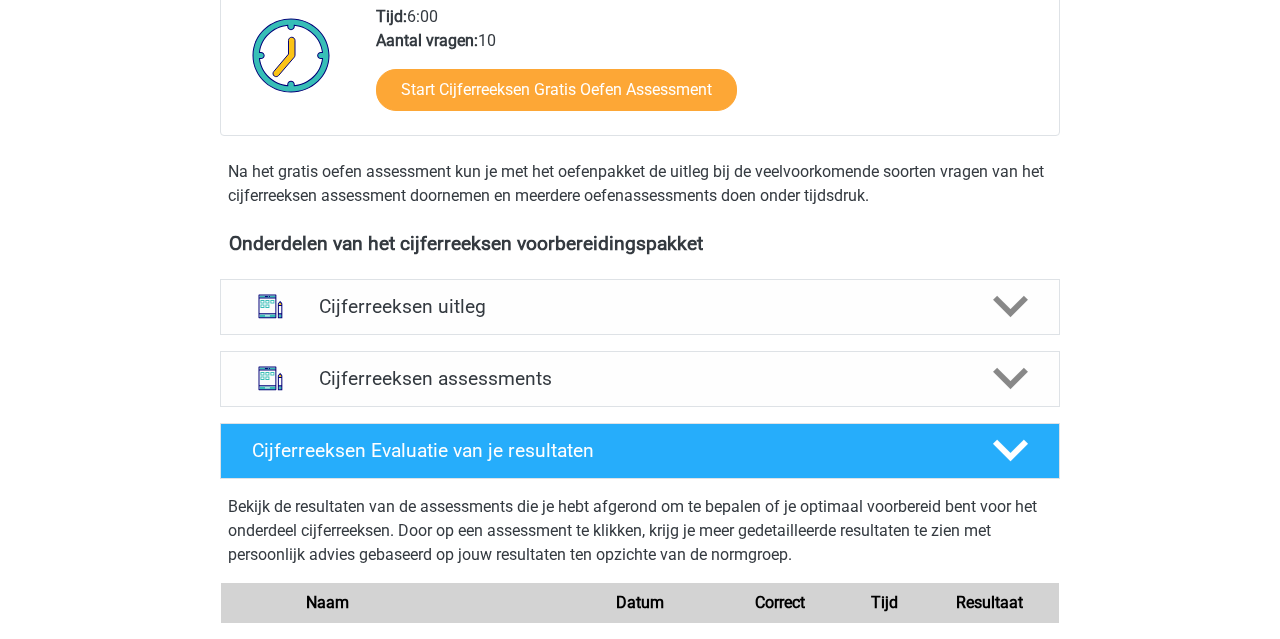 scroll, scrollTop: 545, scrollLeft: 0, axis: vertical 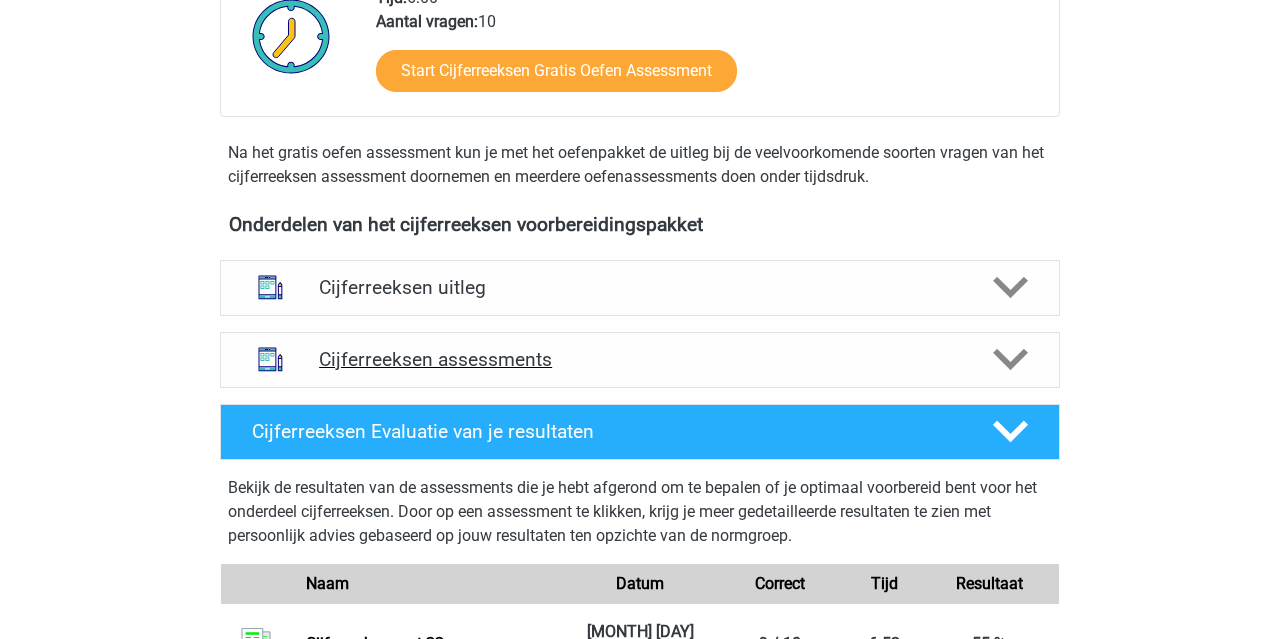 click on "Cijferreeksen assessments" at bounding box center (640, 360) 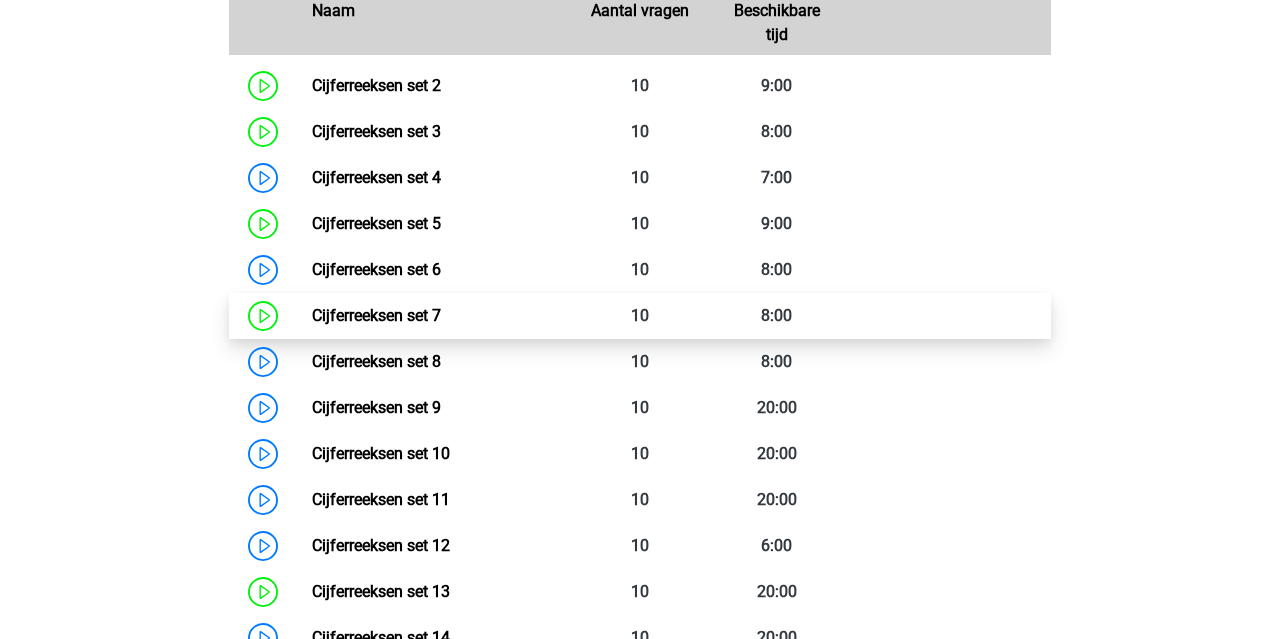 scroll, scrollTop: 1063, scrollLeft: 0, axis: vertical 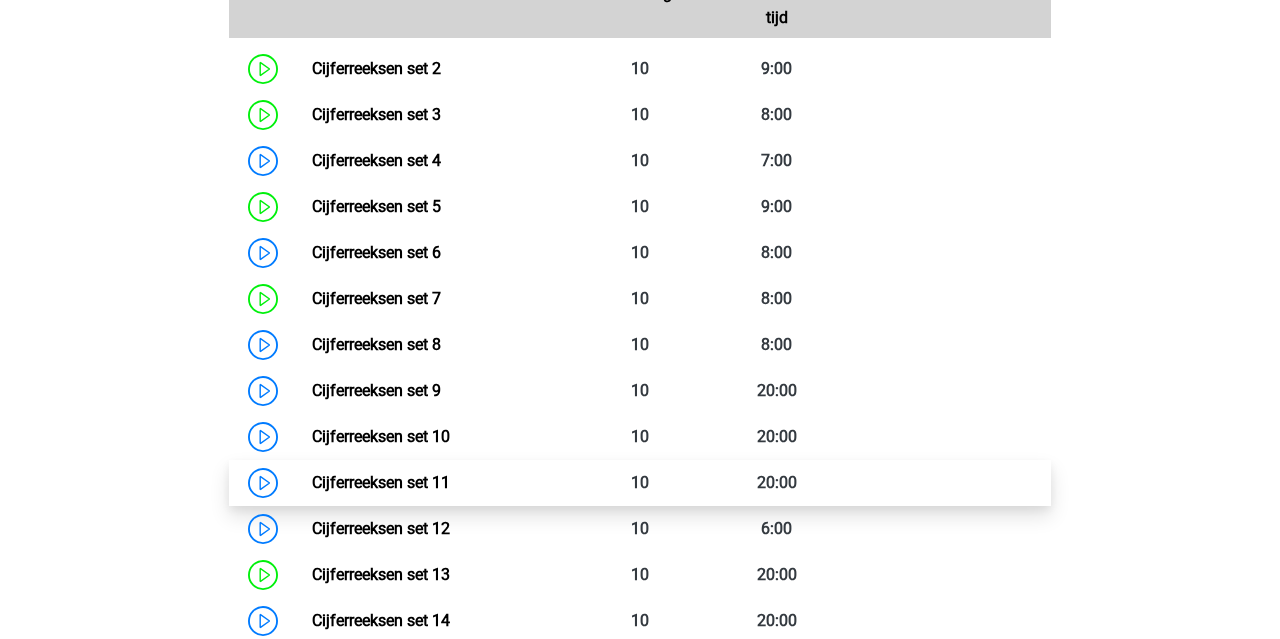 click on "Cijferreeksen
set 11" at bounding box center [381, 482] 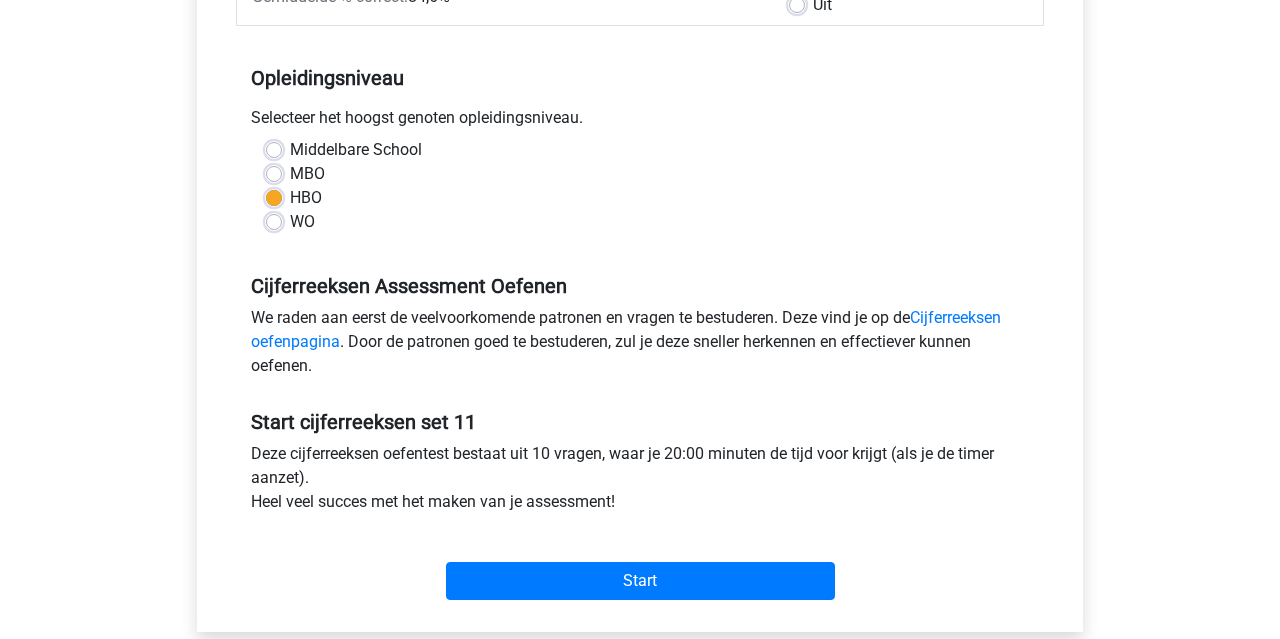 scroll, scrollTop: 500, scrollLeft: 0, axis: vertical 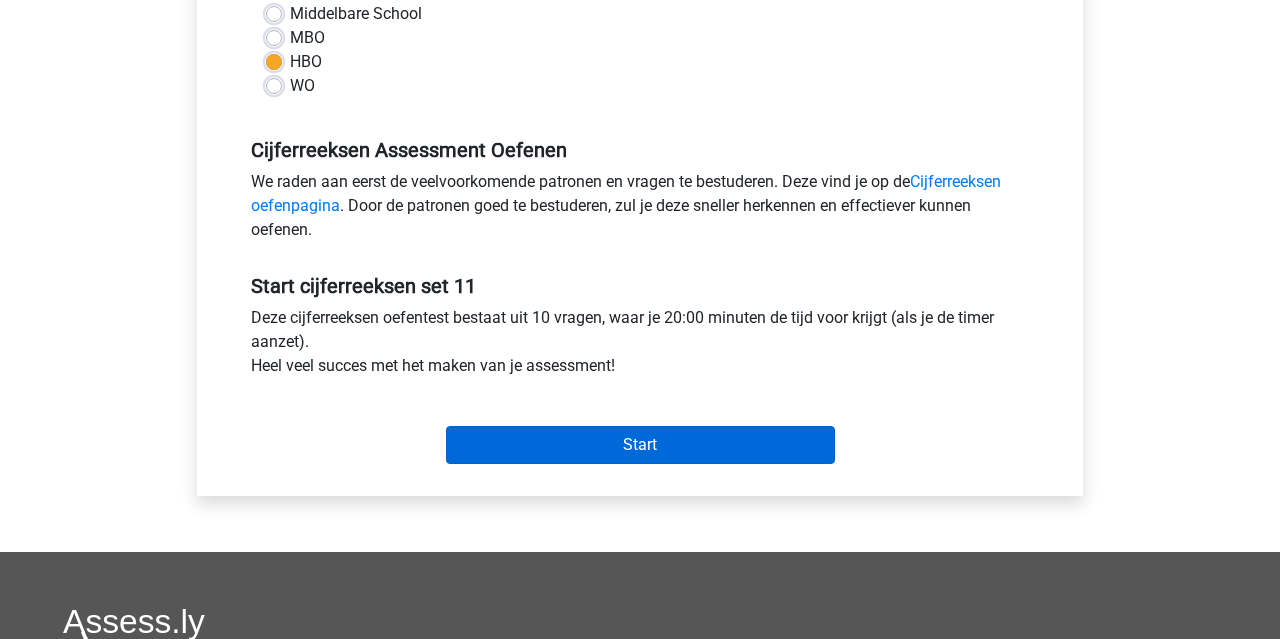 click on "Start" at bounding box center (640, 445) 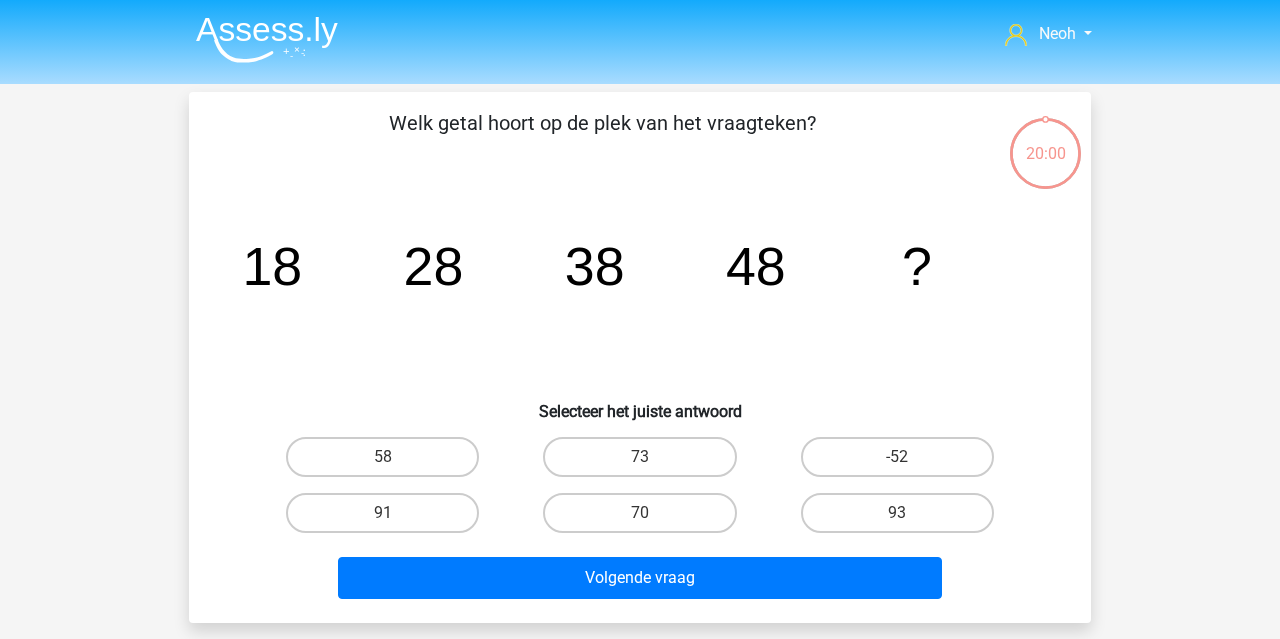 scroll, scrollTop: 0, scrollLeft: 0, axis: both 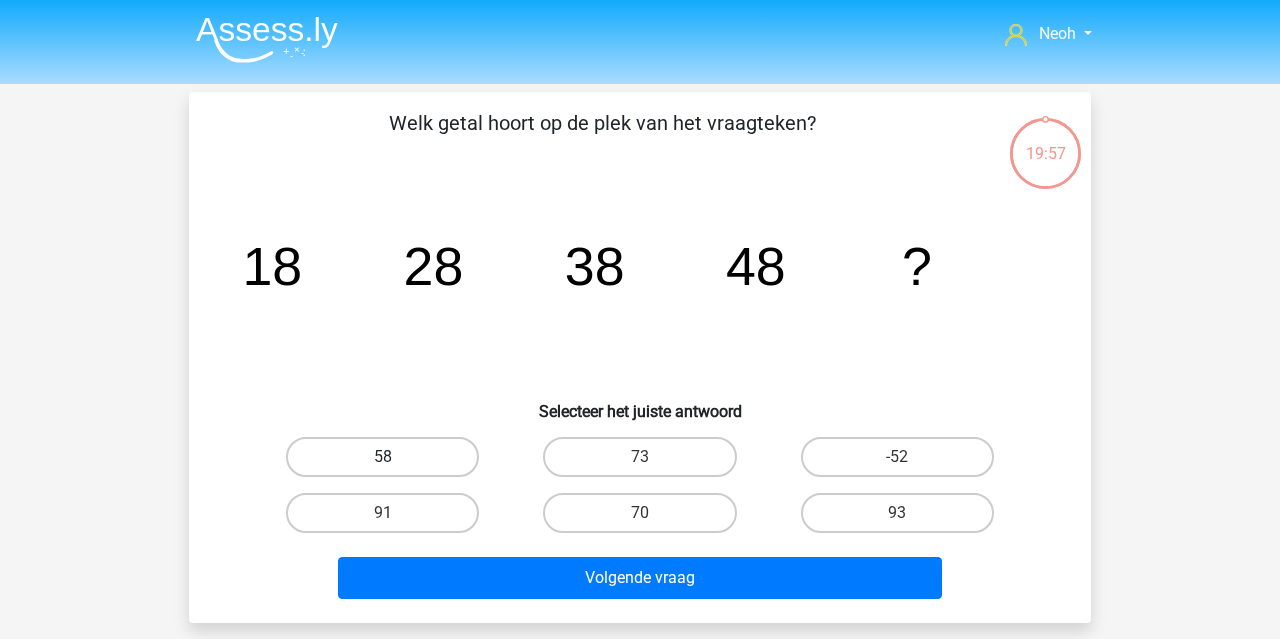 click on "58" at bounding box center (382, 457) 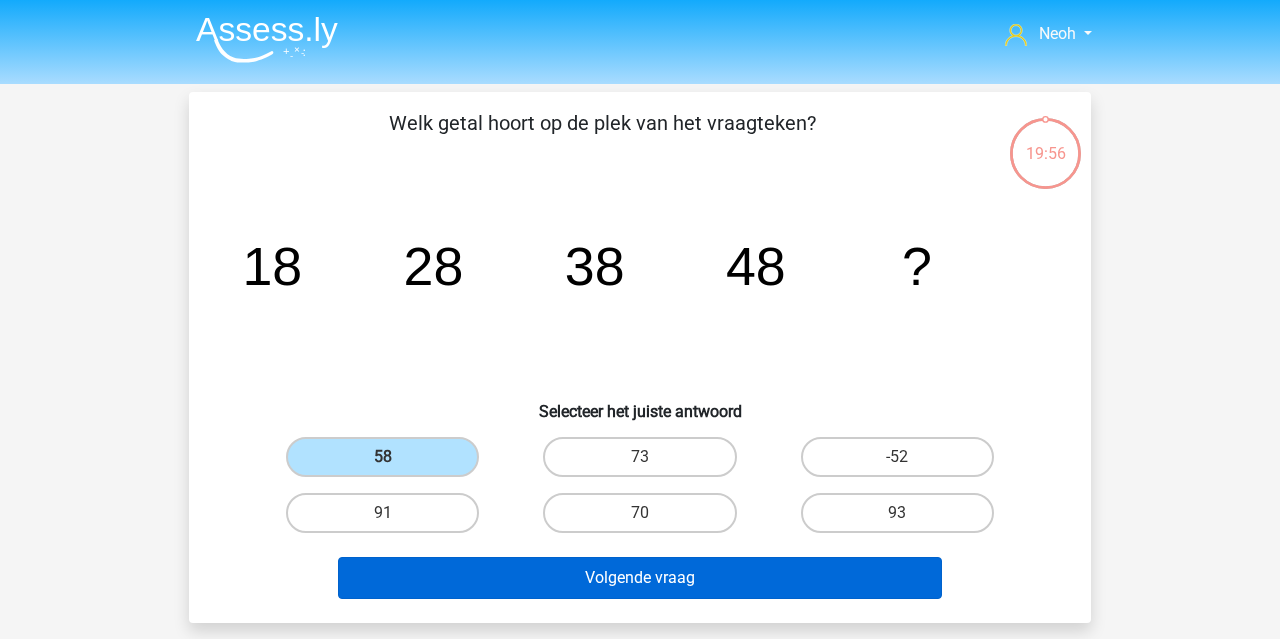 click on "Volgende vraag" at bounding box center [640, 578] 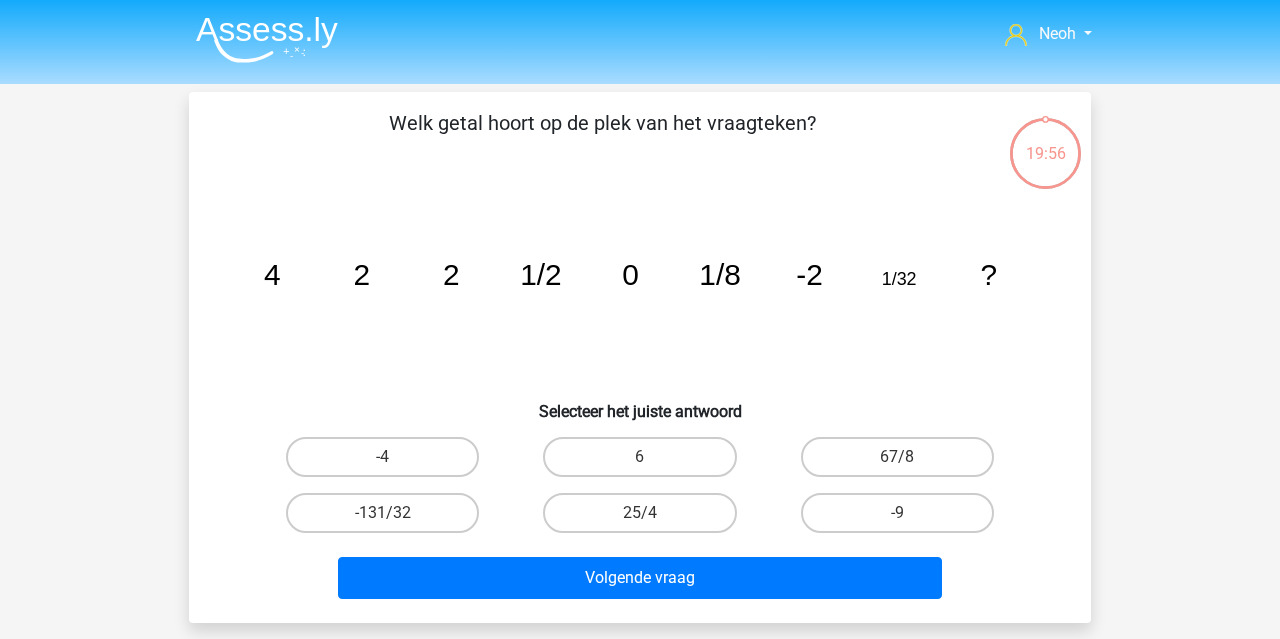scroll, scrollTop: 92, scrollLeft: 0, axis: vertical 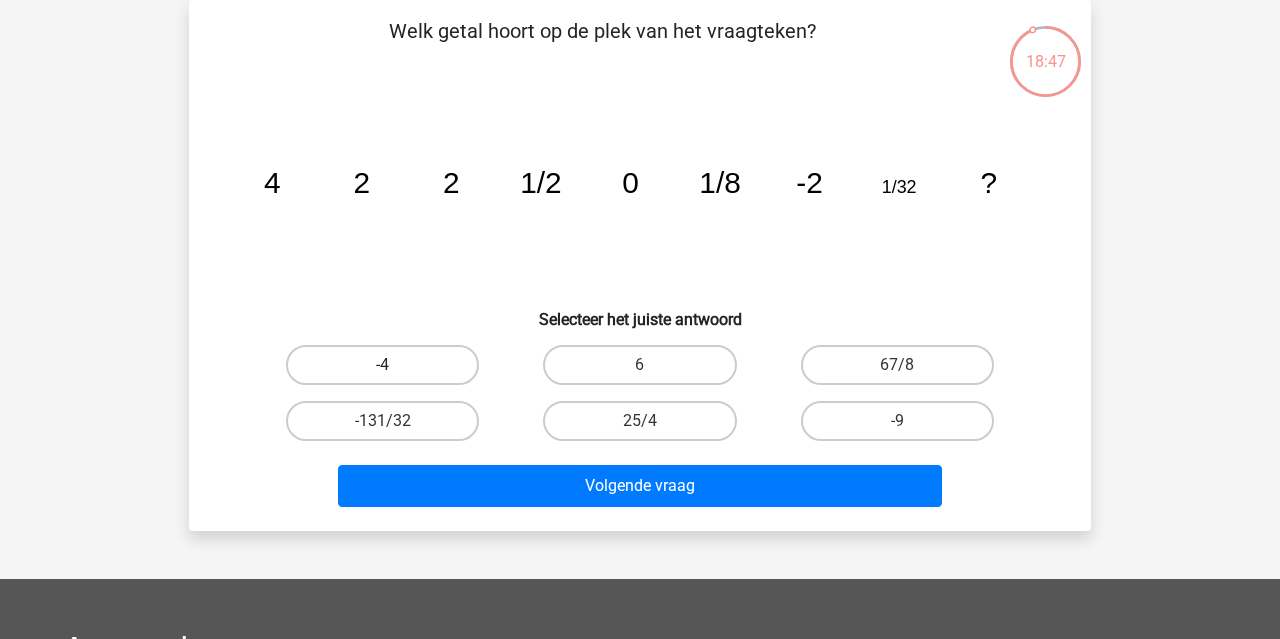 click on "-4" at bounding box center [382, 365] 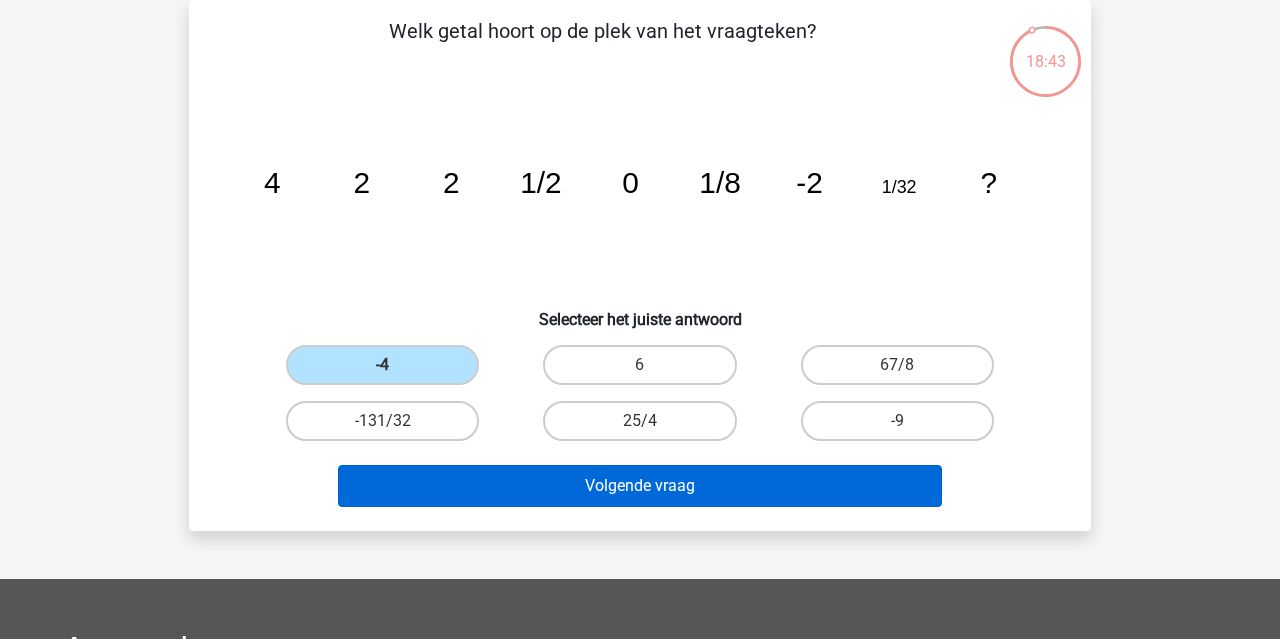 click on "Volgende vraag" at bounding box center [640, 486] 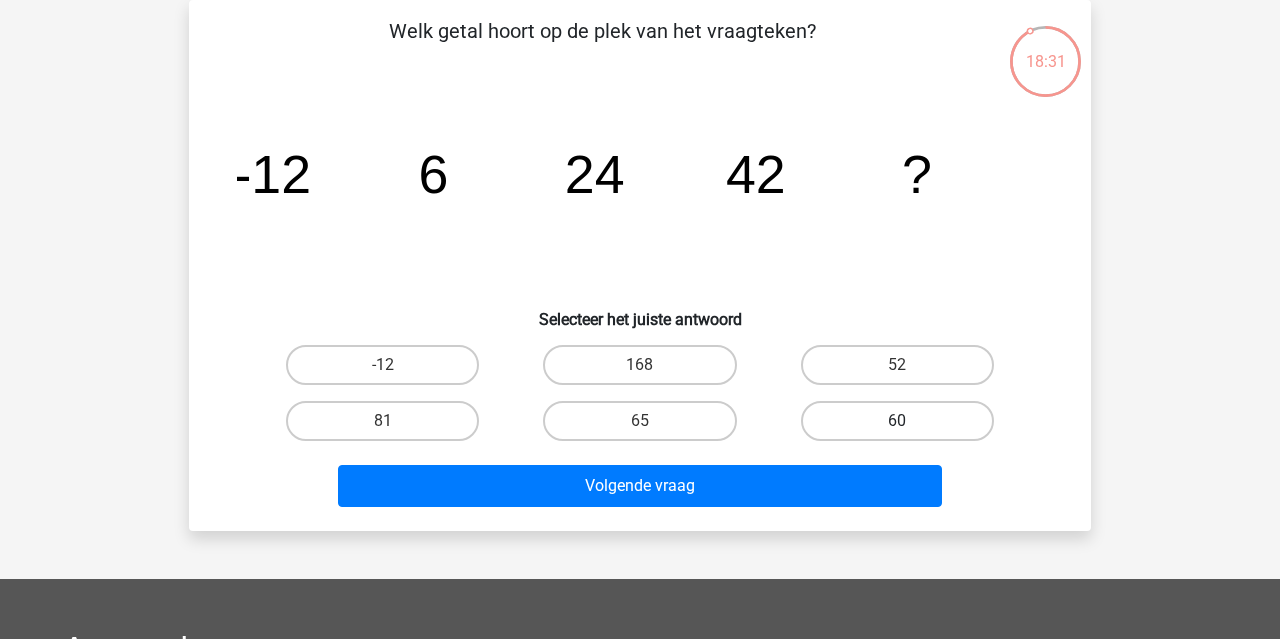 click on "60" at bounding box center (897, 421) 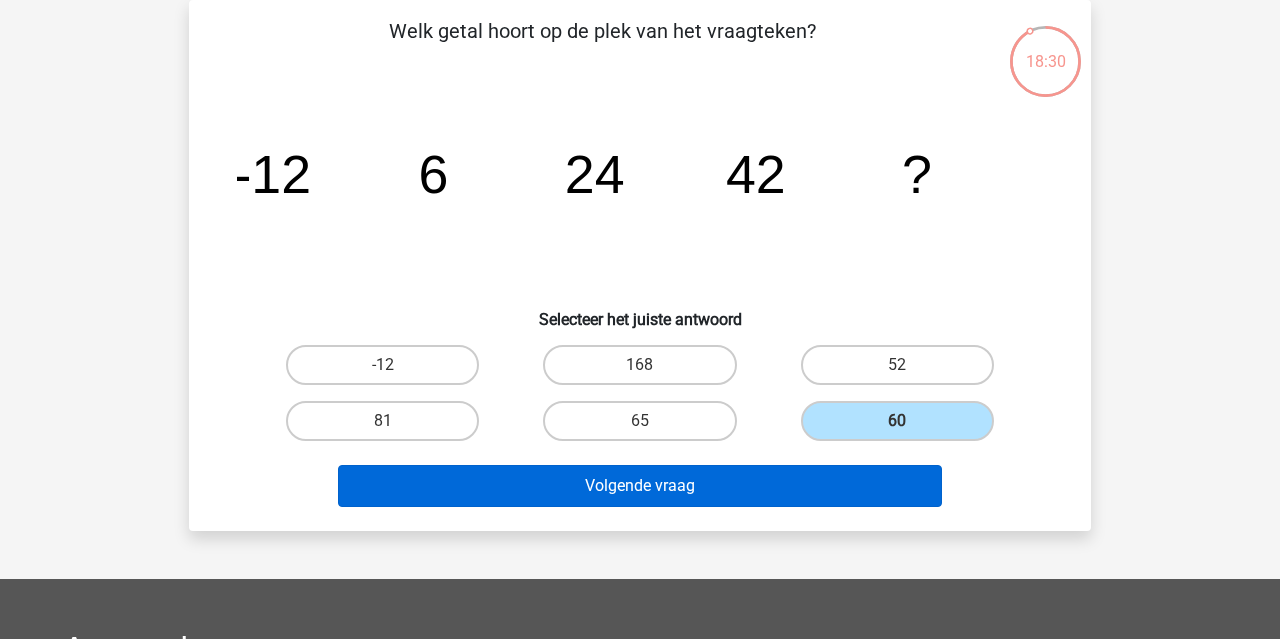 click on "Volgende vraag" at bounding box center (640, 486) 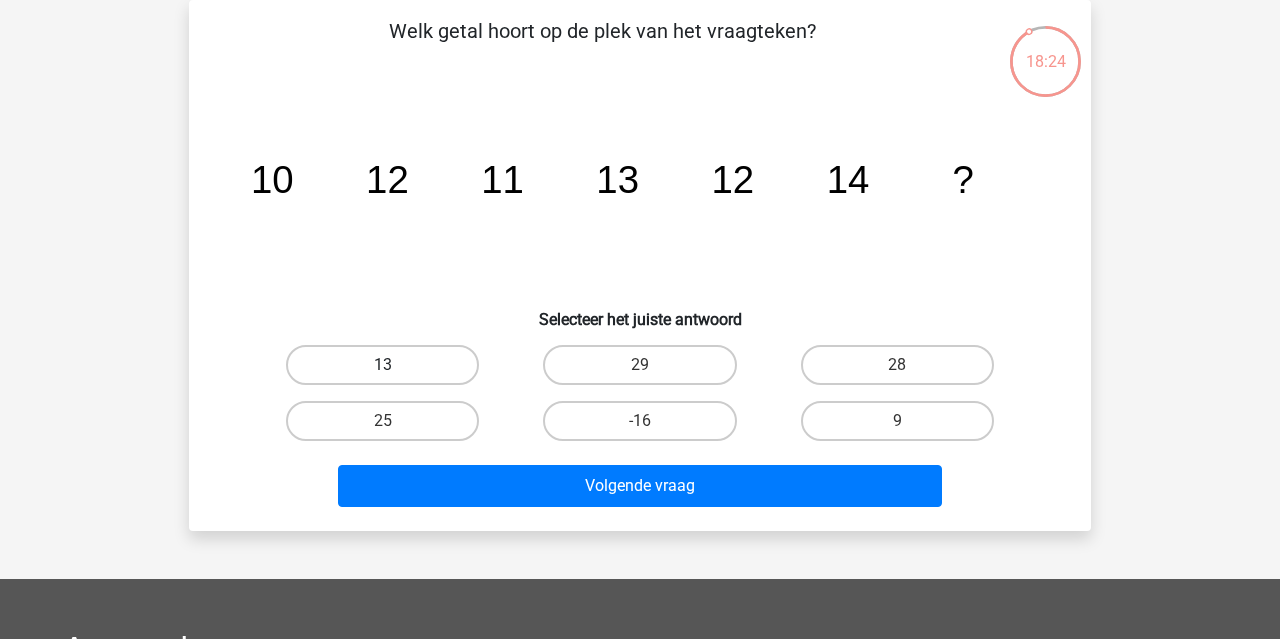 click on "13" at bounding box center (382, 365) 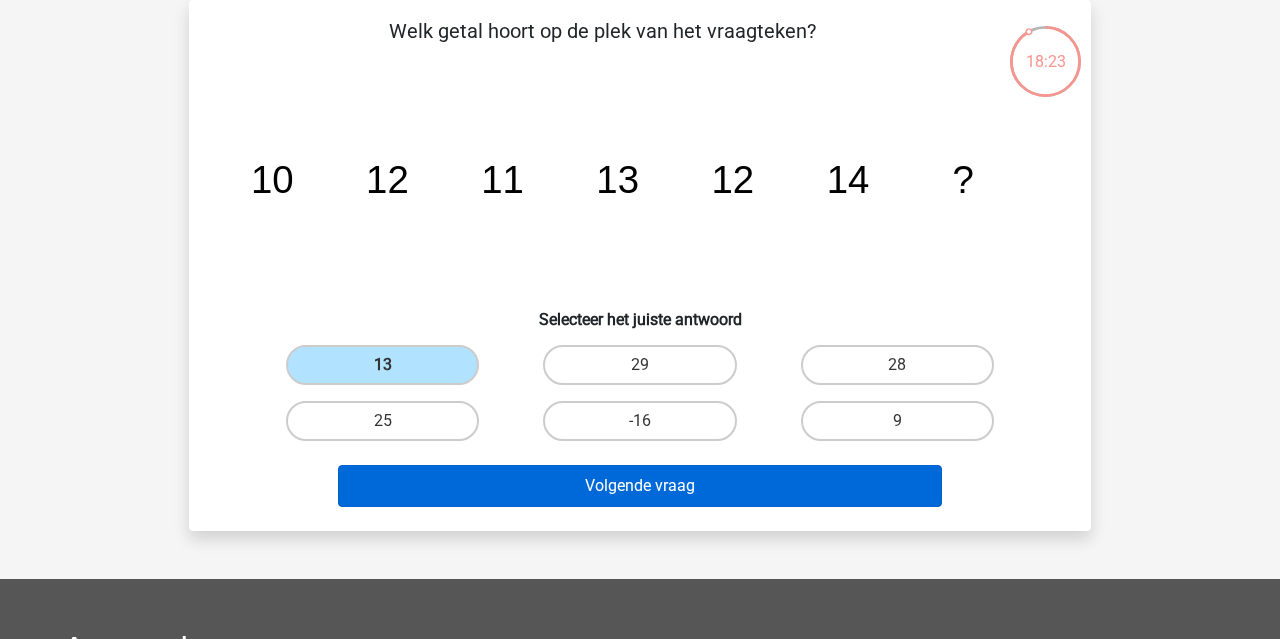 click on "Volgende vraag" at bounding box center [640, 486] 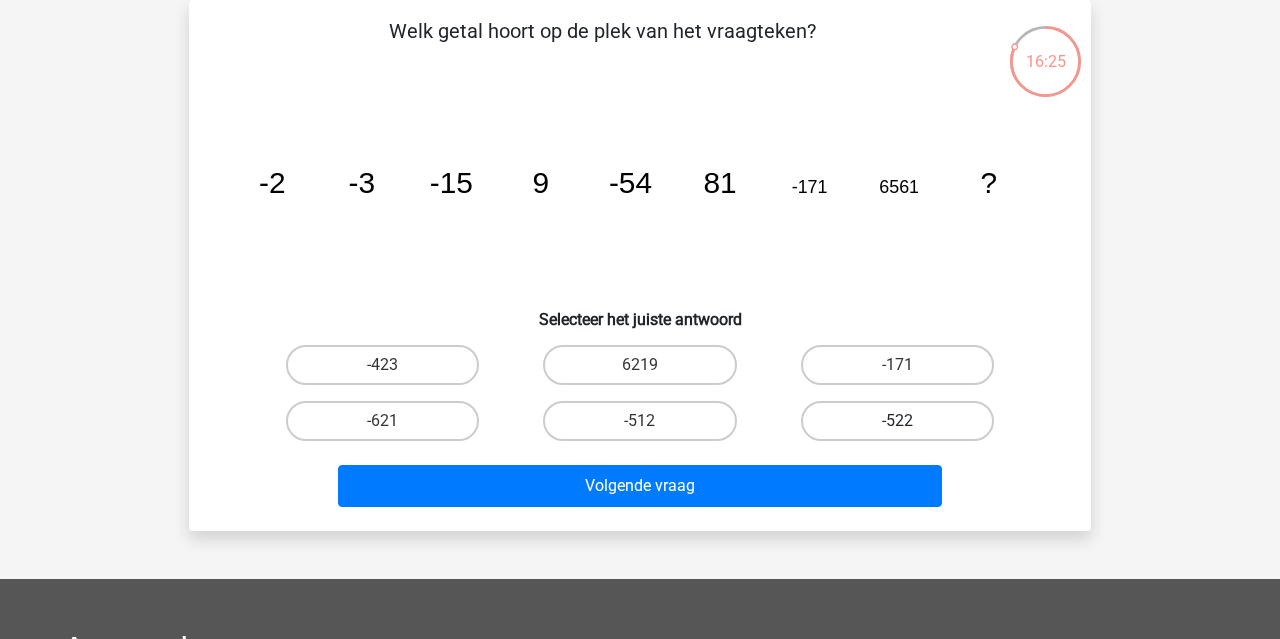 click on "-522" at bounding box center [897, 421] 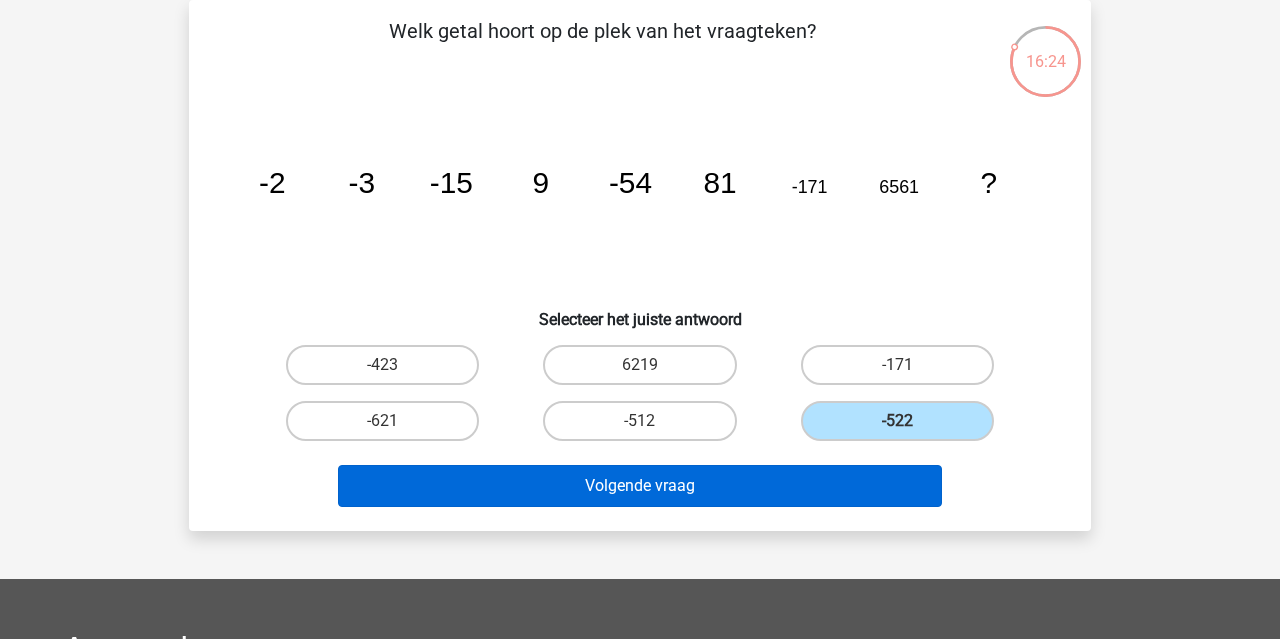 click on "Volgende vraag" at bounding box center [640, 486] 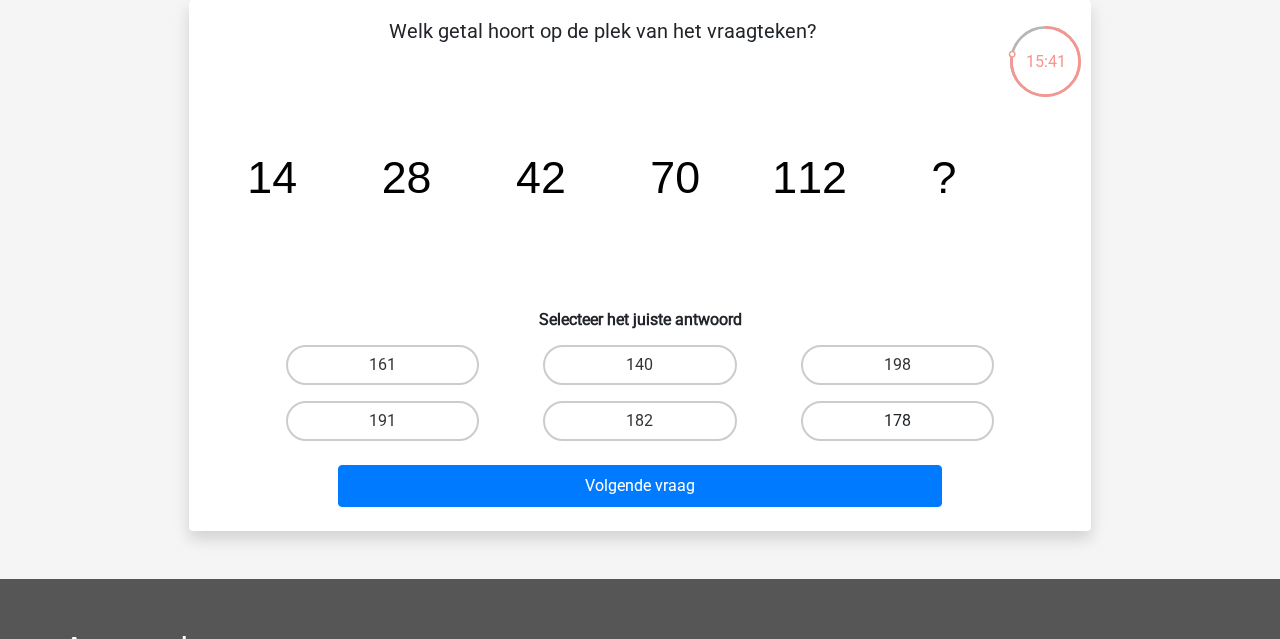 click on "178" at bounding box center [897, 421] 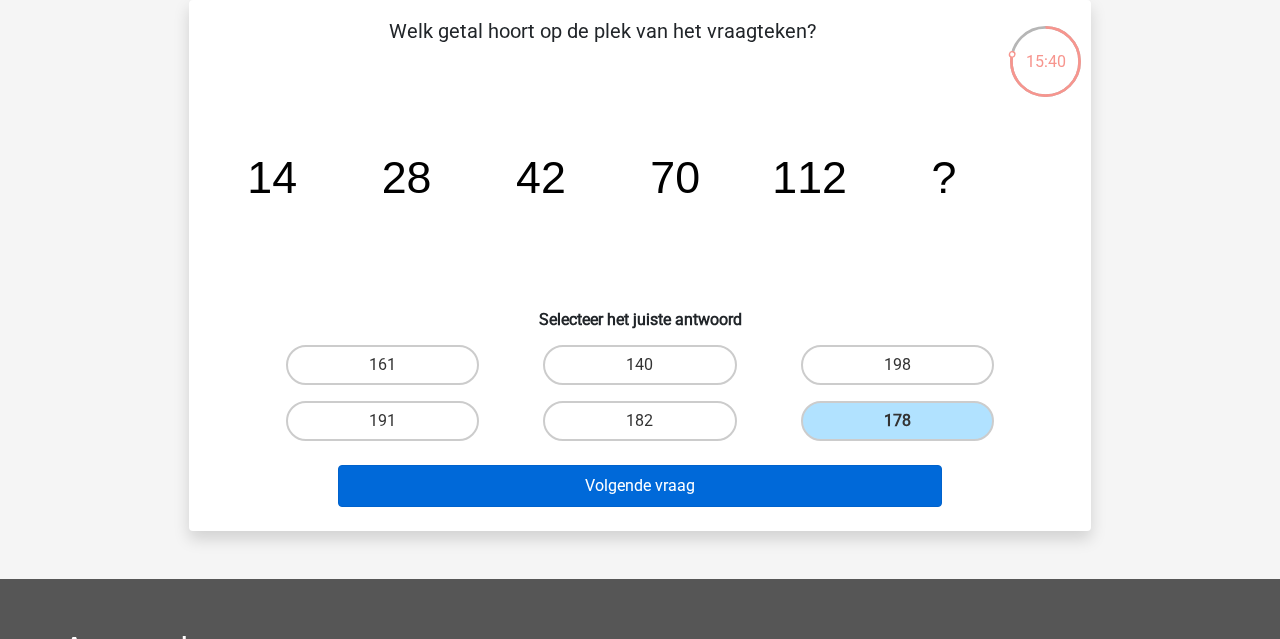 click on "Volgende vraag" at bounding box center (640, 486) 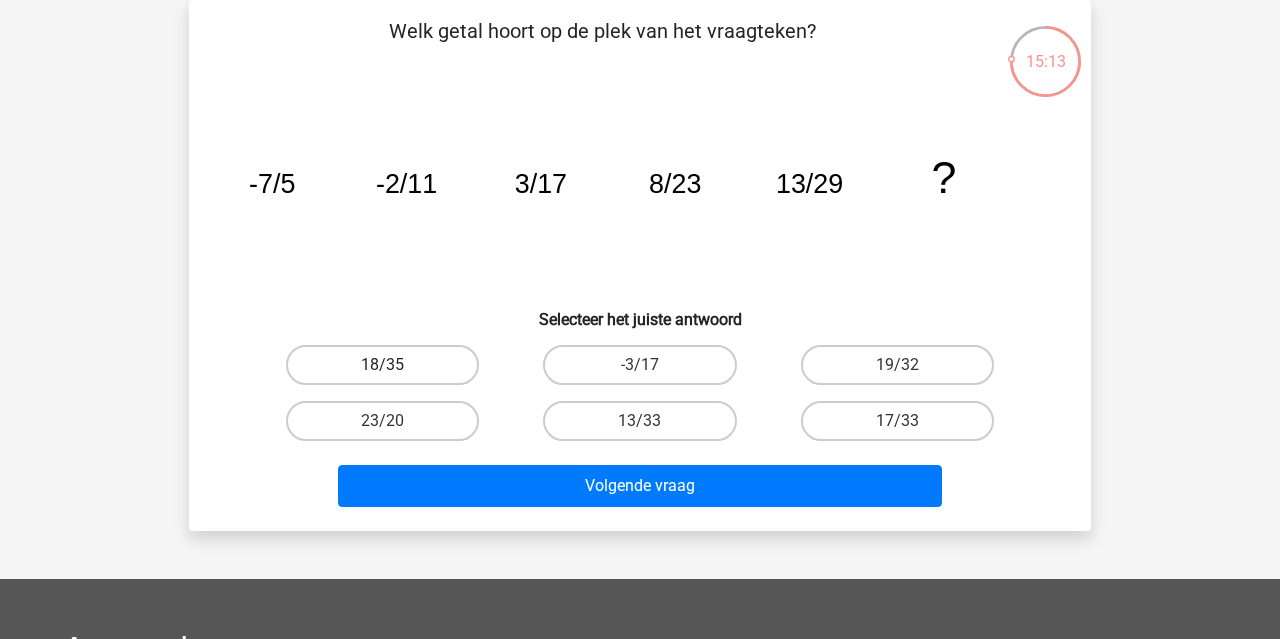 click on "18/35" at bounding box center [382, 365] 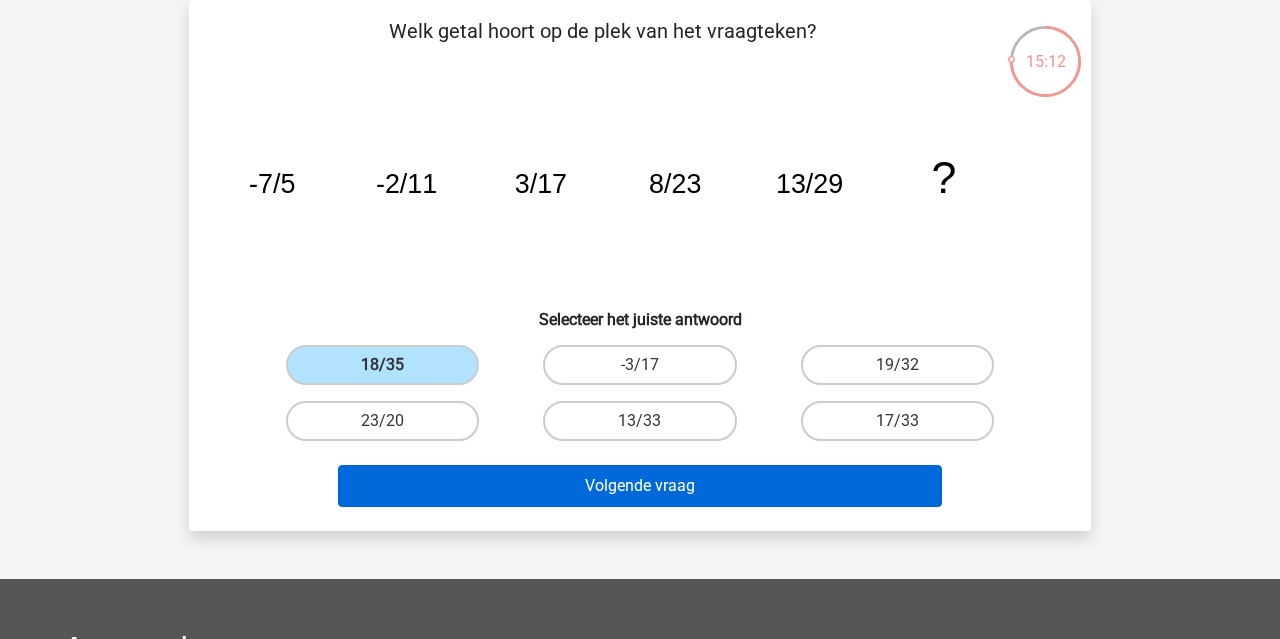 click on "Volgende vraag" at bounding box center (640, 486) 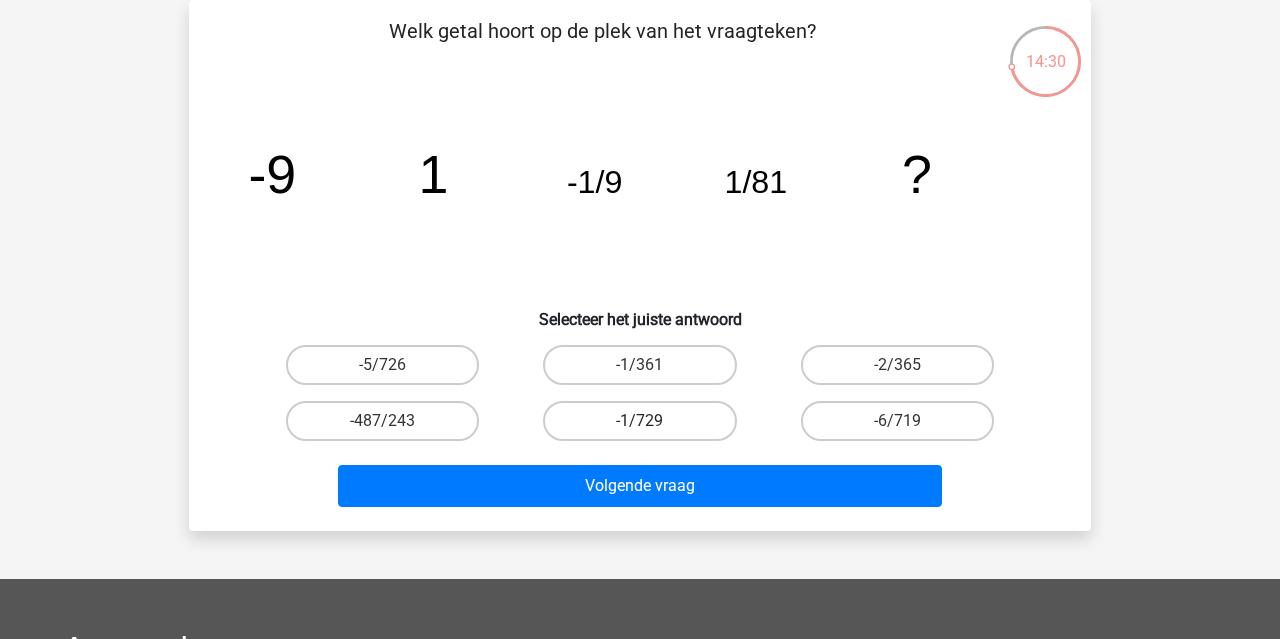 click on "-1/729" at bounding box center [639, 421] 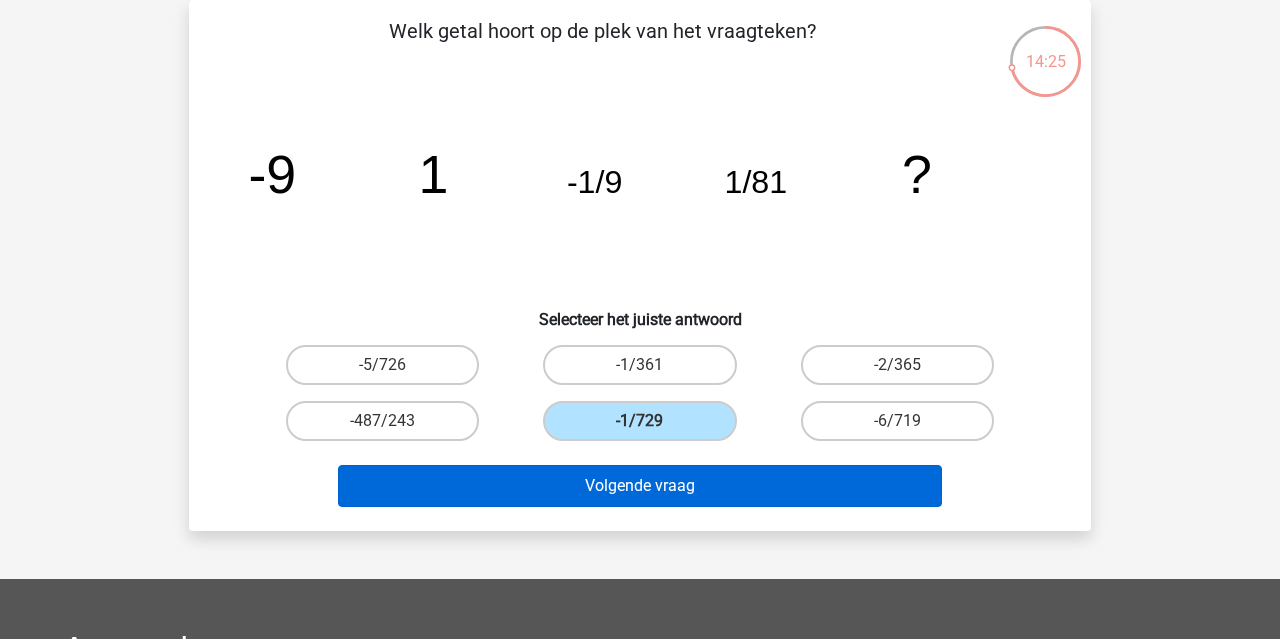 click on "Volgende vraag" at bounding box center (640, 486) 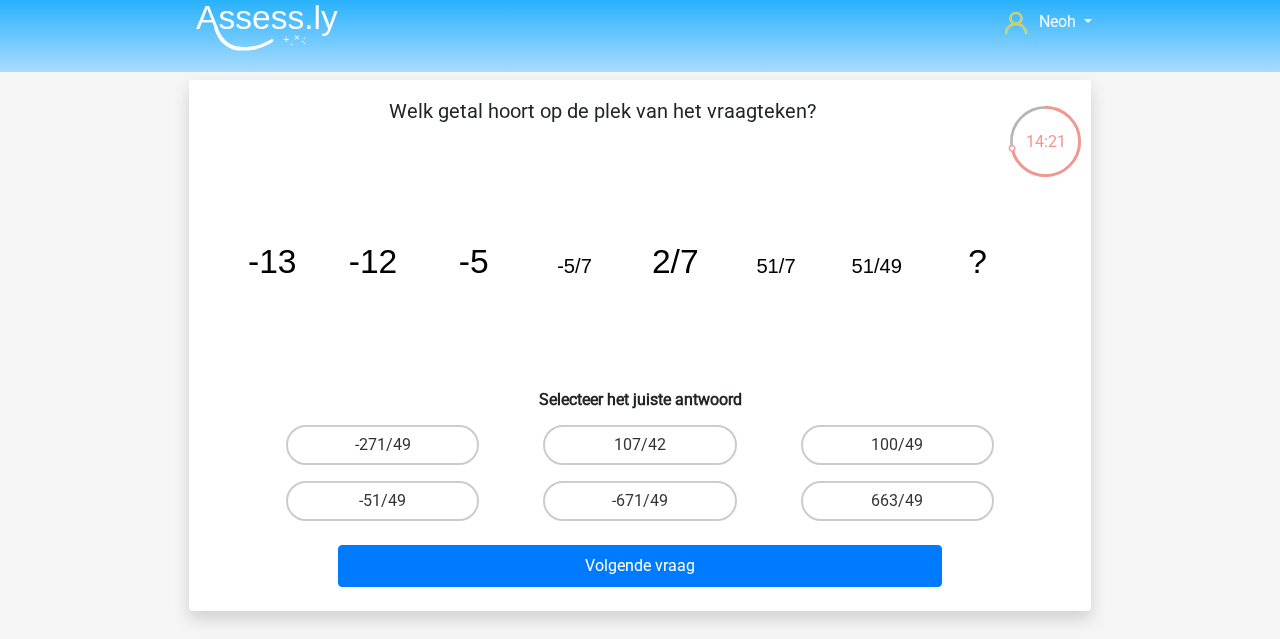 scroll, scrollTop: 17, scrollLeft: 0, axis: vertical 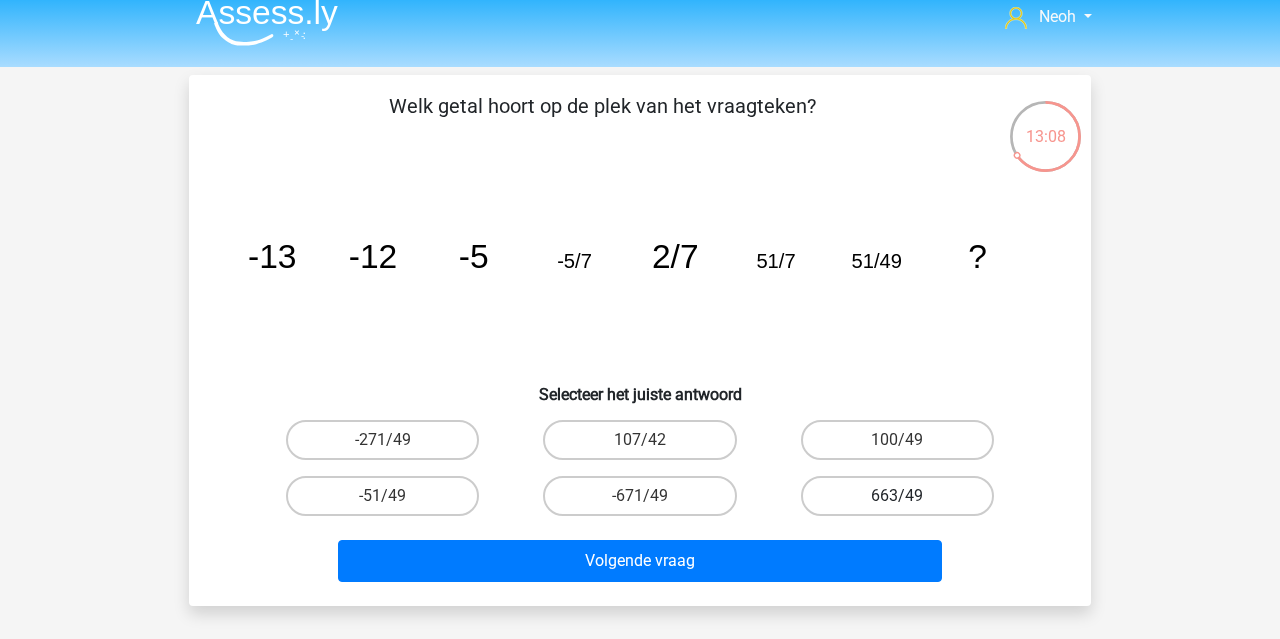 click on "663/49" at bounding box center [897, 496] 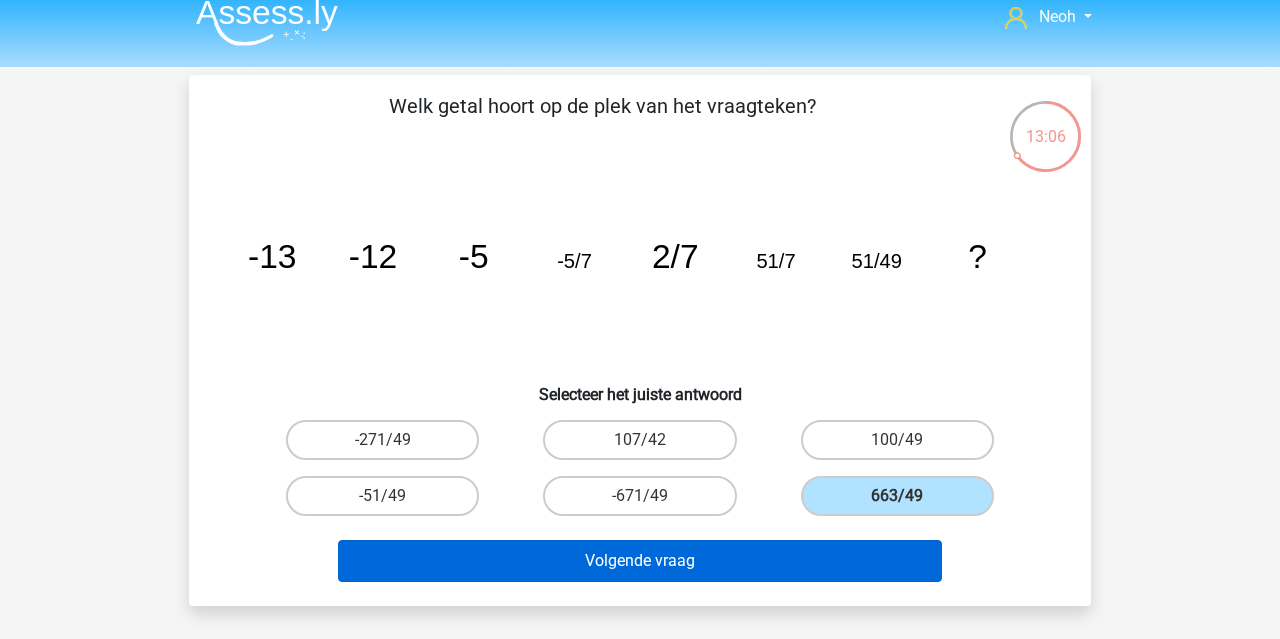 click on "Volgende vraag" at bounding box center [640, 561] 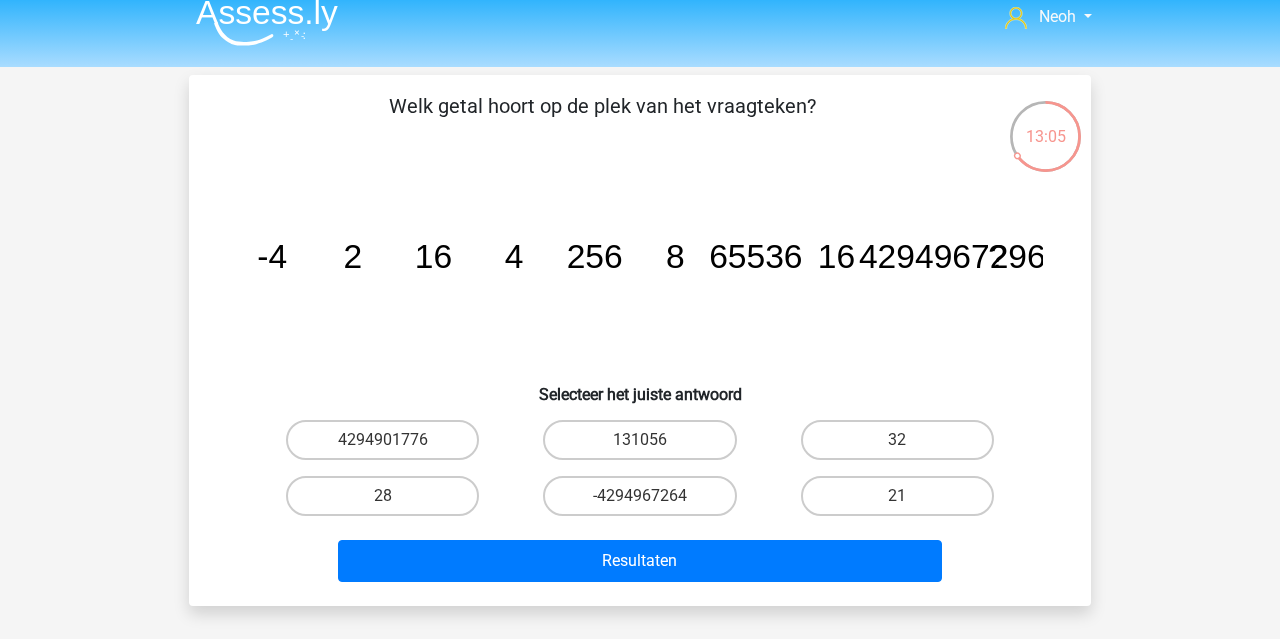 scroll, scrollTop: 92, scrollLeft: 0, axis: vertical 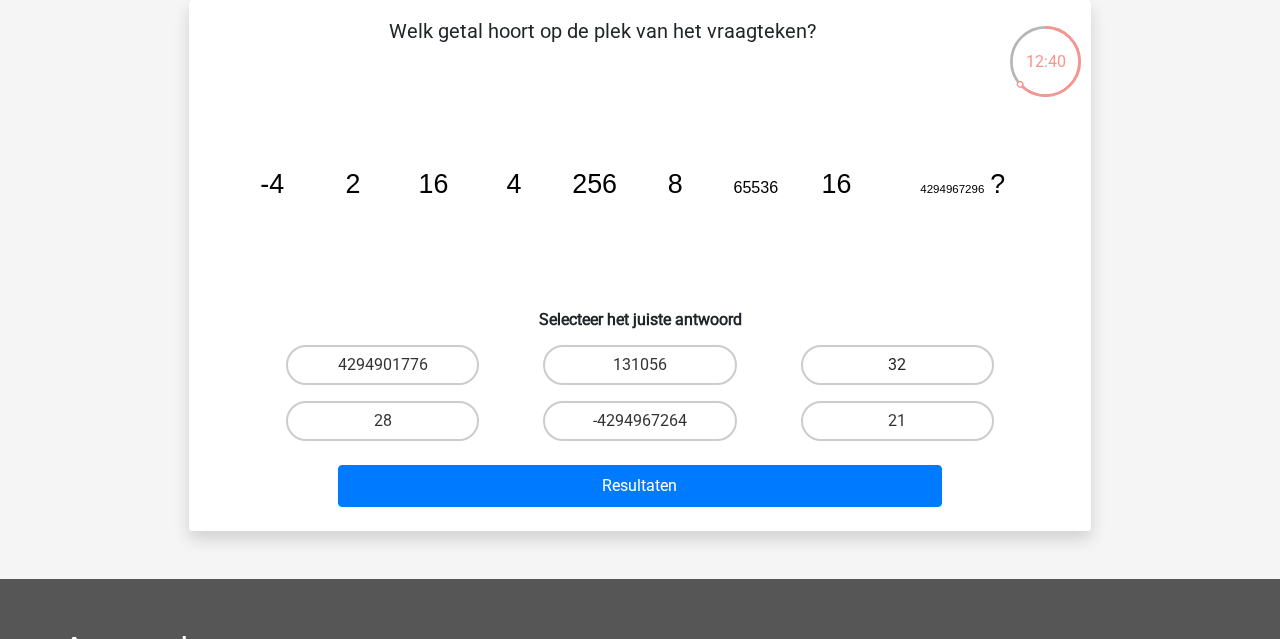 click on "32" at bounding box center (897, 365) 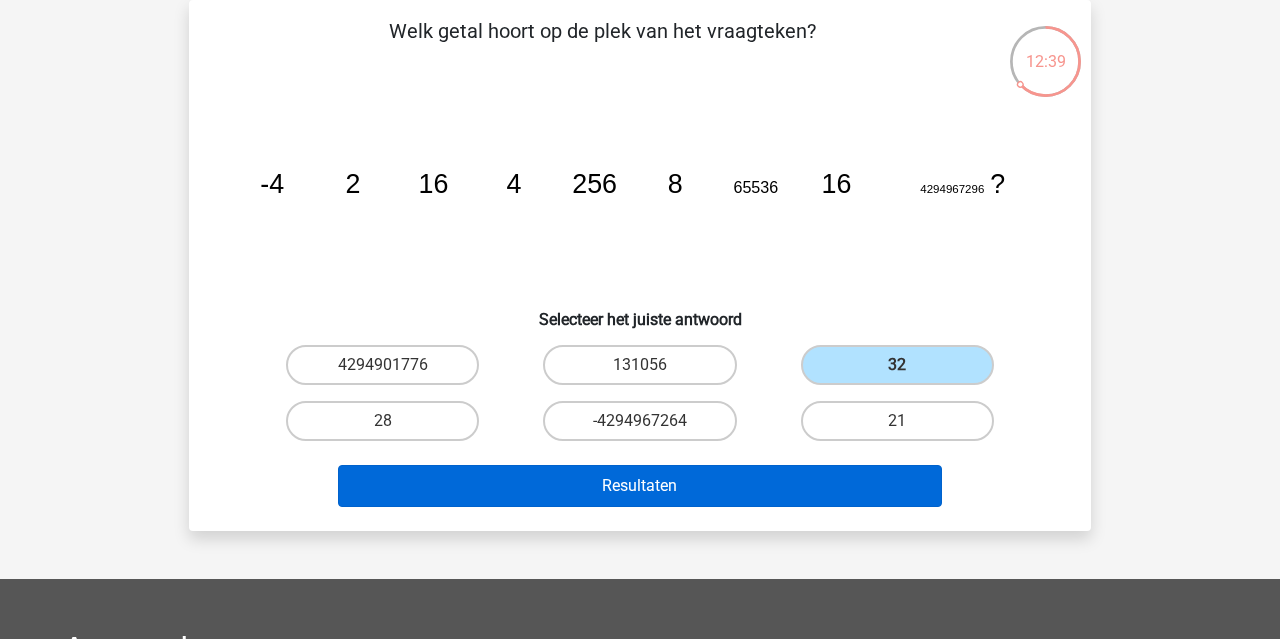 click on "Resultaten" at bounding box center [640, 486] 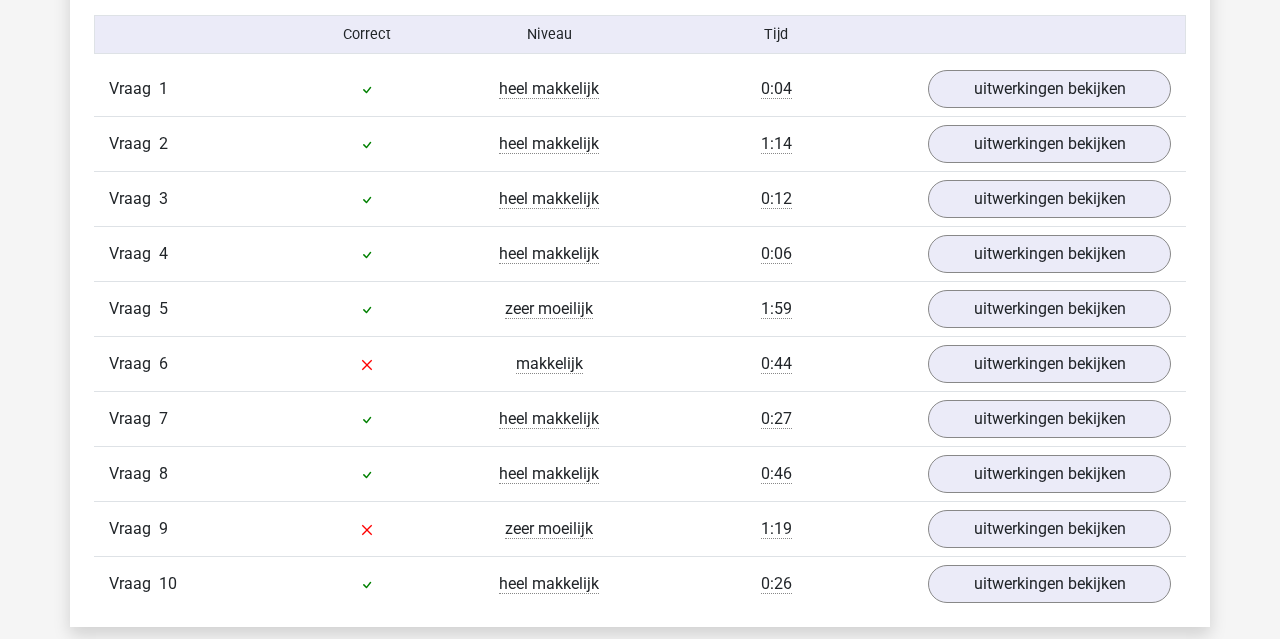 scroll, scrollTop: 1315, scrollLeft: 0, axis: vertical 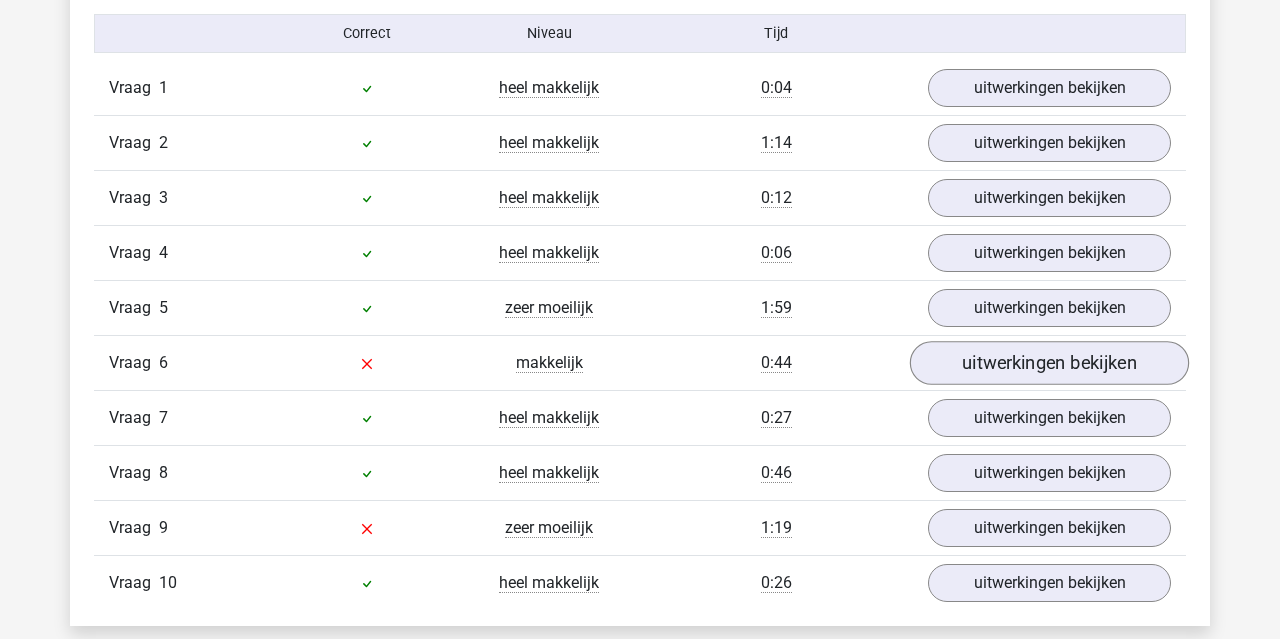 click on "uitwerkingen bekijken" at bounding box center [1049, 363] 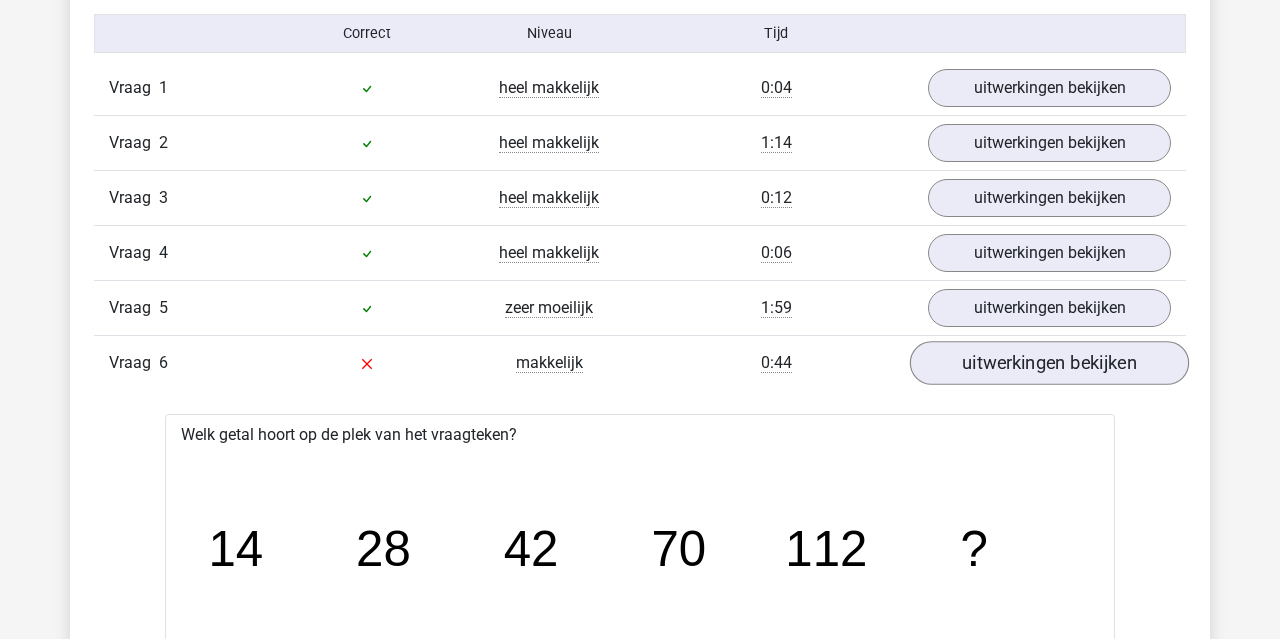 click on "uitwerkingen bekijken" at bounding box center [1049, 363] 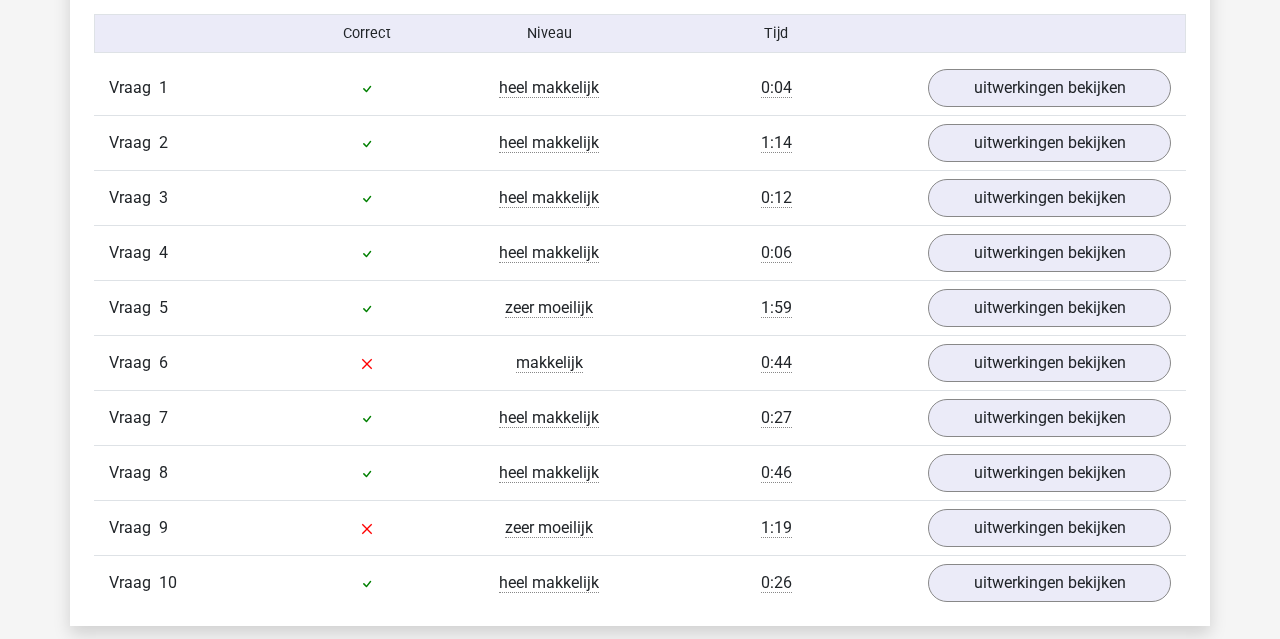 scroll, scrollTop: 1371, scrollLeft: 0, axis: vertical 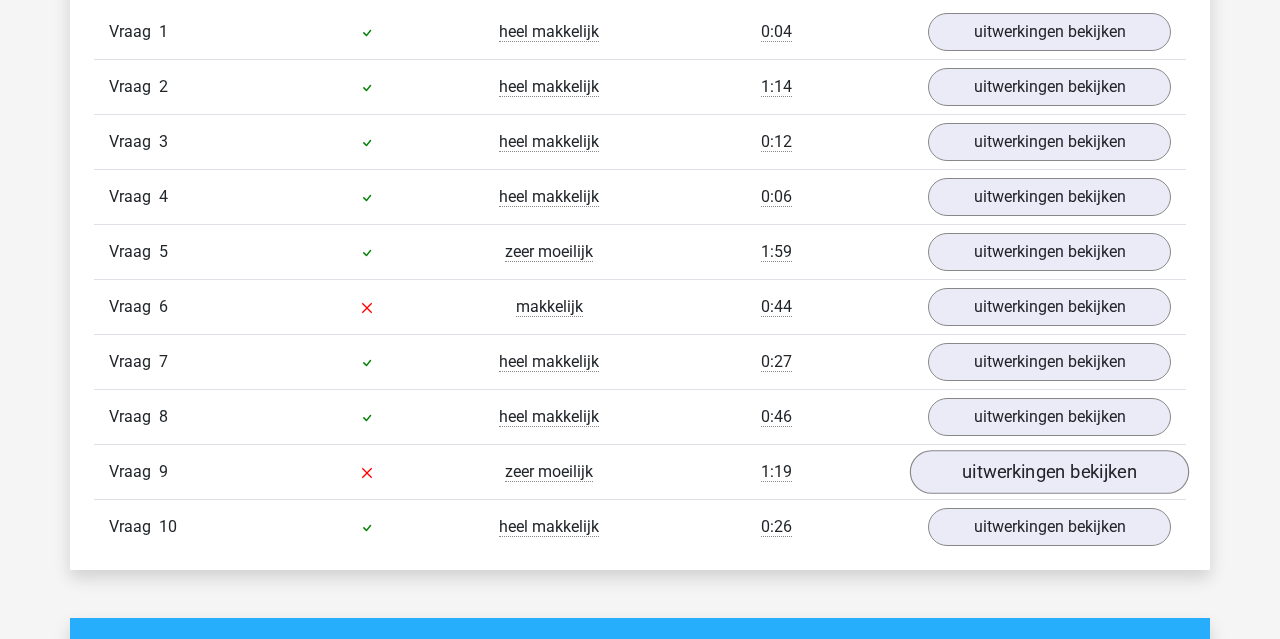 click on "uitwerkingen bekijken" at bounding box center [1049, 472] 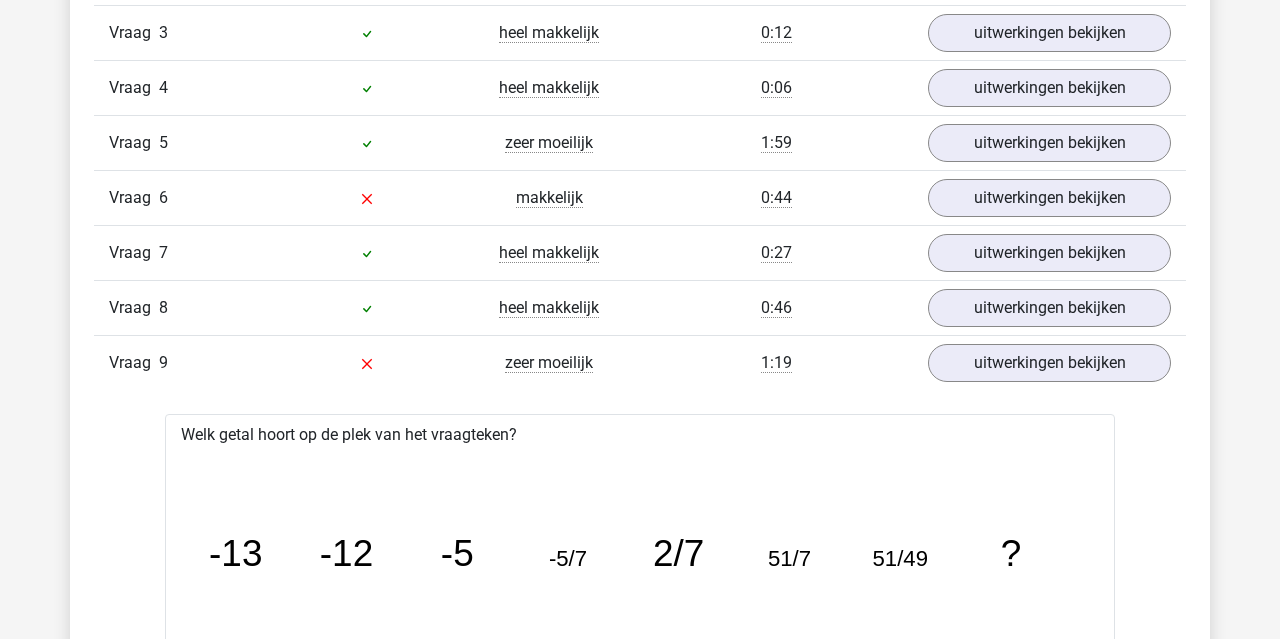 scroll, scrollTop: 1481, scrollLeft: 0, axis: vertical 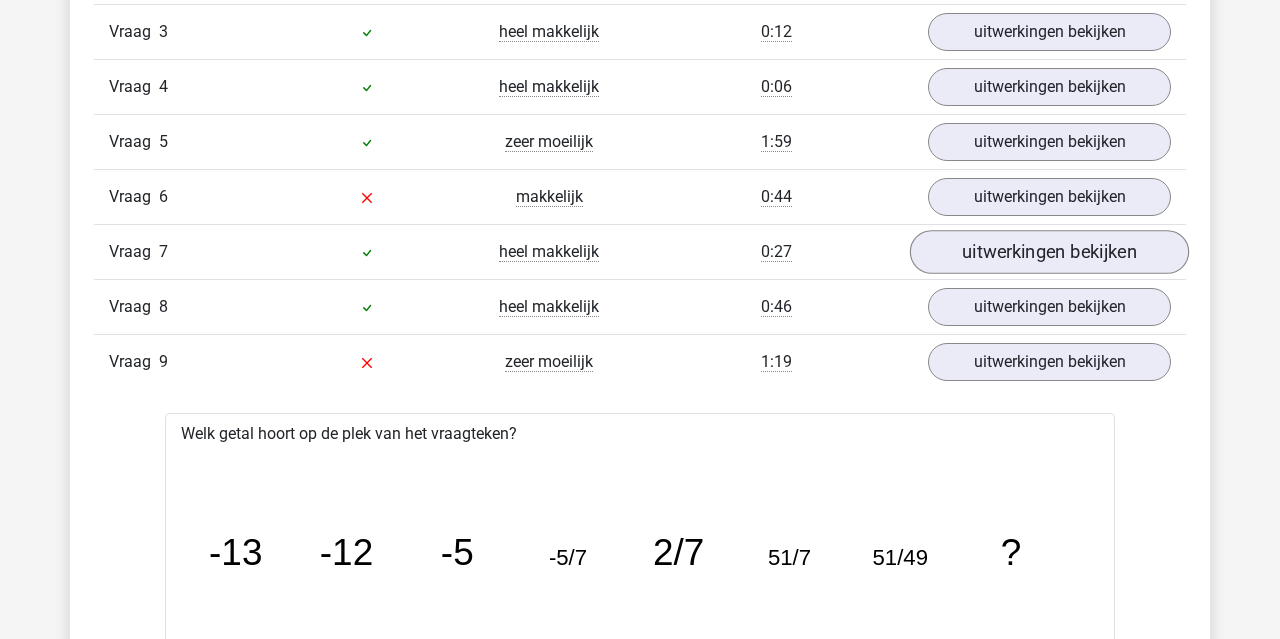 click on "uitwerkingen bekijken" at bounding box center [1049, 252] 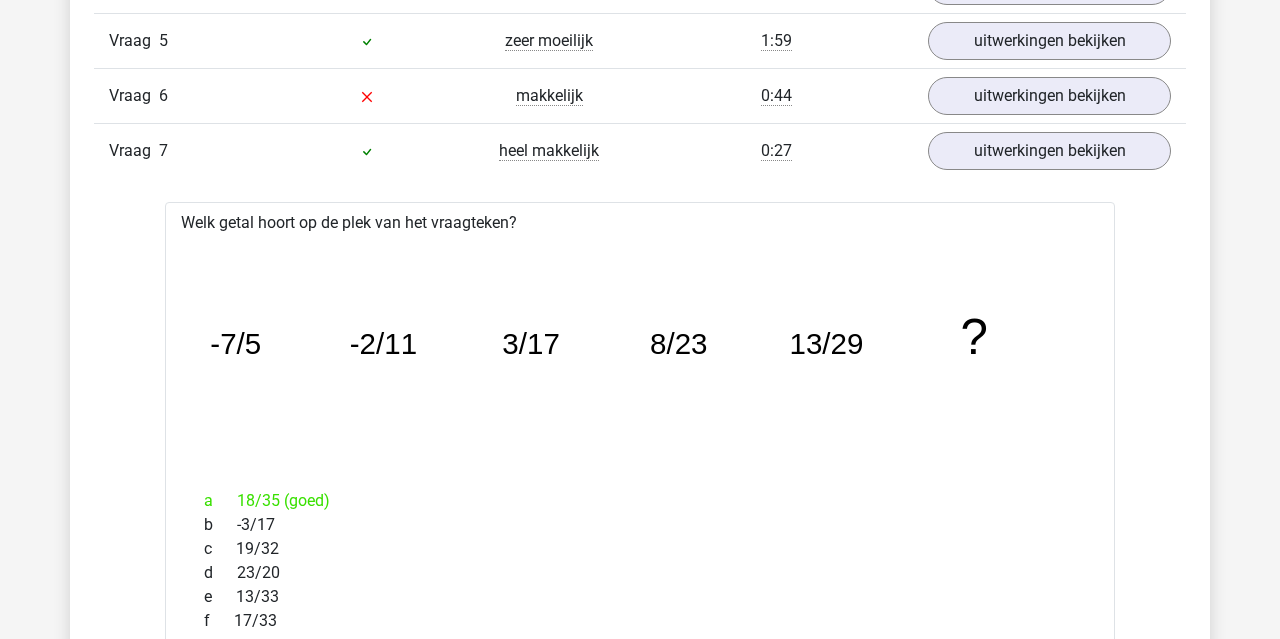 scroll, scrollTop: 1584, scrollLeft: 0, axis: vertical 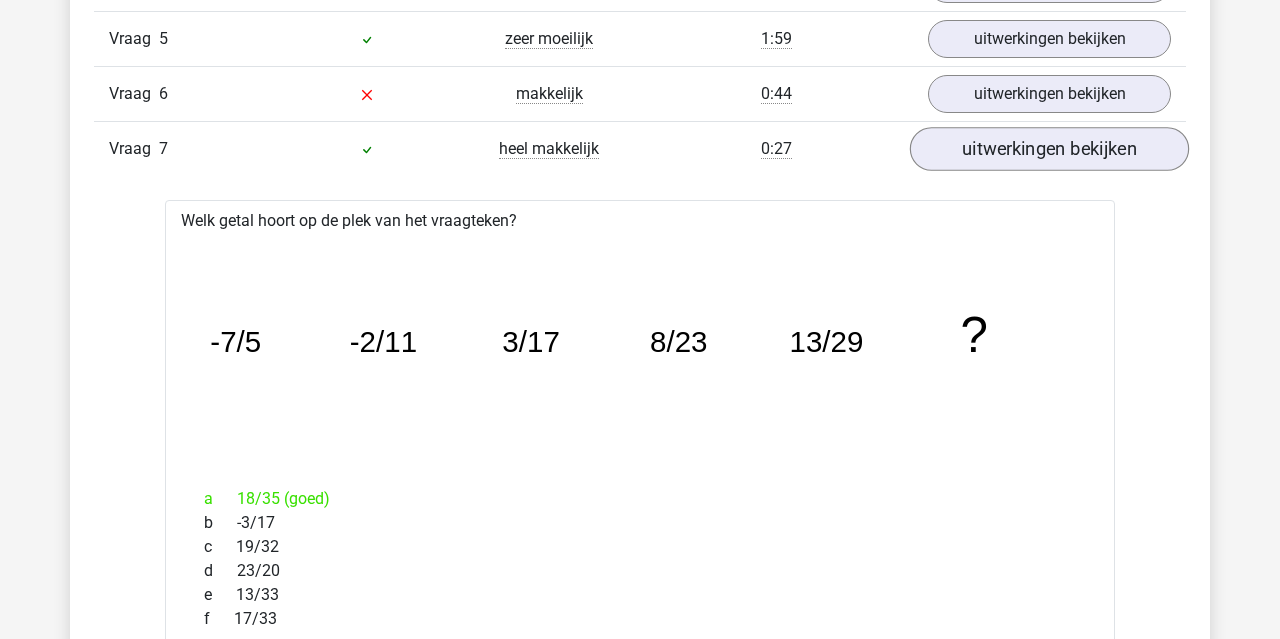 click on "uitwerkingen bekijken" at bounding box center (1049, 149) 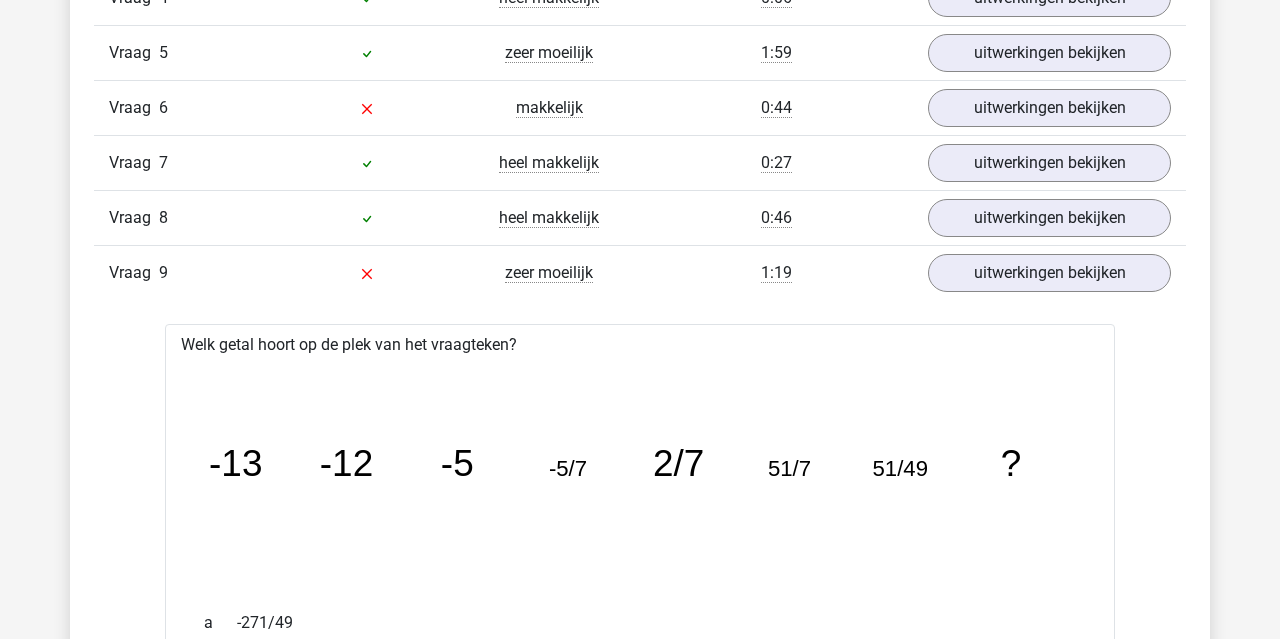 scroll, scrollTop: 1563, scrollLeft: 0, axis: vertical 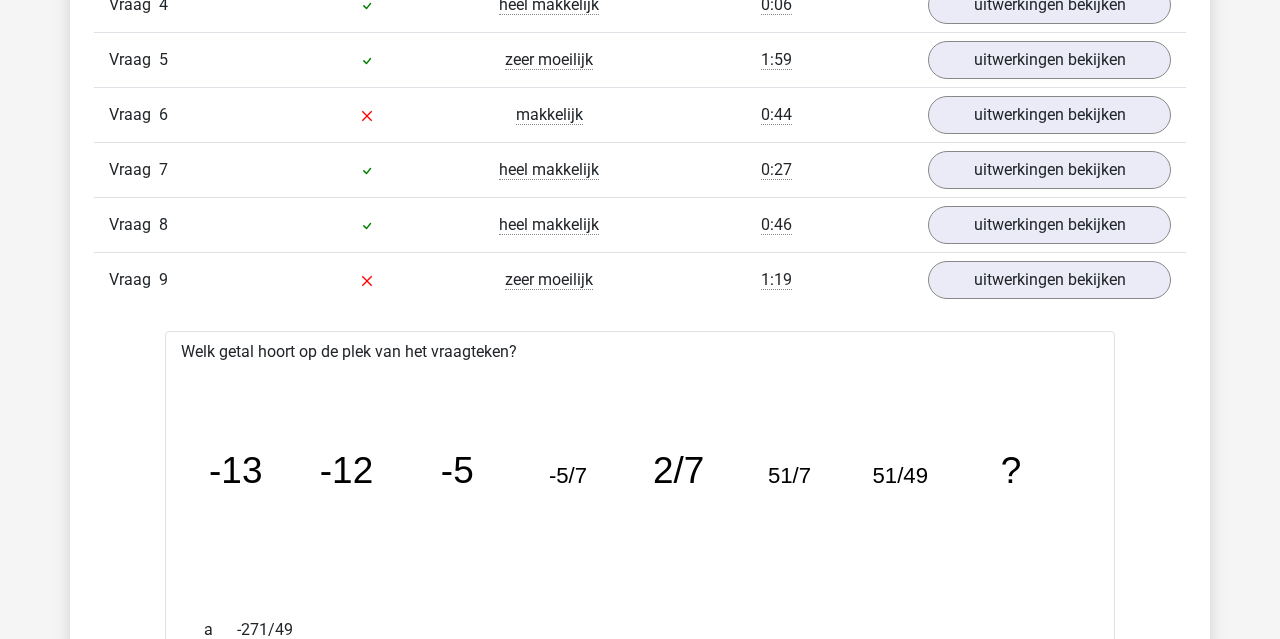 click on "Vraag
9
zeer moeilijk
1:19
uitwerkingen bekijken" at bounding box center (640, 279) 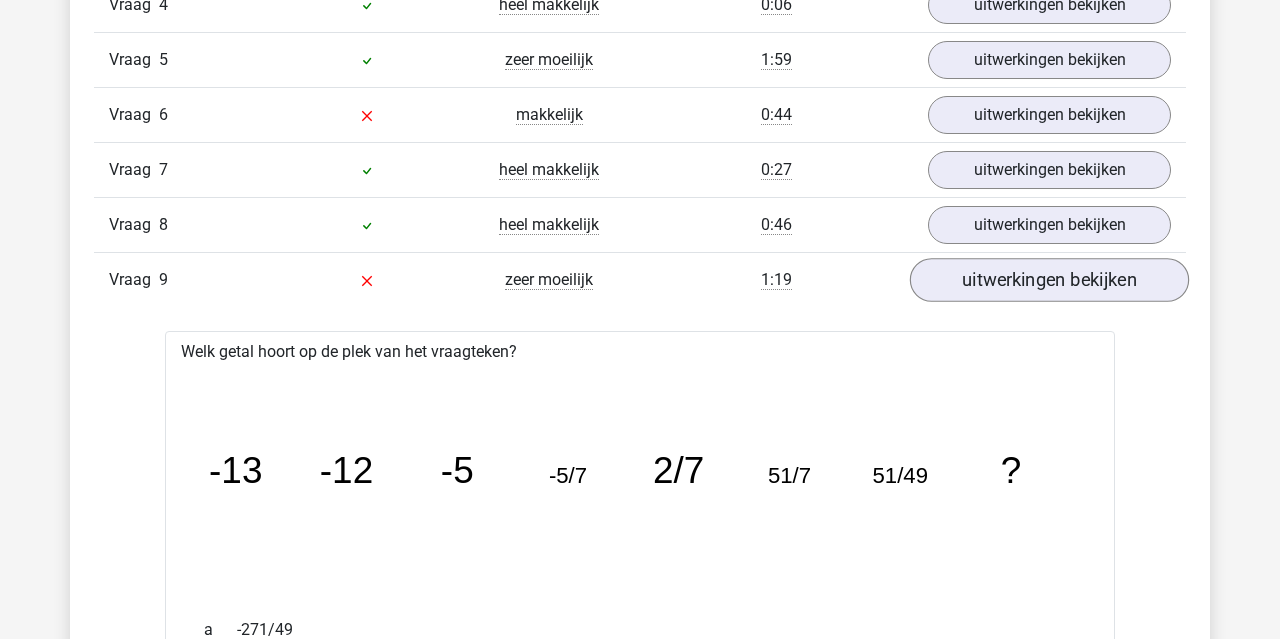 click on "uitwerkingen bekijken" at bounding box center [1049, 280] 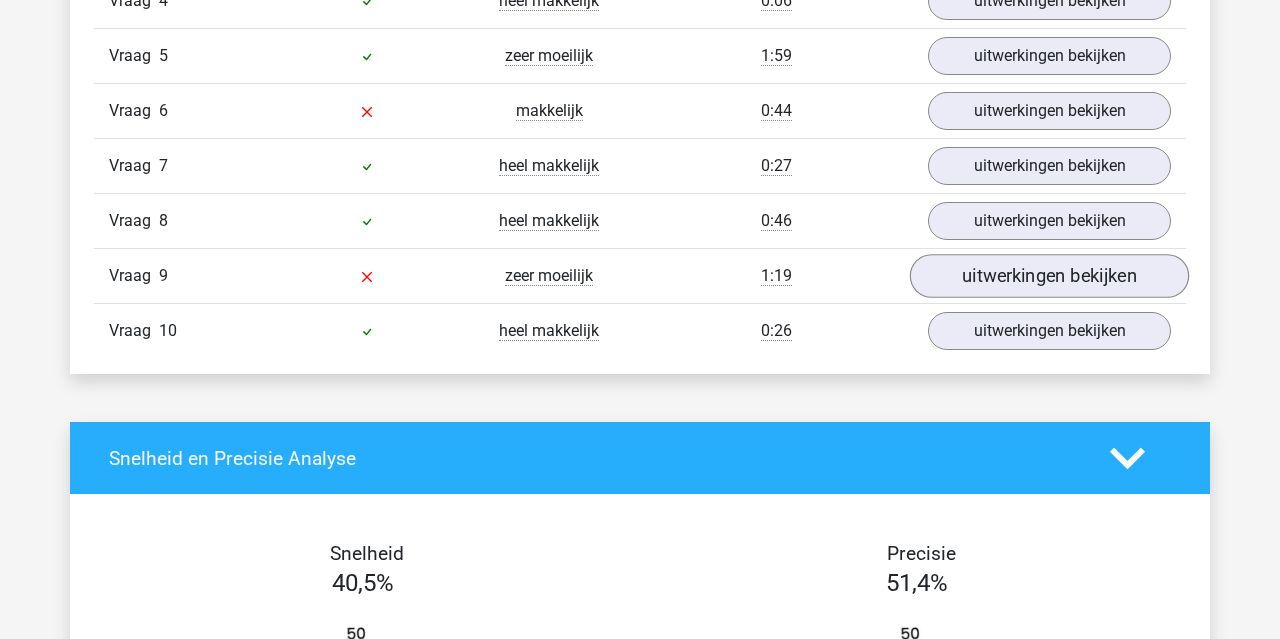scroll, scrollTop: 1576, scrollLeft: 0, axis: vertical 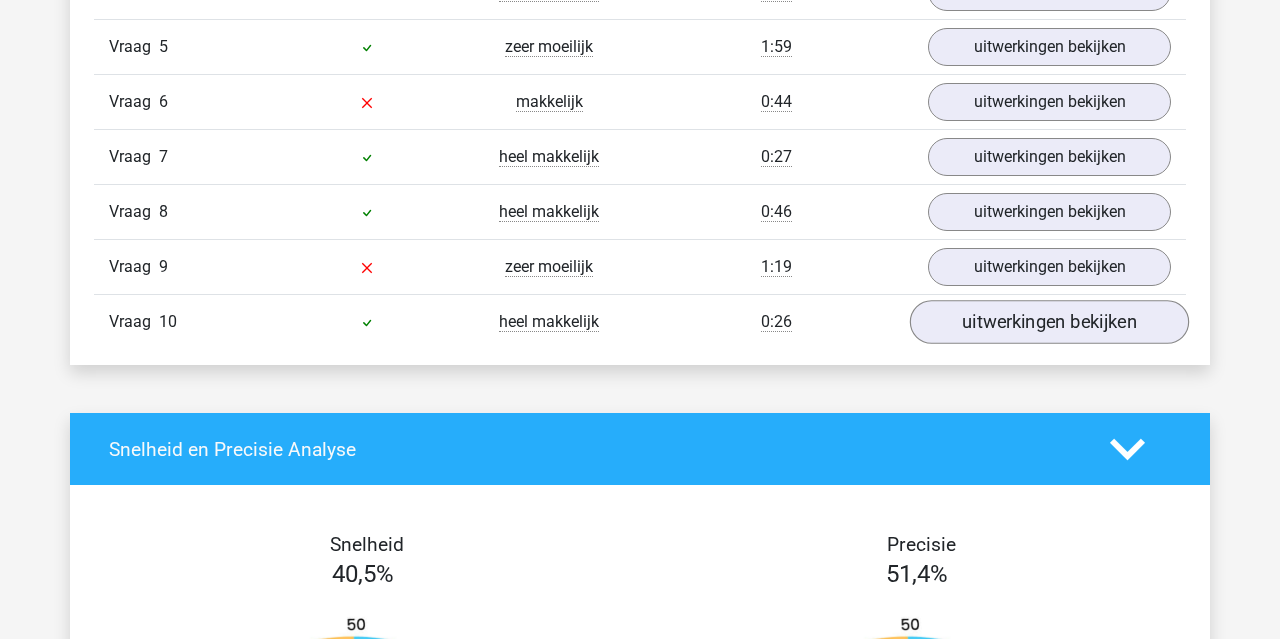 click on "uitwerkingen bekijken" at bounding box center (1049, 322) 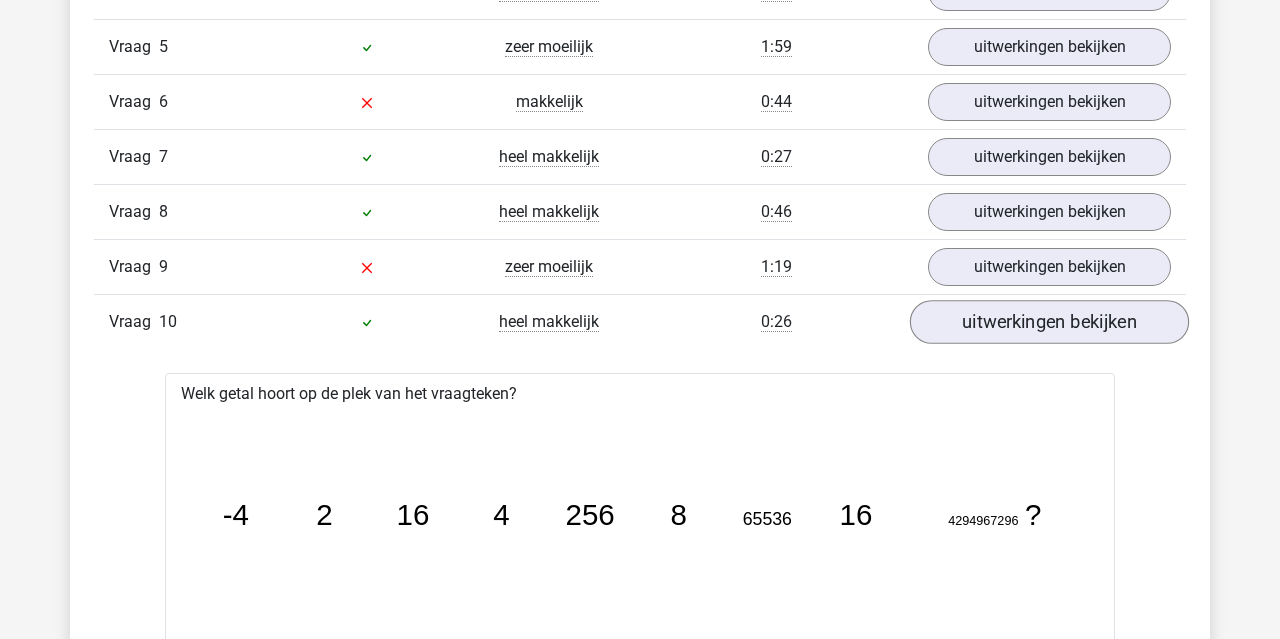 click on "uitwerkingen bekijken" at bounding box center (1049, 322) 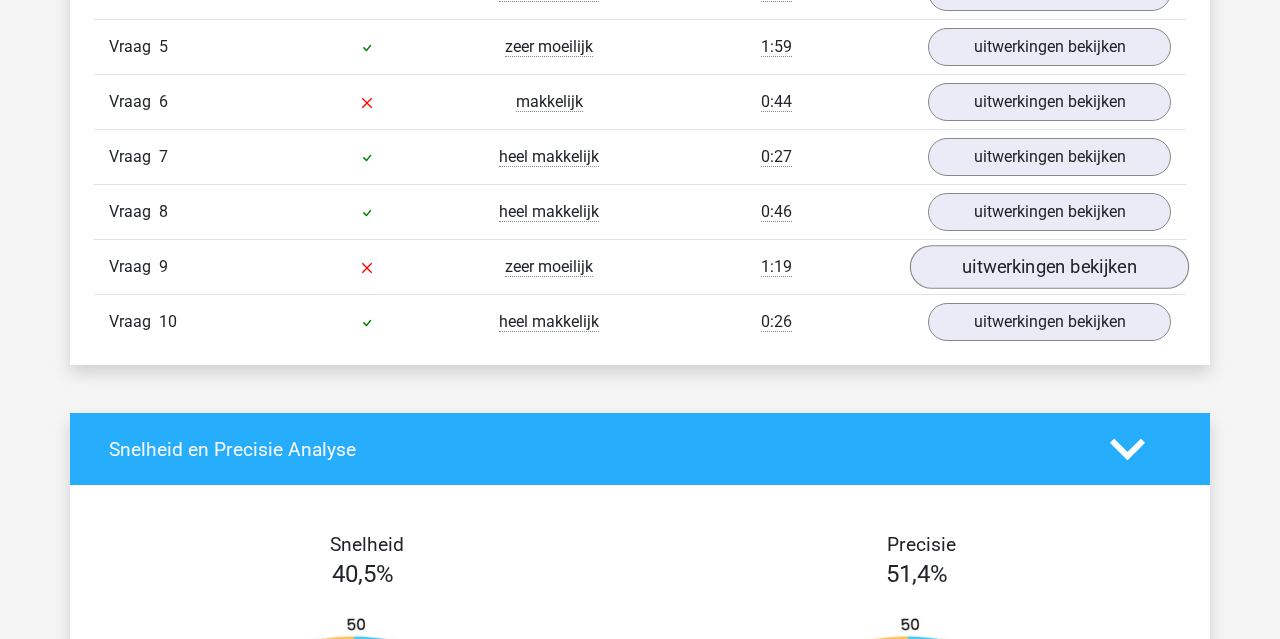click on "uitwerkingen bekijken" at bounding box center [1049, 267] 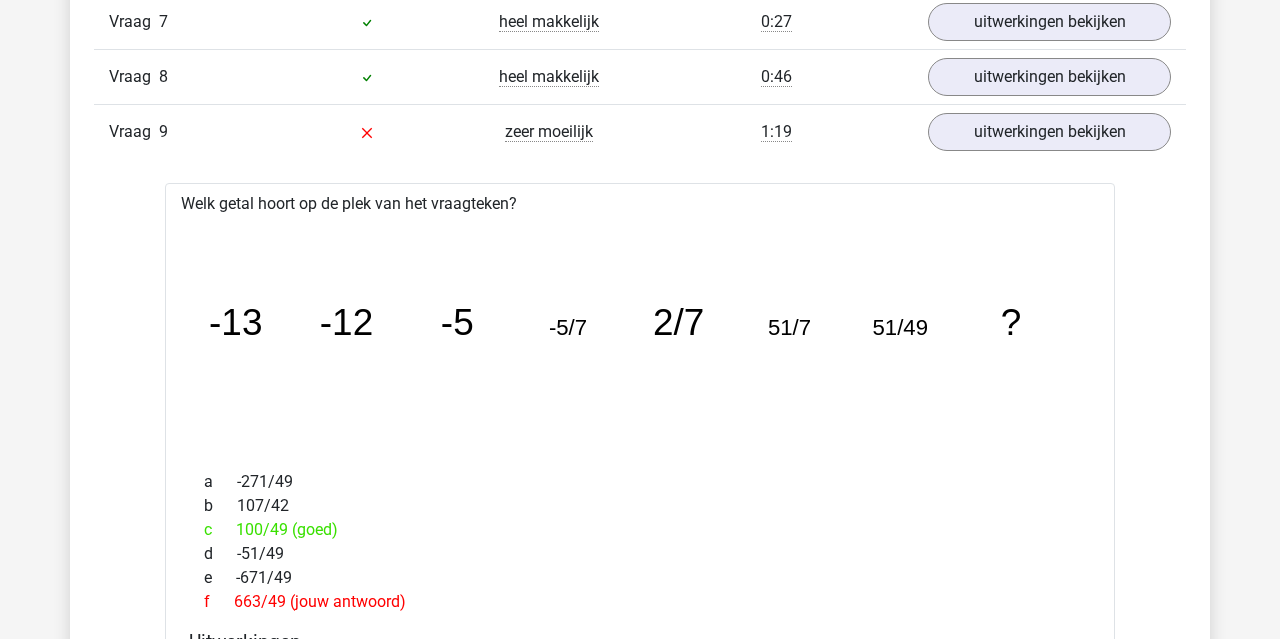 scroll, scrollTop: 1710, scrollLeft: 0, axis: vertical 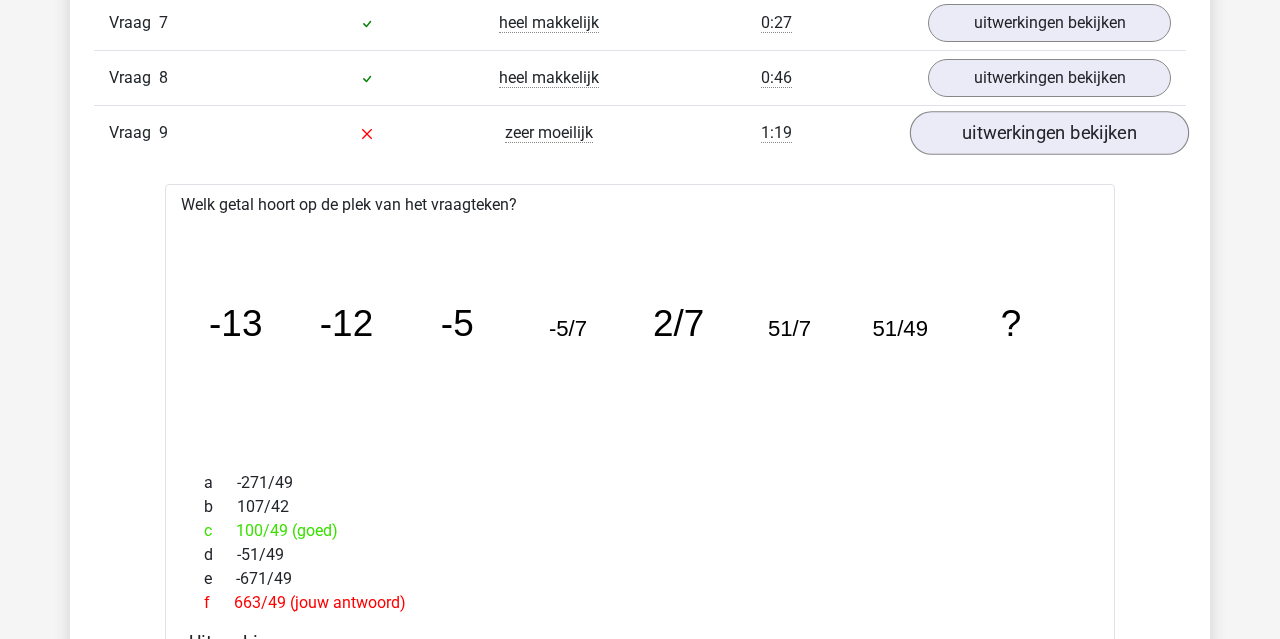 click on "uitwerkingen bekijken" at bounding box center [1049, 133] 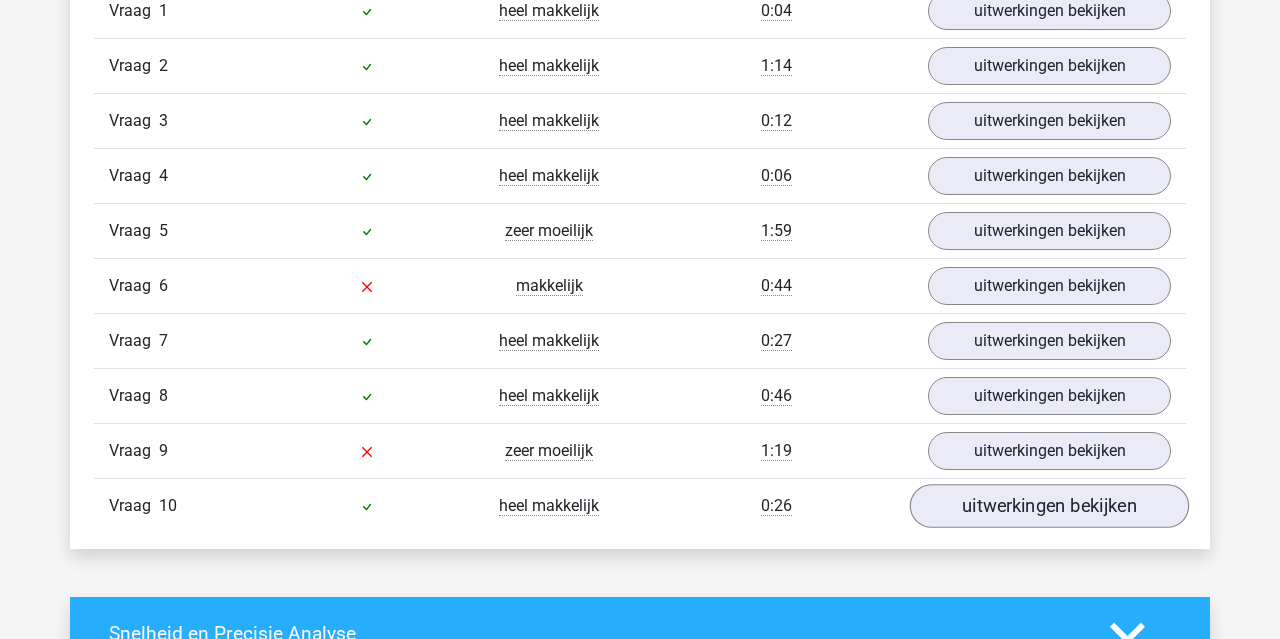 scroll, scrollTop: 1360, scrollLeft: 0, axis: vertical 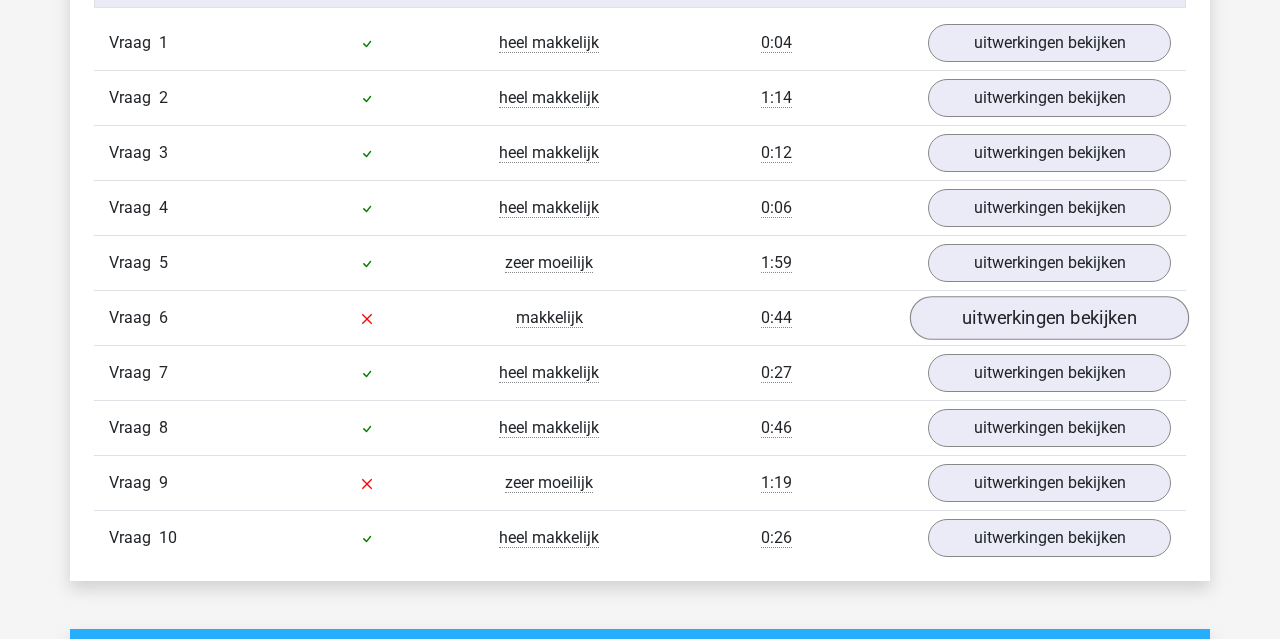click on "uitwerkingen bekijken" at bounding box center [1049, 318] 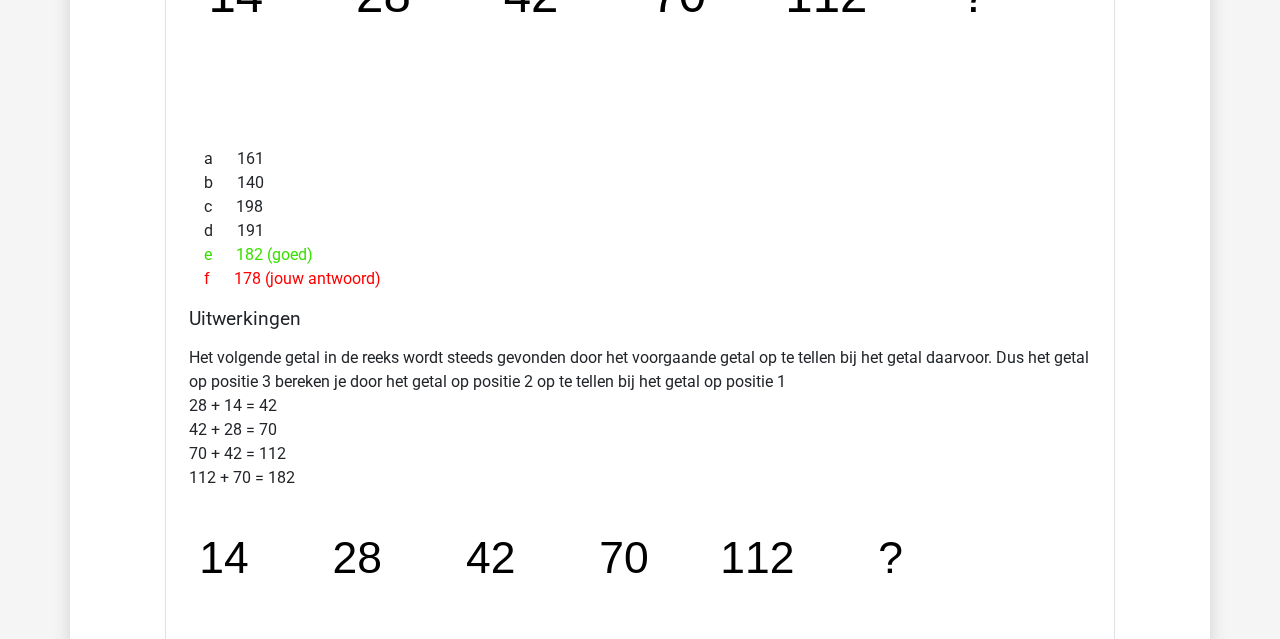 scroll, scrollTop: 1773, scrollLeft: 1, axis: both 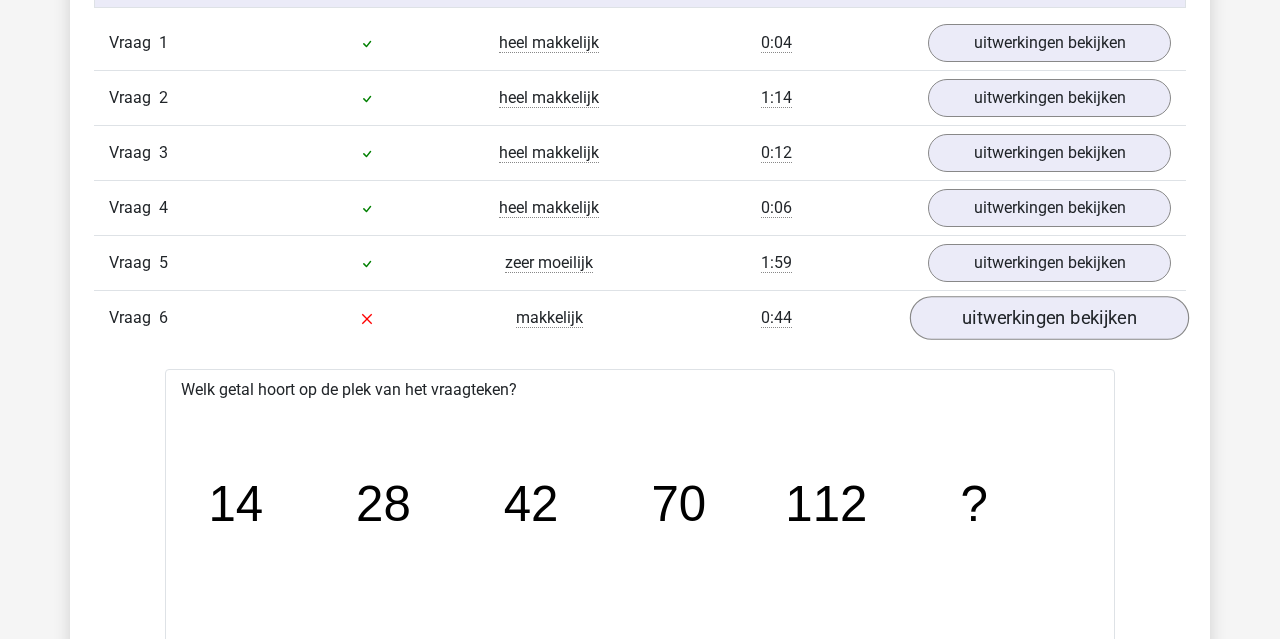 click on "uitwerkingen bekijken" at bounding box center (1049, 318) 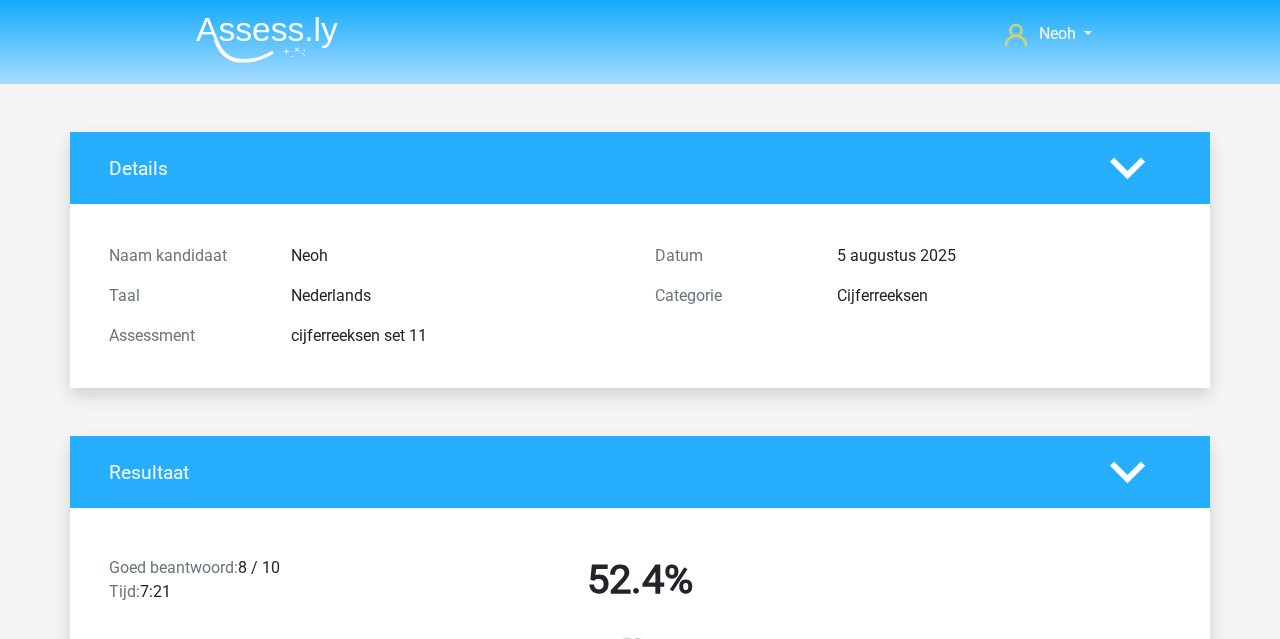 scroll, scrollTop: 0, scrollLeft: 0, axis: both 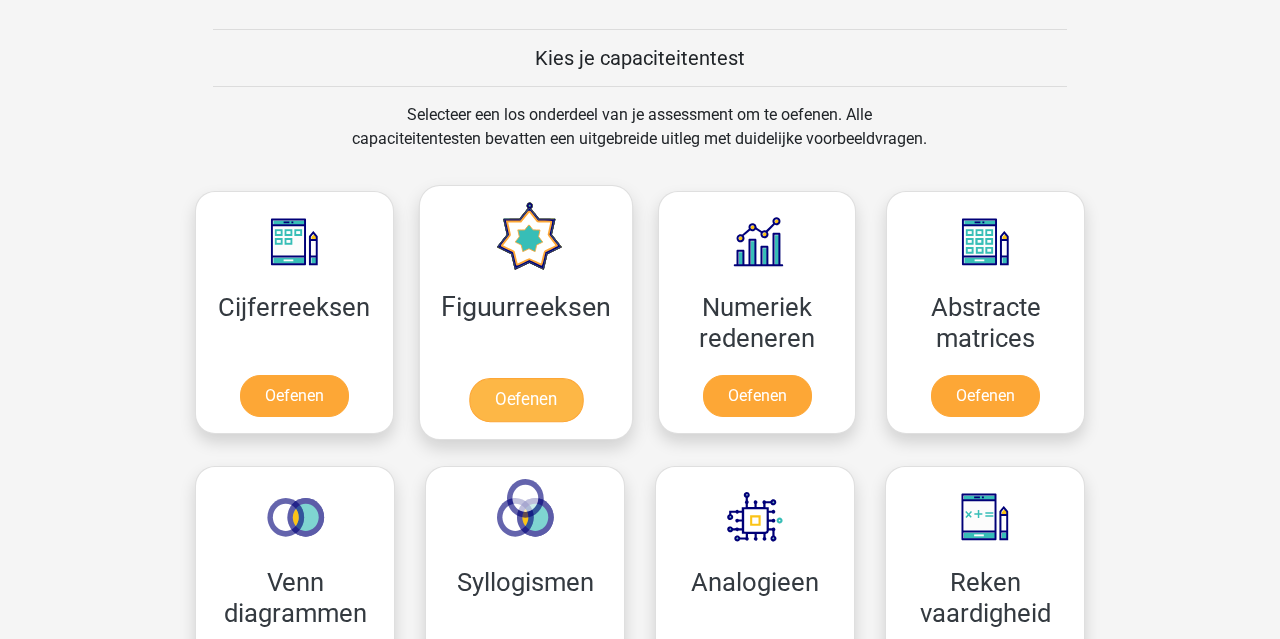 click on "Oefenen" at bounding box center (525, 400) 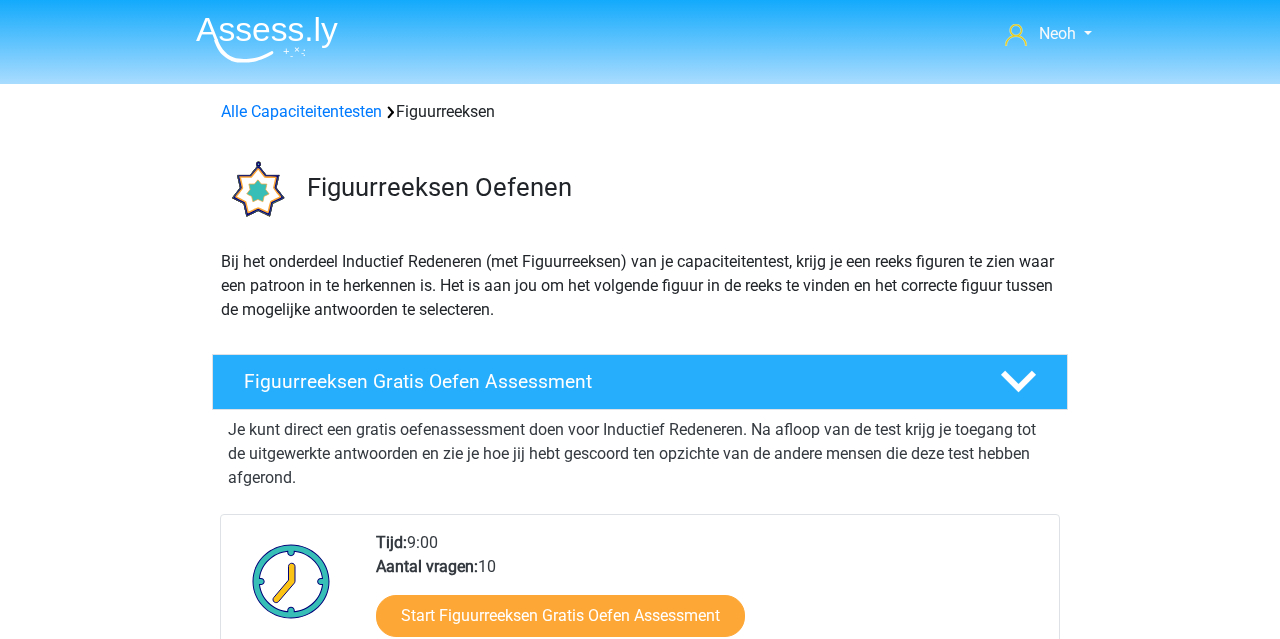 scroll, scrollTop: 0, scrollLeft: 0, axis: both 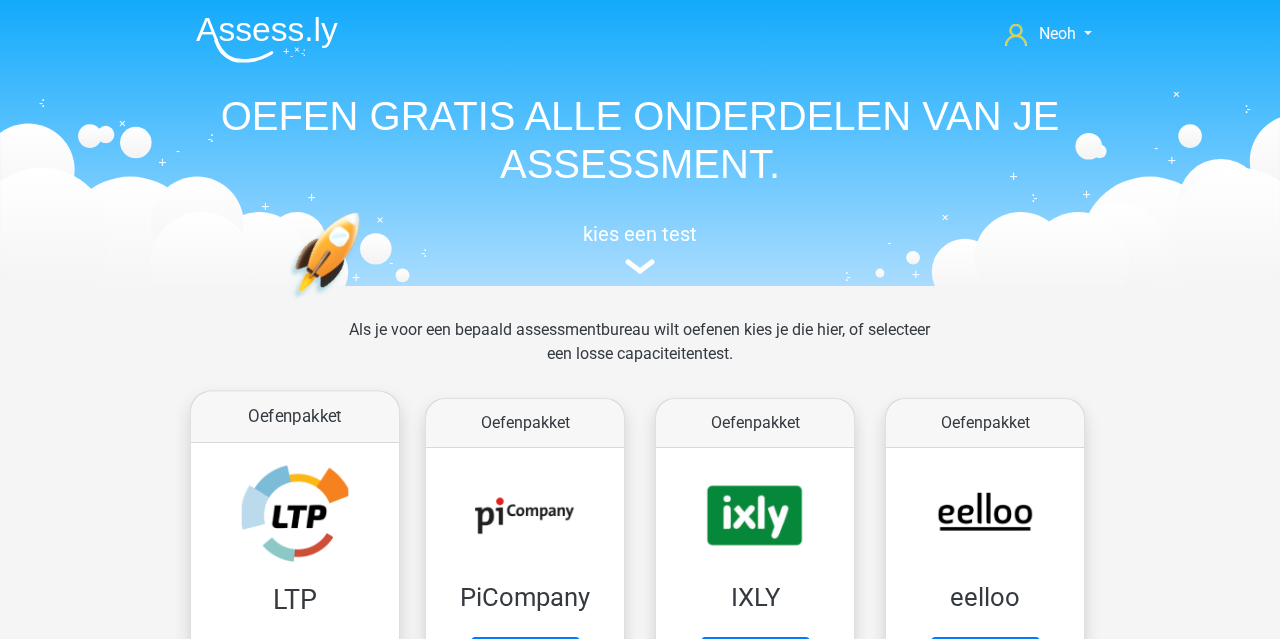 click on "Oefenen" at bounding box center [295, 663] 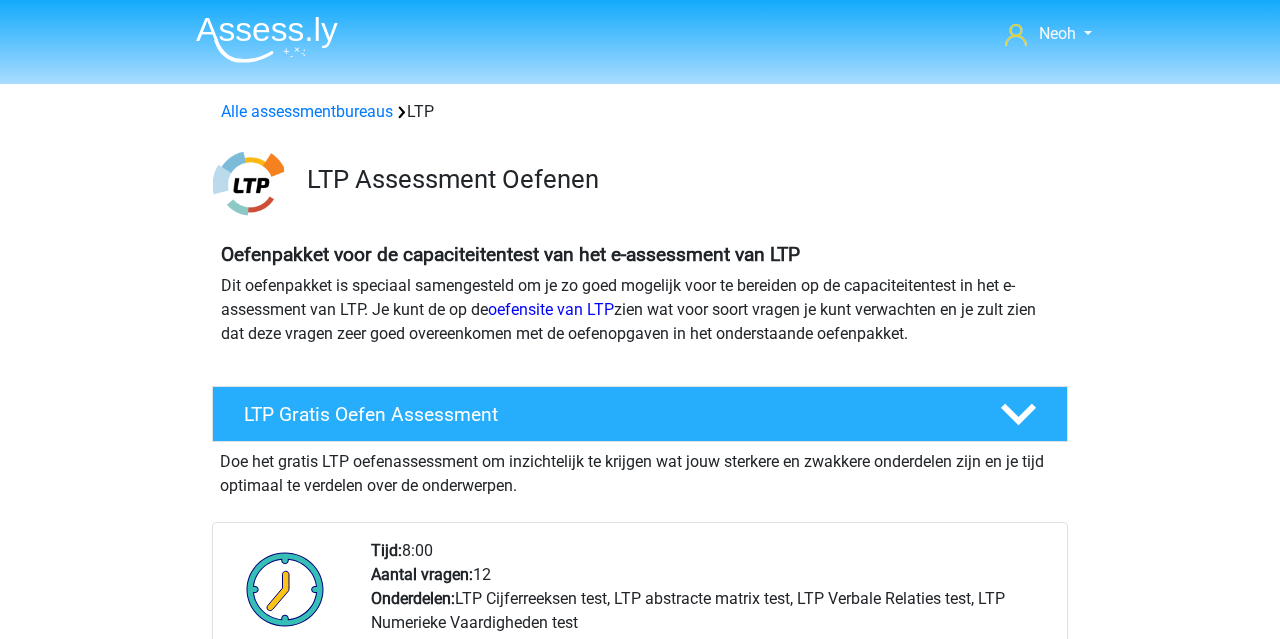 scroll, scrollTop: 0, scrollLeft: 0, axis: both 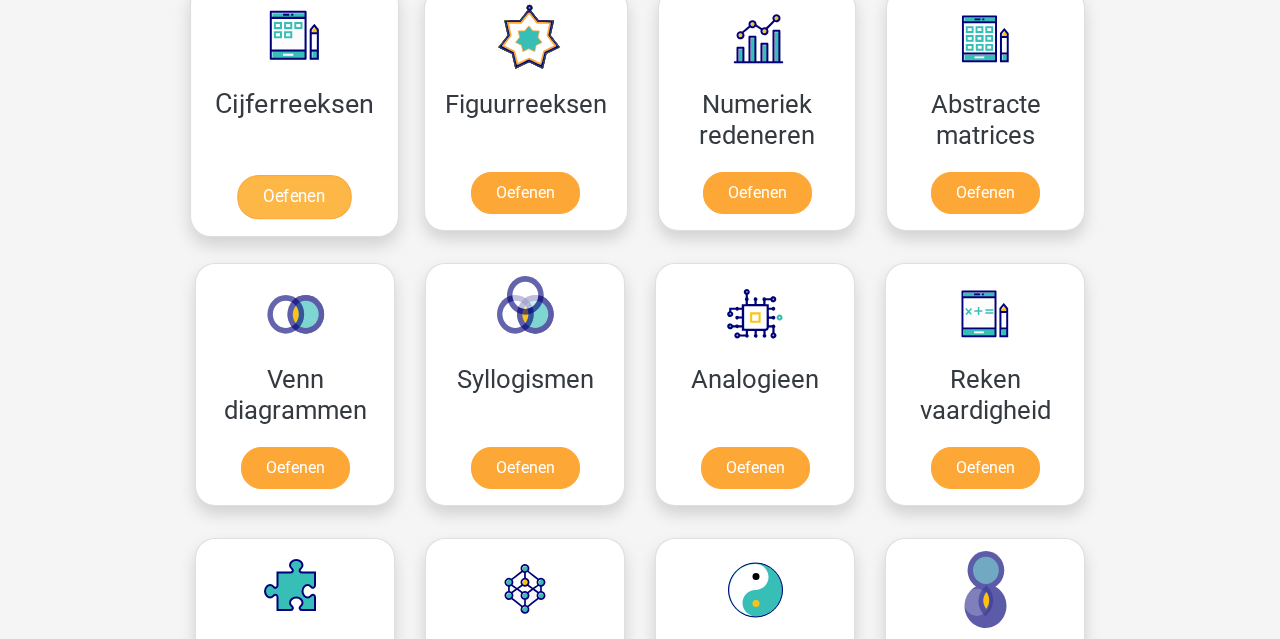 click on "Oefenen" at bounding box center [294, 197] 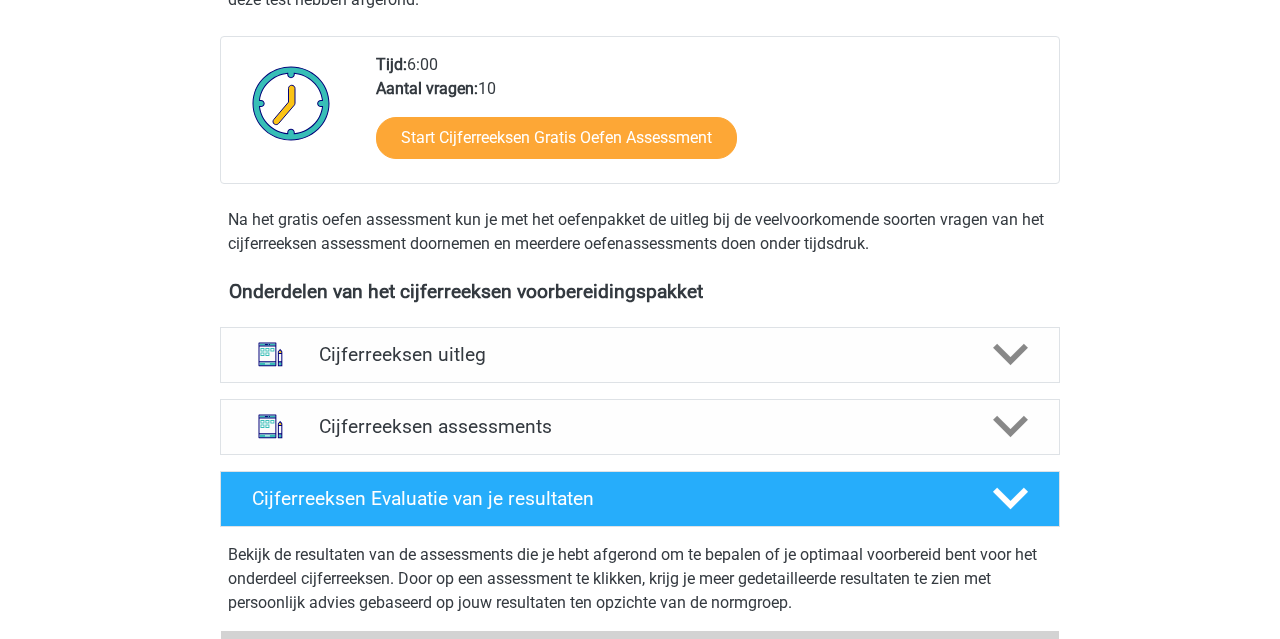 scroll, scrollTop: 768, scrollLeft: 0, axis: vertical 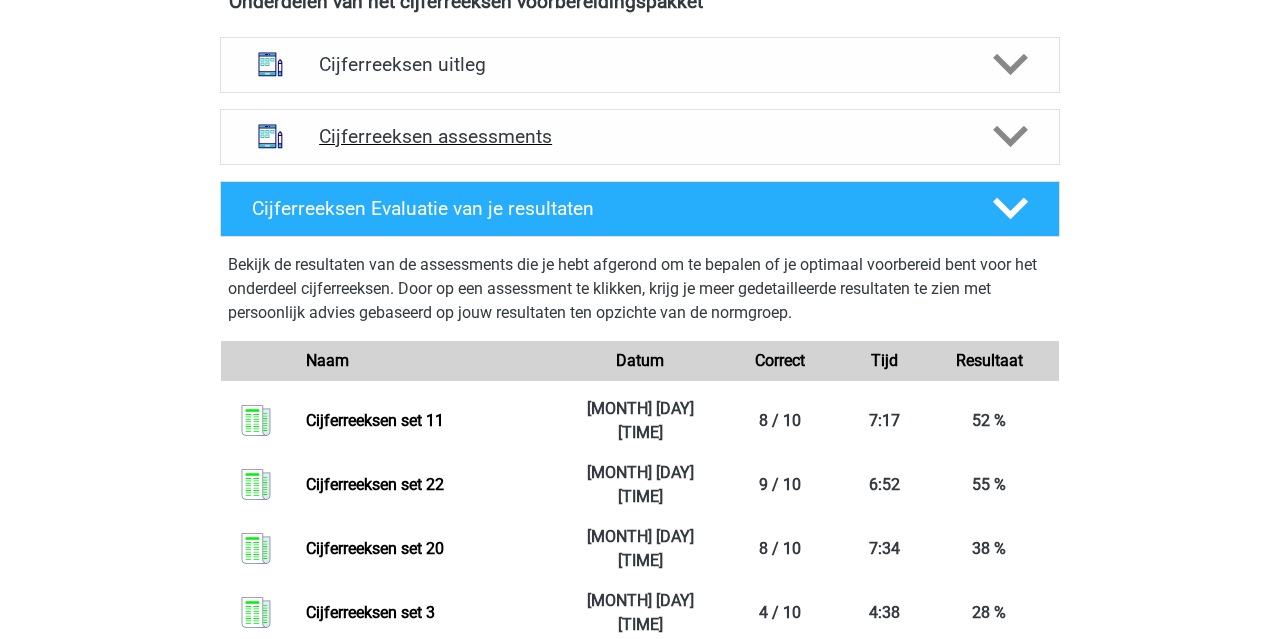 click on "Cijferreeksen assessments" at bounding box center [640, 136] 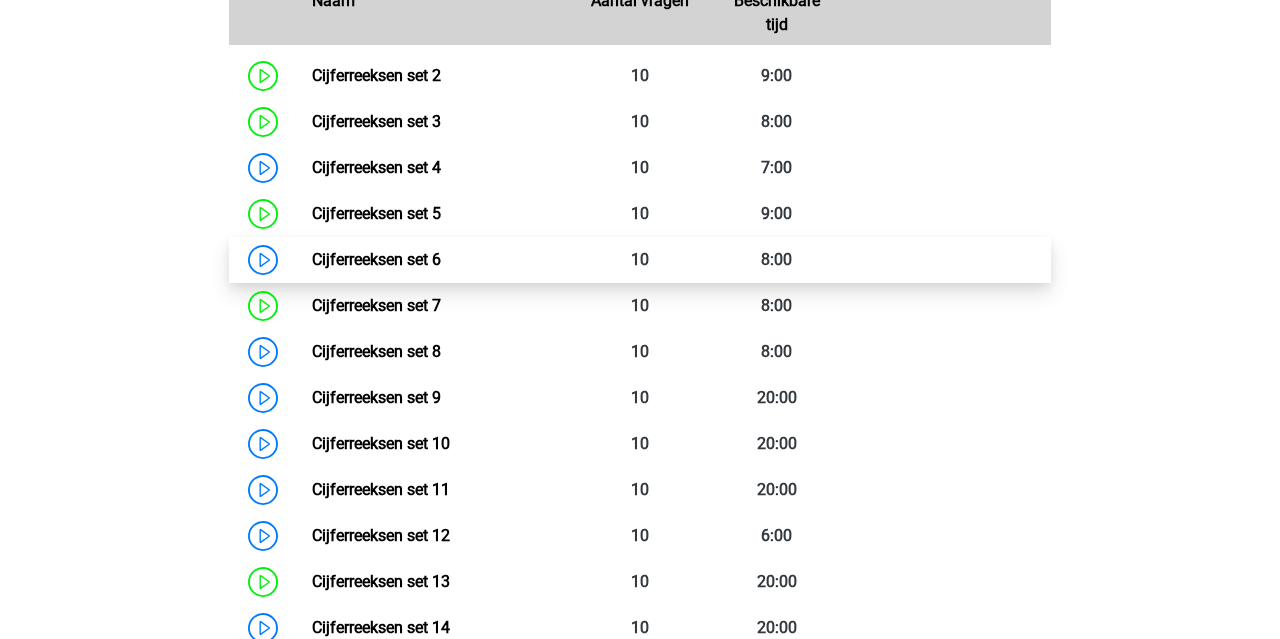 scroll, scrollTop: 1058, scrollLeft: 0, axis: vertical 